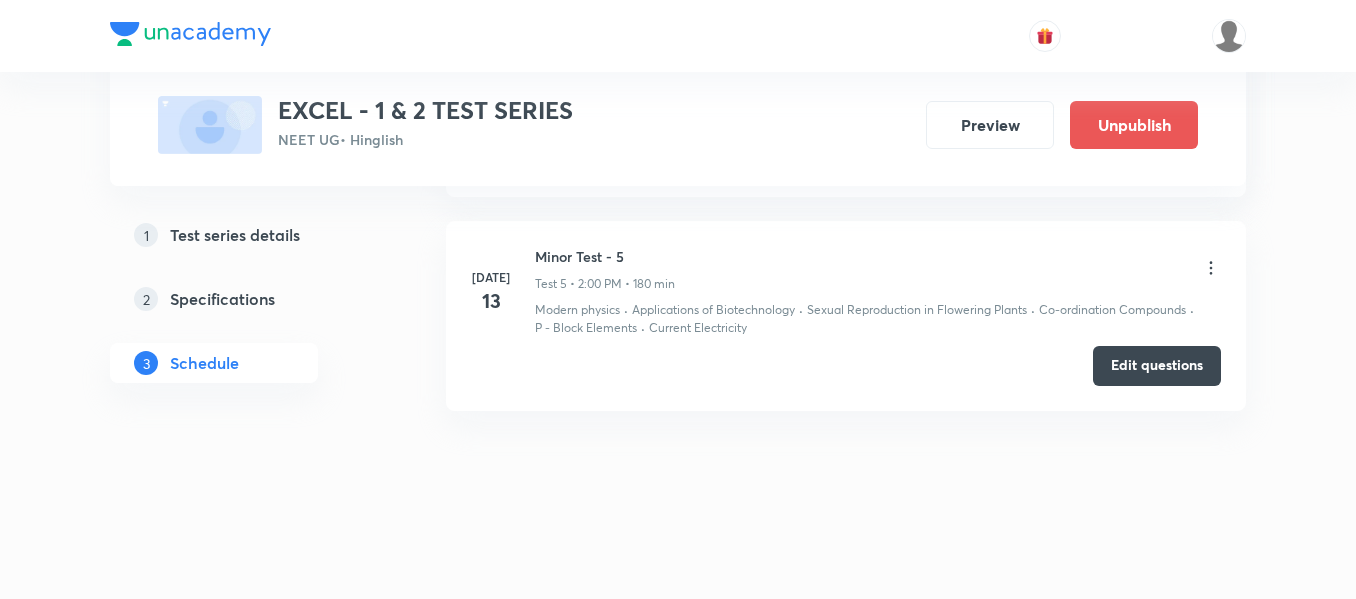 scroll, scrollTop: 0, scrollLeft: 0, axis: both 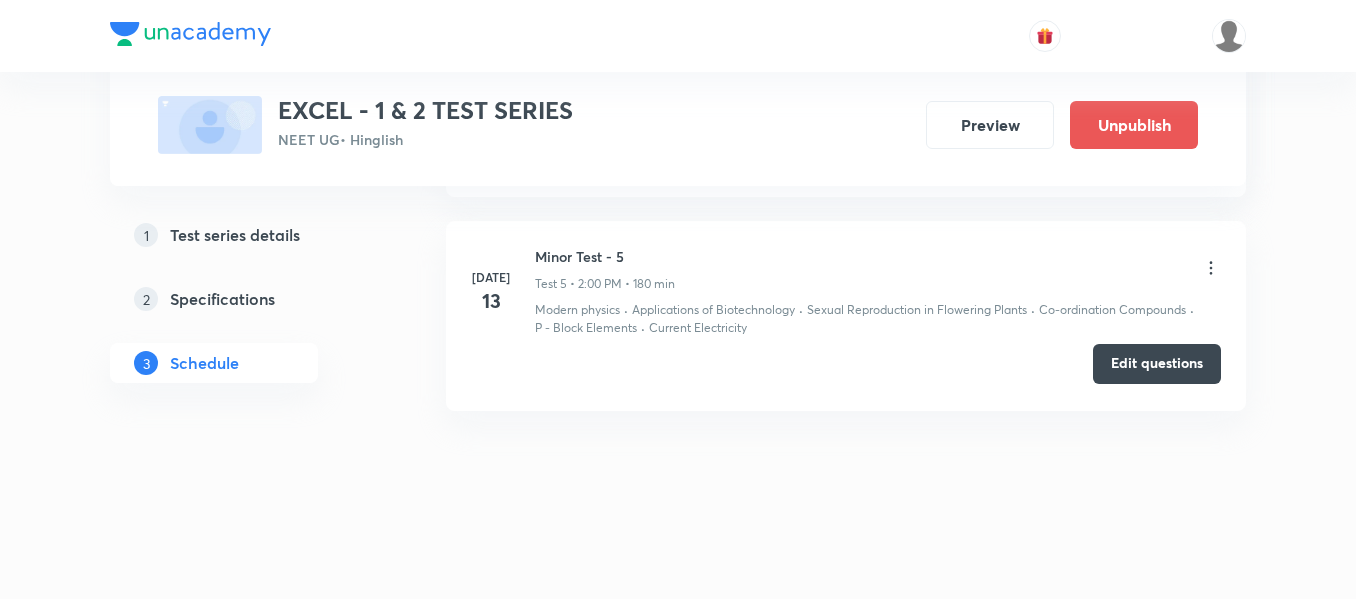 click on "Edit questions" at bounding box center (1157, 364) 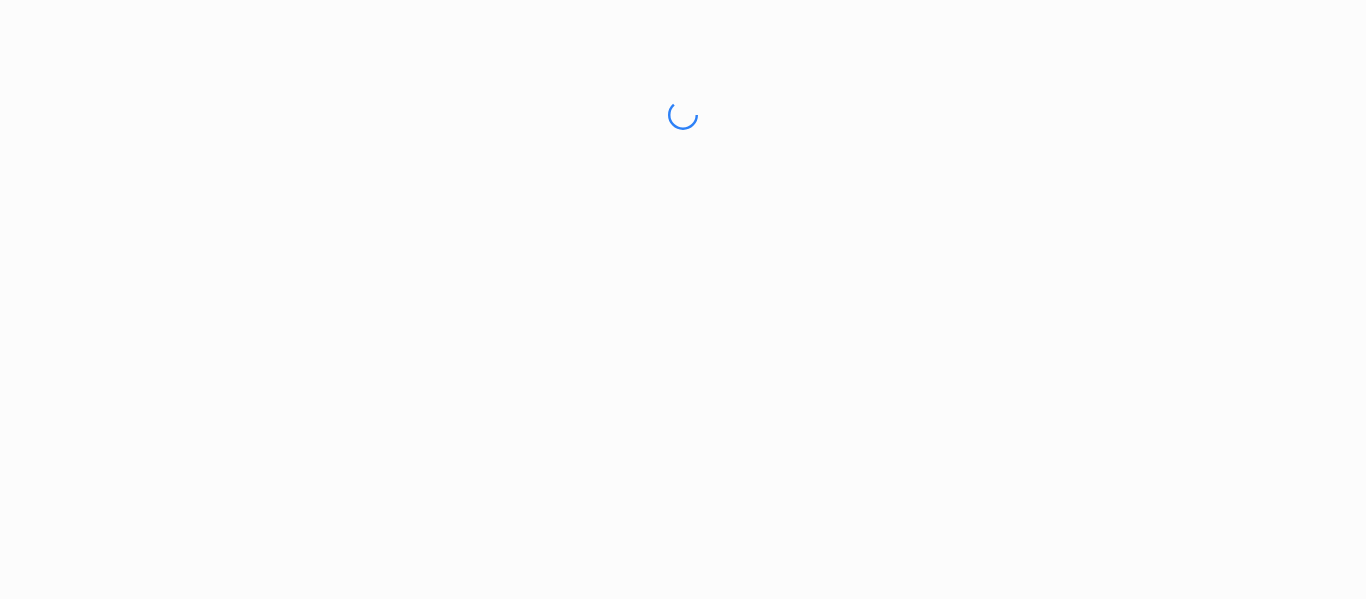 scroll, scrollTop: 0, scrollLeft: 0, axis: both 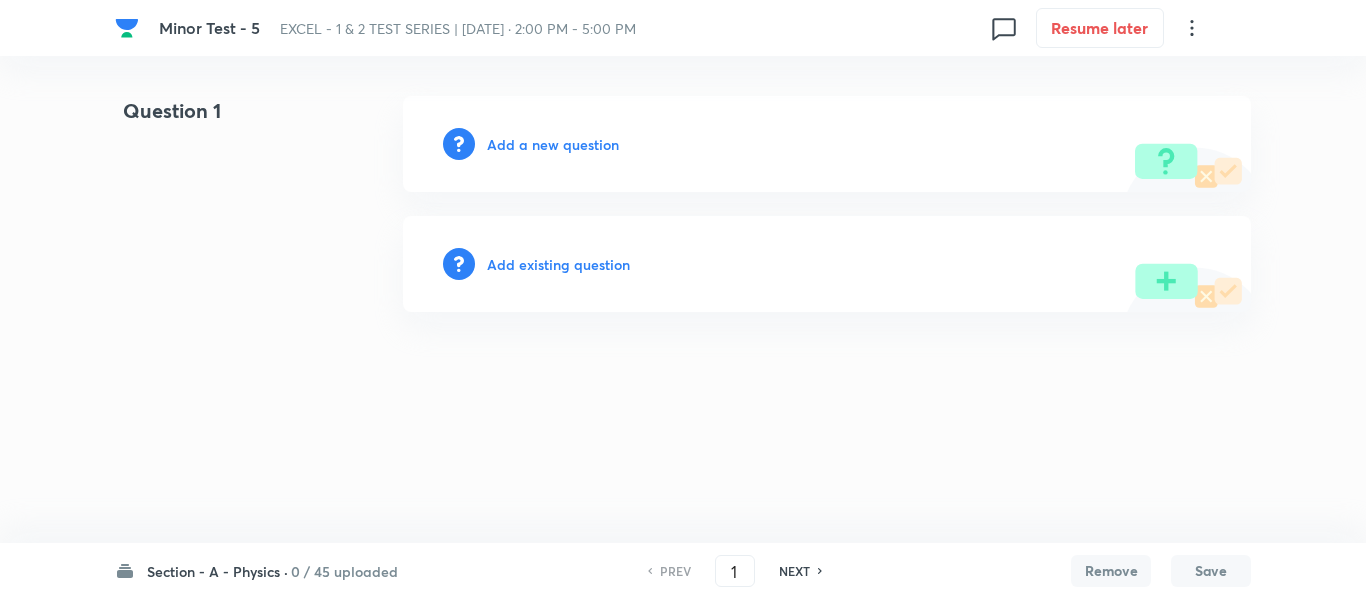 click on "Section - A - Physics ·" at bounding box center (217, 571) 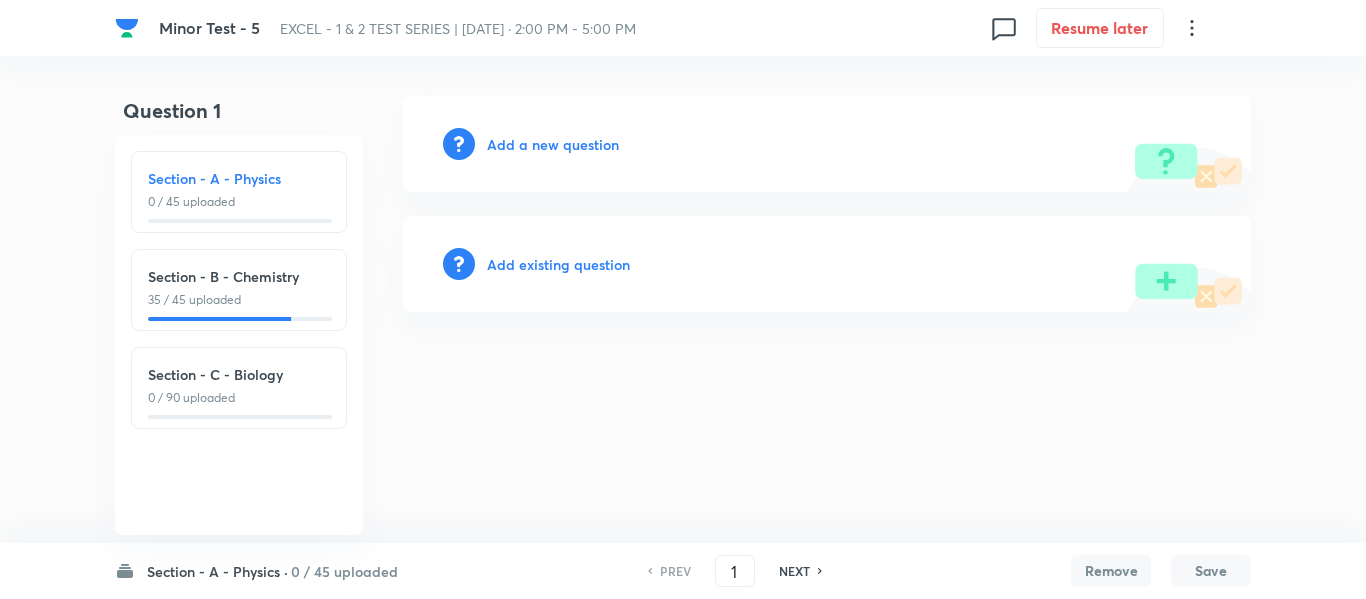 click on "35 / 45 uploaded" at bounding box center (239, 300) 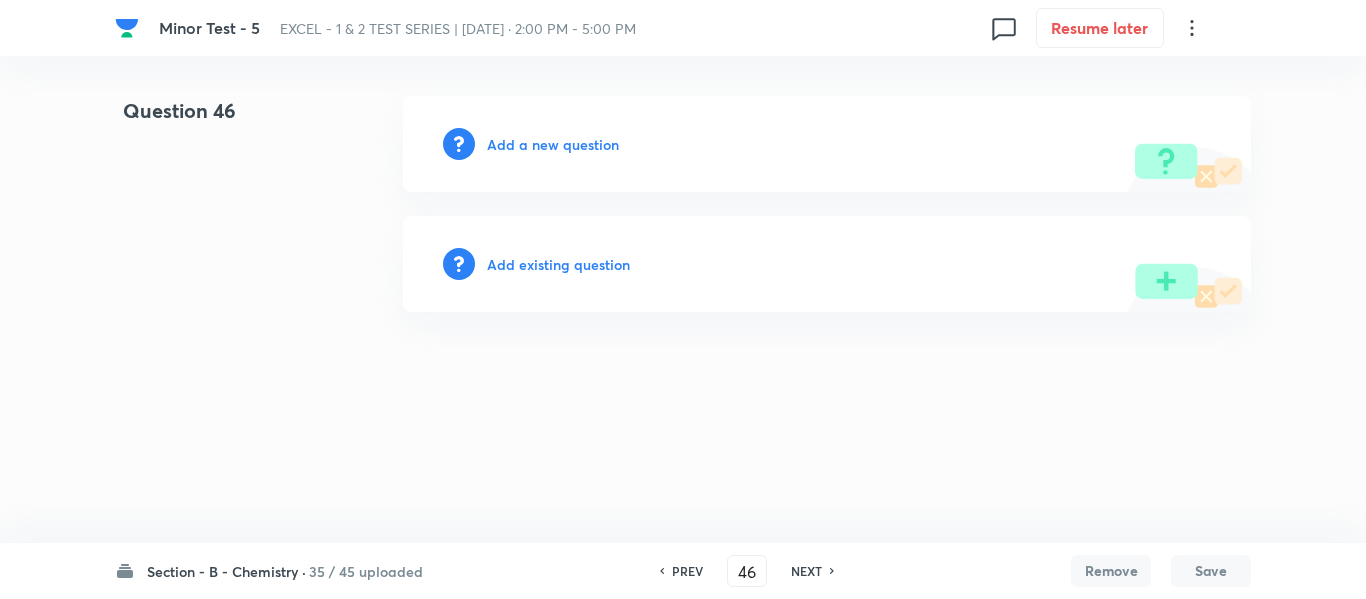 click on "Add a new question" at bounding box center (553, 144) 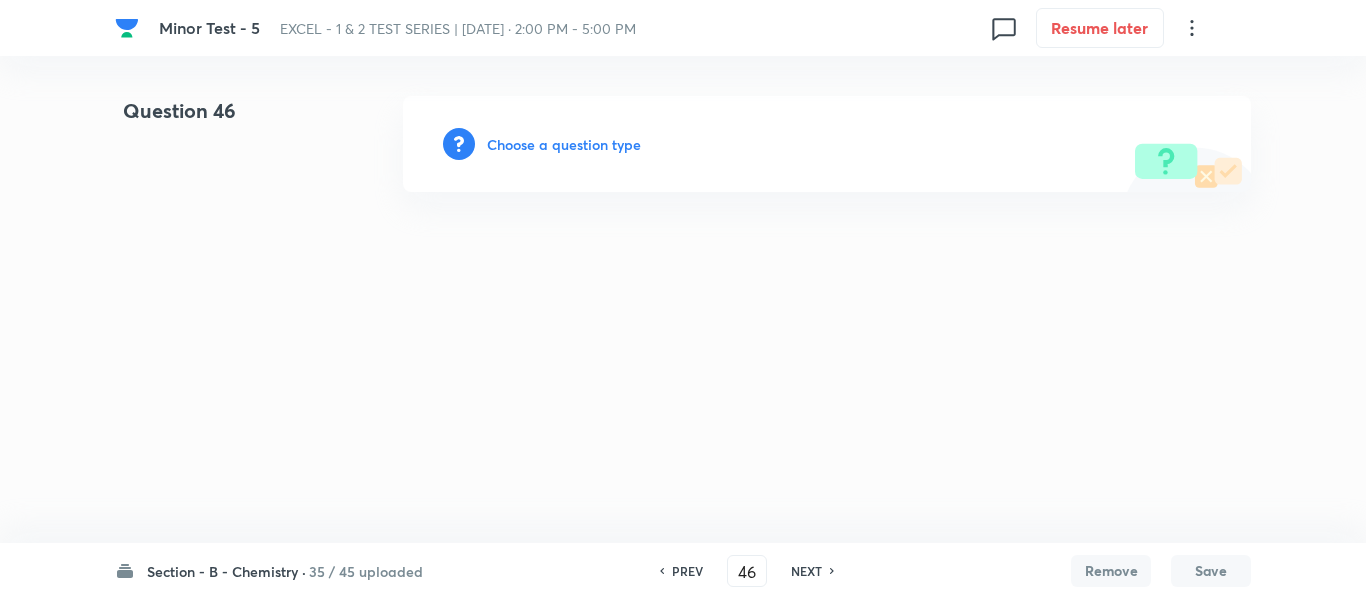 click on "Choose a question type" at bounding box center (564, 144) 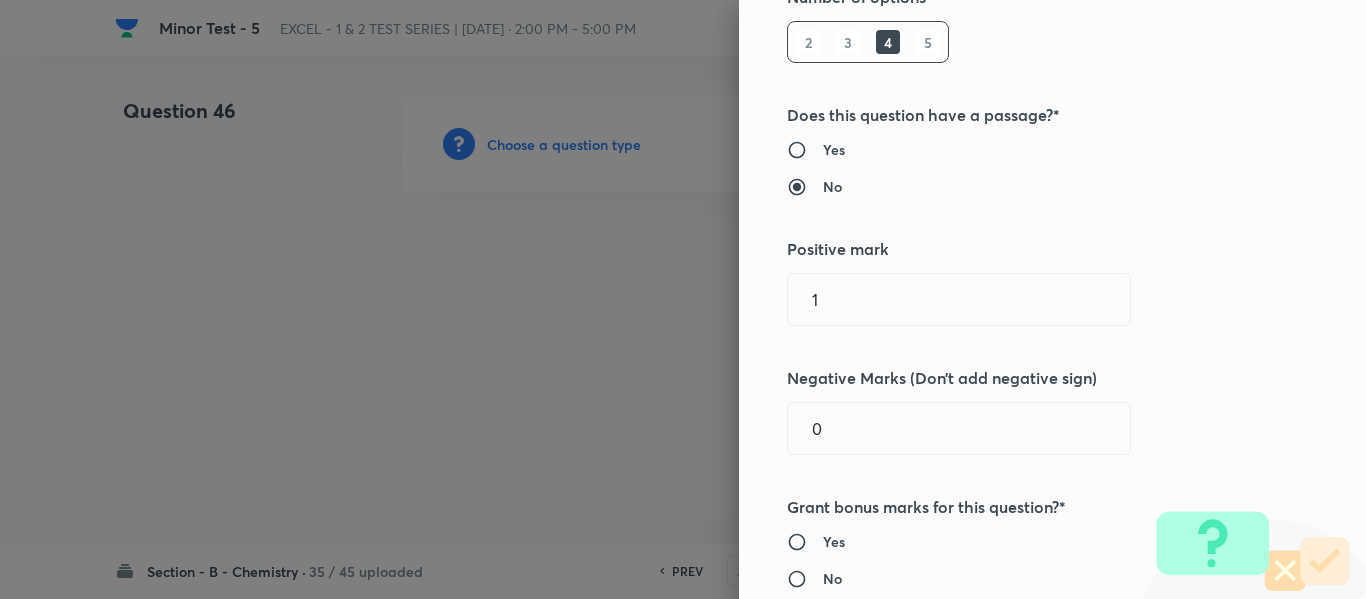 scroll, scrollTop: 500, scrollLeft: 0, axis: vertical 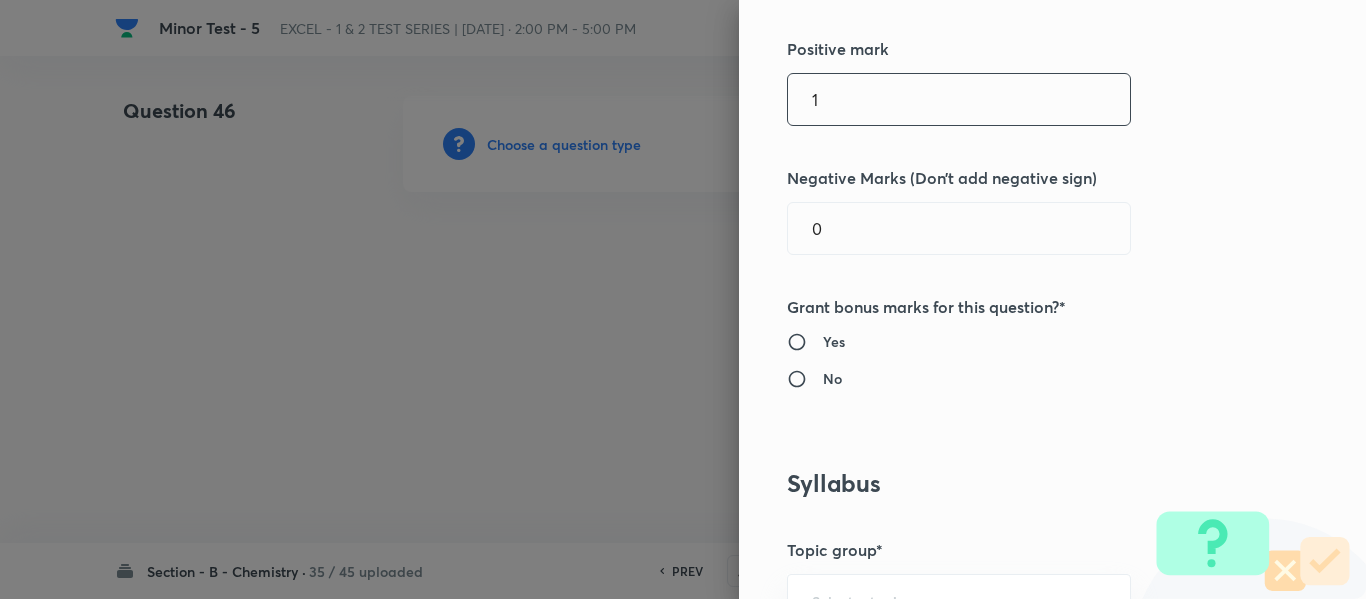 drag, startPoint x: 808, startPoint y: 103, endPoint x: 779, endPoint y: 103, distance: 29 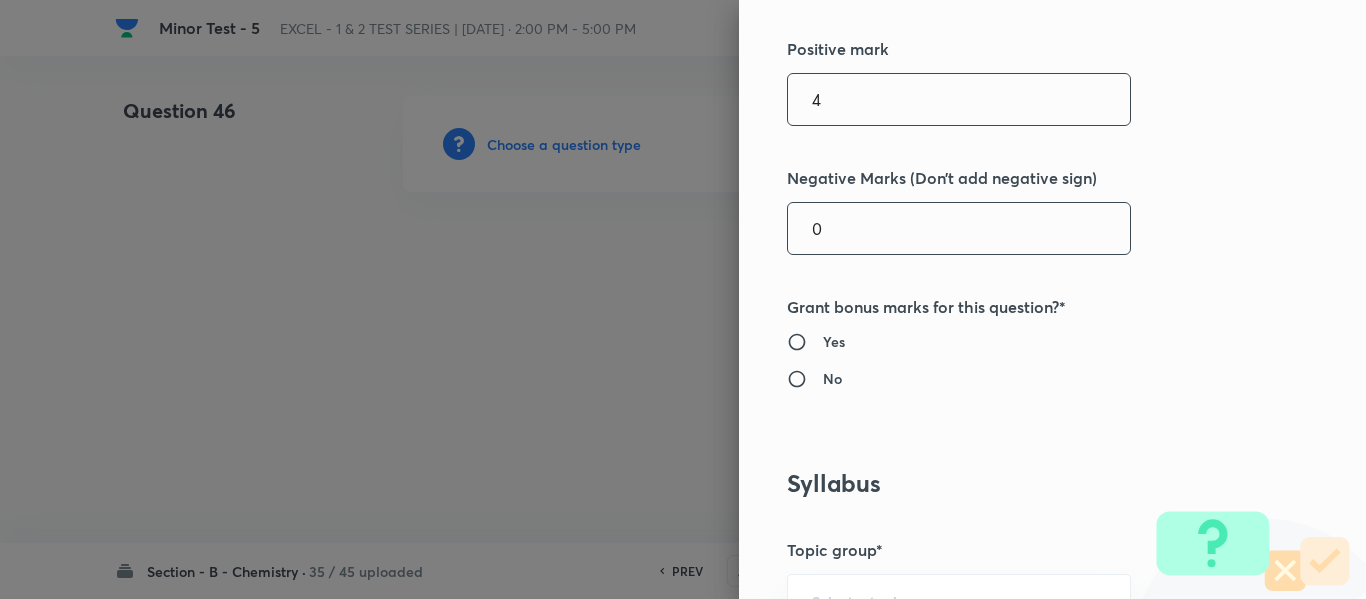 type on "4" 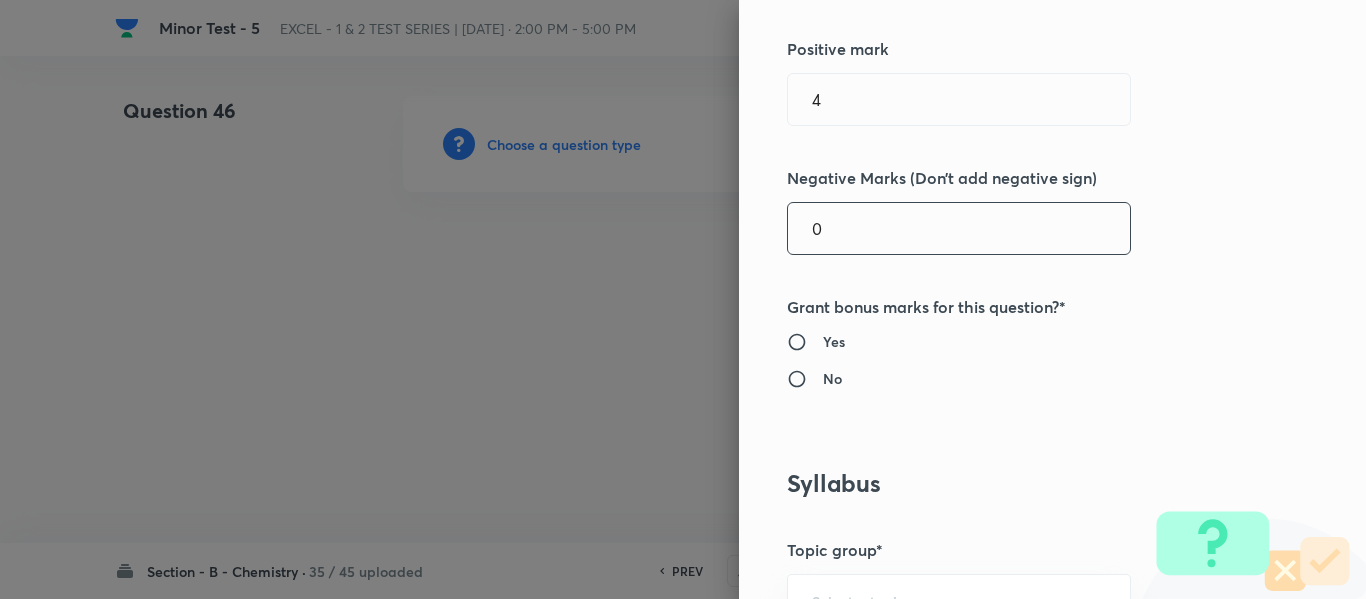 drag, startPoint x: 801, startPoint y: 233, endPoint x: 773, endPoint y: 241, distance: 29.12044 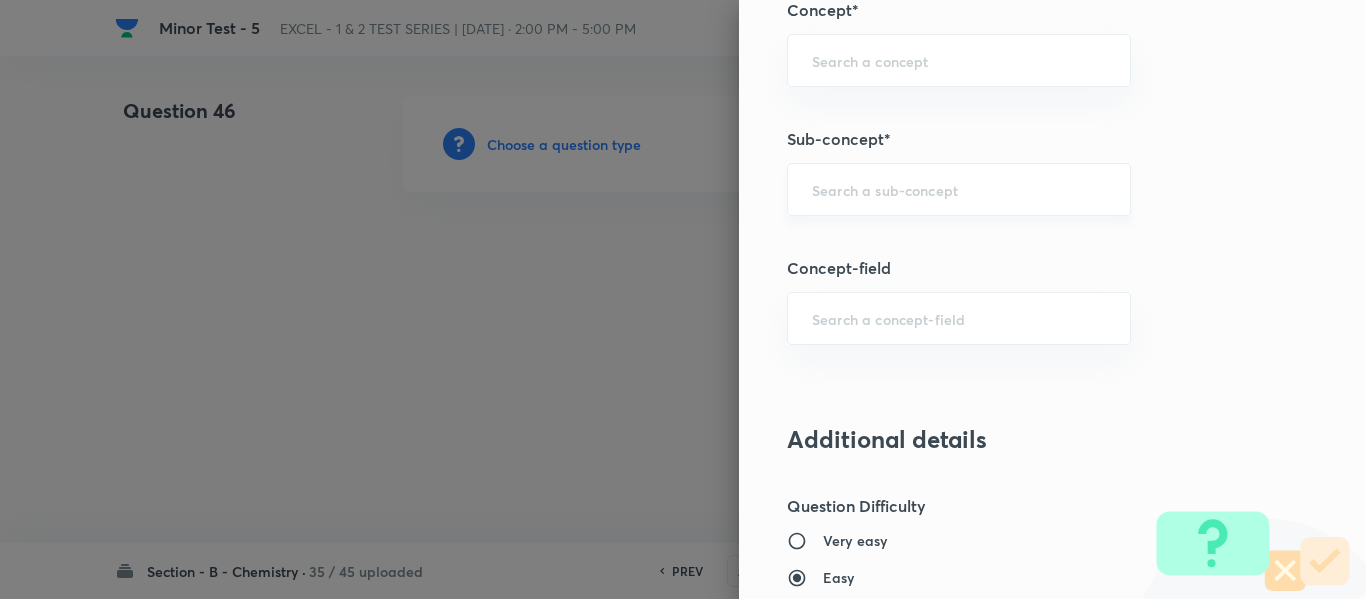scroll, scrollTop: 1300, scrollLeft: 0, axis: vertical 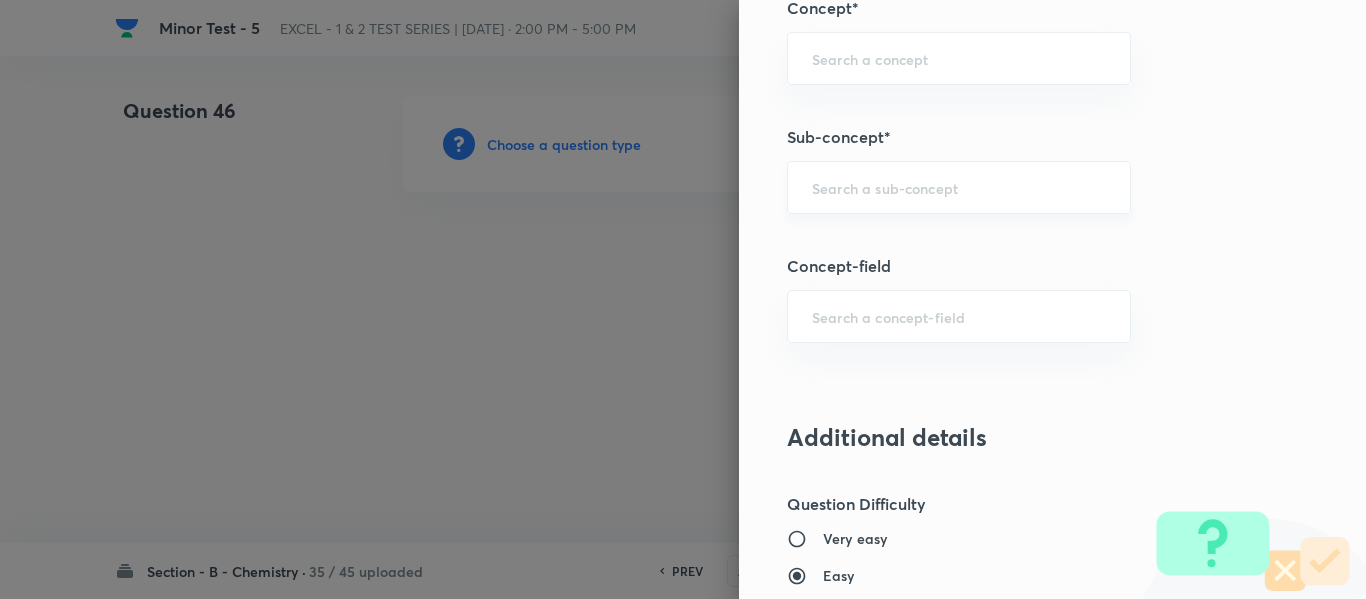 type on "1" 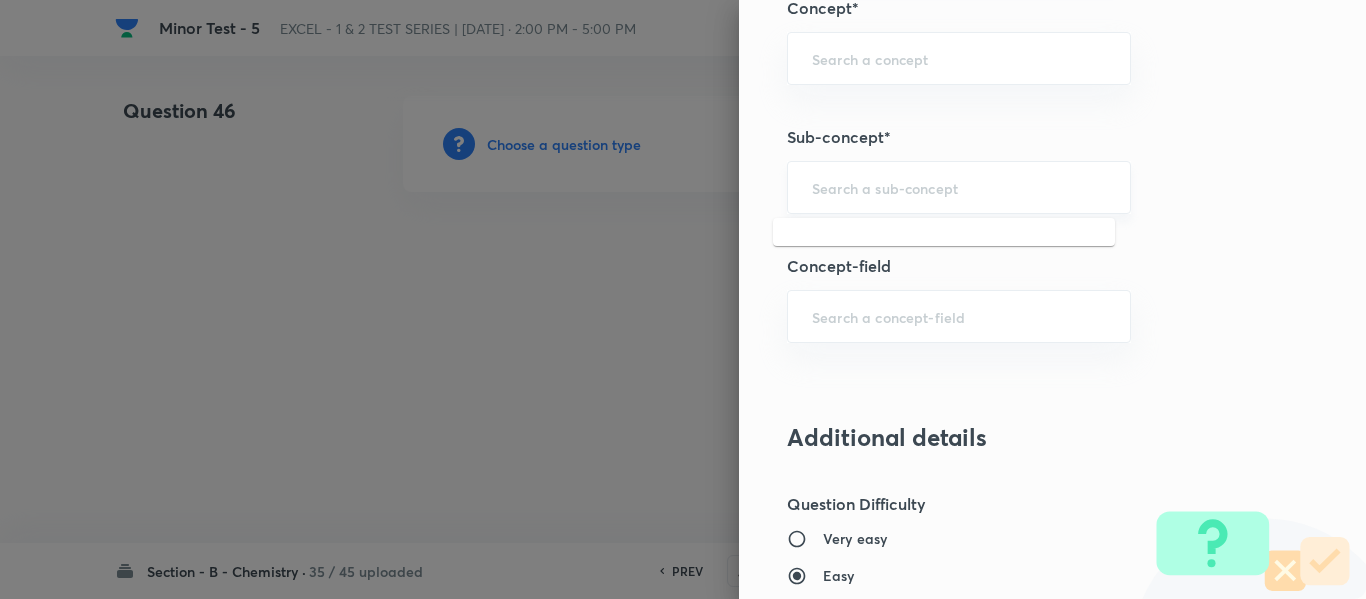 click at bounding box center [959, 187] 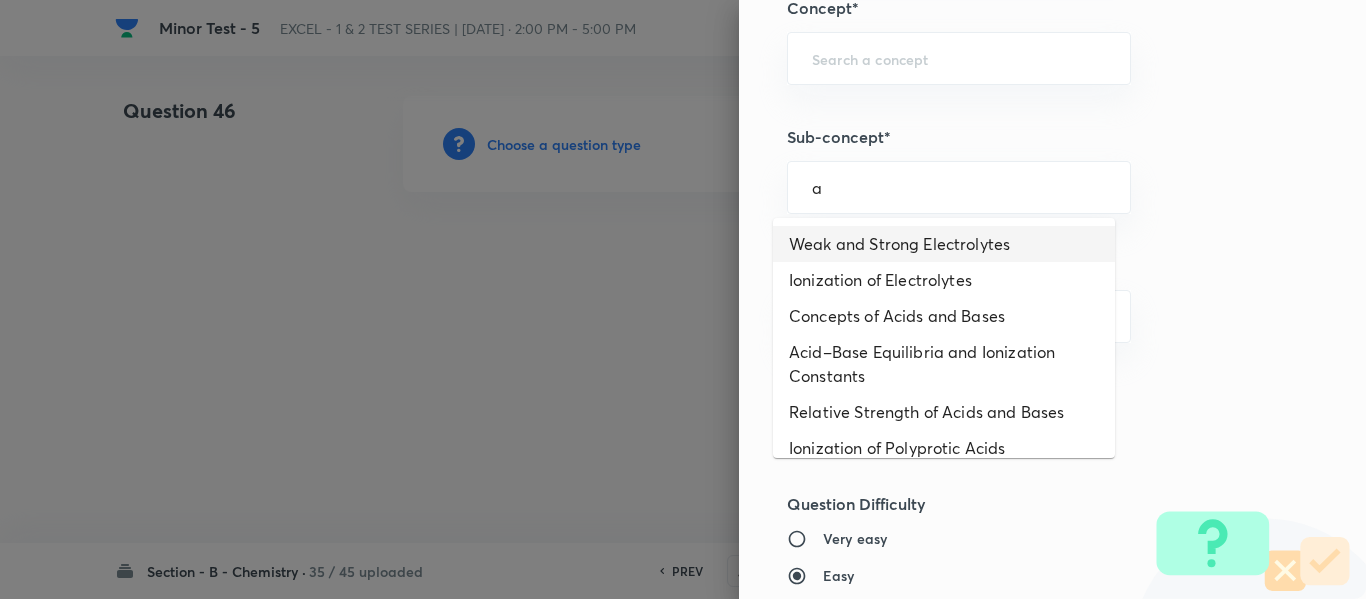 click on "Weak and Strong Electrolytes" at bounding box center [944, 244] 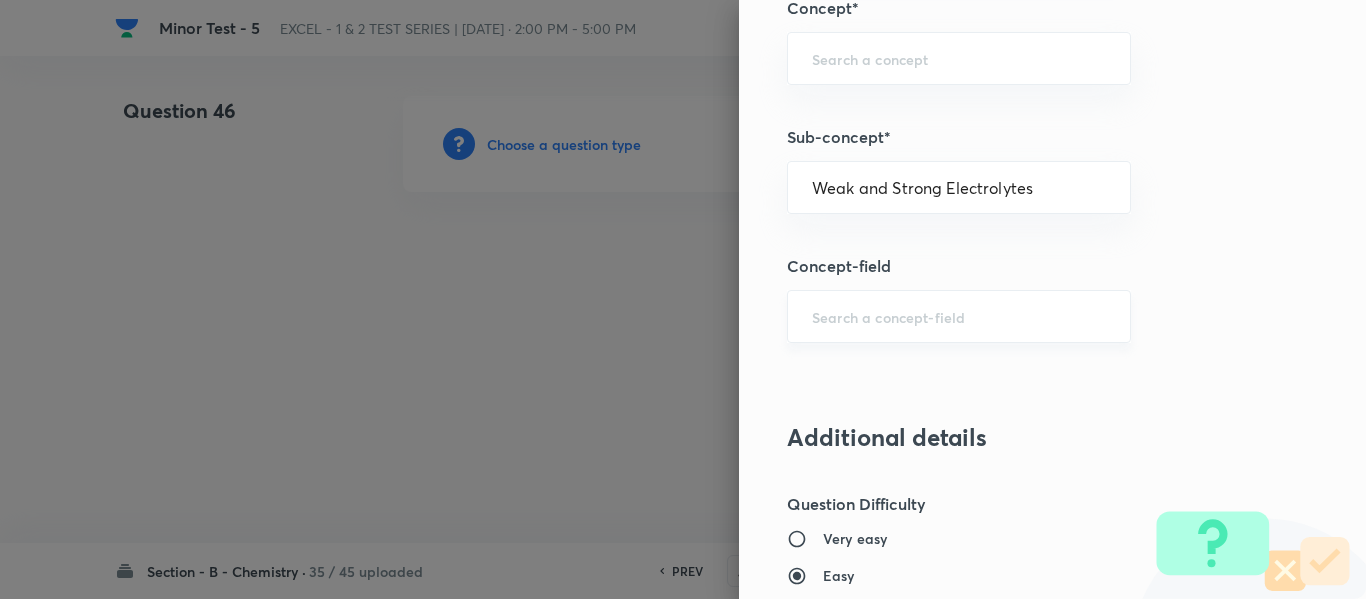 type on "Chemistry" 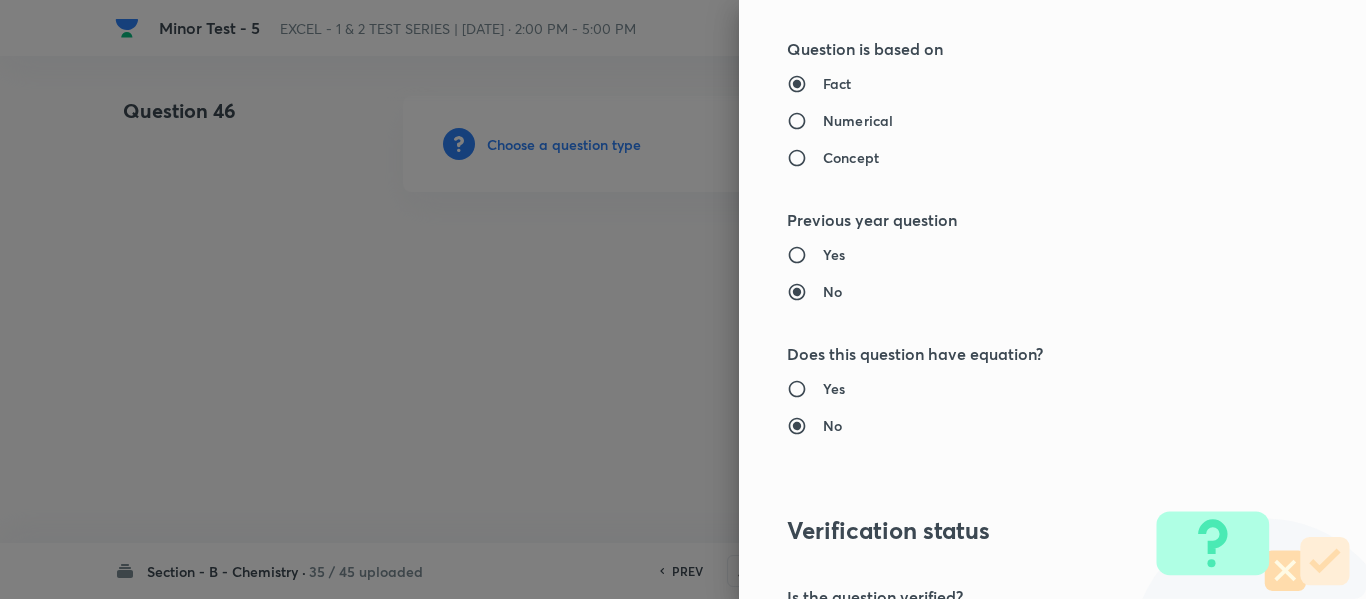 scroll, scrollTop: 1700, scrollLeft: 0, axis: vertical 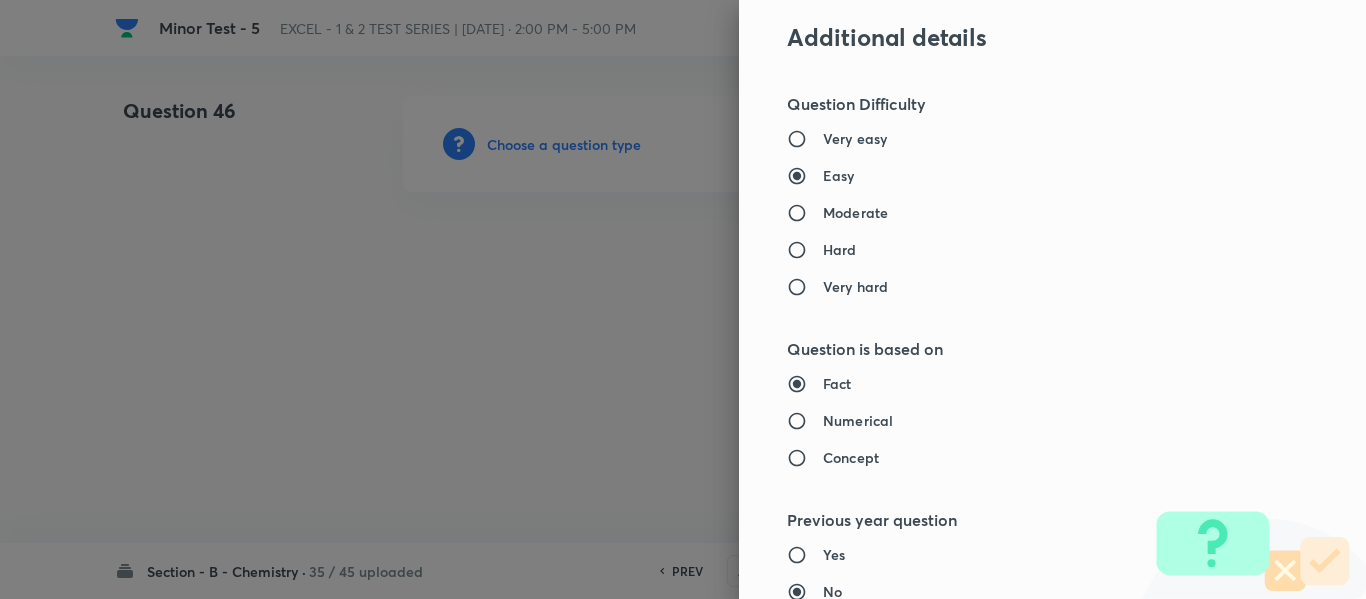click on "Moderate" at bounding box center [855, 212] 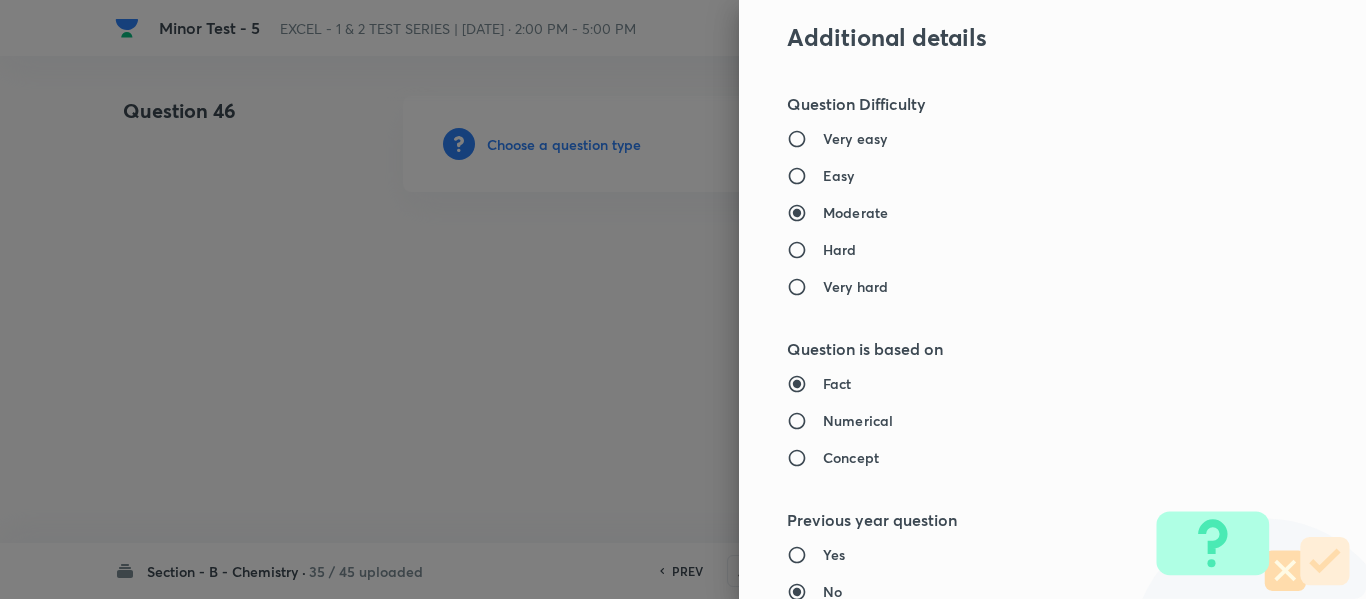 click on "Fact Numerical Concept" at bounding box center (1019, 420) 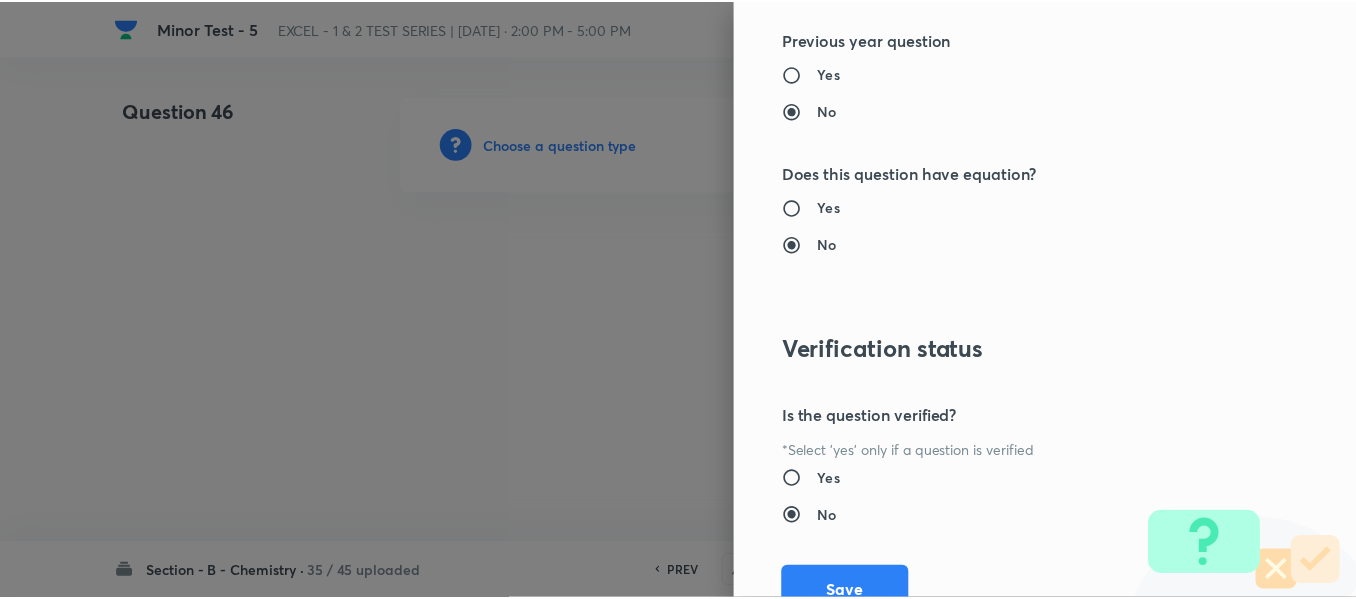 scroll, scrollTop: 2261, scrollLeft: 0, axis: vertical 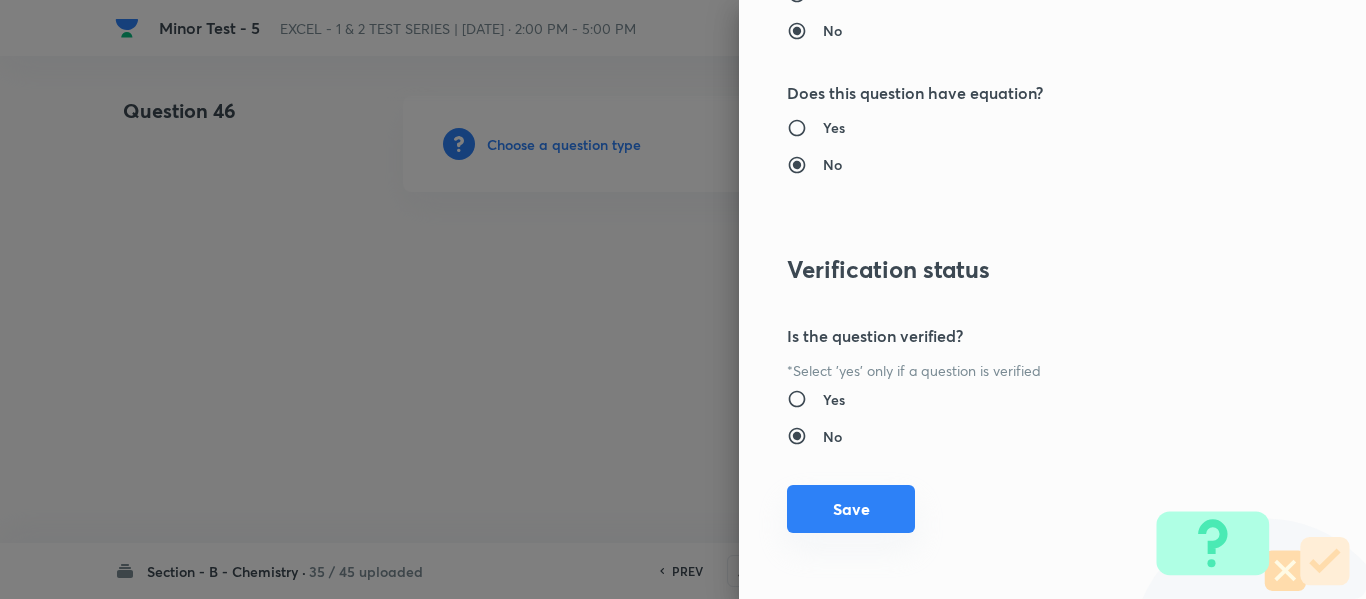 click on "Save" at bounding box center (851, 509) 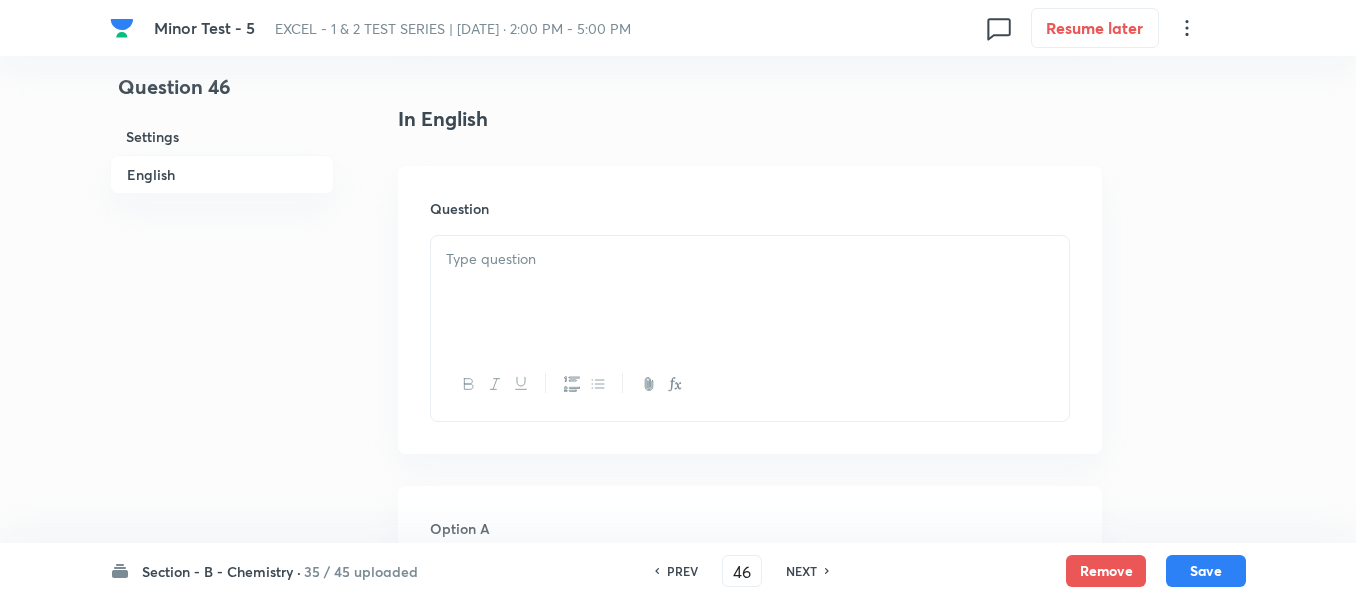 scroll, scrollTop: 500, scrollLeft: 0, axis: vertical 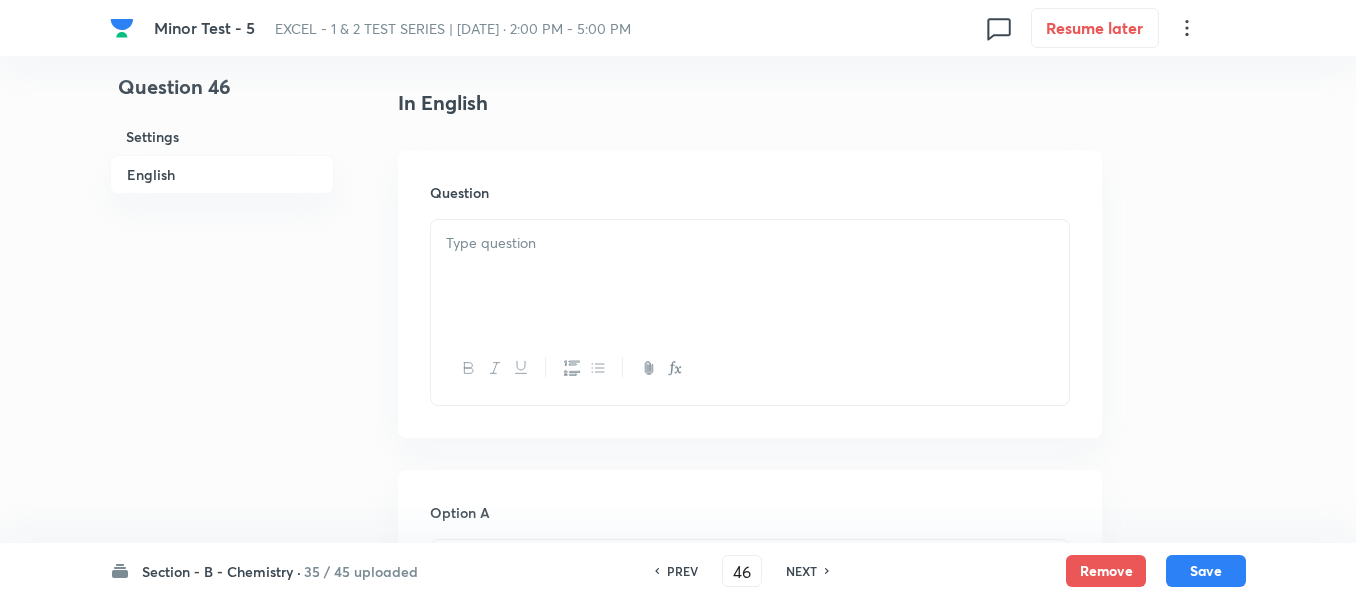 click at bounding box center [750, 276] 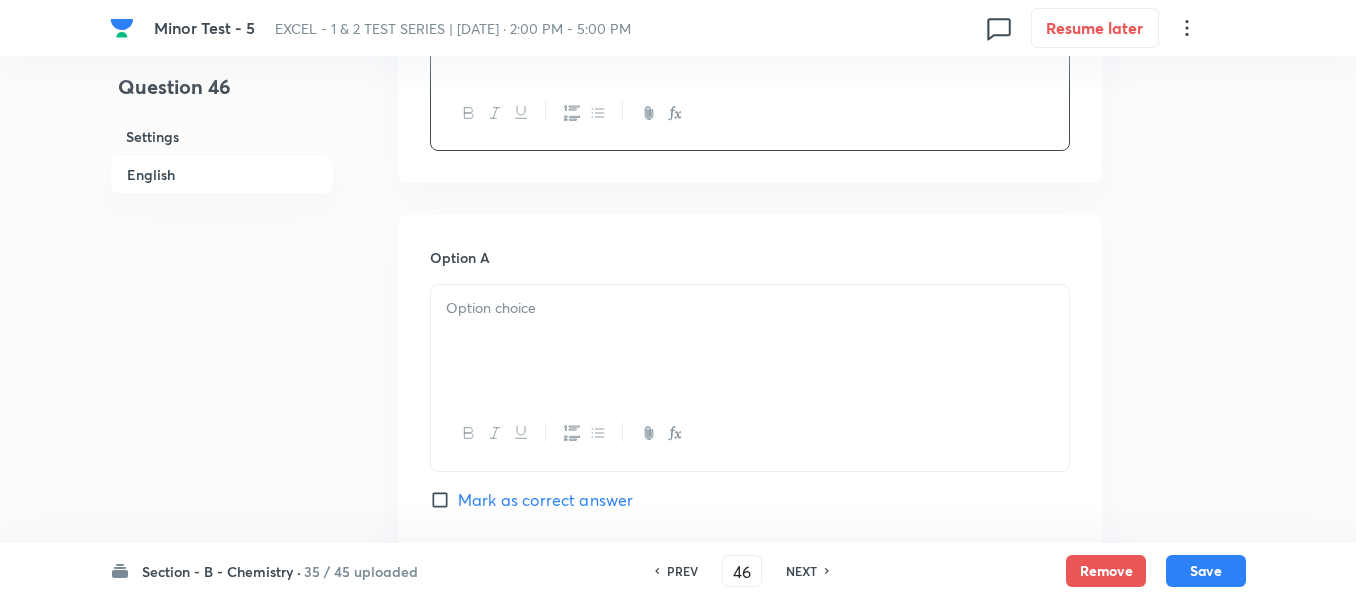 scroll, scrollTop: 800, scrollLeft: 0, axis: vertical 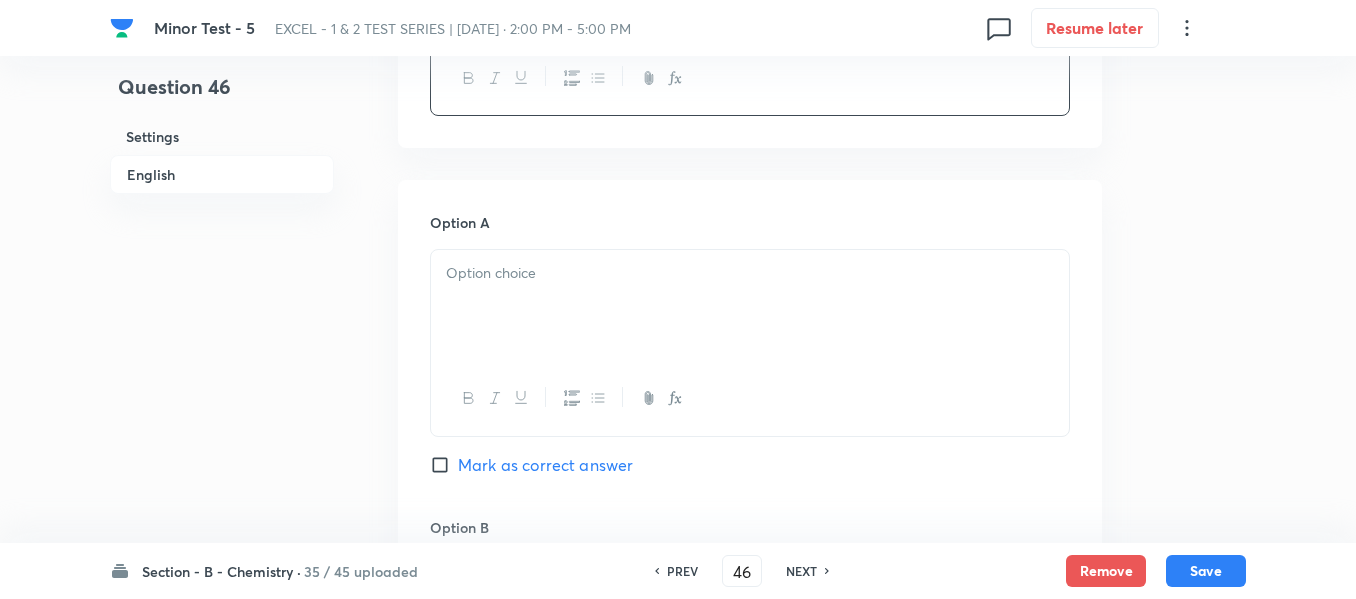 click on "Option A Mark as correct answer" at bounding box center (750, 364) 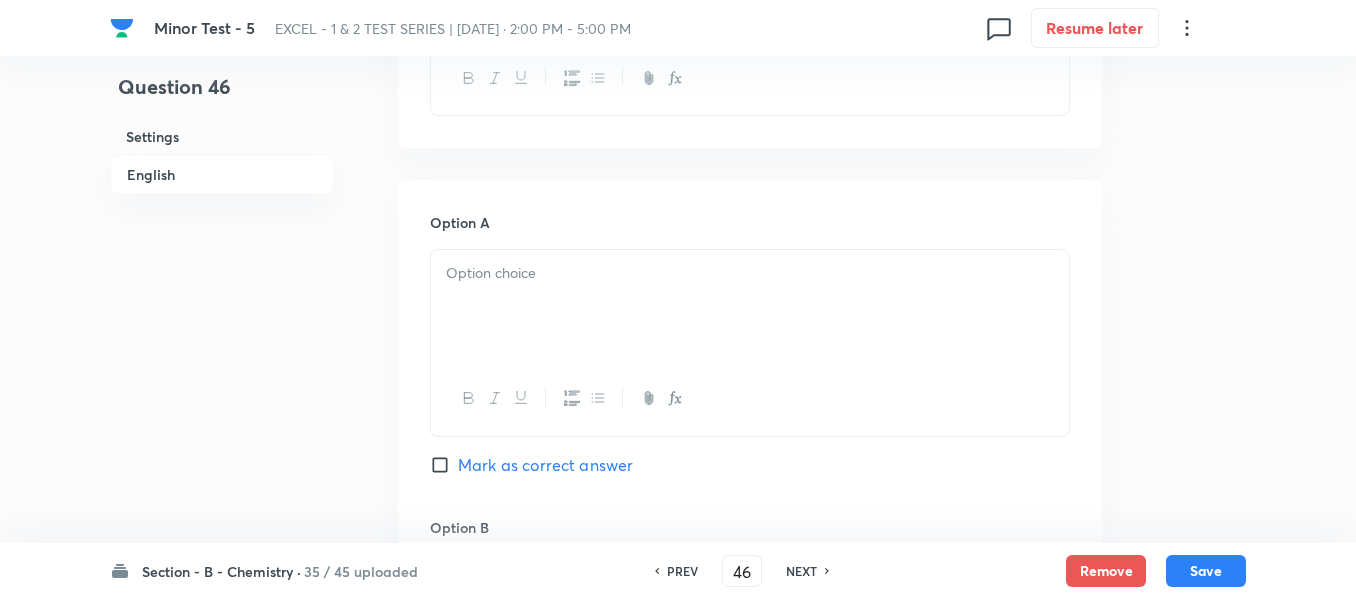 click at bounding box center [750, 306] 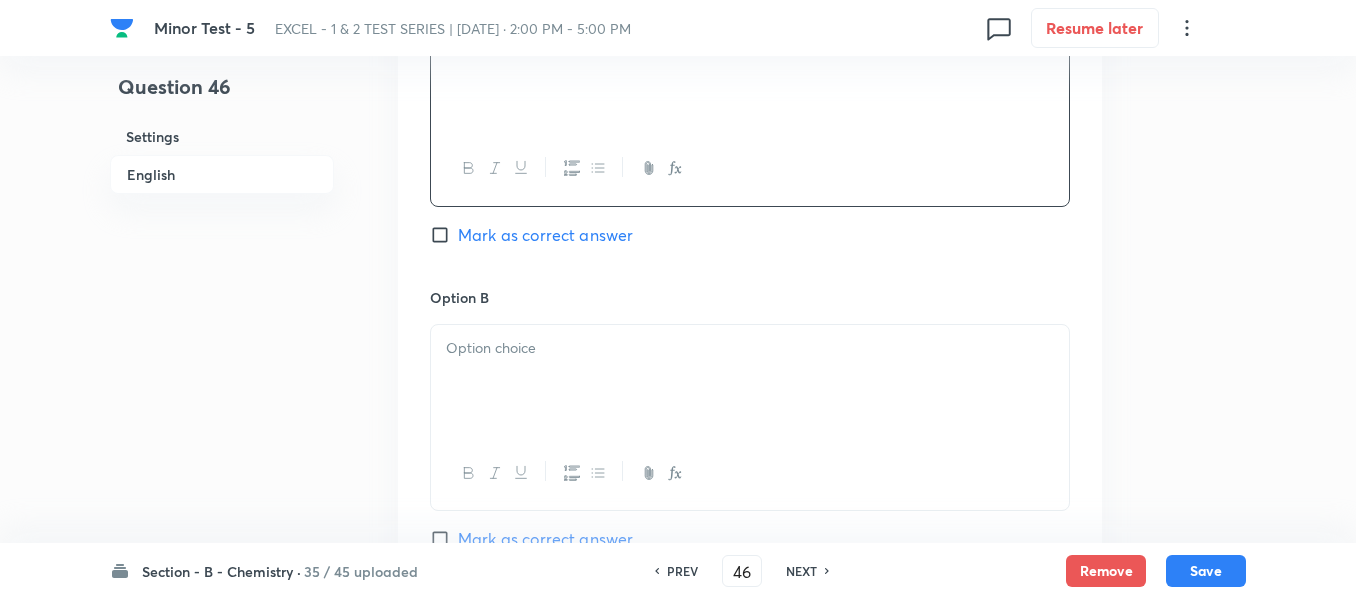 scroll, scrollTop: 1100, scrollLeft: 0, axis: vertical 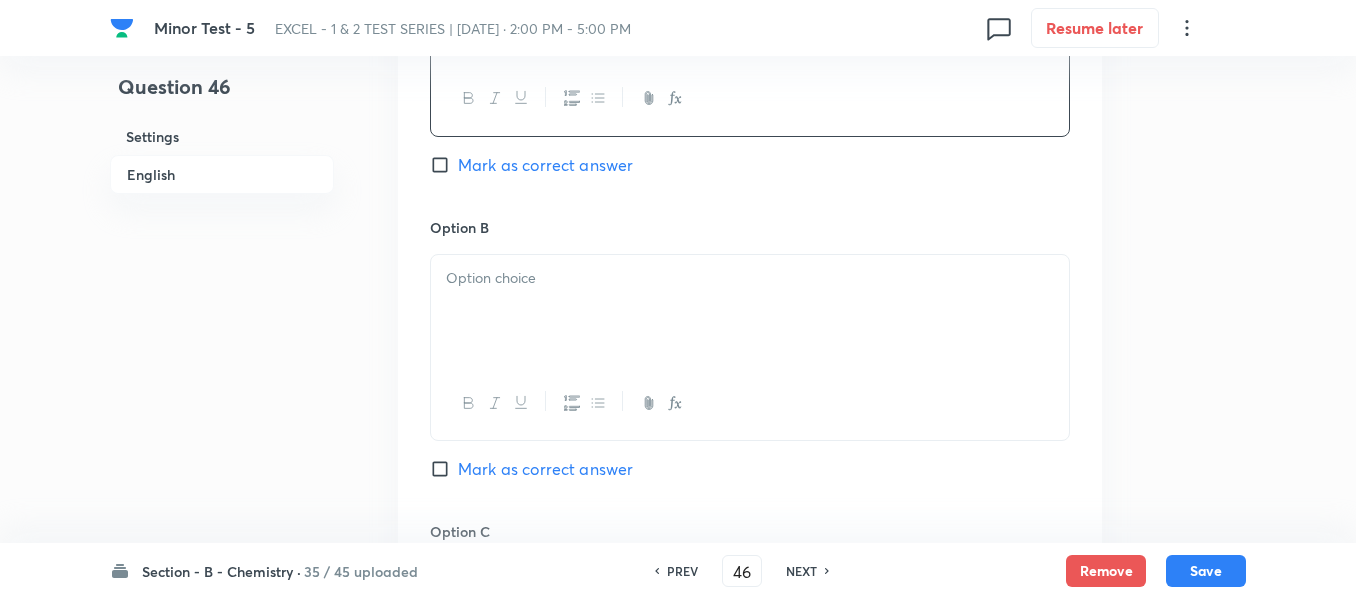 click at bounding box center (750, 311) 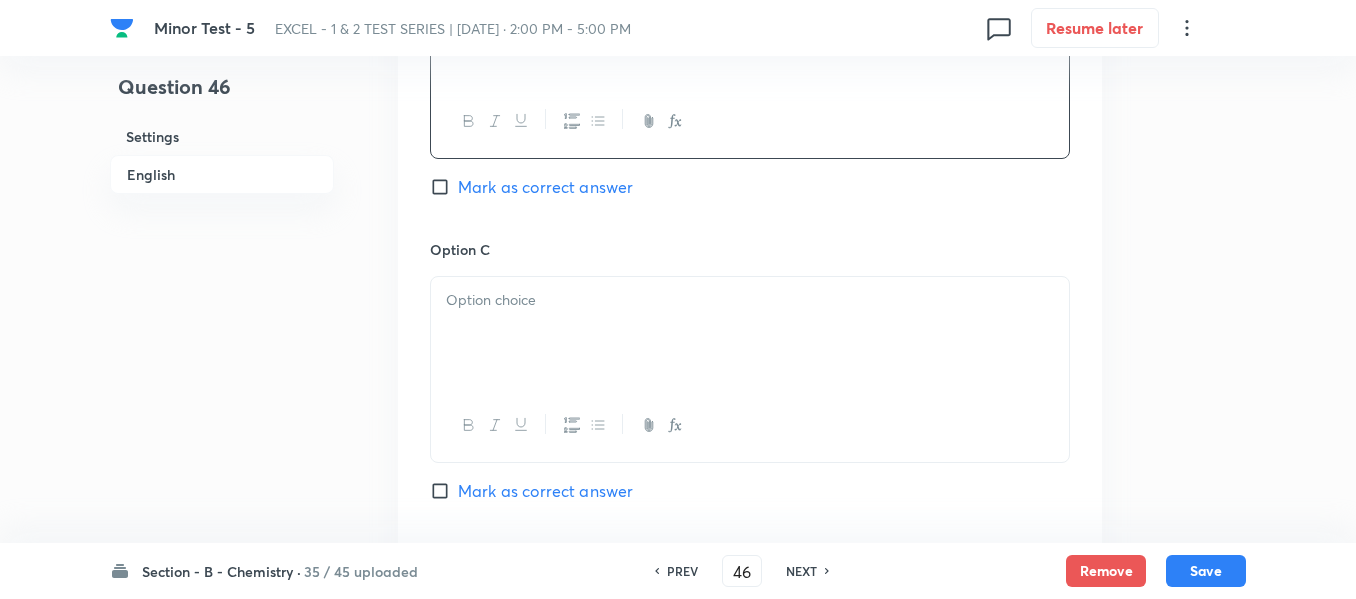 scroll, scrollTop: 1400, scrollLeft: 0, axis: vertical 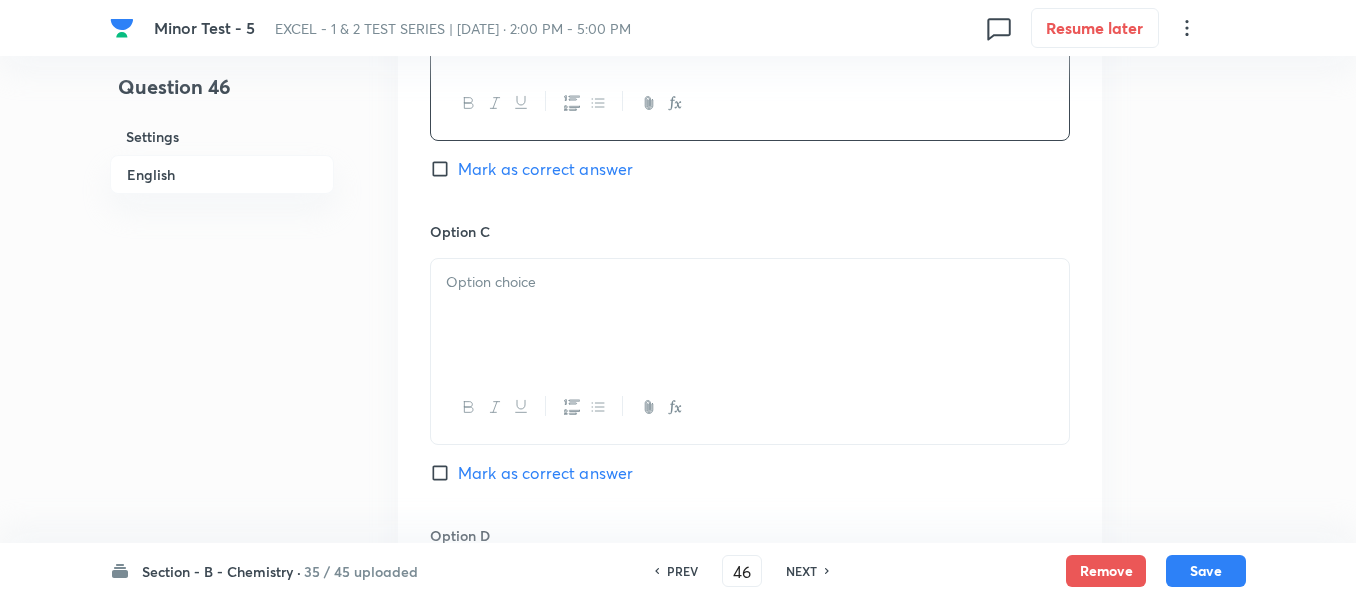 click at bounding box center (750, 282) 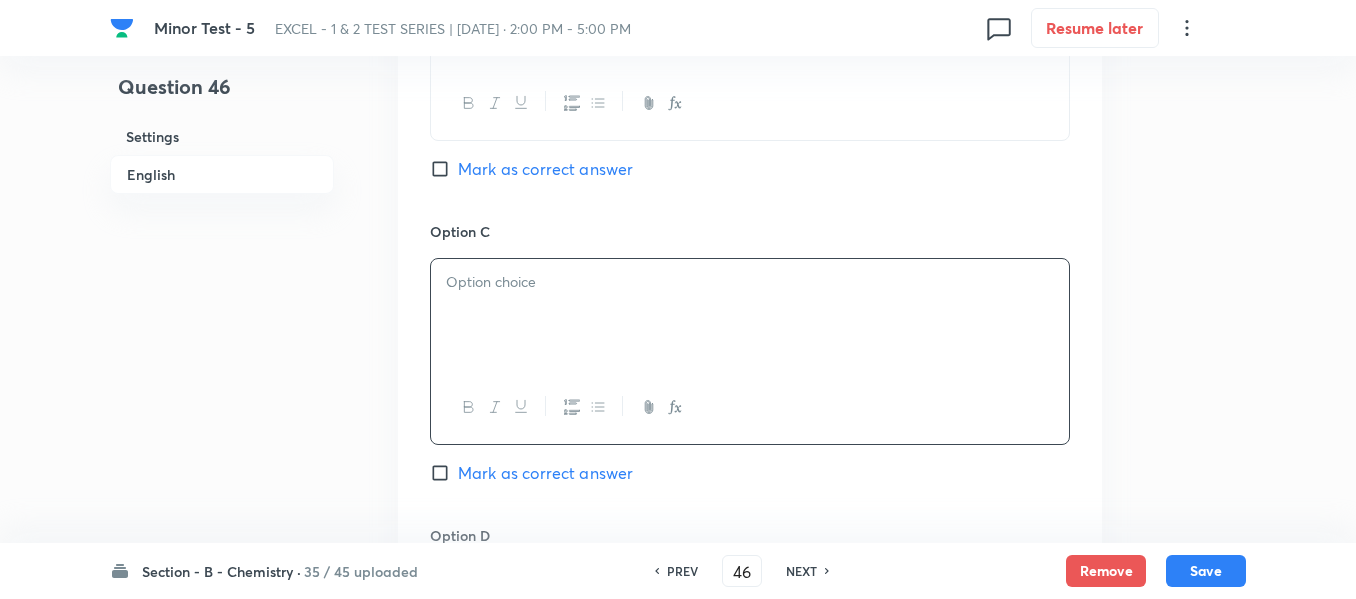 click at bounding box center [750, 315] 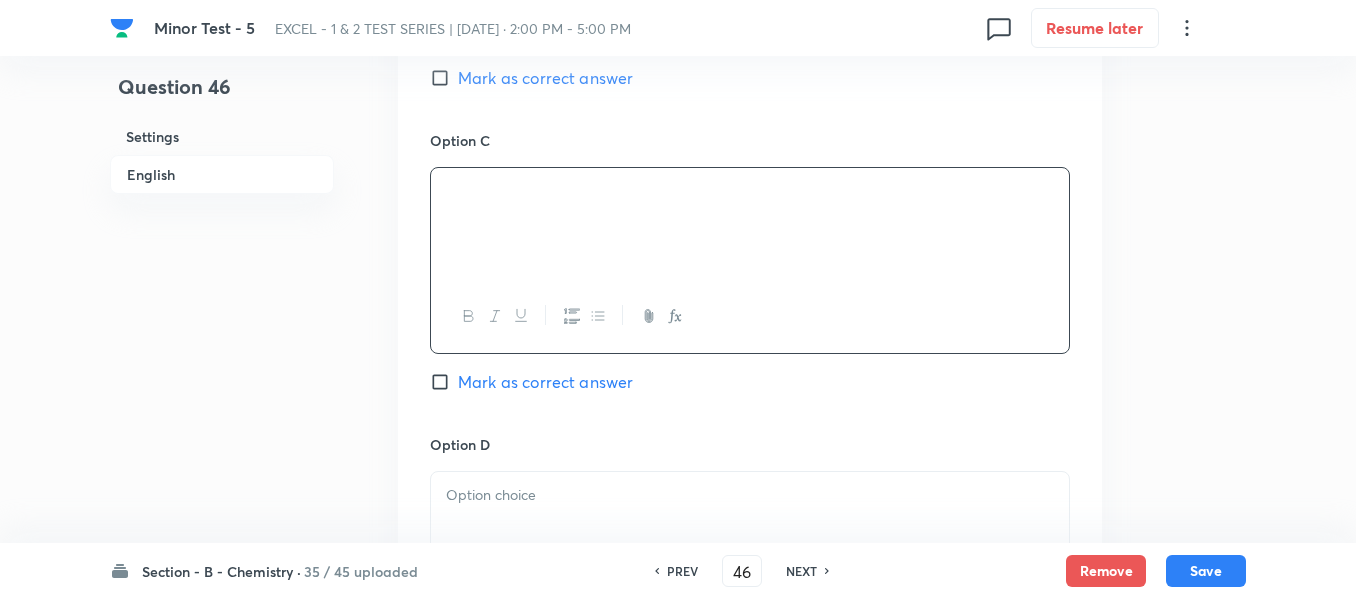 scroll, scrollTop: 1600, scrollLeft: 0, axis: vertical 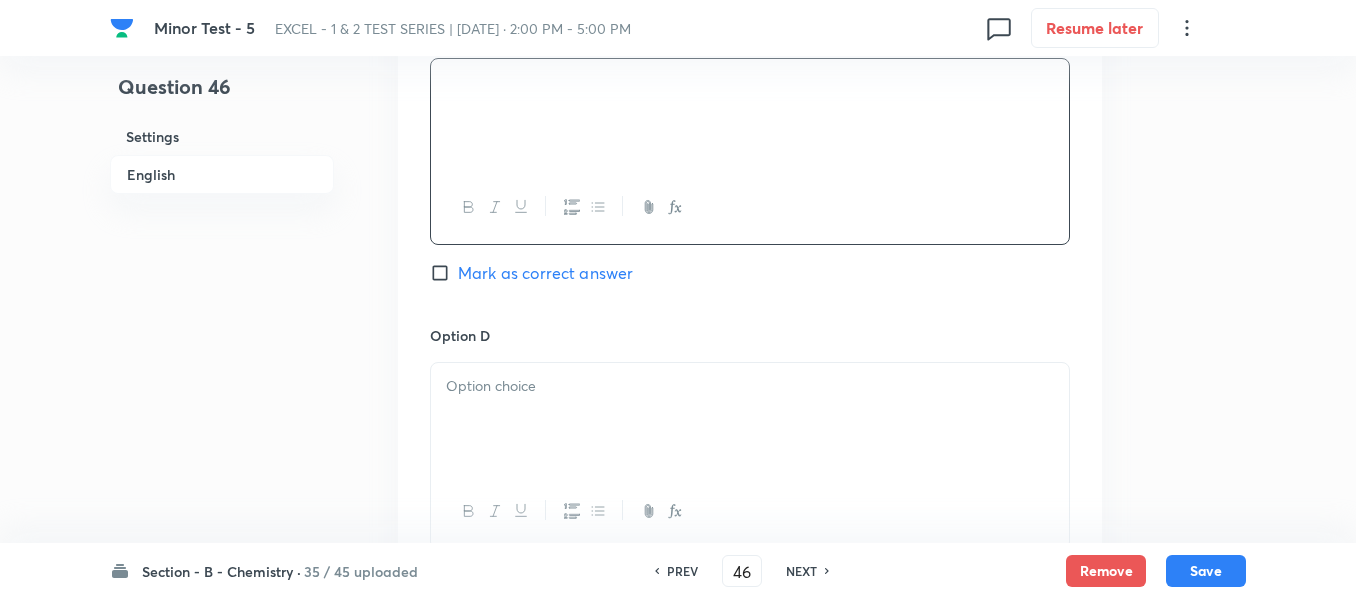 click at bounding box center (750, 419) 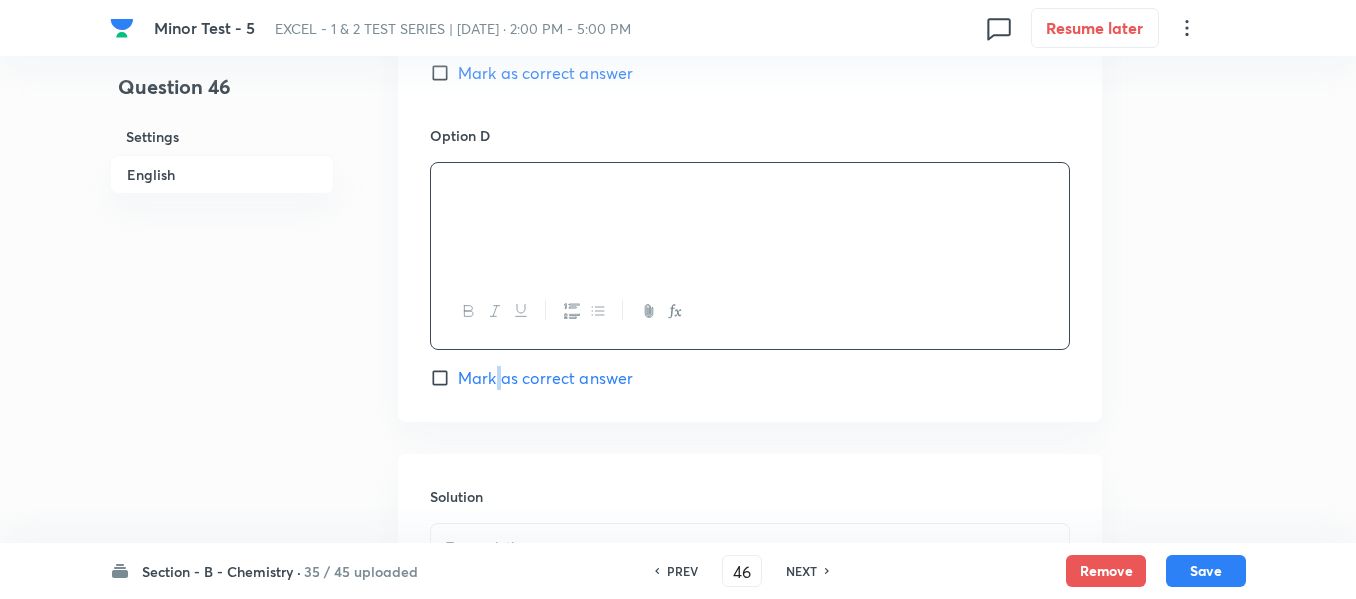 drag, startPoint x: 499, startPoint y: 382, endPoint x: 580, endPoint y: 402, distance: 83.43261 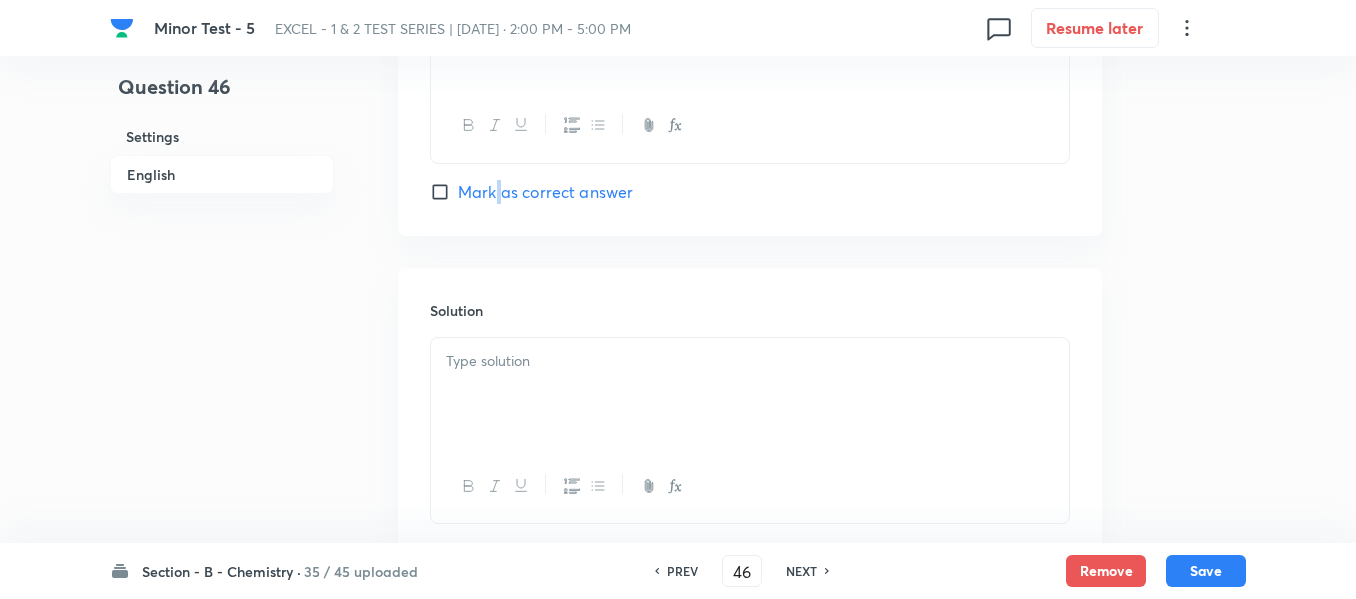 scroll, scrollTop: 2000, scrollLeft: 0, axis: vertical 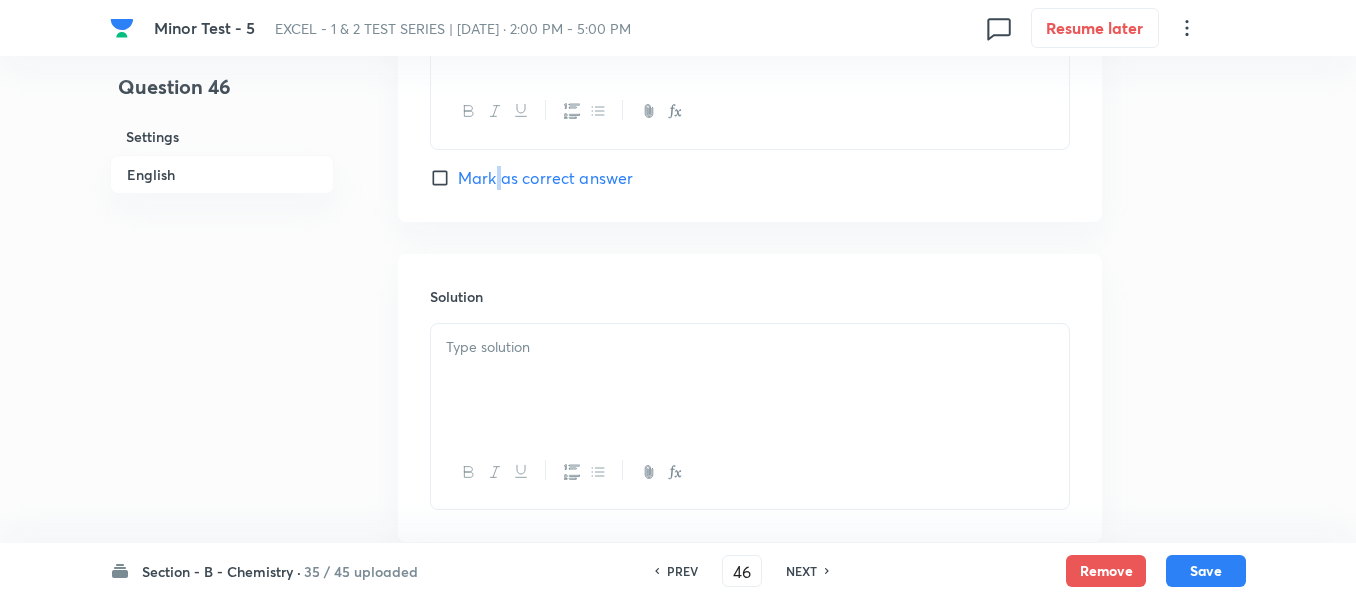 click on "Mark as correct answer" at bounding box center (444, 178) 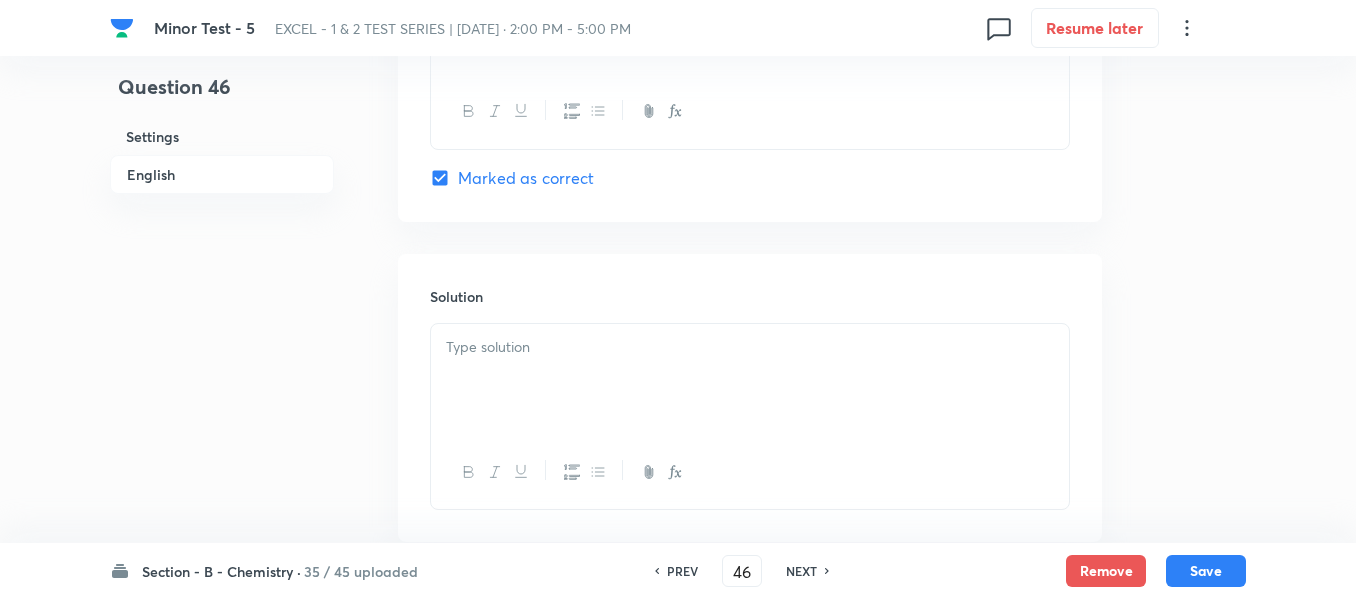 click at bounding box center [750, 380] 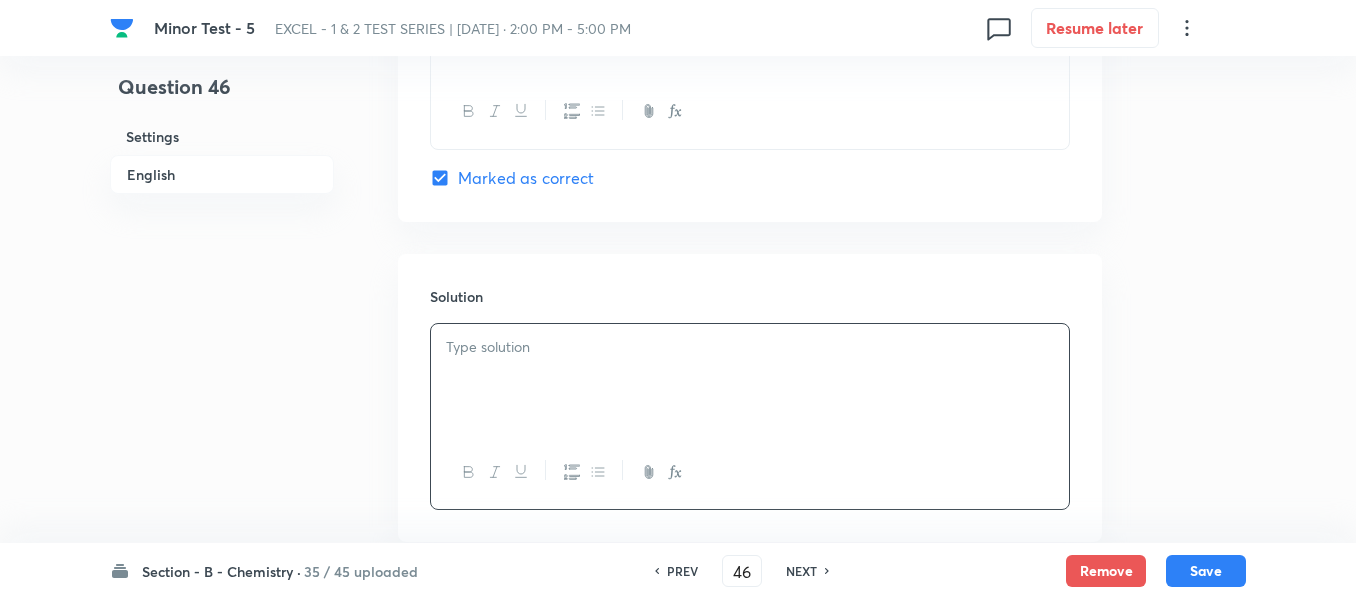 type 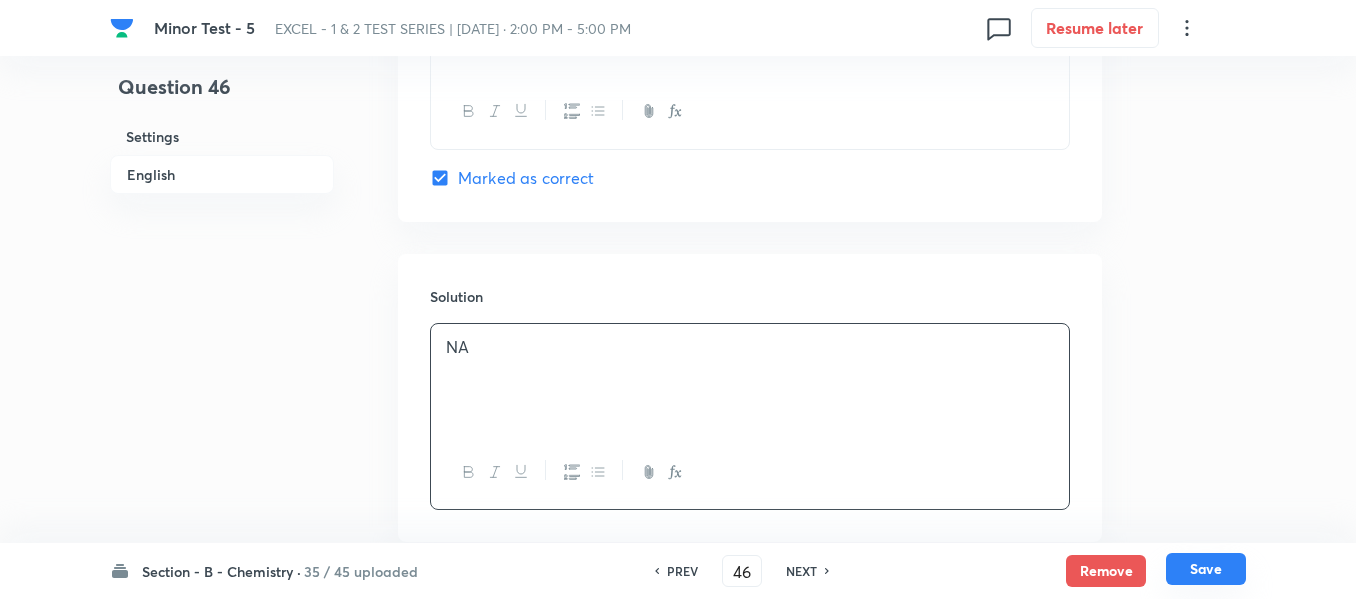 click on "Save" at bounding box center (1206, 569) 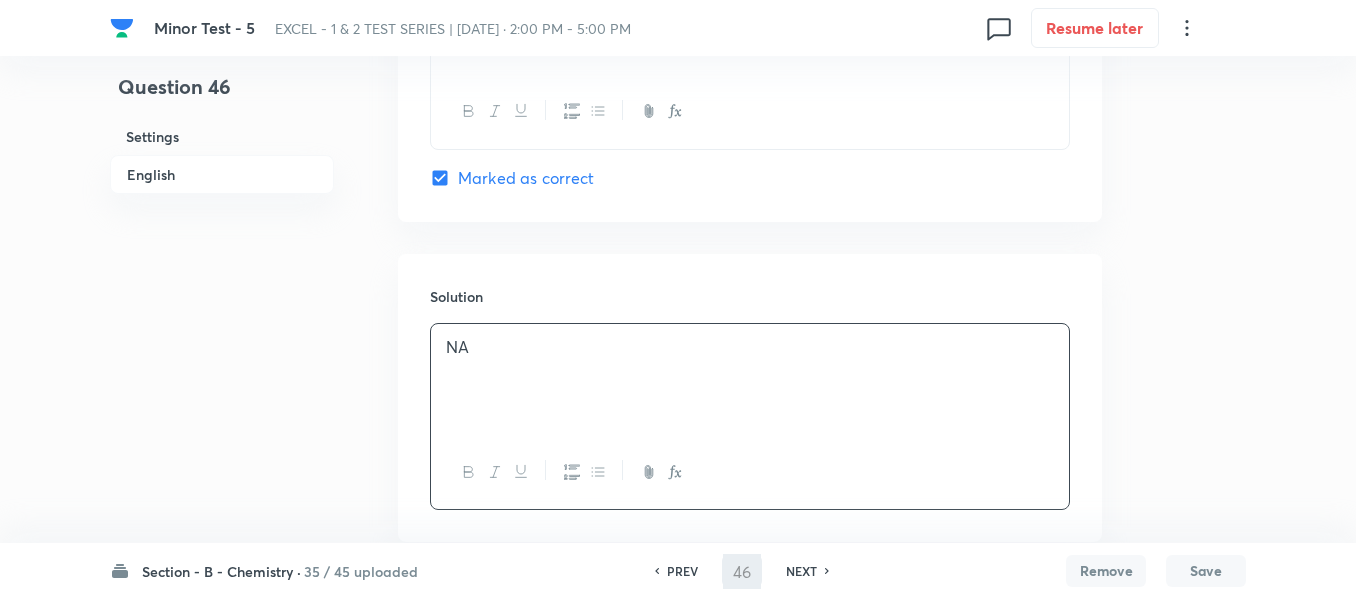 type on "47" 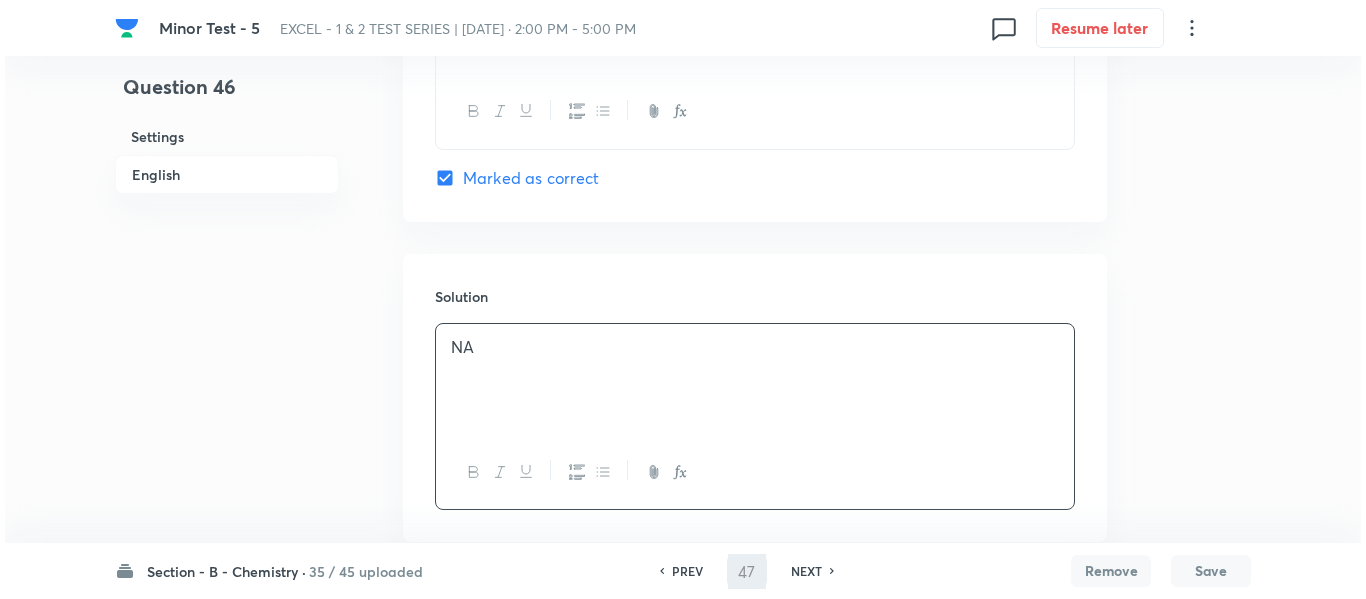 scroll, scrollTop: 0, scrollLeft: 0, axis: both 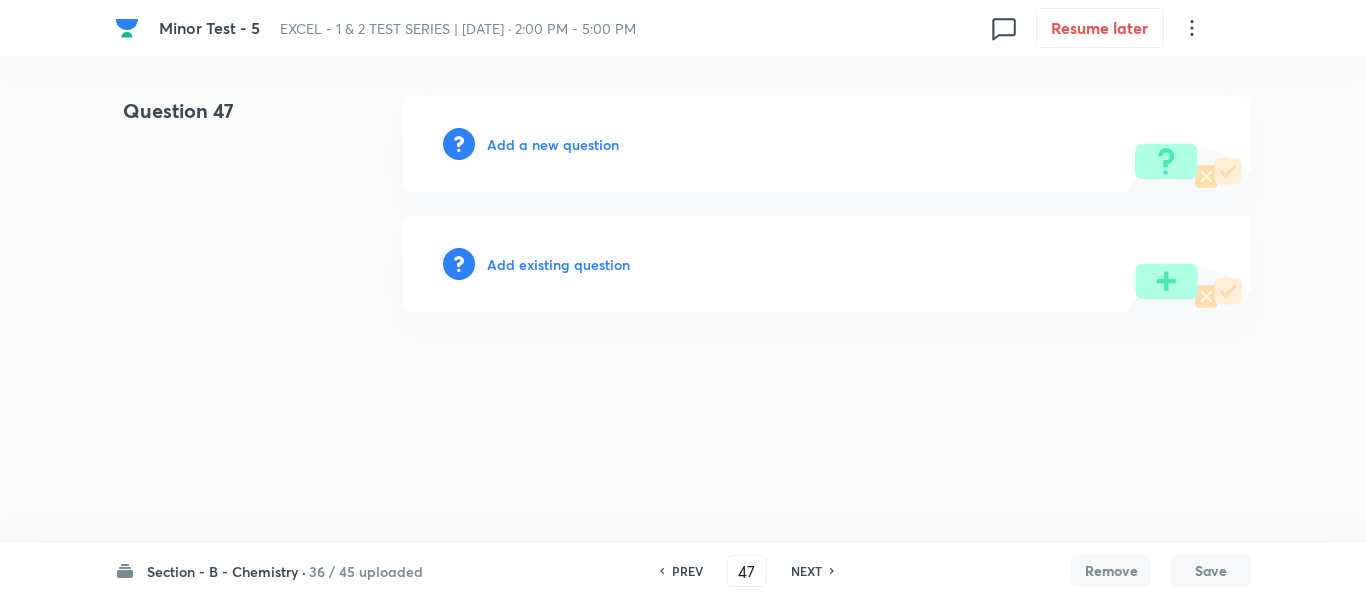 click on "Add a new question" at bounding box center (553, 144) 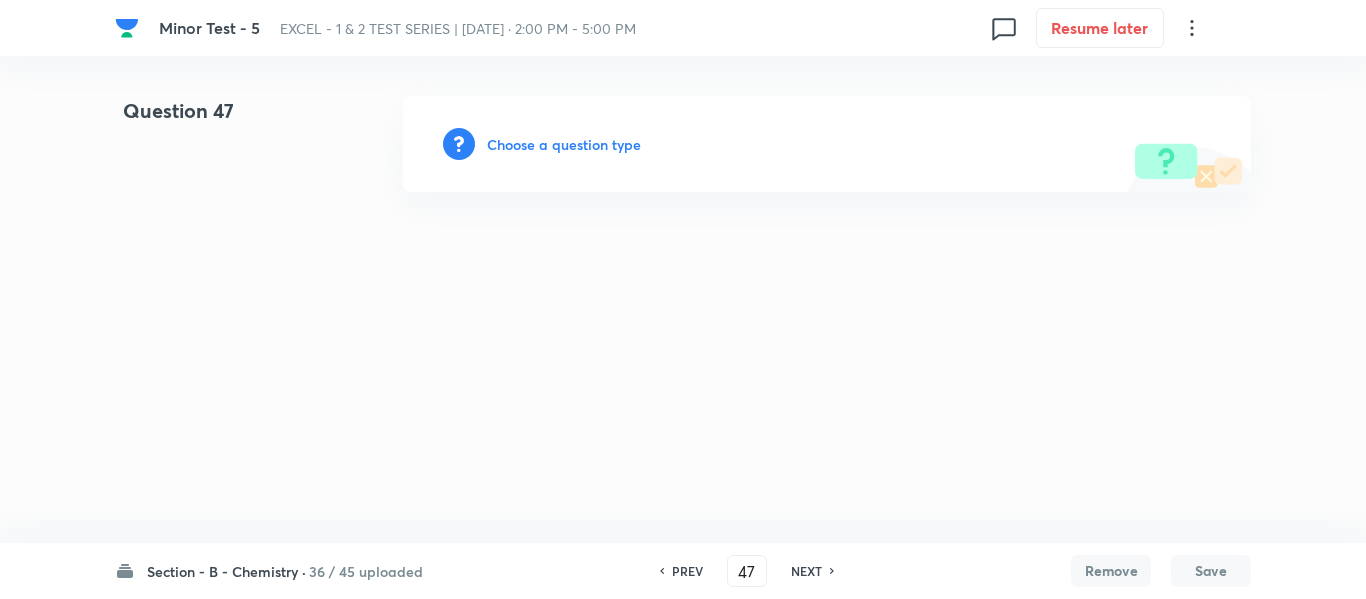 click on "Choose a question type" at bounding box center [564, 144] 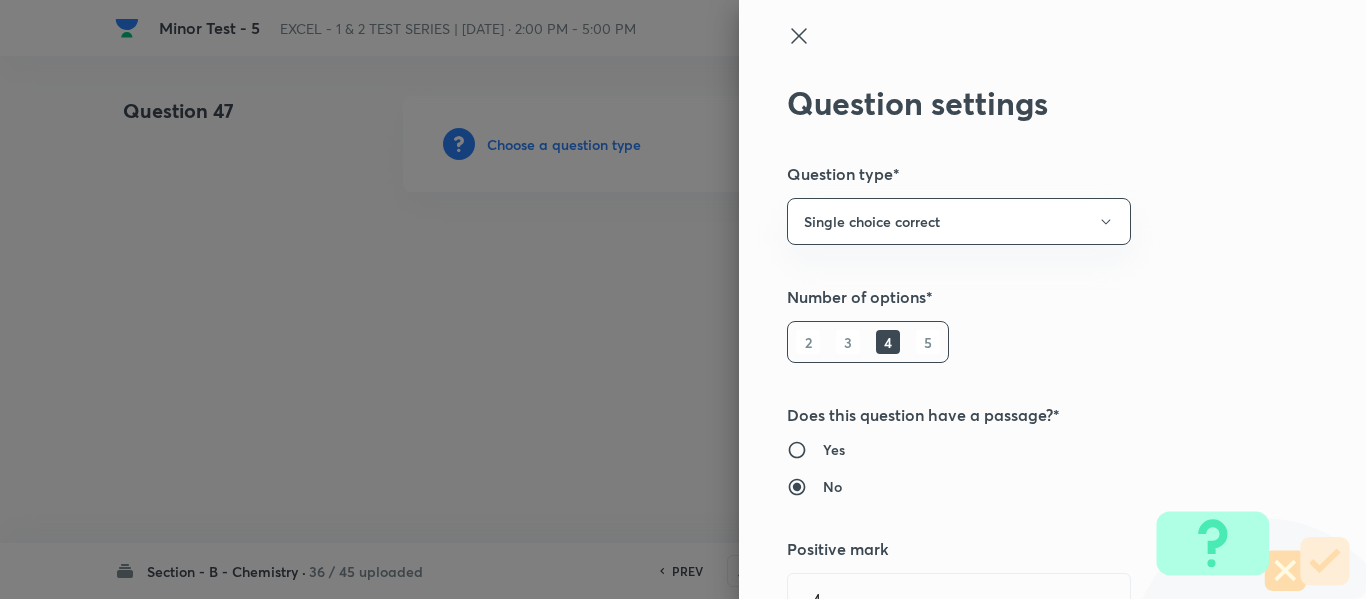 type 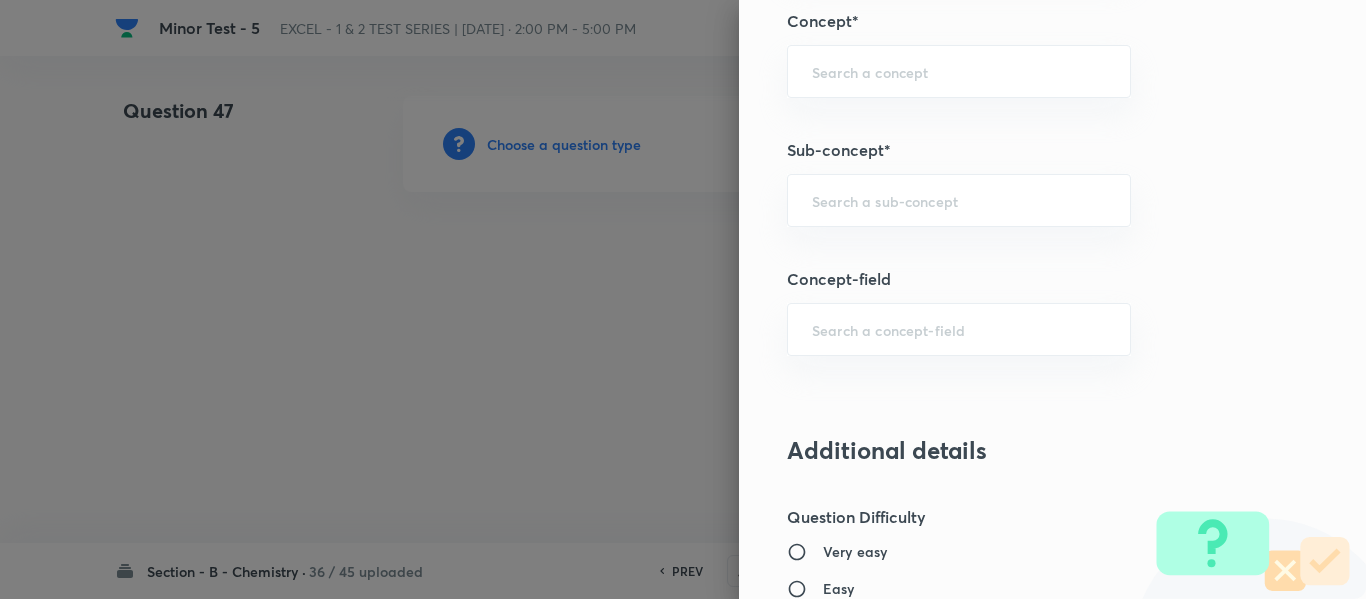 scroll, scrollTop: 1300, scrollLeft: 0, axis: vertical 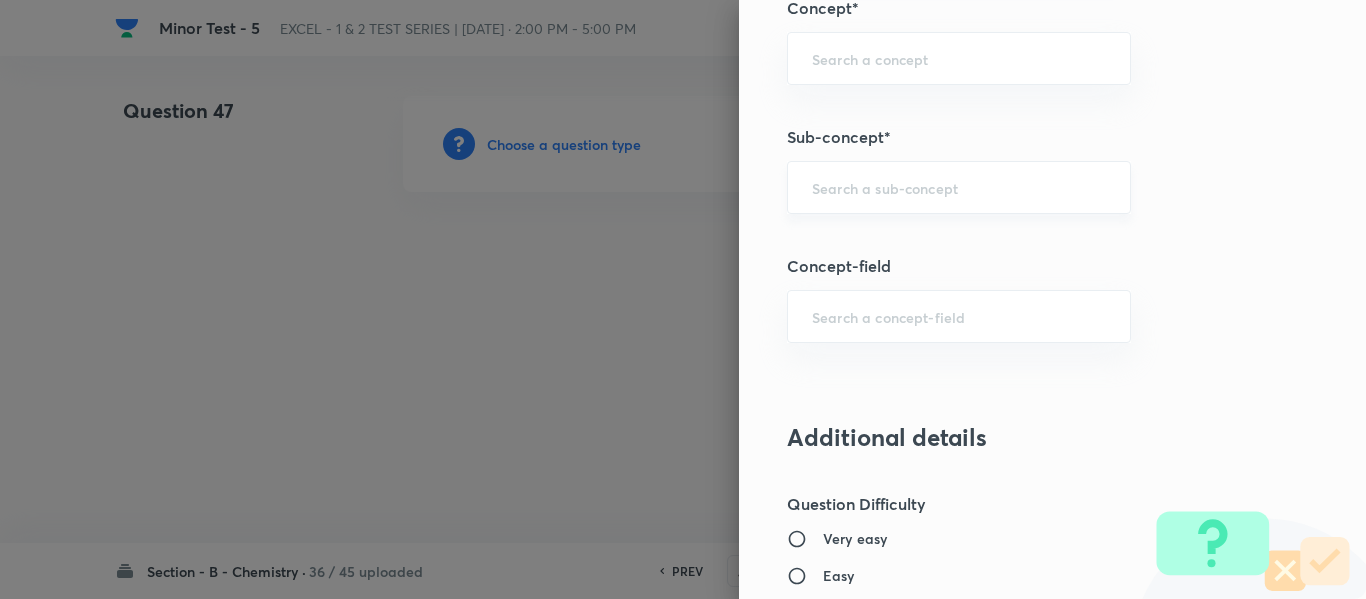 click on "​" at bounding box center (959, 187) 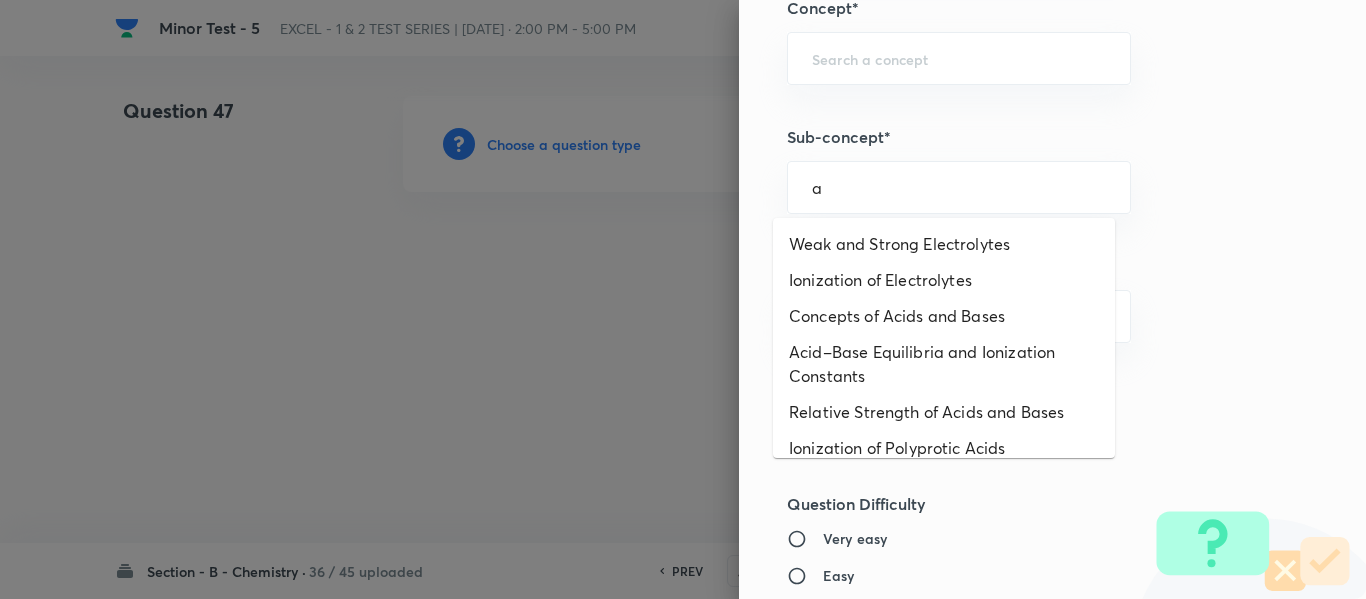 click on "Weak and Strong Electrolytes" at bounding box center [944, 244] 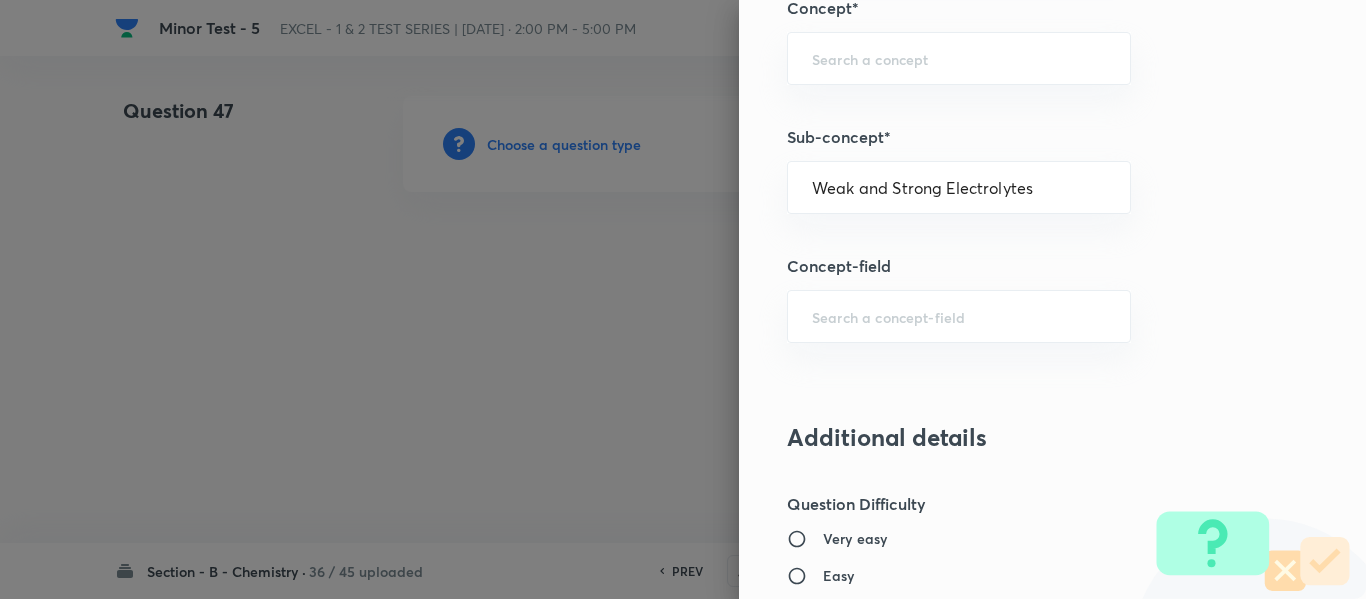 type on "Chemistry" 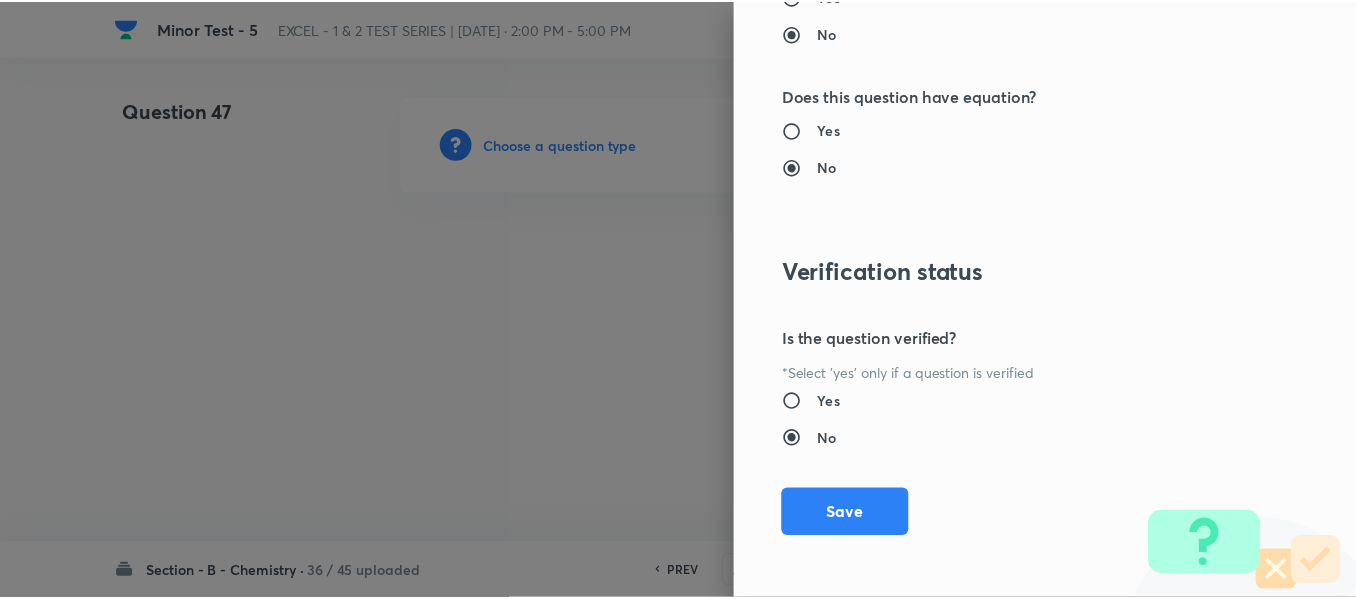 scroll, scrollTop: 2261, scrollLeft: 0, axis: vertical 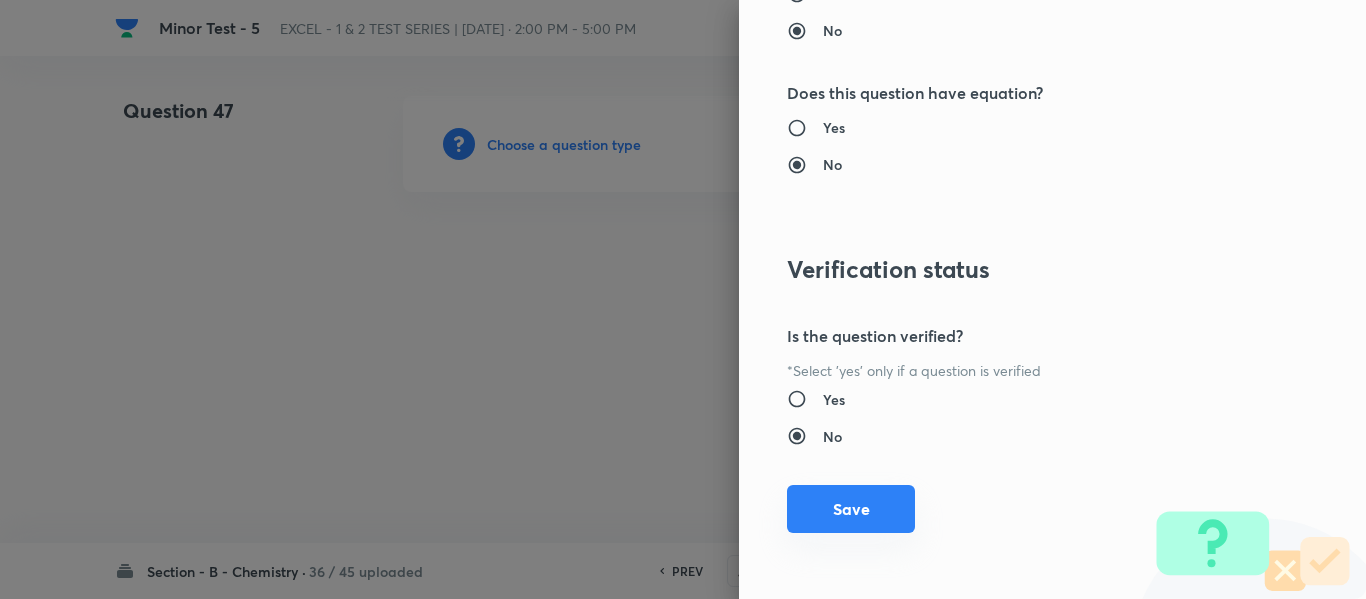 click on "Save" at bounding box center [851, 509] 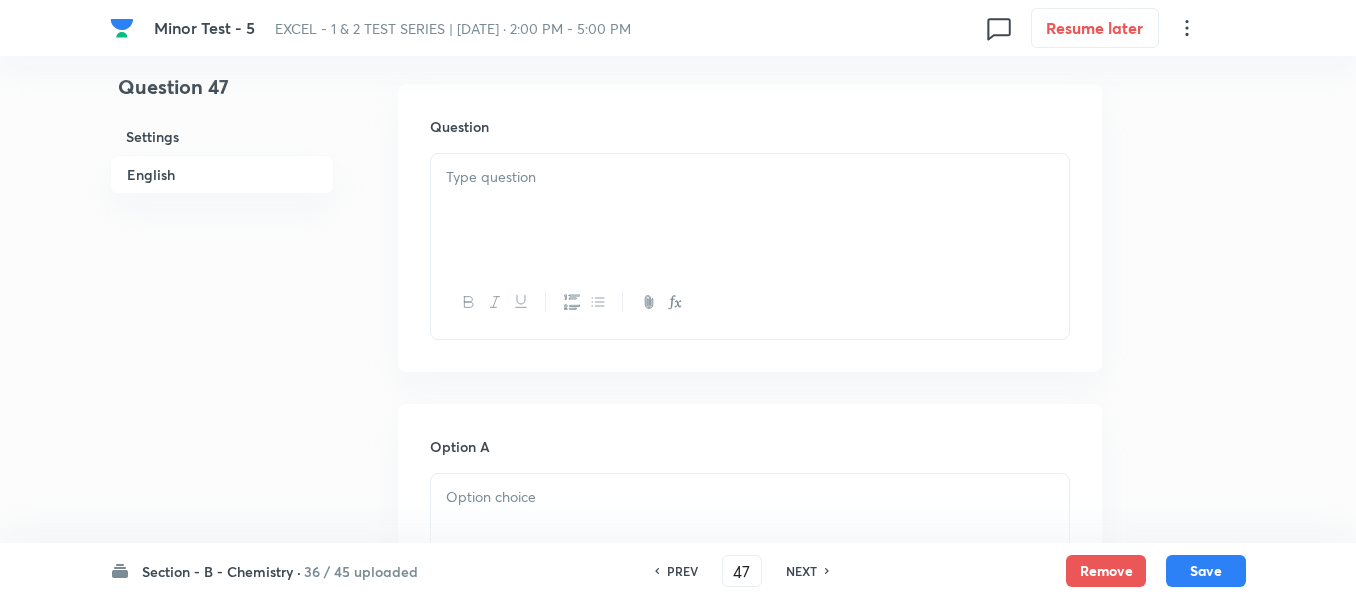 scroll, scrollTop: 600, scrollLeft: 0, axis: vertical 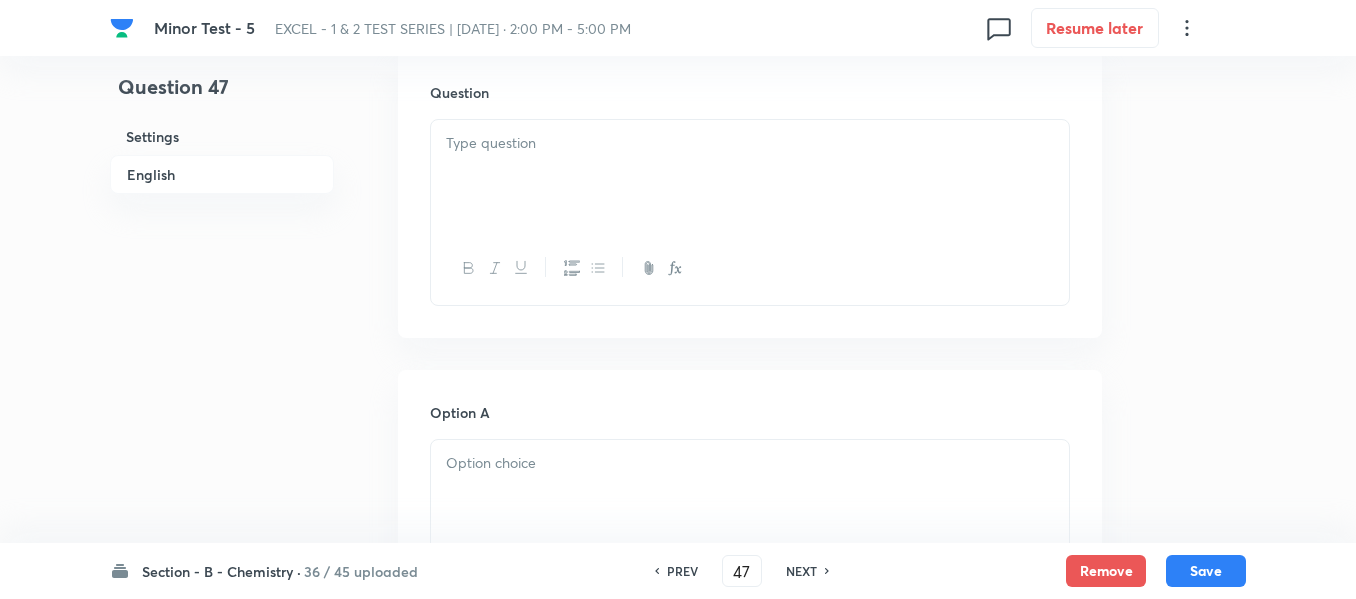 click at bounding box center (750, 176) 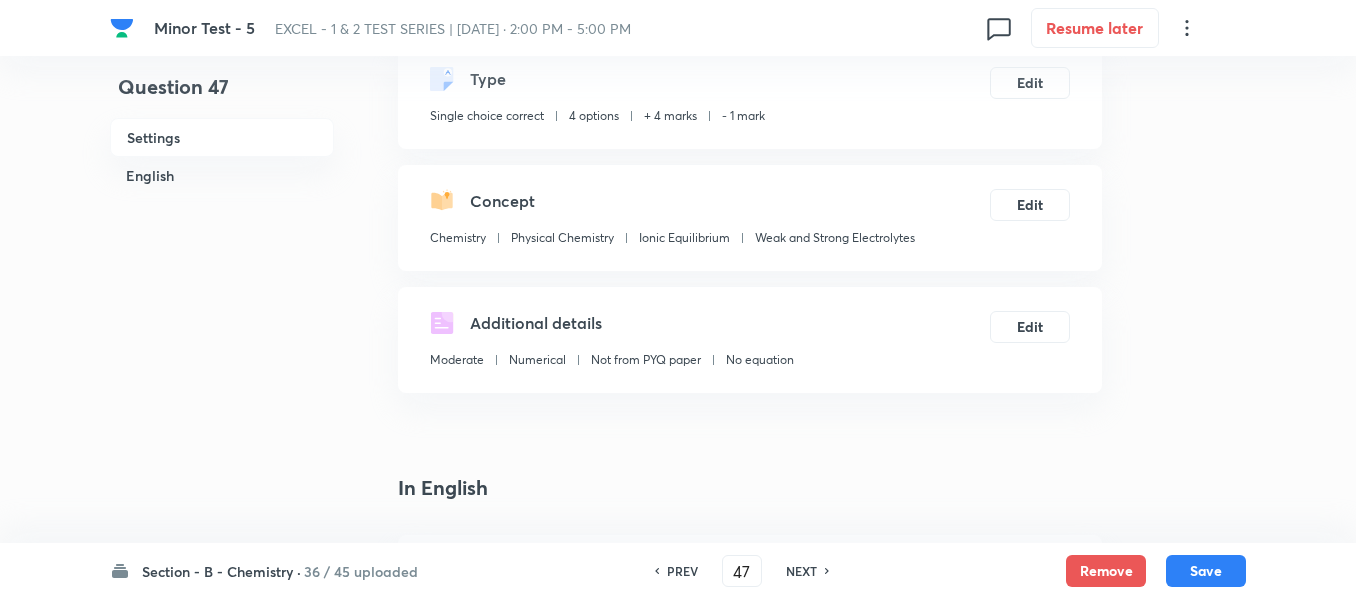 scroll, scrollTop: 100, scrollLeft: 0, axis: vertical 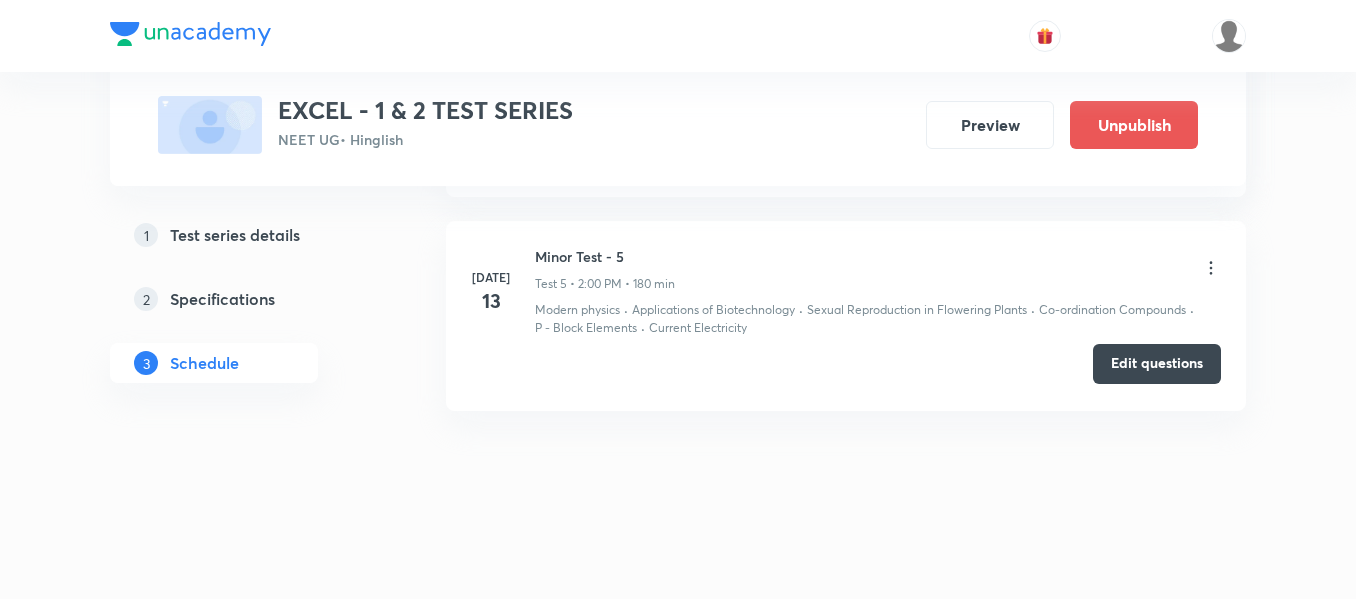click on "Edit questions" at bounding box center [1157, 364] 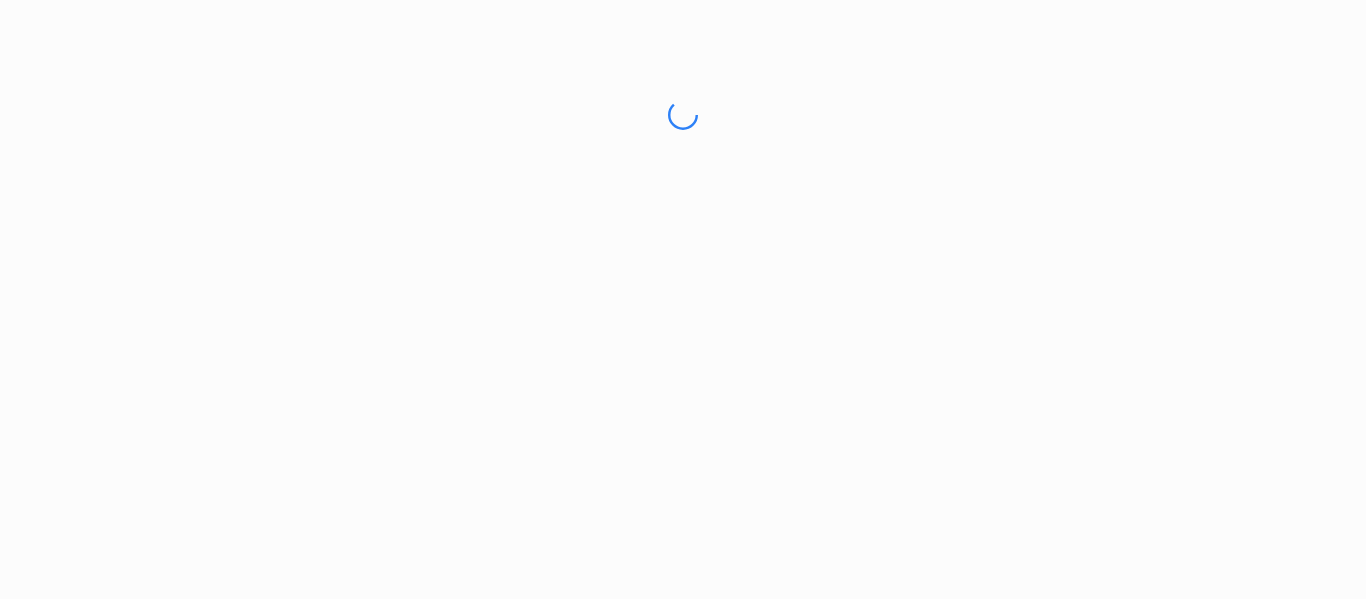 scroll, scrollTop: 0, scrollLeft: 0, axis: both 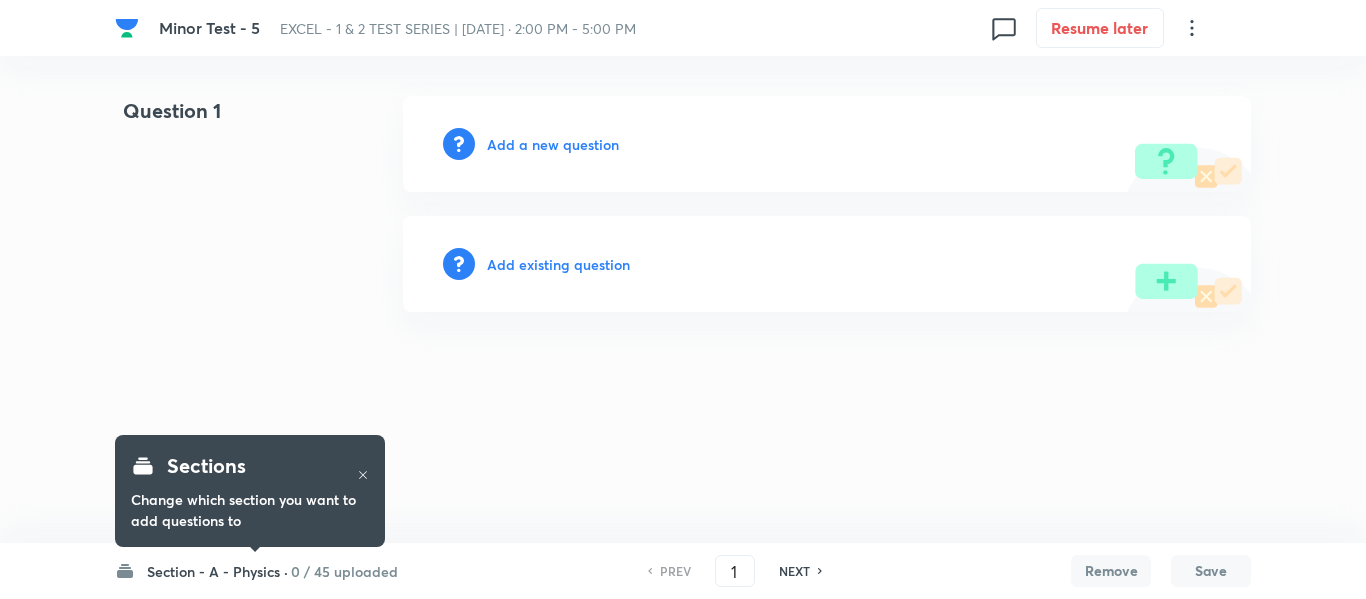 click on "Section - A - Physics ·" at bounding box center (217, 571) 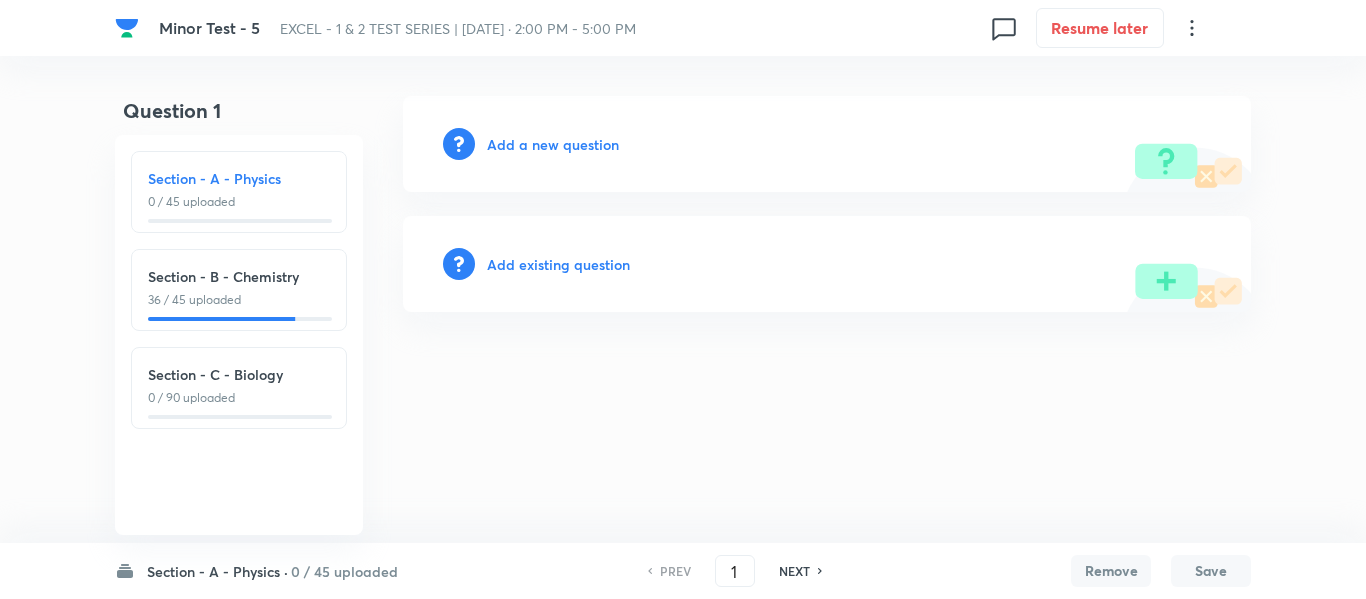 click on "36 / 45 uploaded" at bounding box center (239, 300) 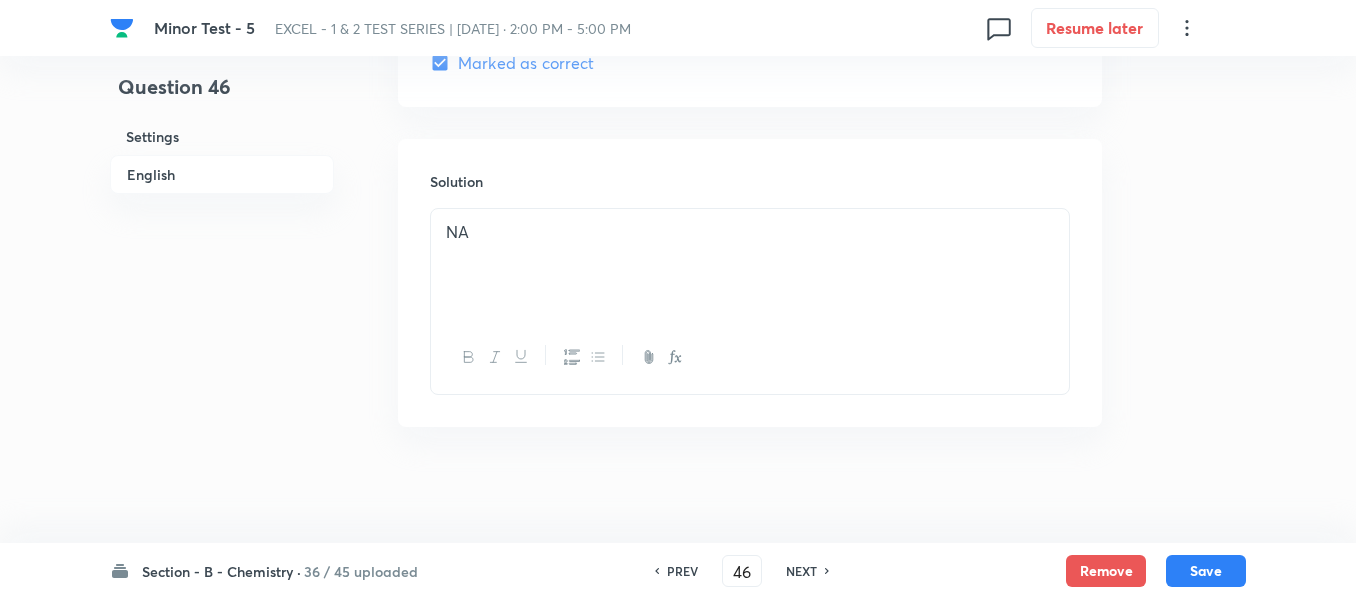 scroll, scrollTop: 2119, scrollLeft: 0, axis: vertical 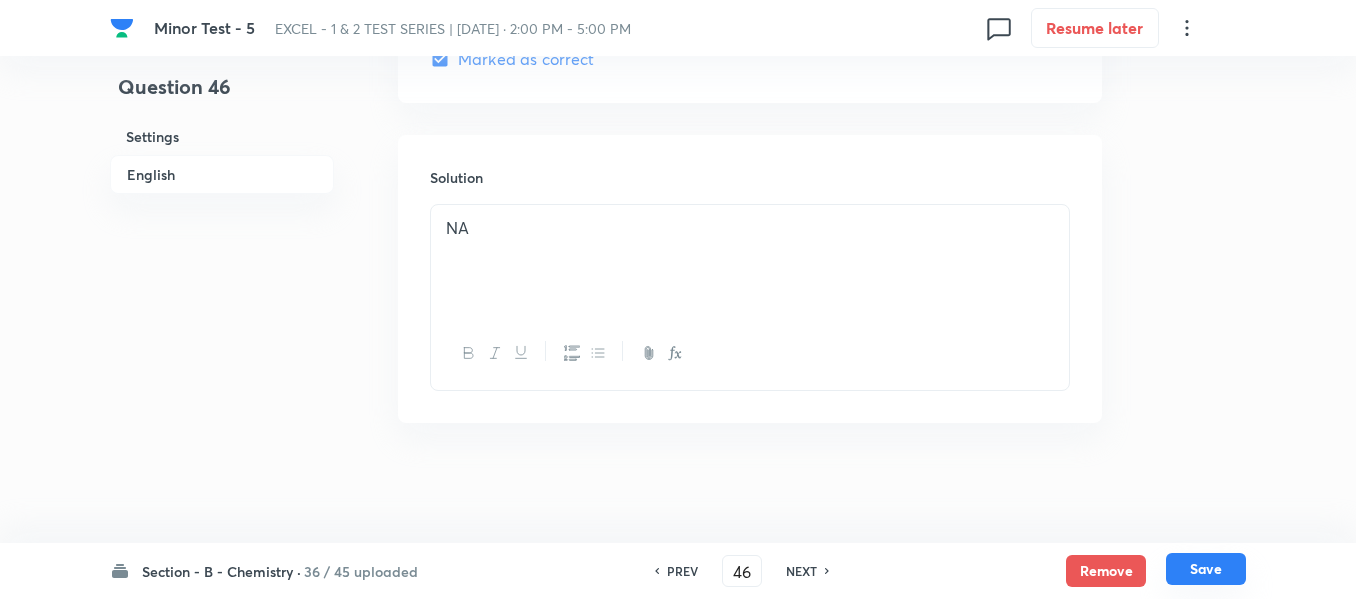 click on "Save" at bounding box center [1206, 569] 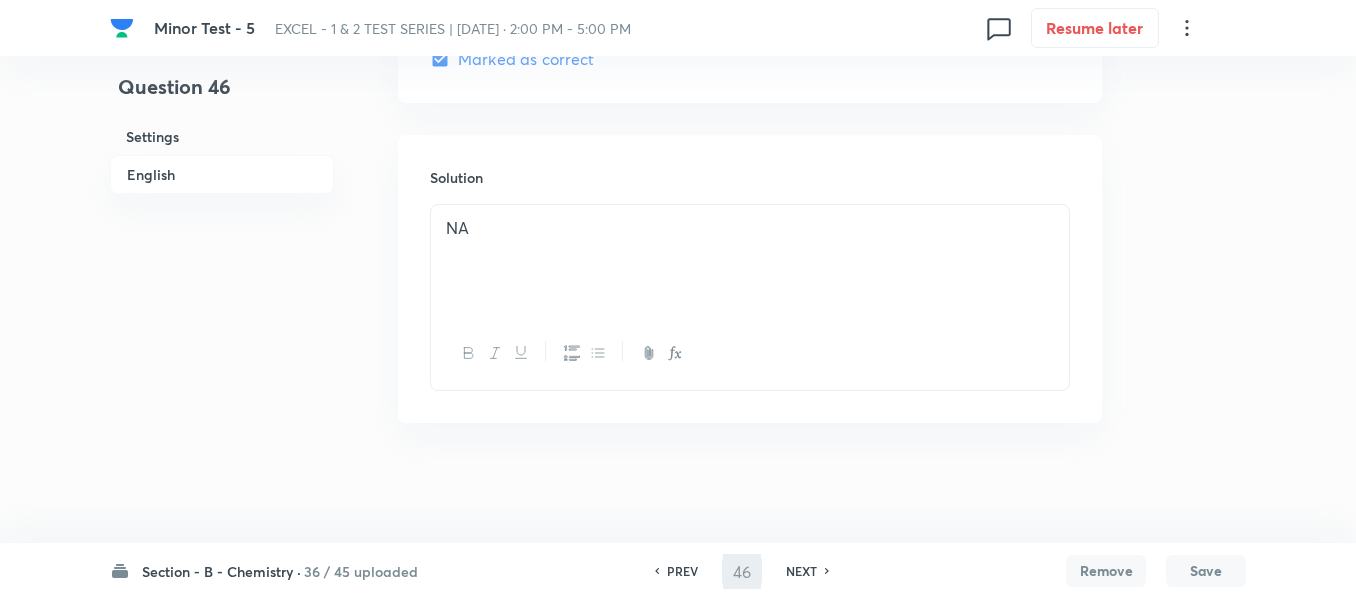 type on "47" 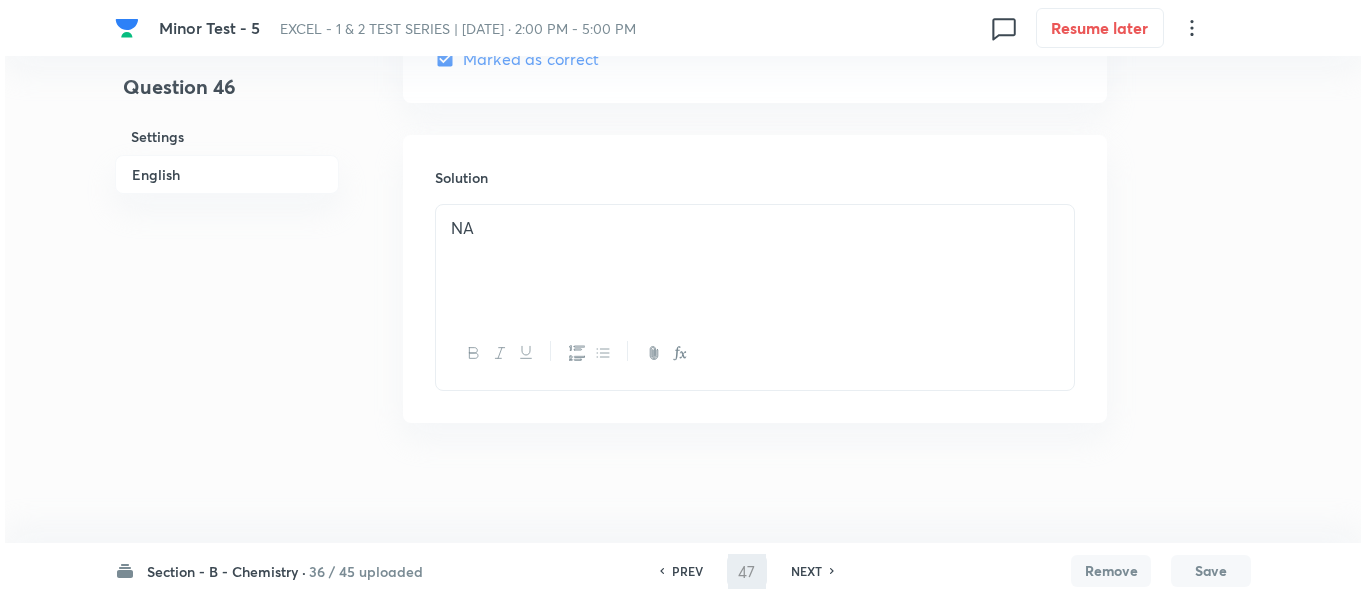 scroll, scrollTop: 0, scrollLeft: 0, axis: both 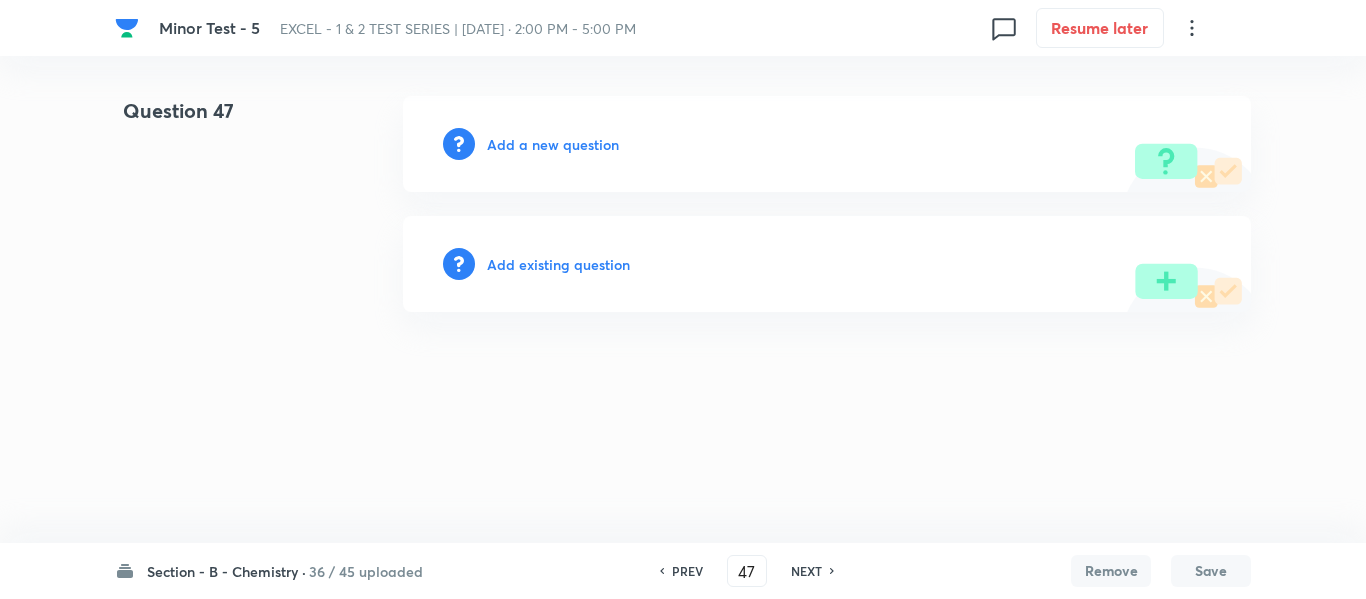 click on "Add a new question" at bounding box center [553, 144] 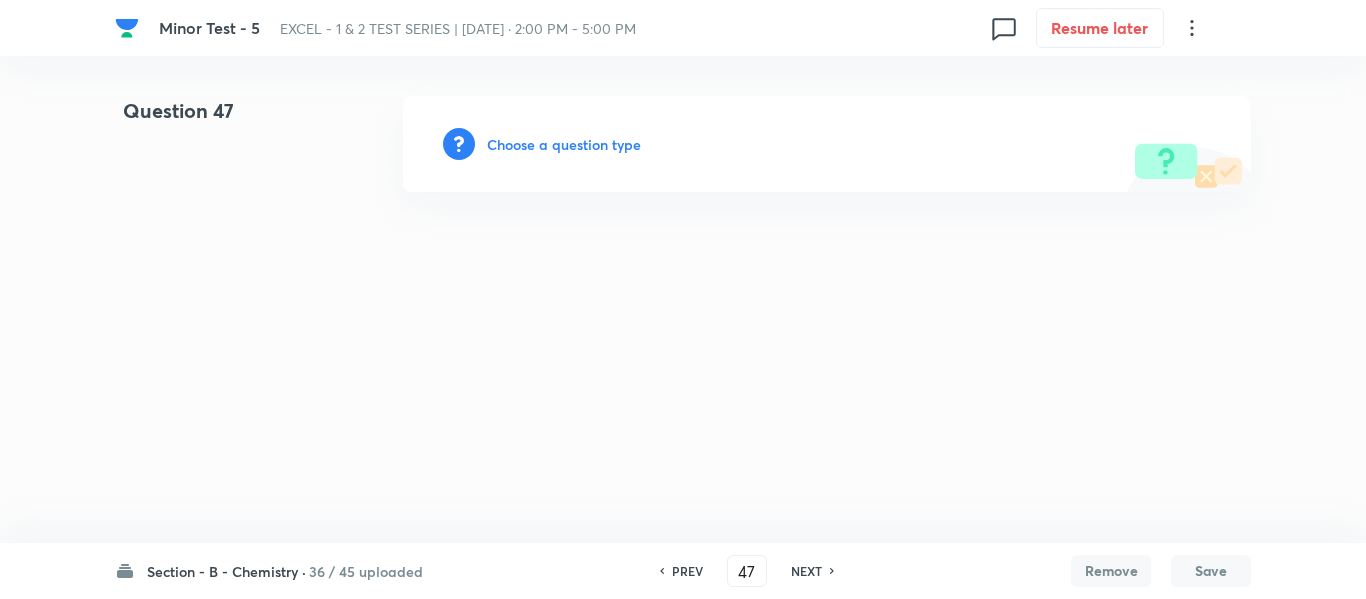 click on "Choose a question type" at bounding box center [564, 144] 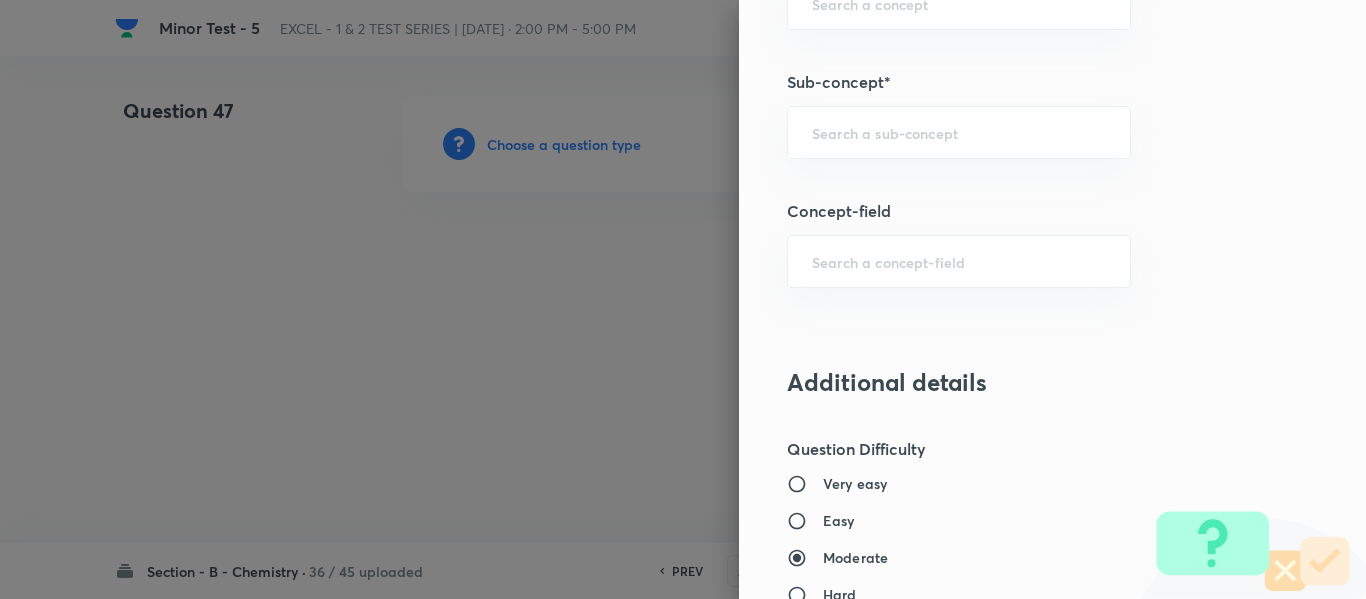 scroll, scrollTop: 1400, scrollLeft: 0, axis: vertical 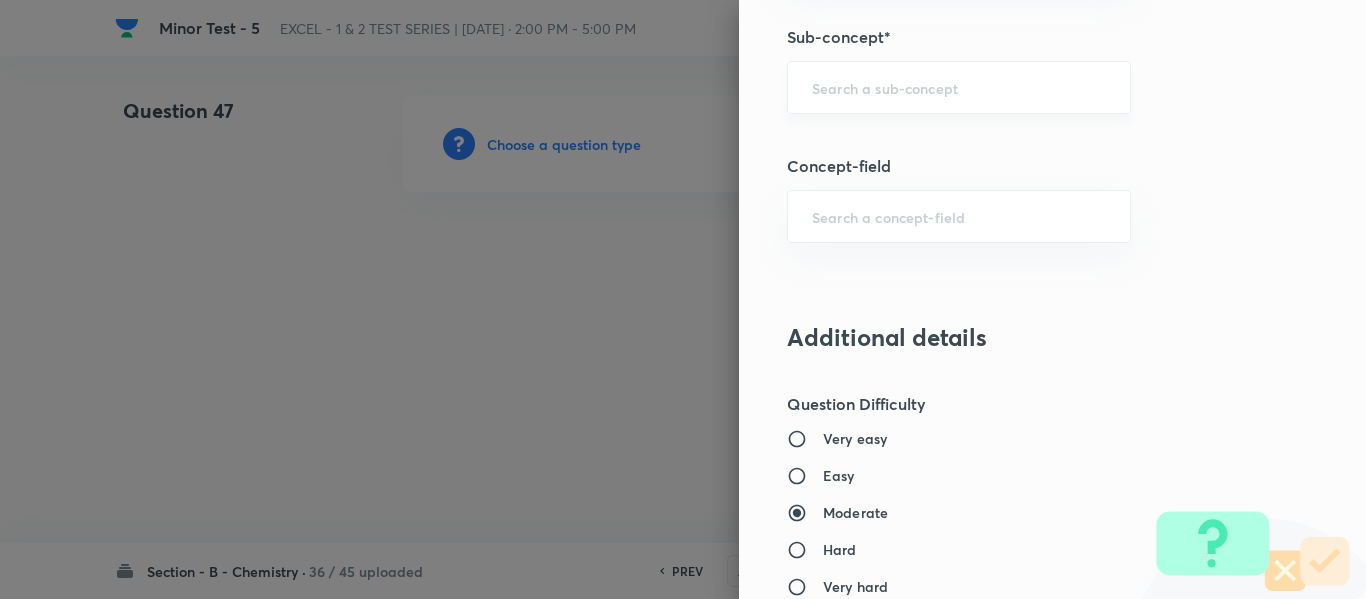 click at bounding box center [959, 87] 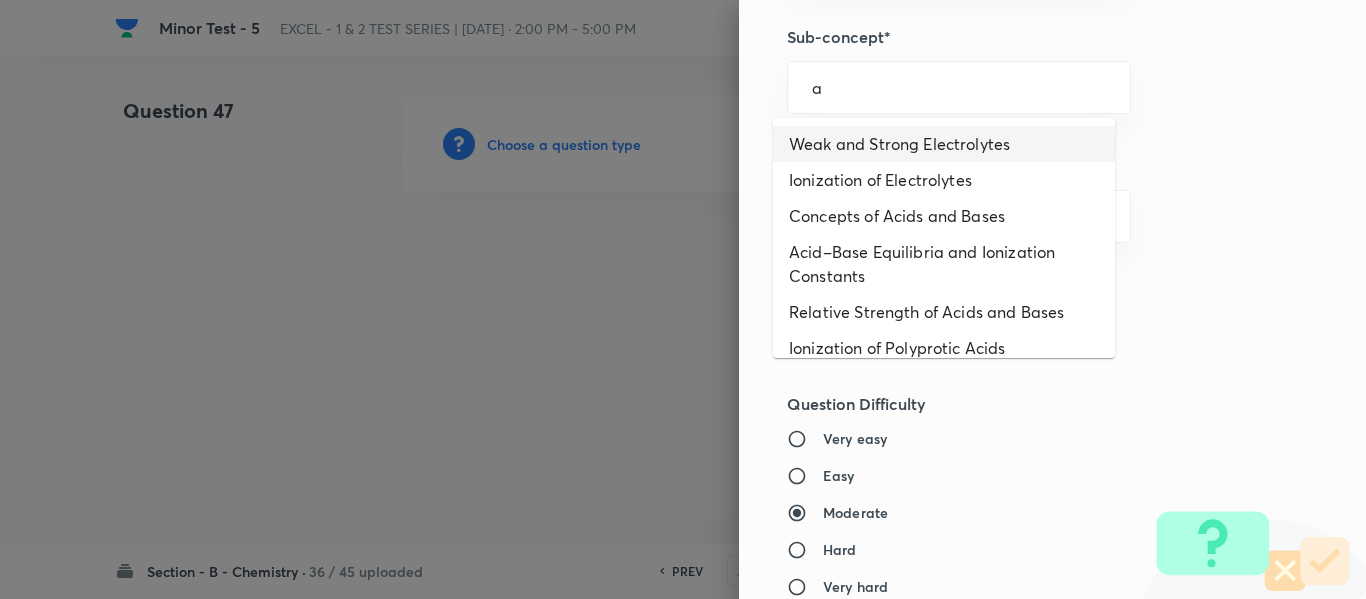 click on "Weak and Strong Electrolytes" at bounding box center (944, 144) 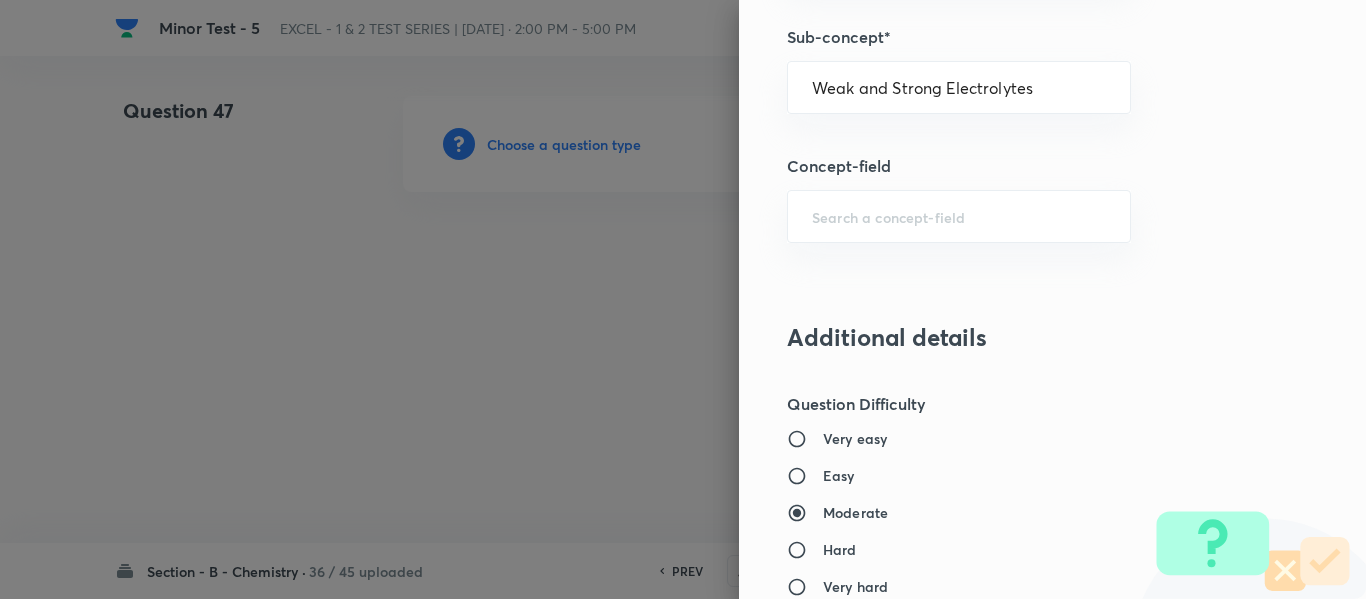 type on "Chemistry" 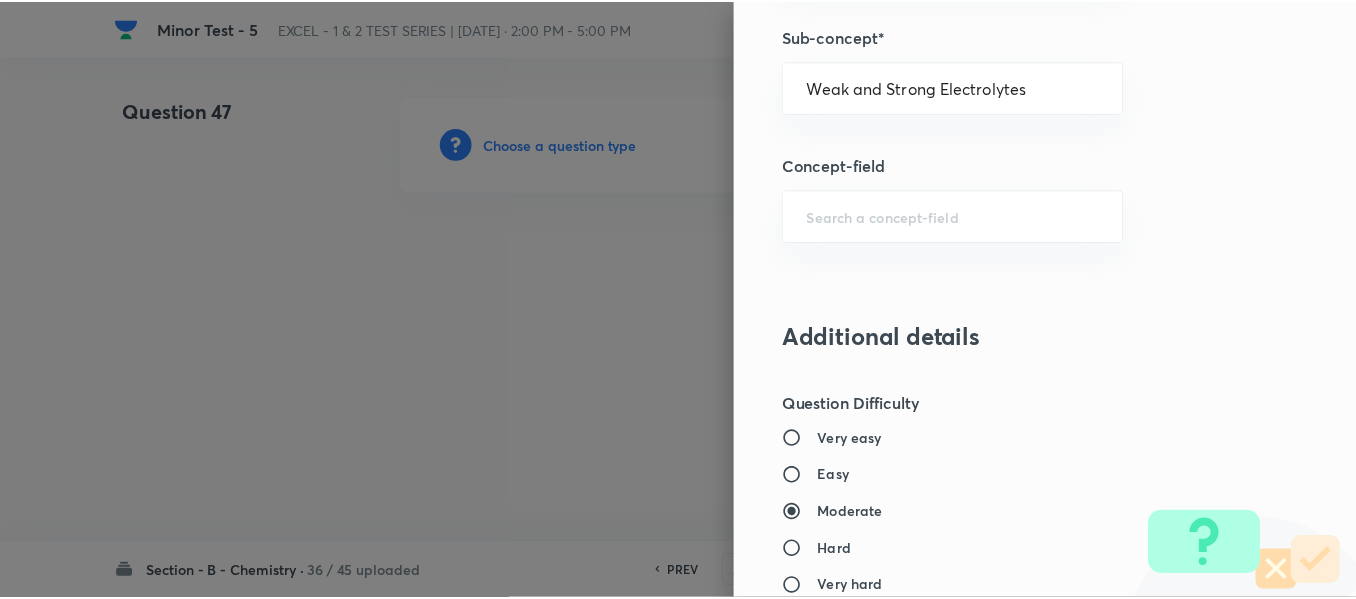 scroll, scrollTop: 2261, scrollLeft: 0, axis: vertical 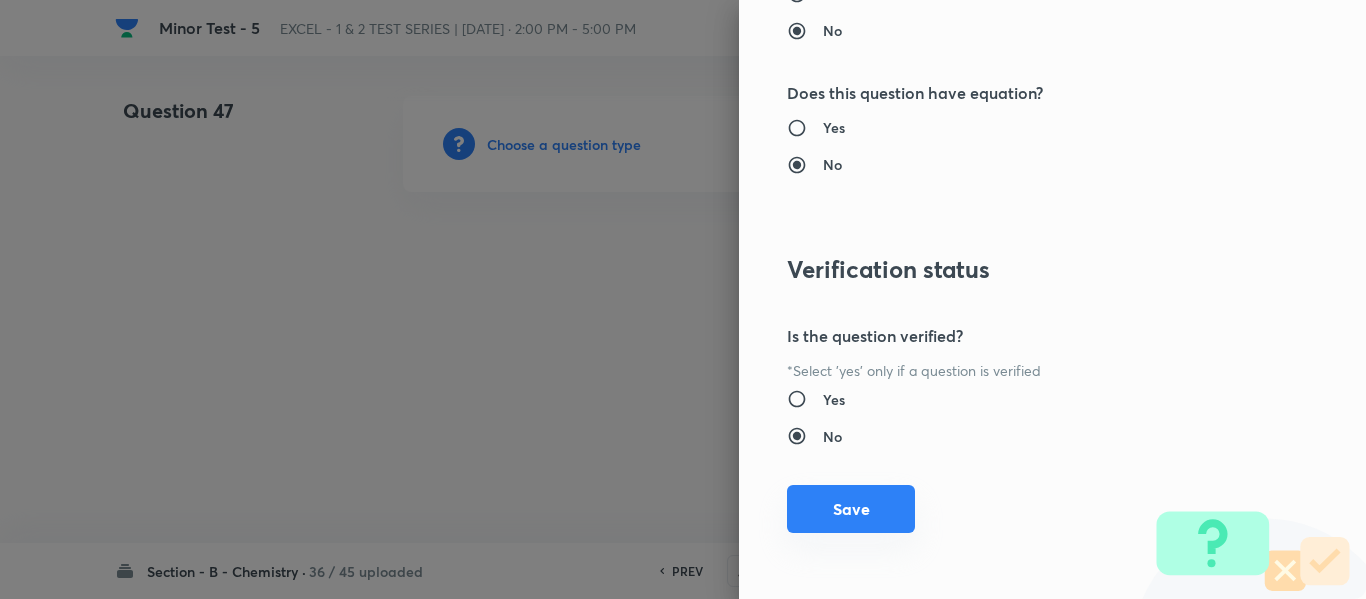 click on "Save" at bounding box center (851, 509) 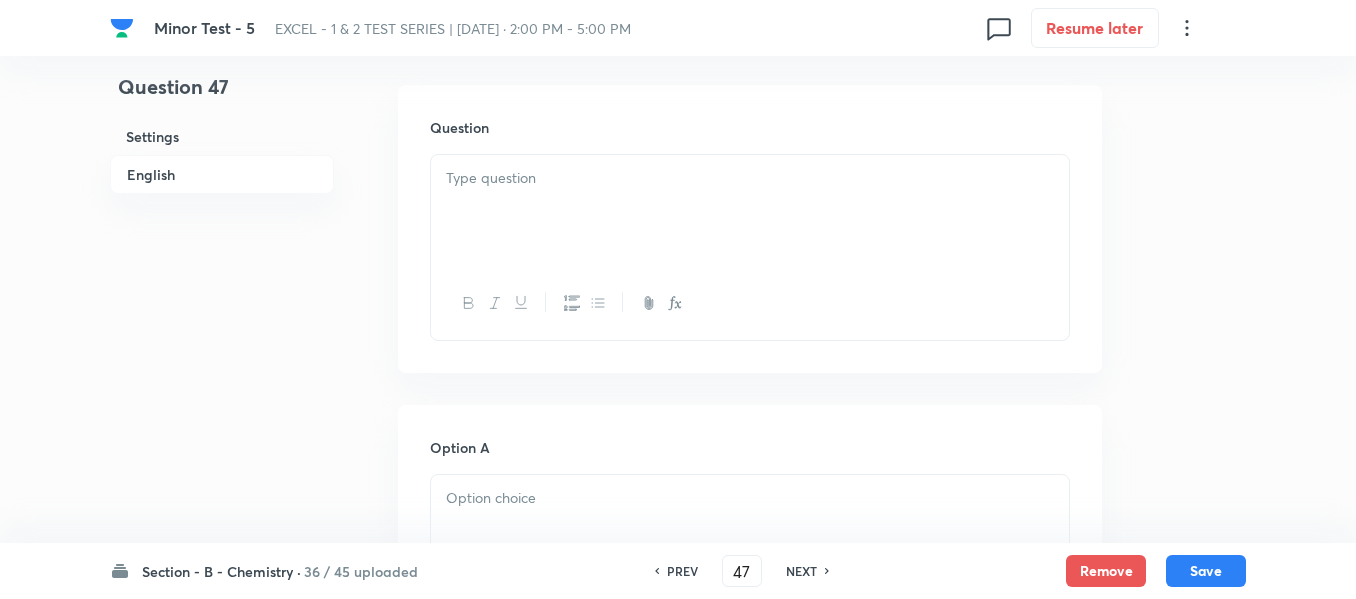 scroll, scrollTop: 600, scrollLeft: 0, axis: vertical 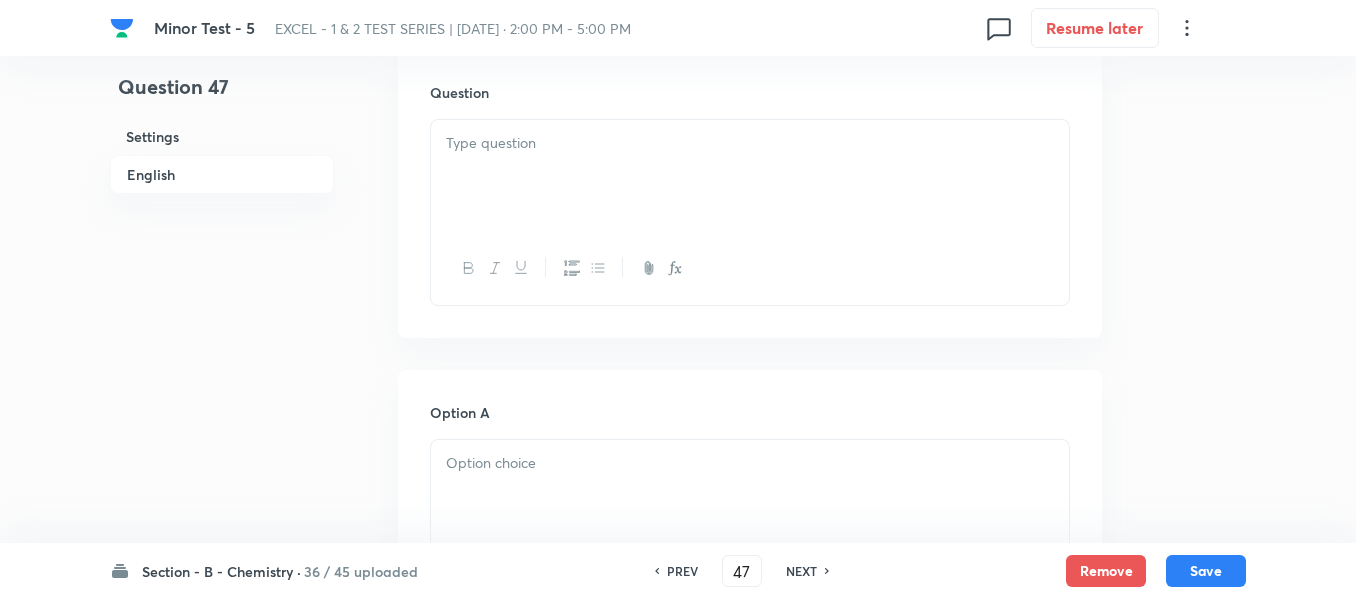 click at bounding box center [750, 176] 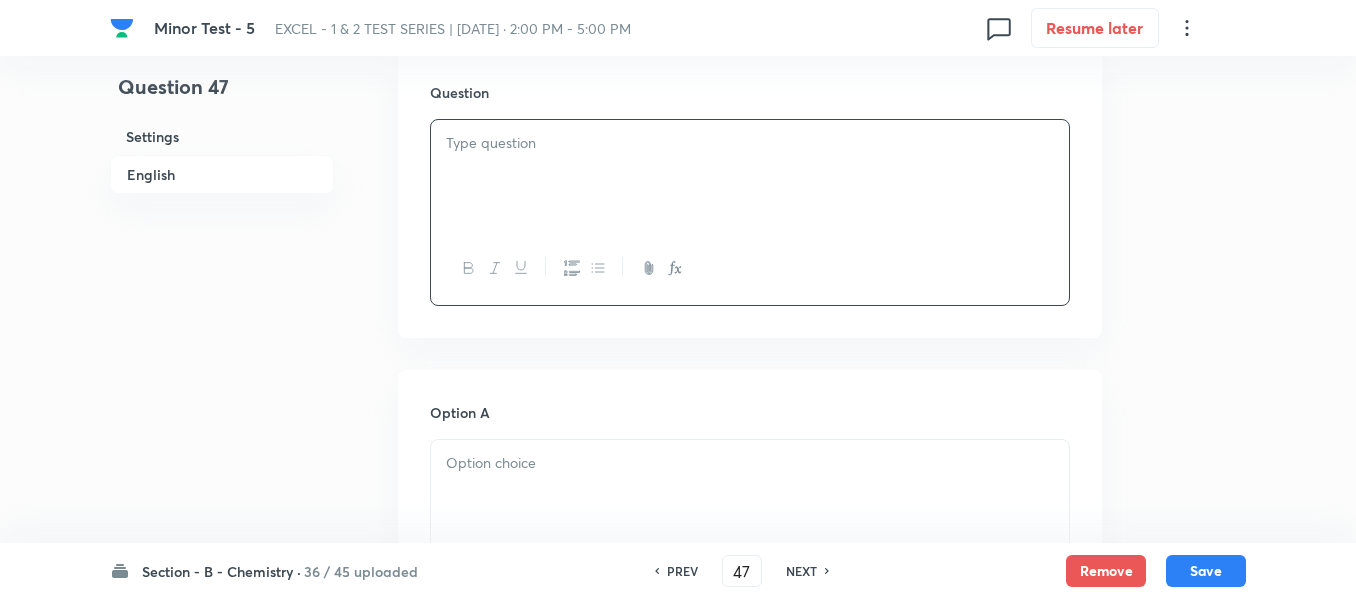 click at bounding box center (750, 268) 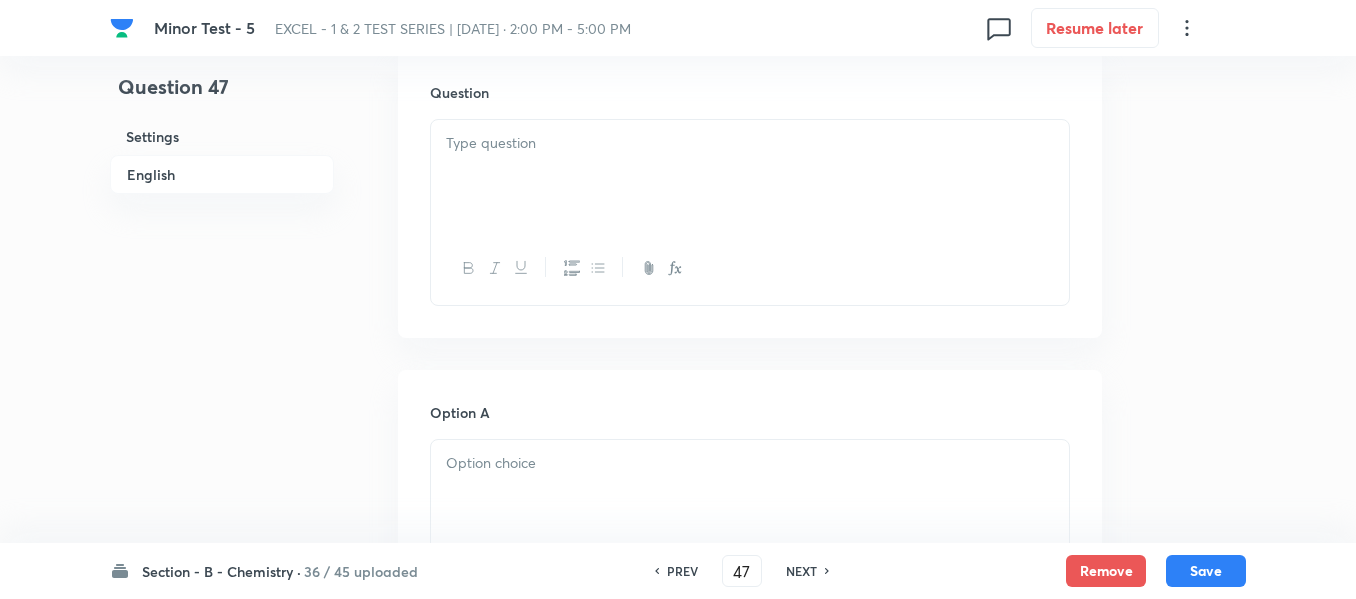 click at bounding box center [750, 463] 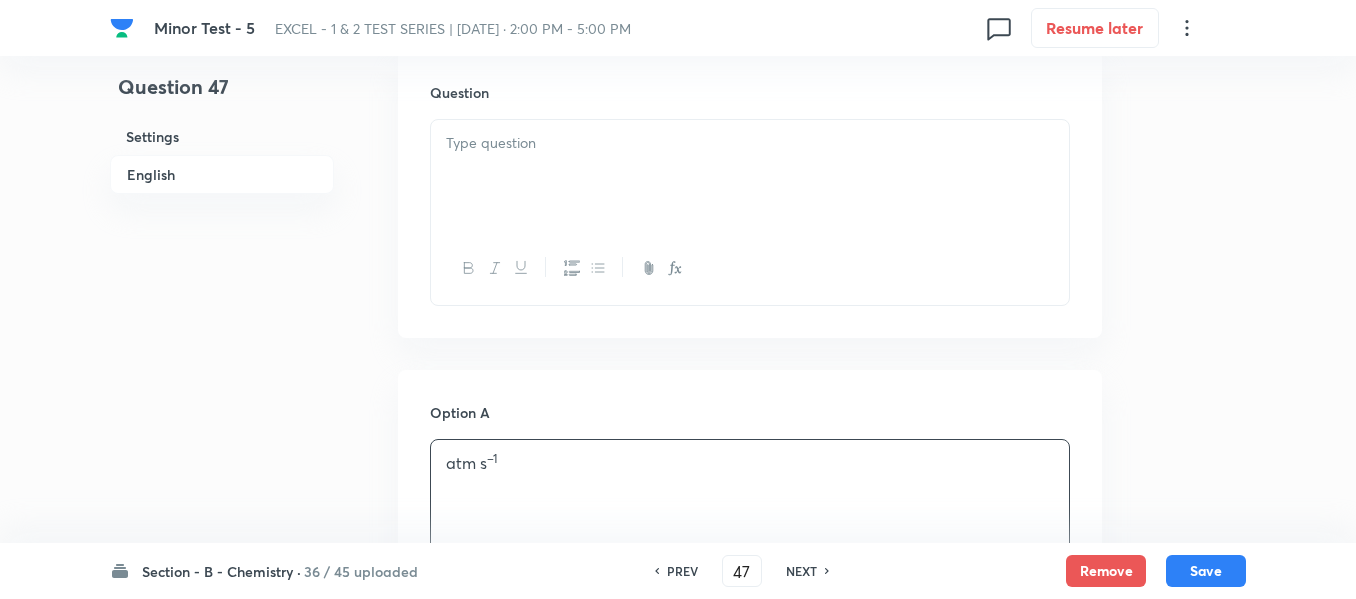 click at bounding box center (750, 176) 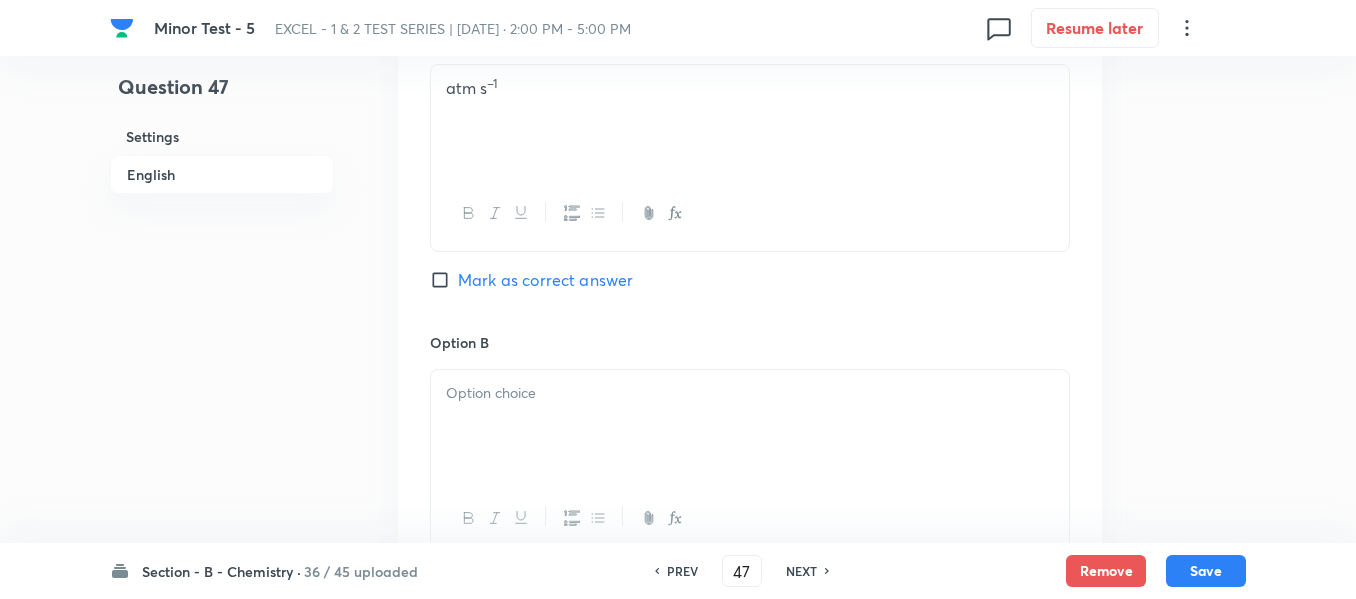 scroll, scrollTop: 1000, scrollLeft: 0, axis: vertical 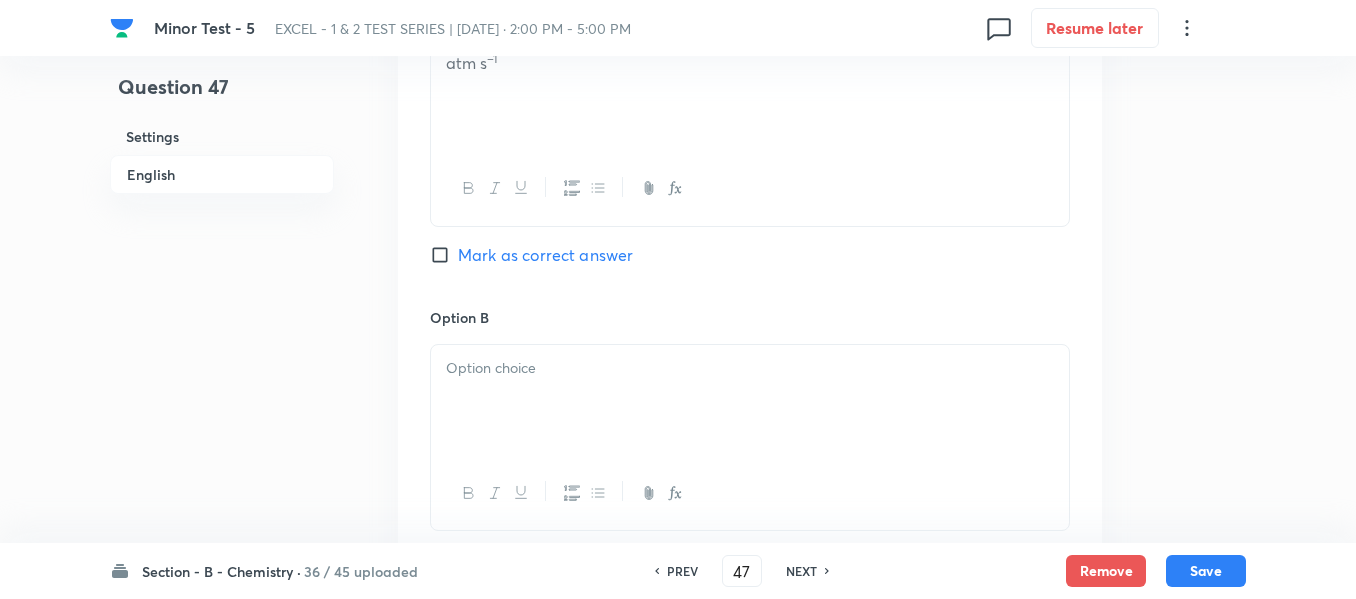 click at bounding box center [750, 368] 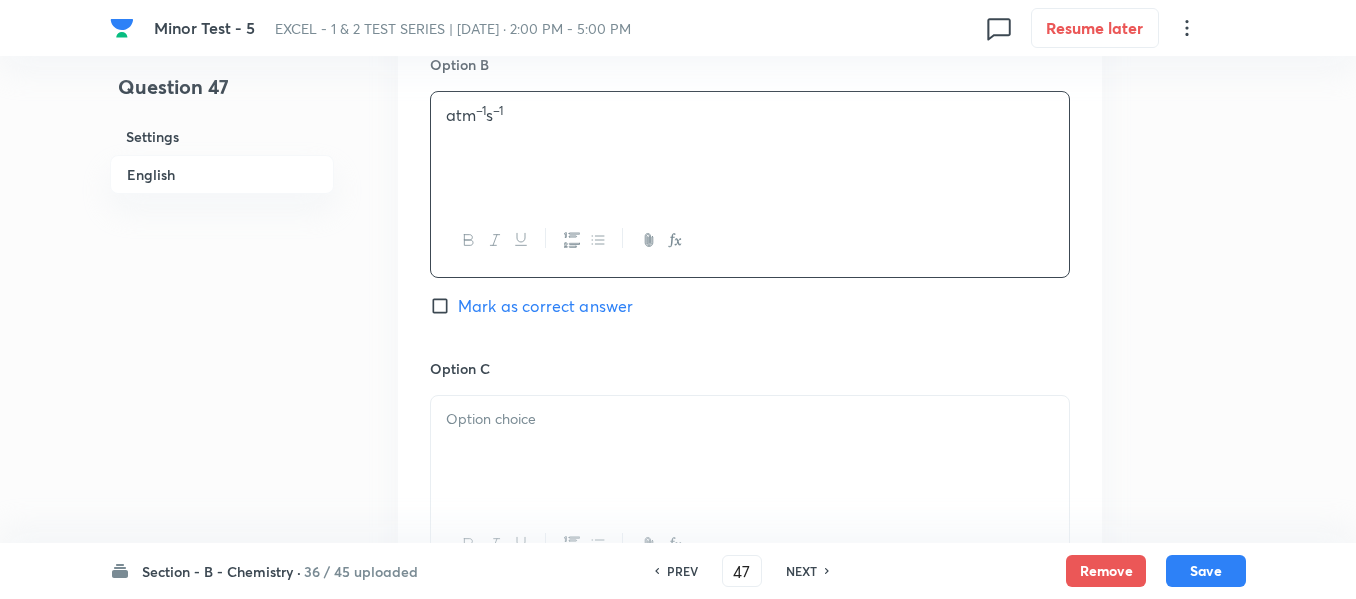 scroll, scrollTop: 1300, scrollLeft: 0, axis: vertical 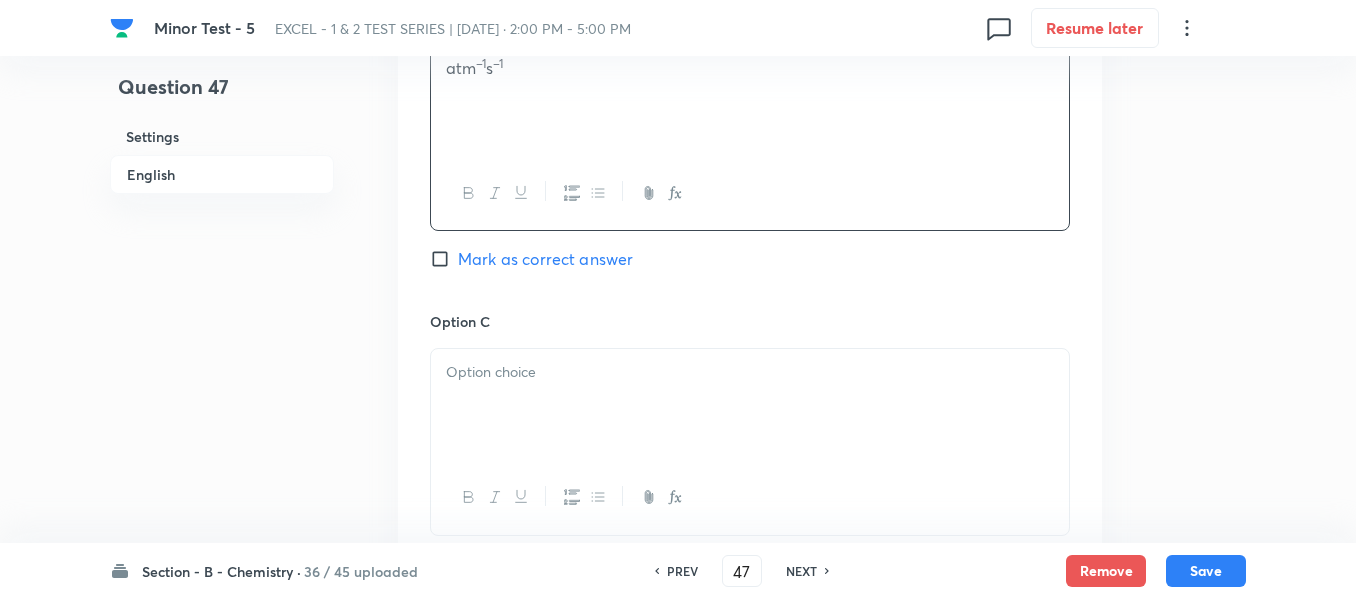 click on "Mark as correct answer" at bounding box center (545, 259) 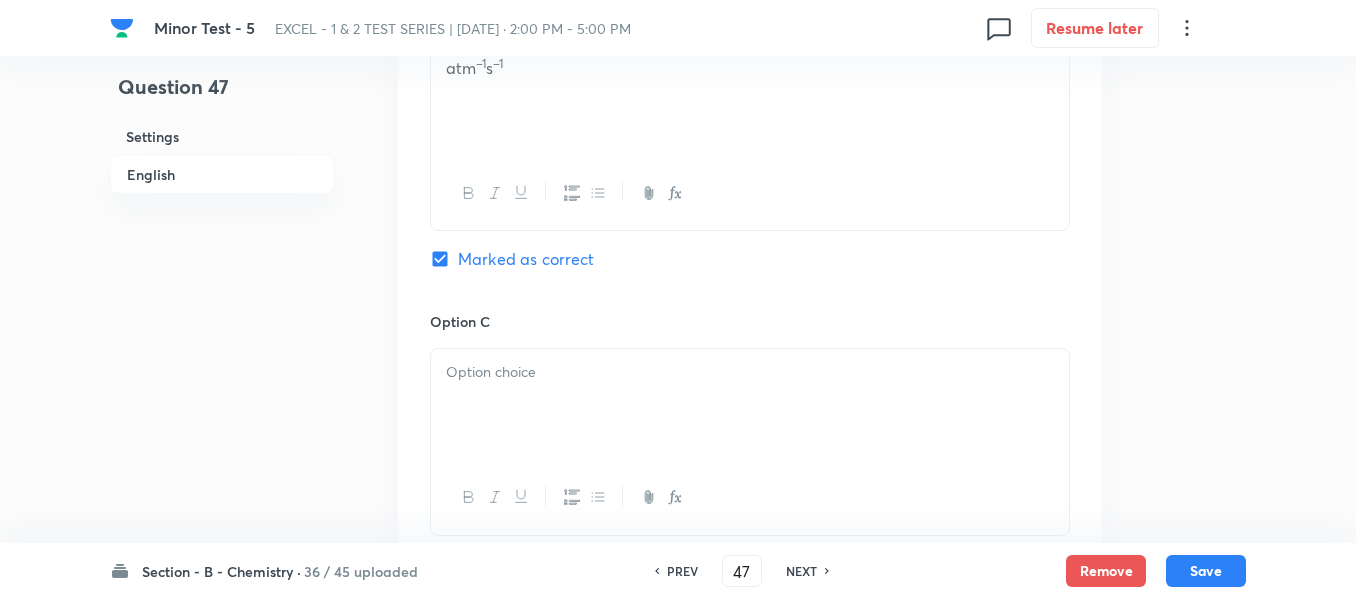 click at bounding box center (750, 372) 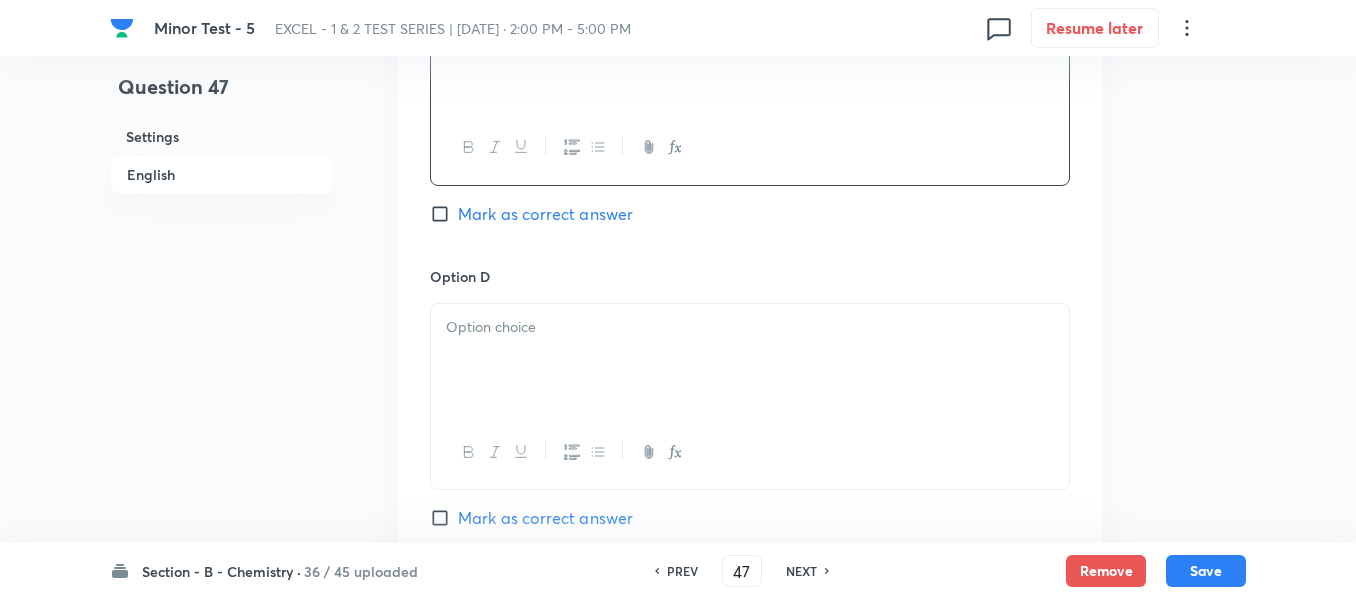 scroll, scrollTop: 1700, scrollLeft: 0, axis: vertical 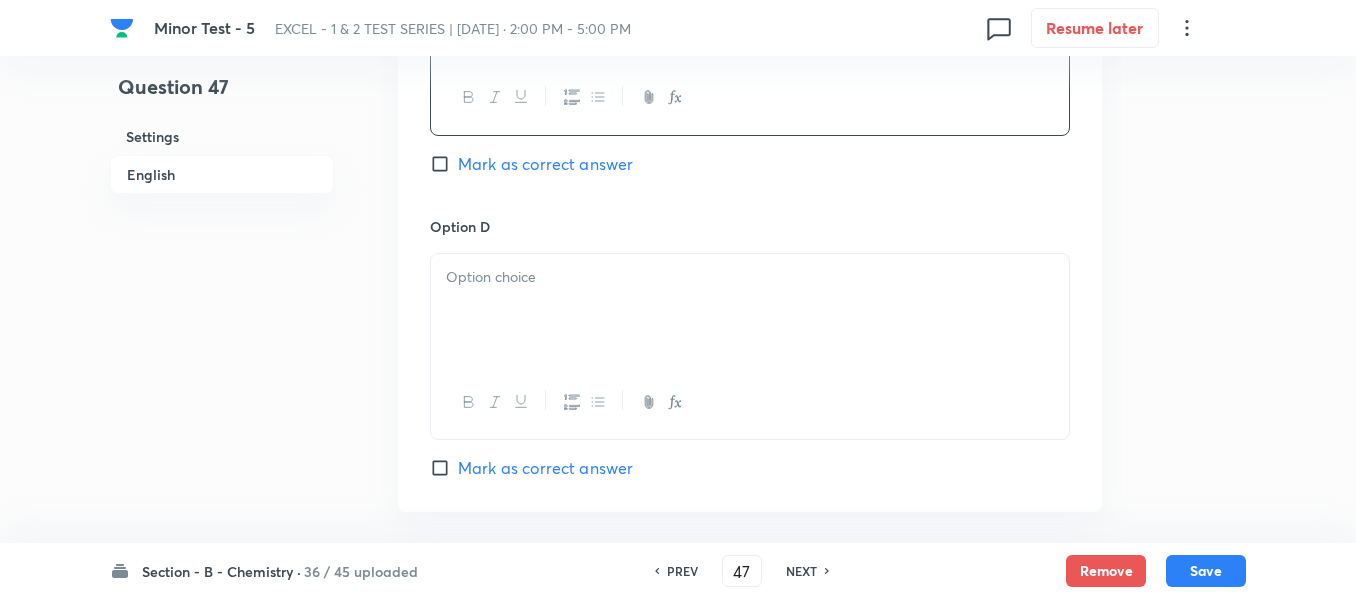 click at bounding box center [750, 310] 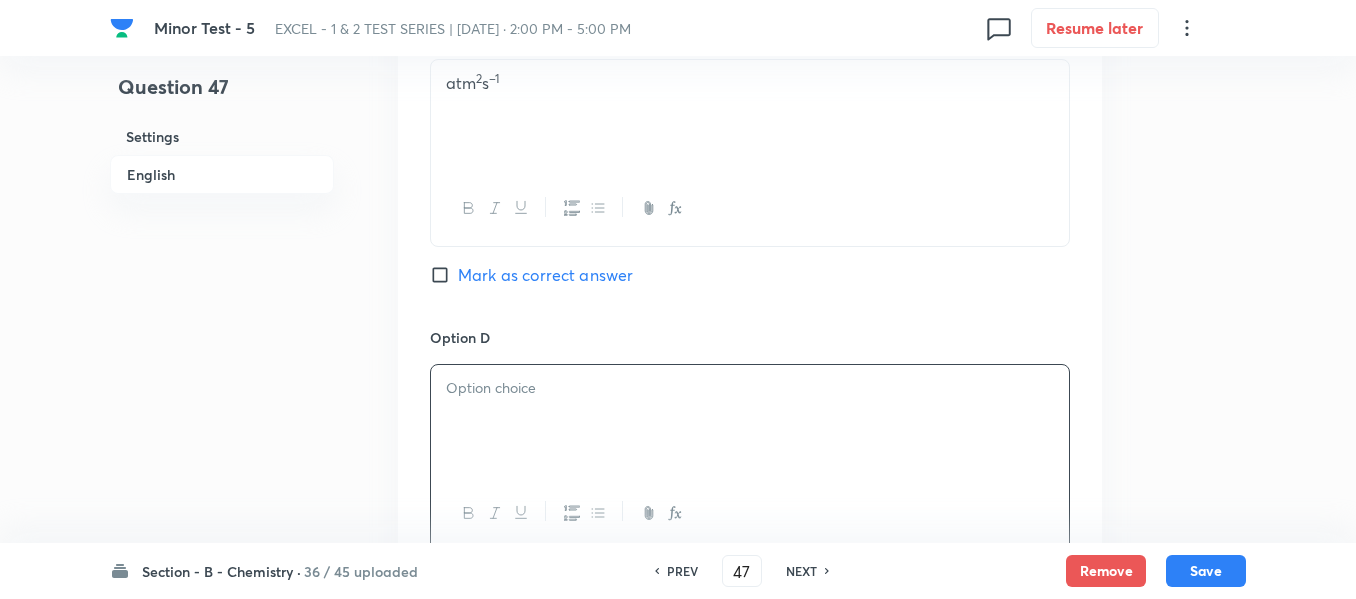 scroll, scrollTop: 1700, scrollLeft: 0, axis: vertical 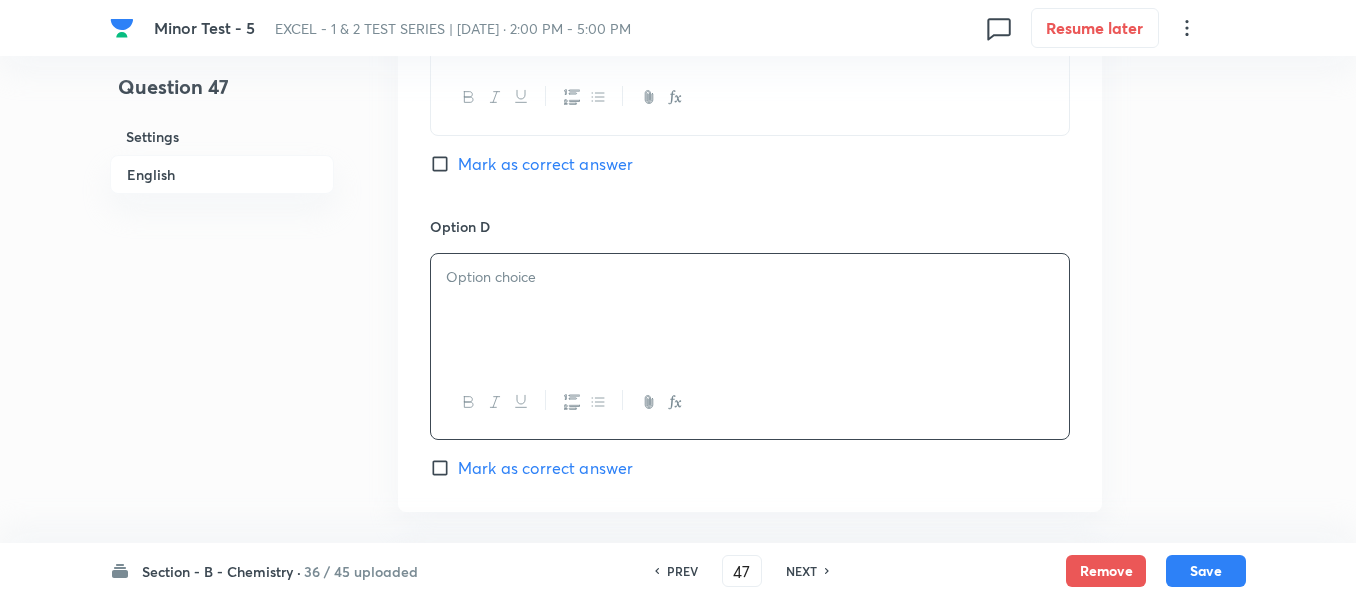 click at bounding box center (750, 310) 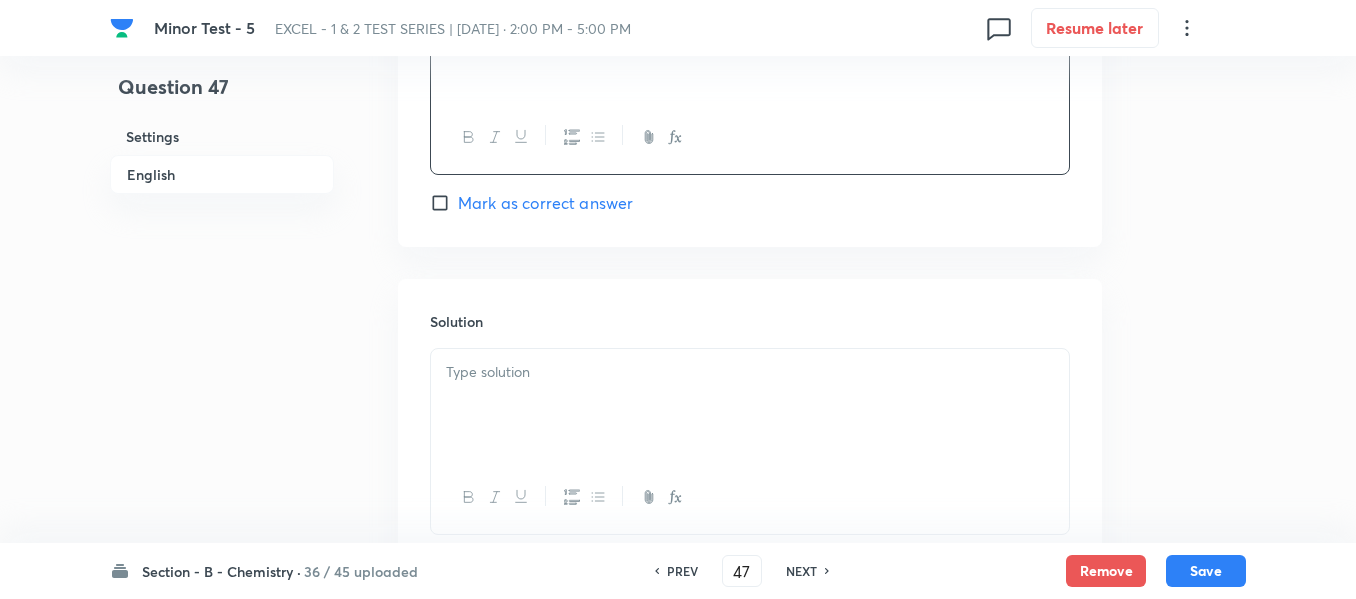 scroll, scrollTop: 2000, scrollLeft: 0, axis: vertical 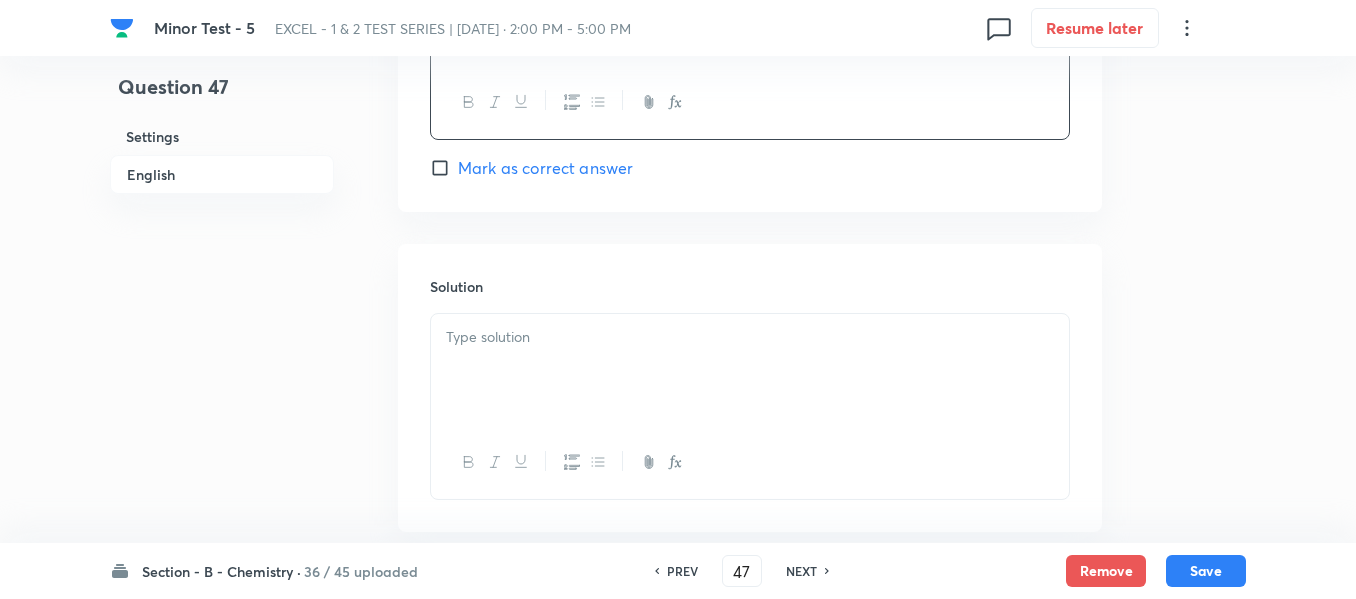 click at bounding box center (750, 337) 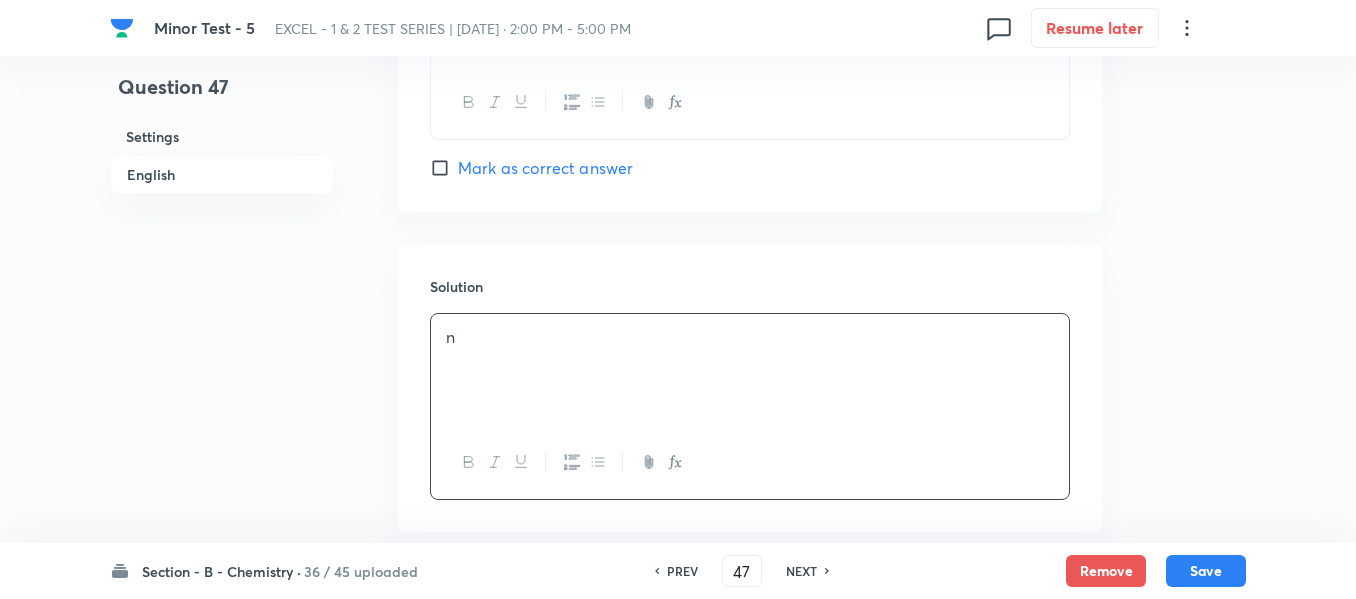 type 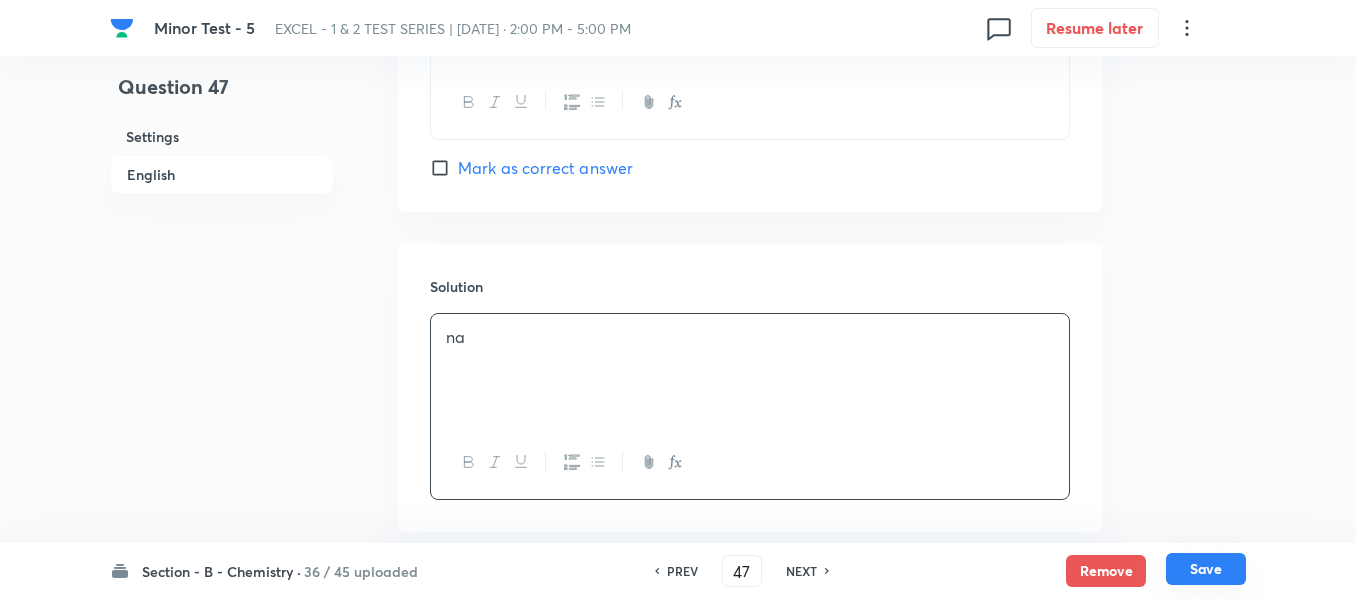click on "Save" at bounding box center (1206, 569) 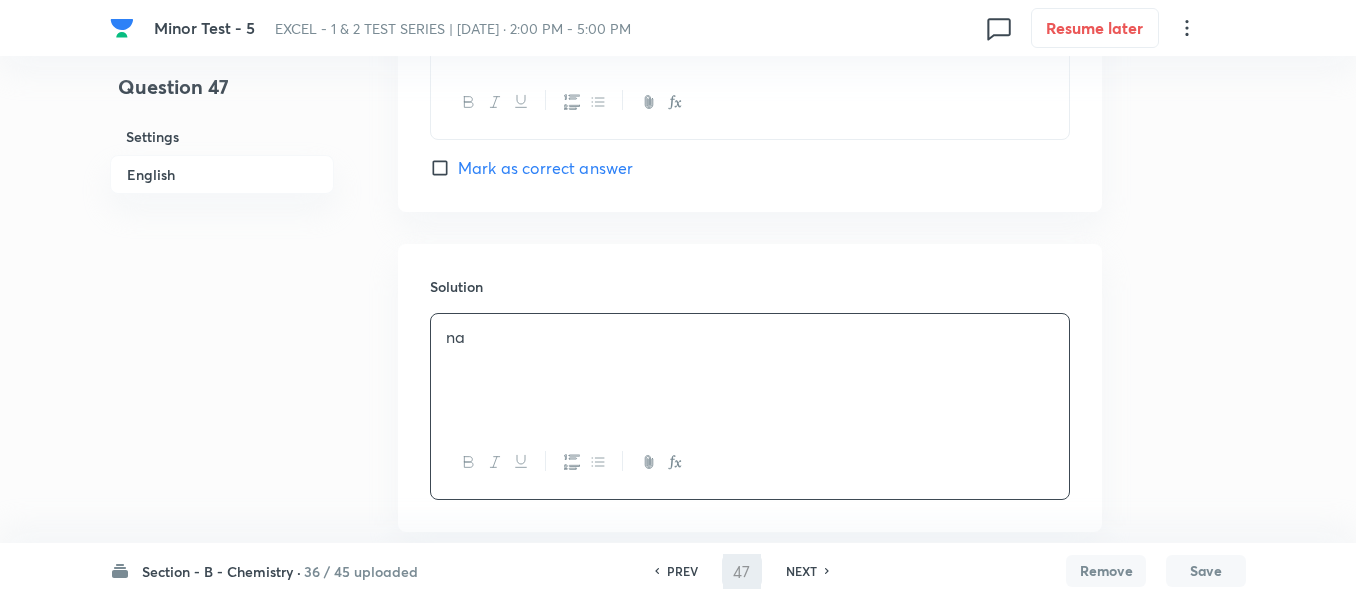 type on "48" 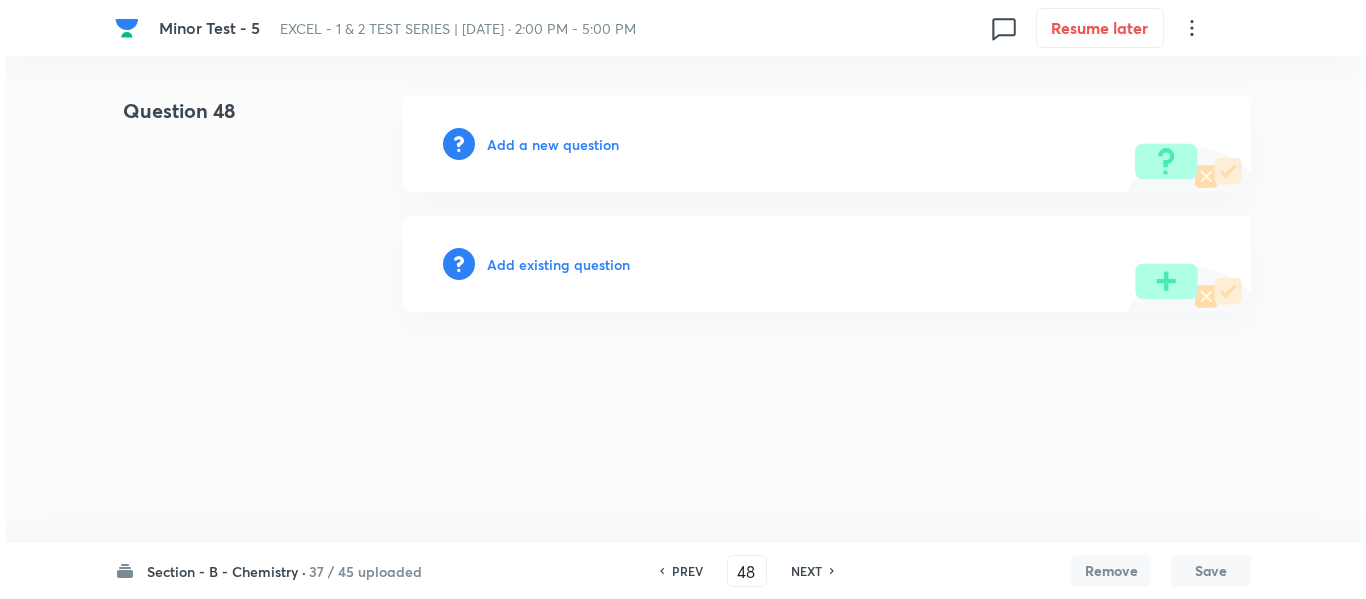 scroll, scrollTop: 0, scrollLeft: 0, axis: both 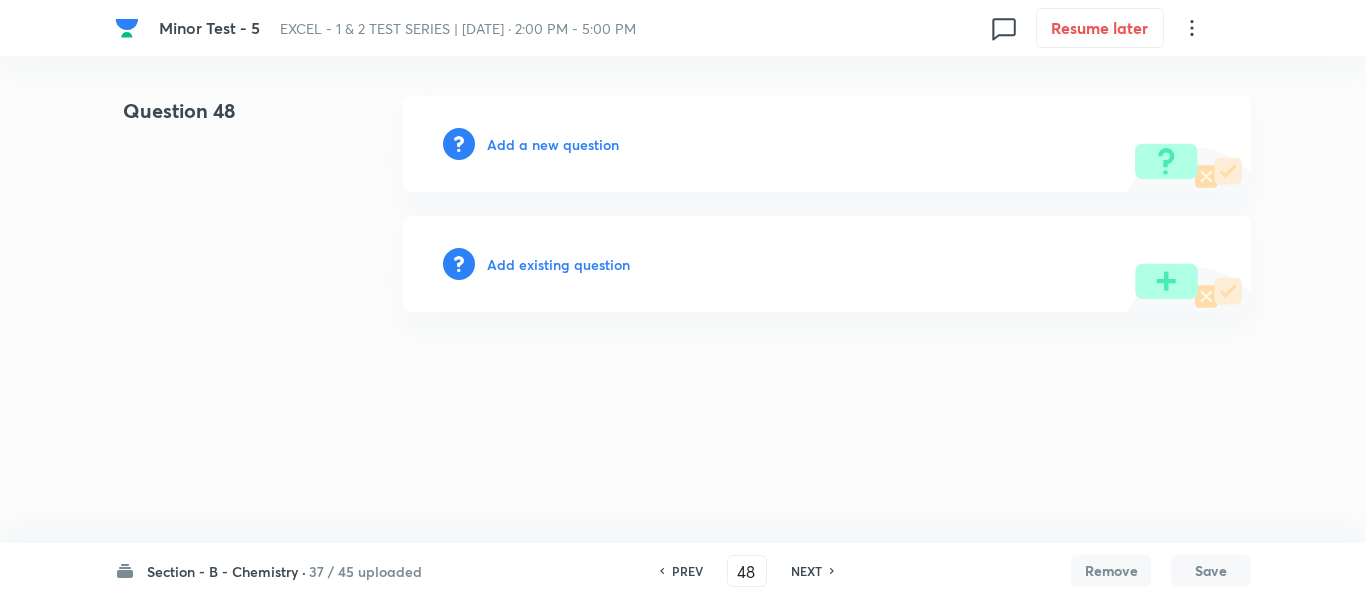 click on "Add a new question" at bounding box center (553, 144) 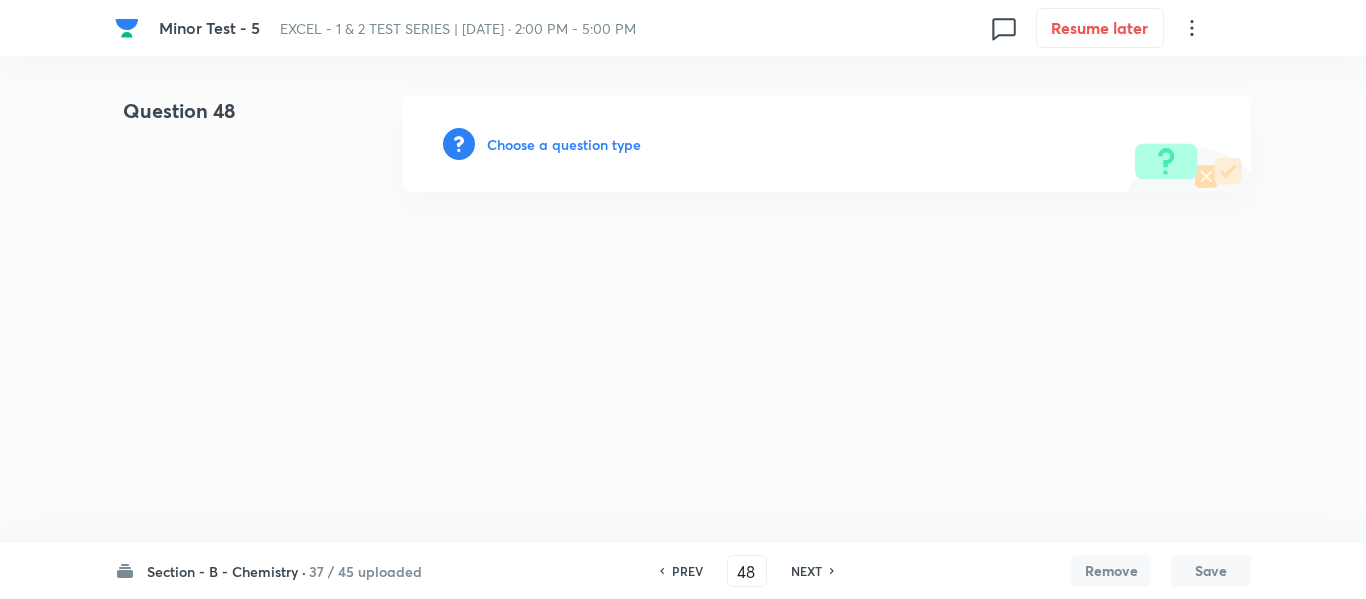click on "Choose a question type" at bounding box center [564, 144] 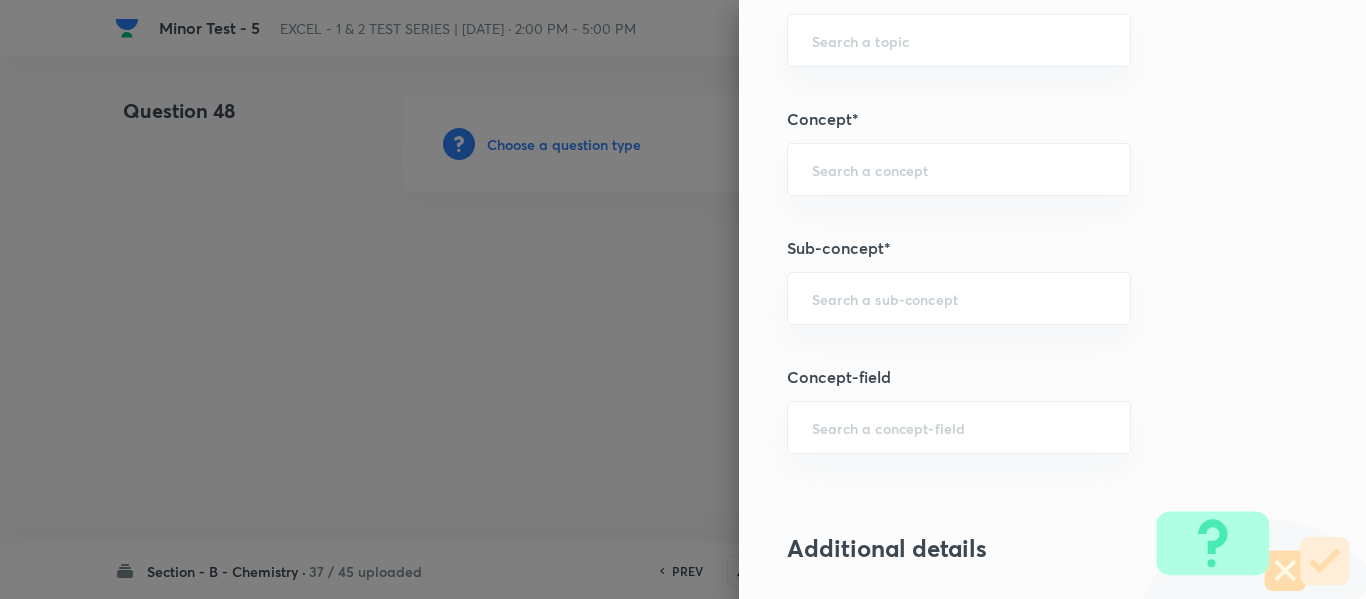 scroll, scrollTop: 1300, scrollLeft: 0, axis: vertical 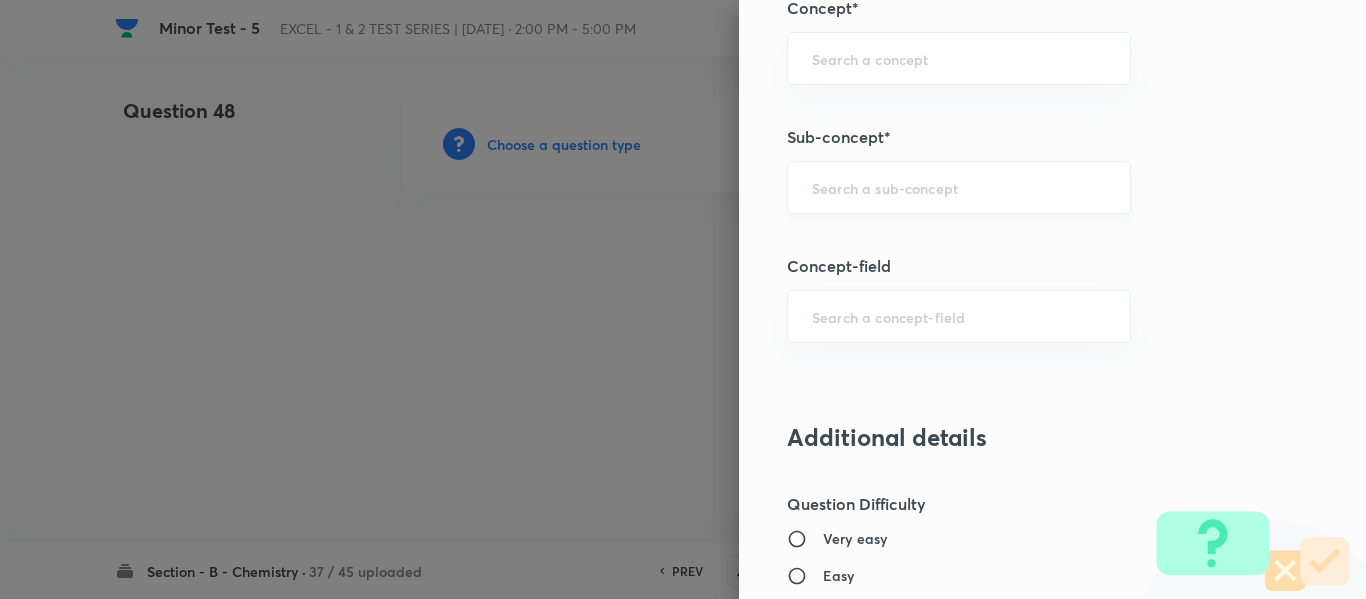 click at bounding box center [959, 187] 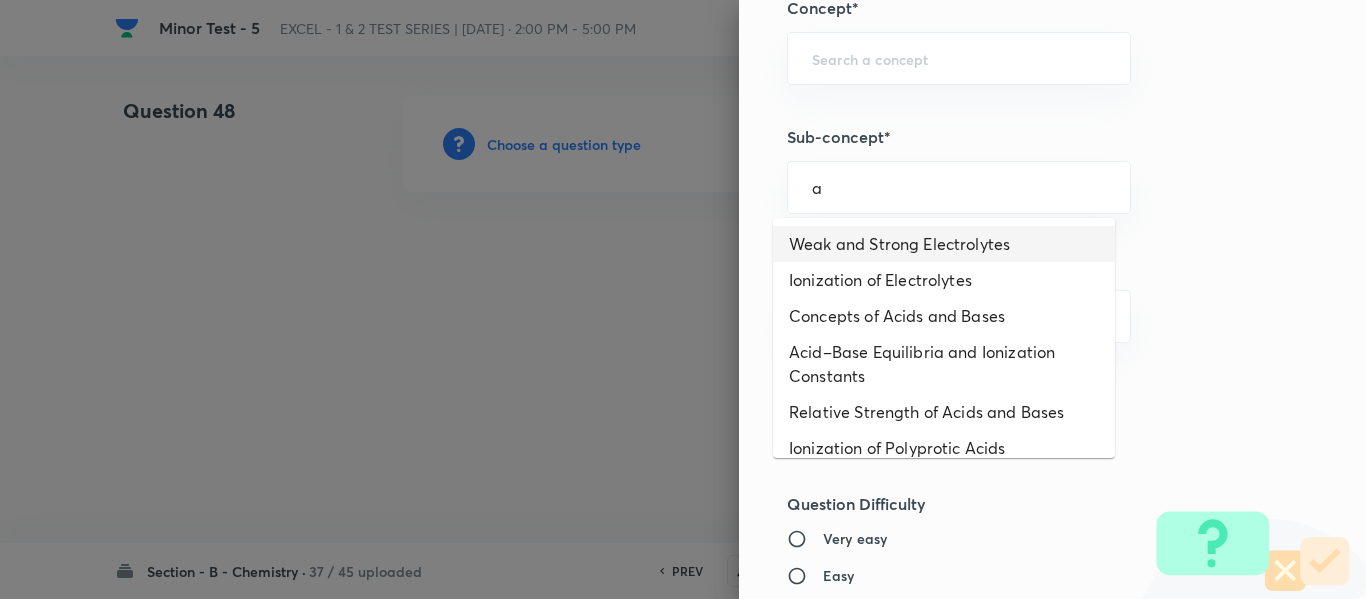 click on "Weak and Strong Electrolytes" at bounding box center [944, 244] 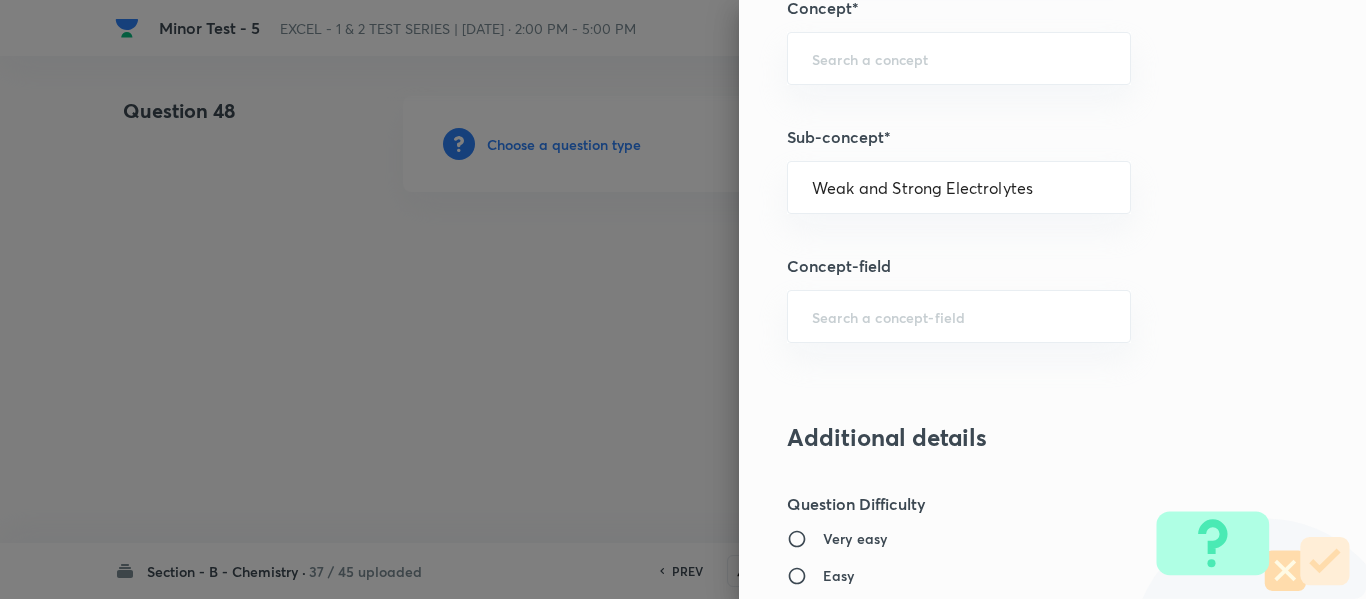 type on "Chemistry" 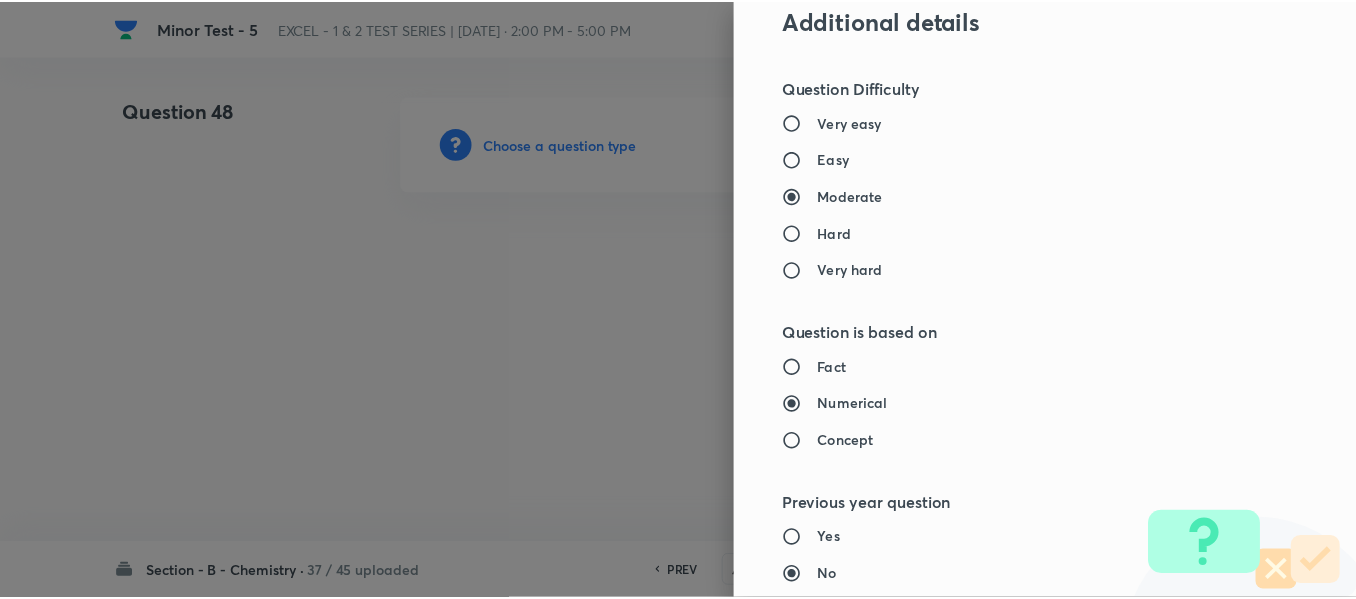 scroll, scrollTop: 2261, scrollLeft: 0, axis: vertical 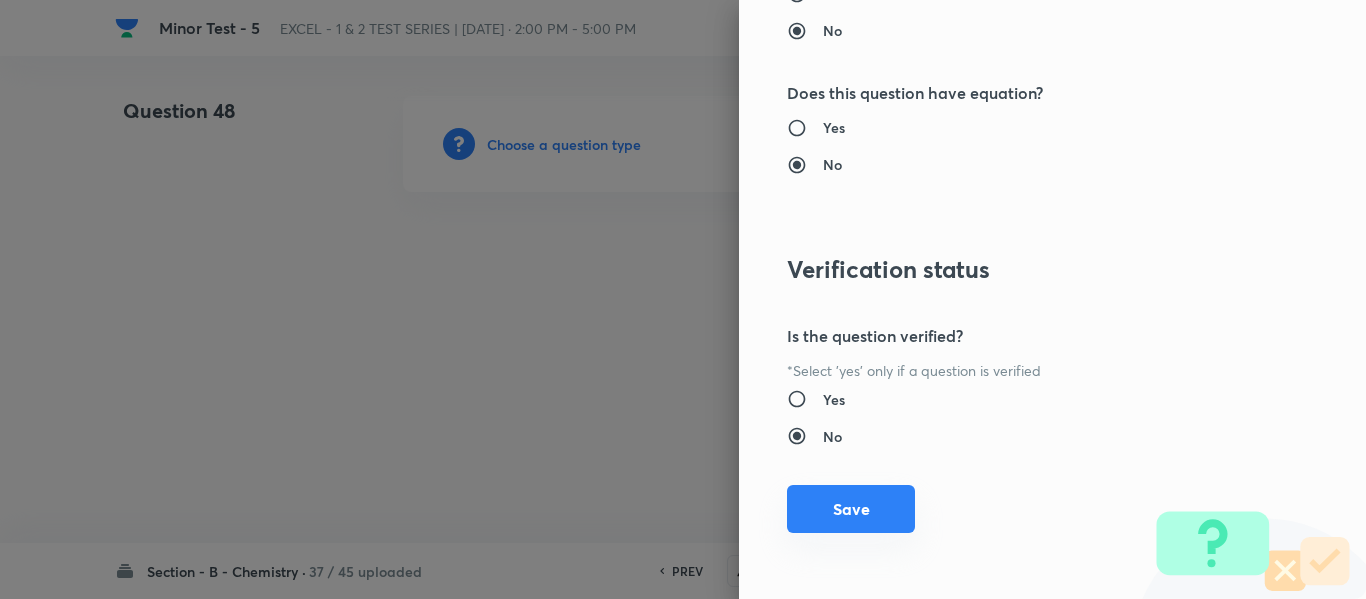 click on "Save" at bounding box center (851, 509) 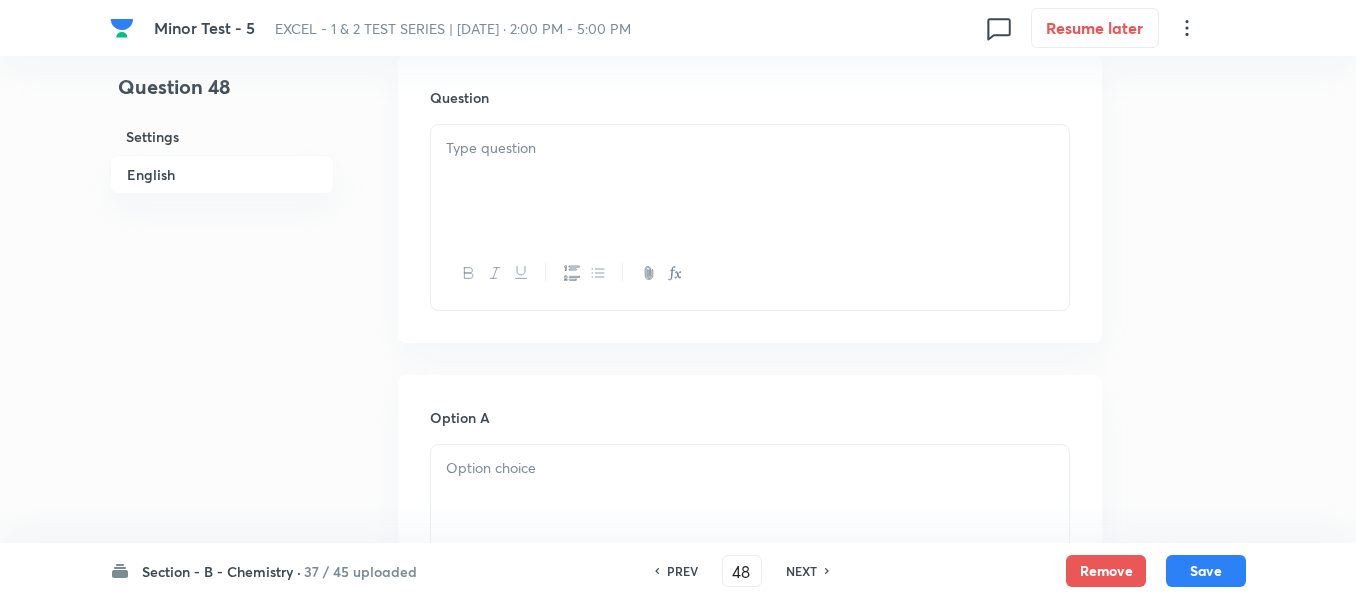 scroll, scrollTop: 600, scrollLeft: 0, axis: vertical 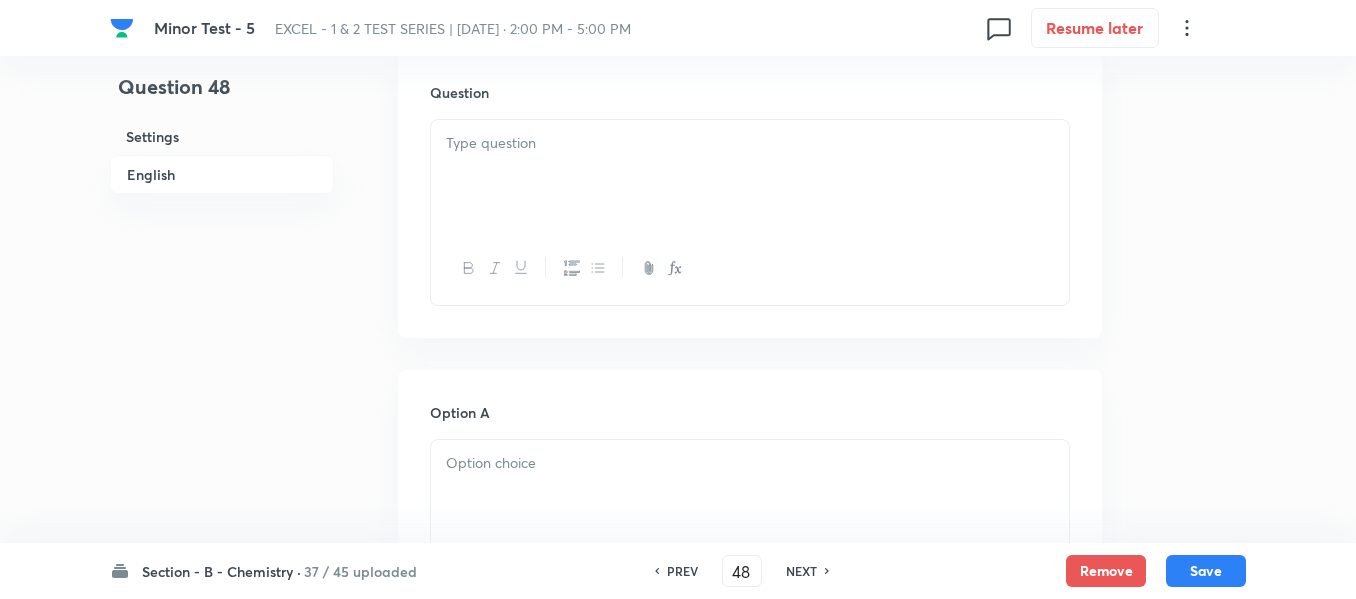 click at bounding box center (750, 176) 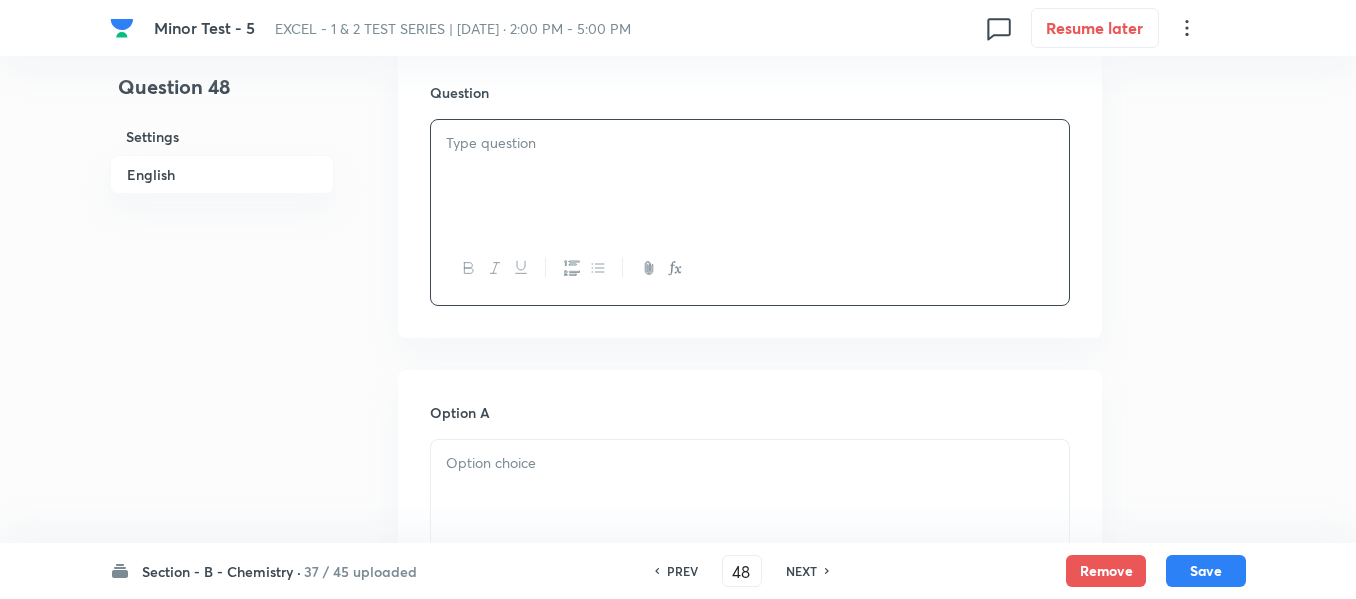 click at bounding box center (750, 176) 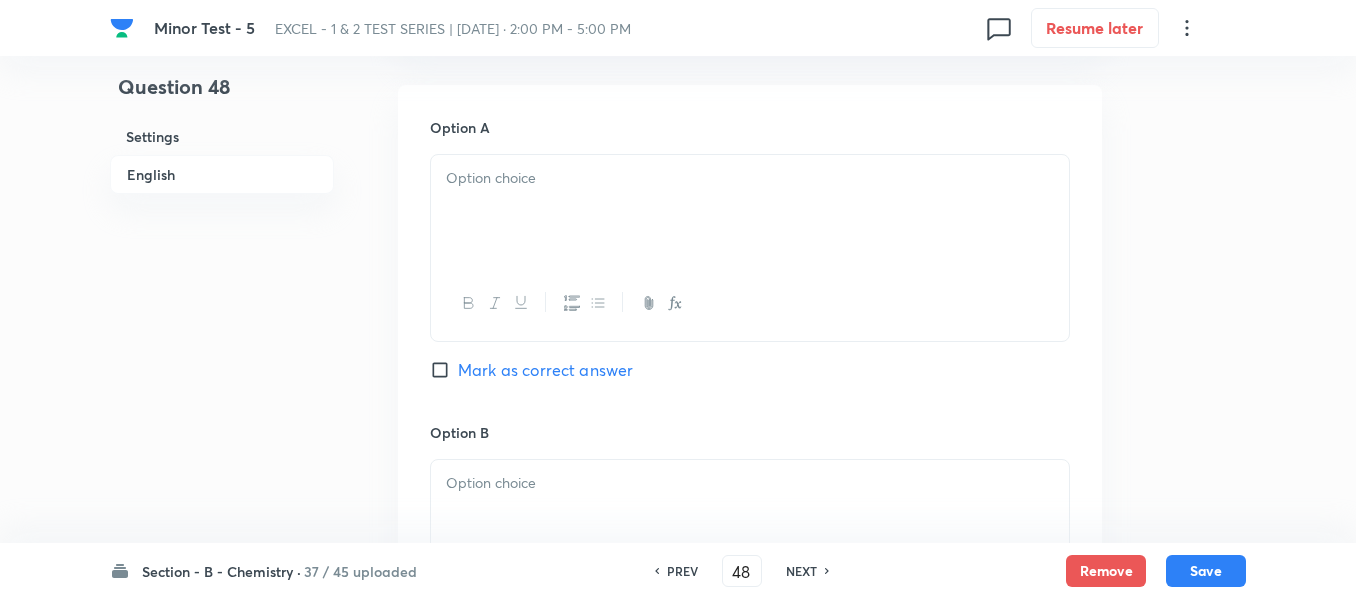 scroll, scrollTop: 900, scrollLeft: 0, axis: vertical 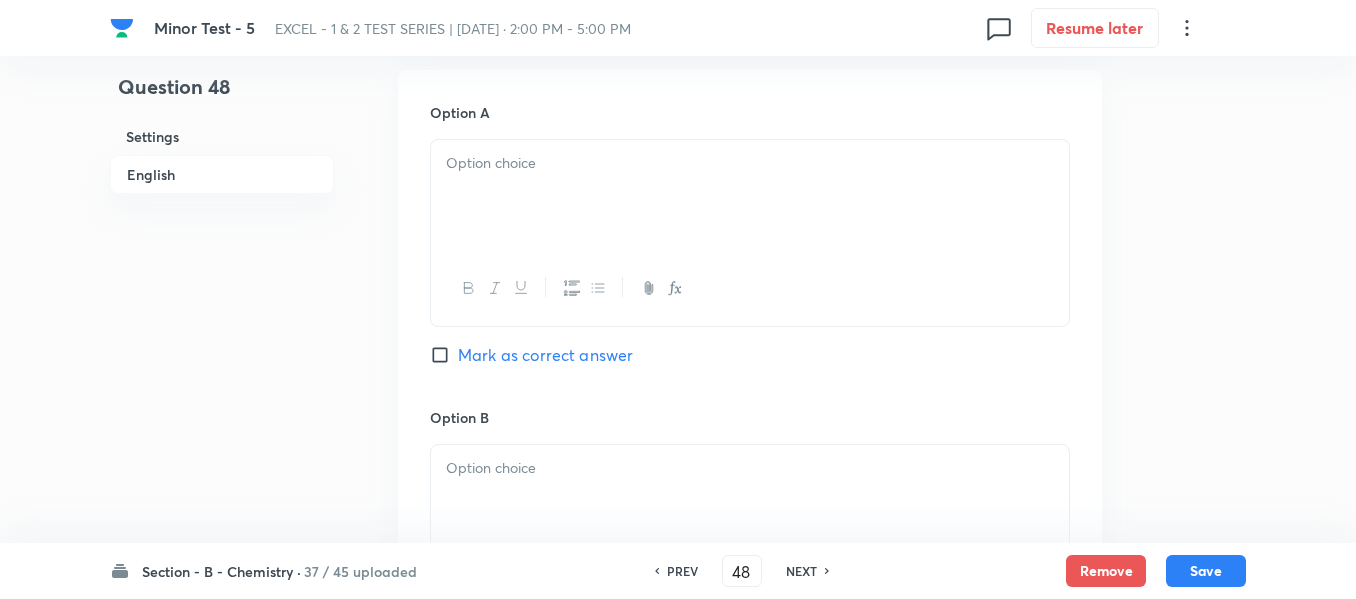 click at bounding box center (750, 196) 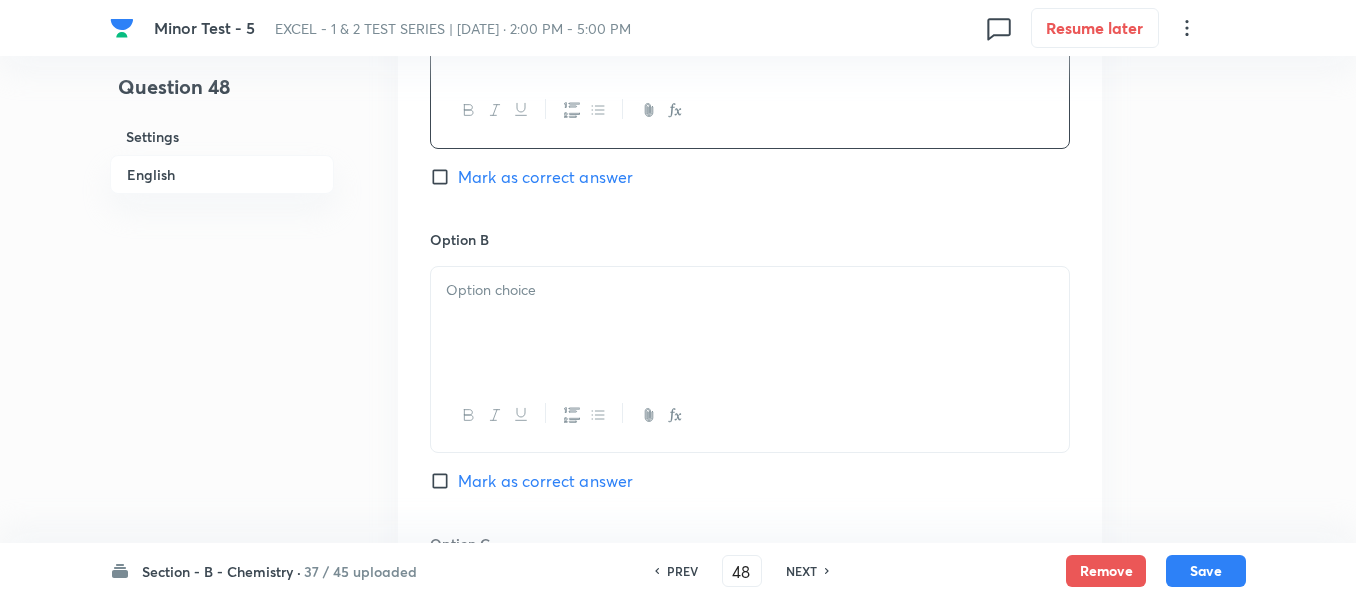 scroll, scrollTop: 1100, scrollLeft: 0, axis: vertical 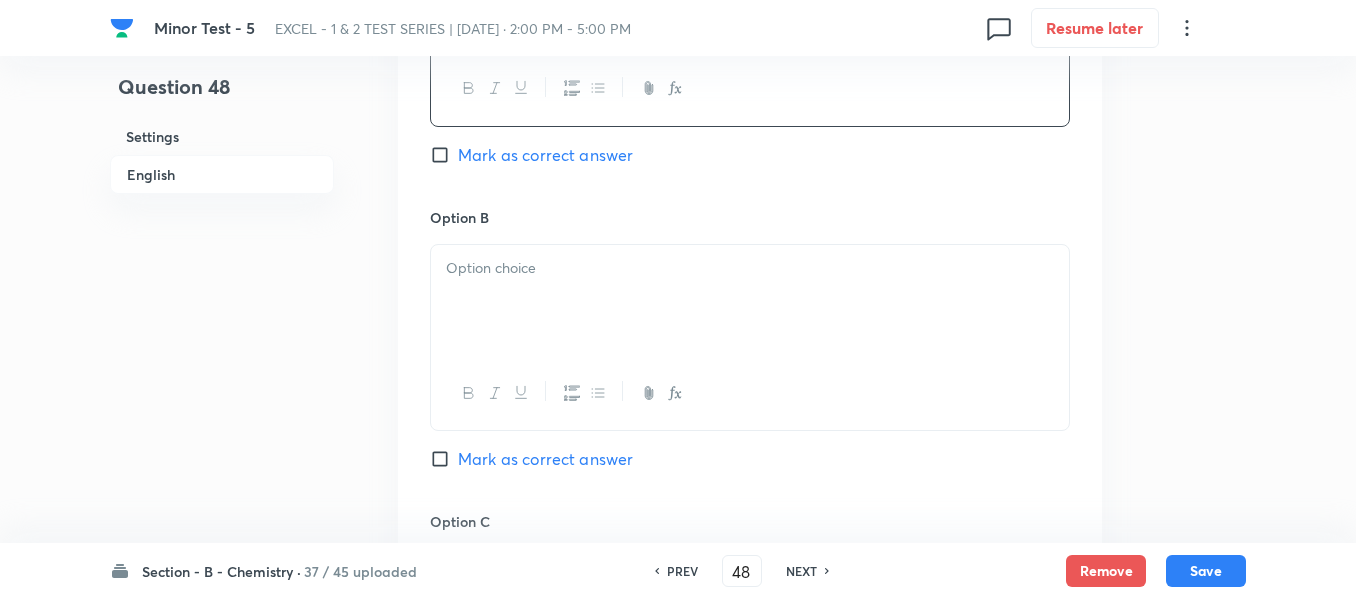 click at bounding box center (750, 268) 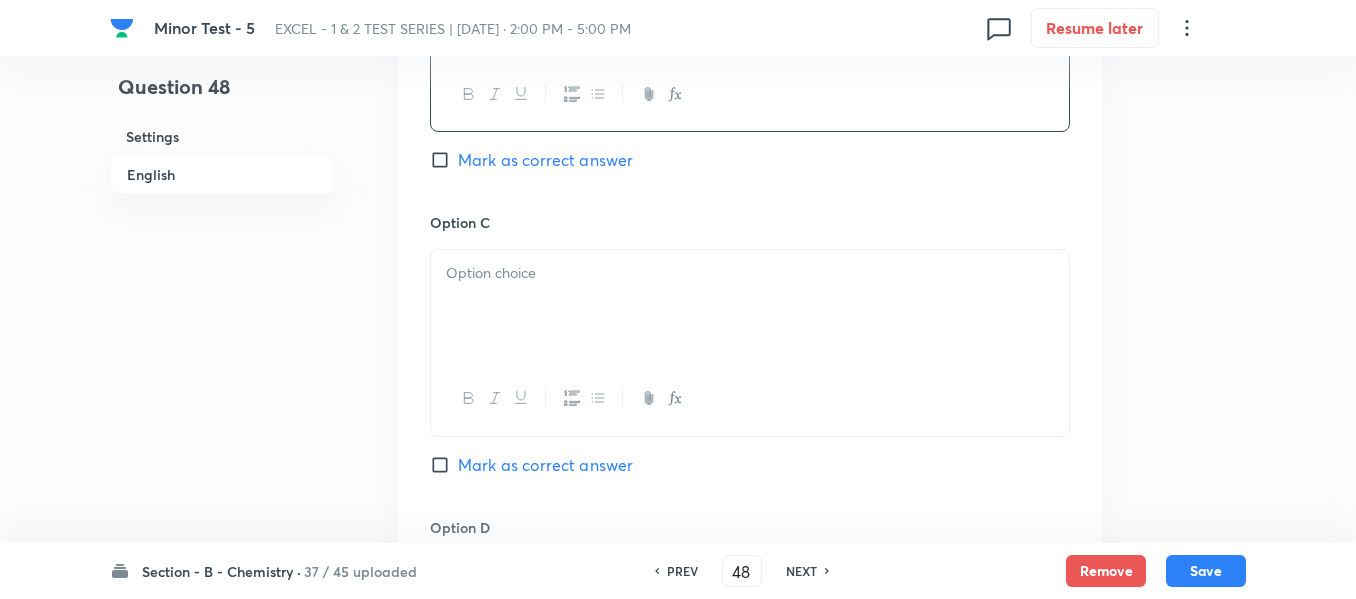 scroll, scrollTop: 1400, scrollLeft: 0, axis: vertical 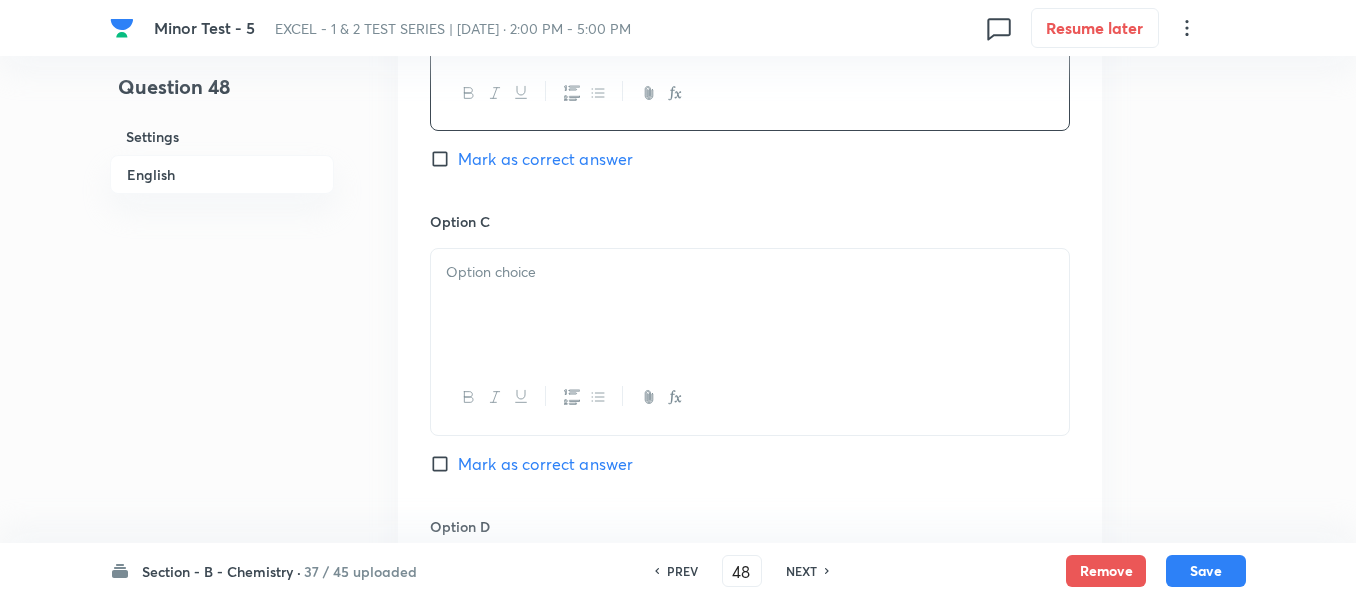 click at bounding box center (750, 305) 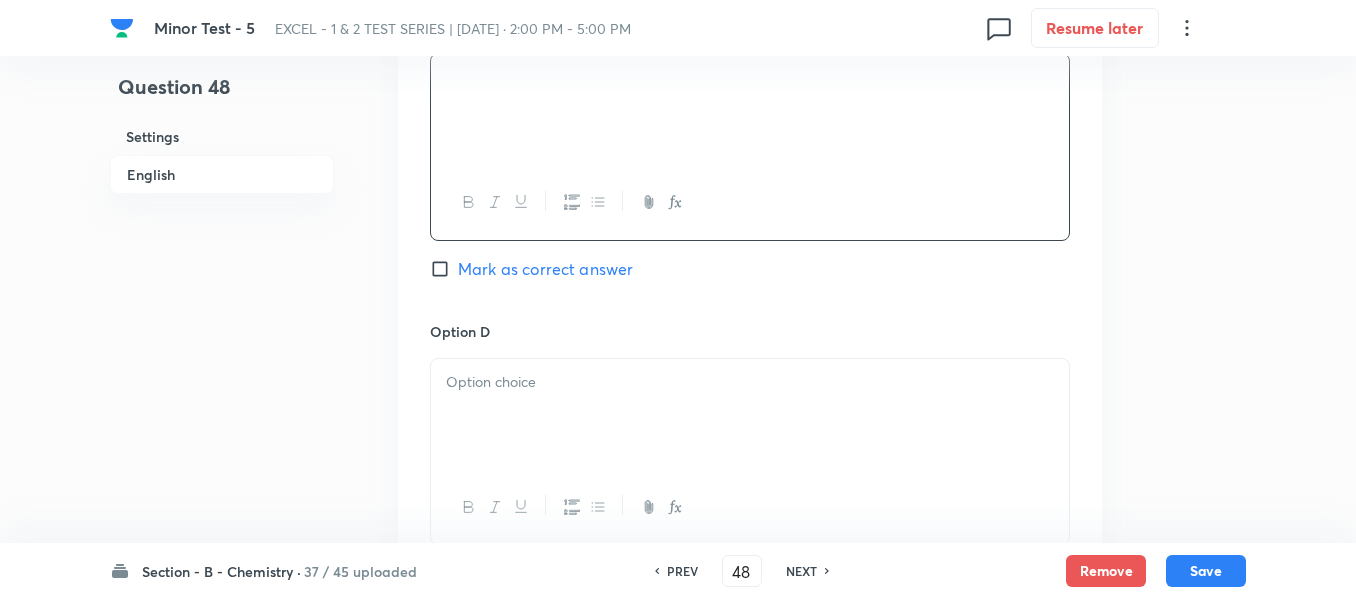 scroll, scrollTop: 1700, scrollLeft: 0, axis: vertical 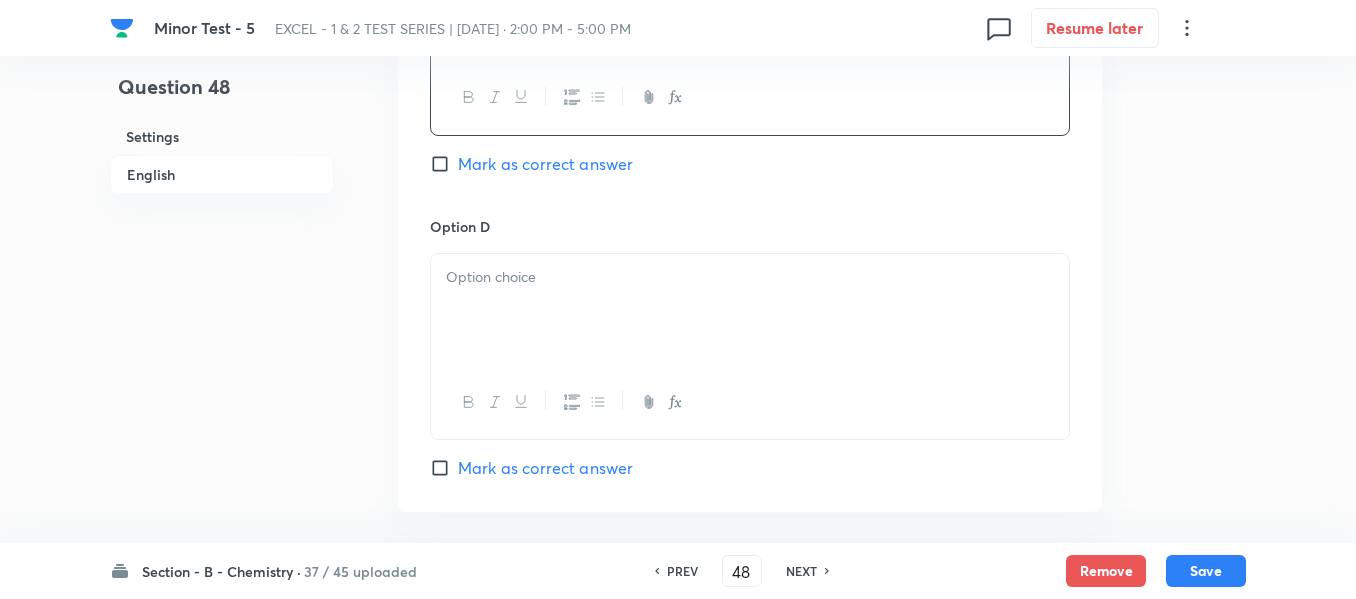 click at bounding box center [750, 310] 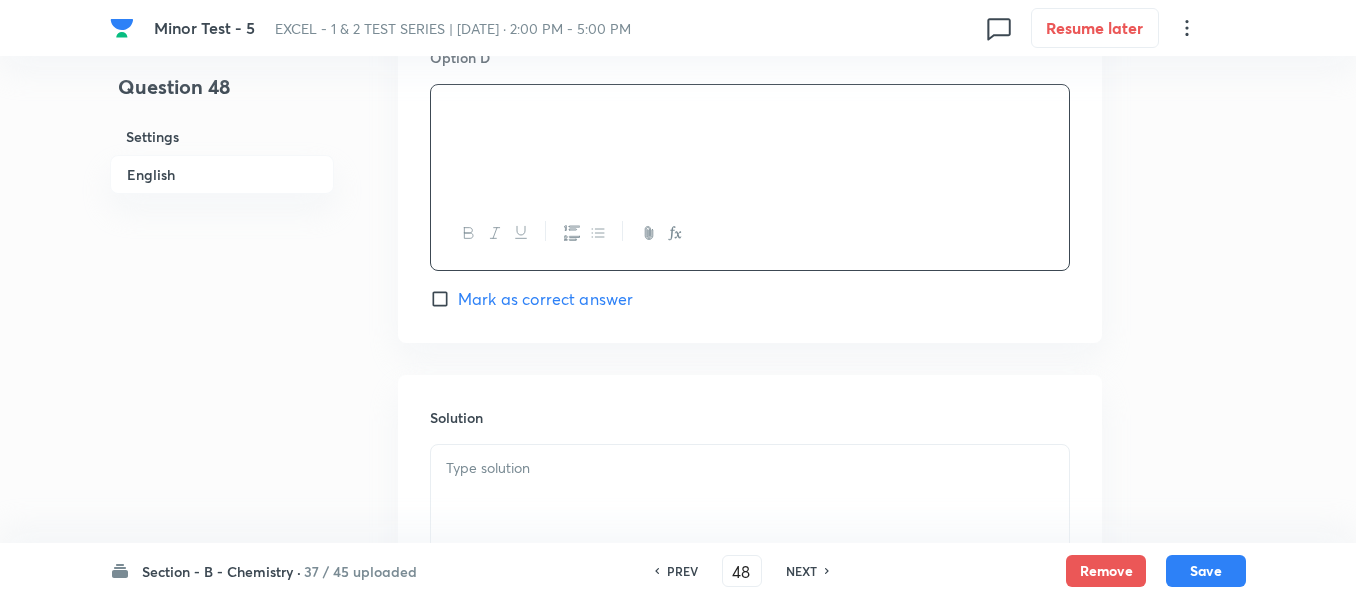 scroll, scrollTop: 1900, scrollLeft: 0, axis: vertical 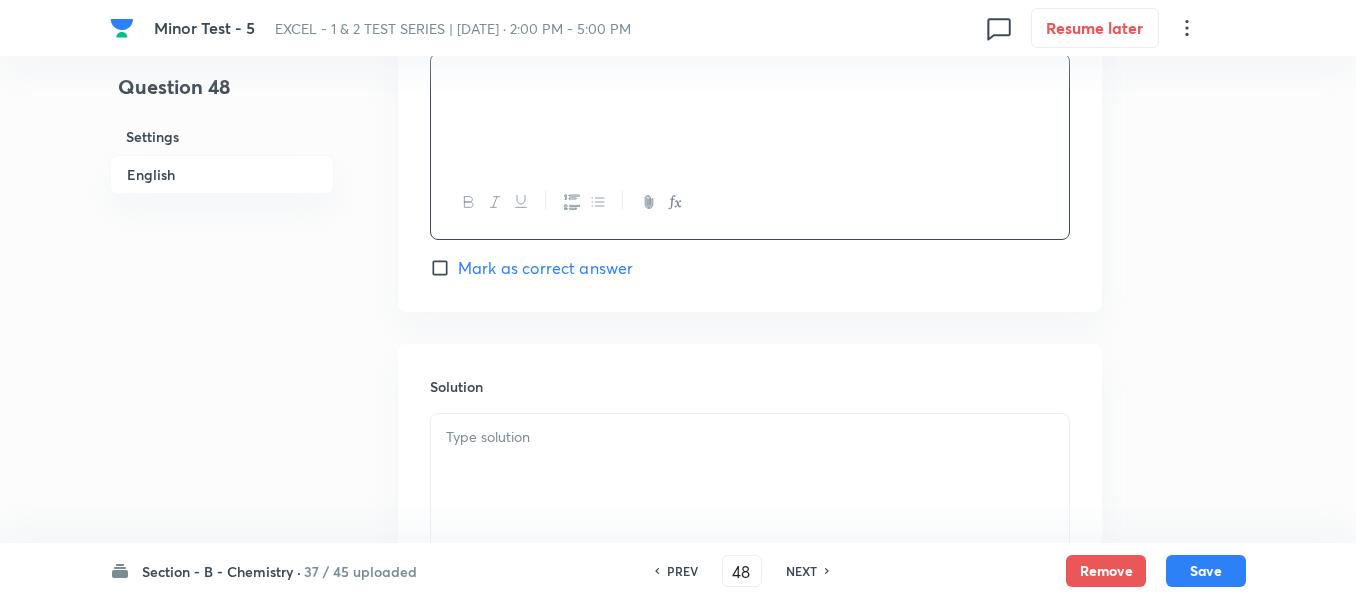 click on "Mark as correct answer" at bounding box center [545, 268] 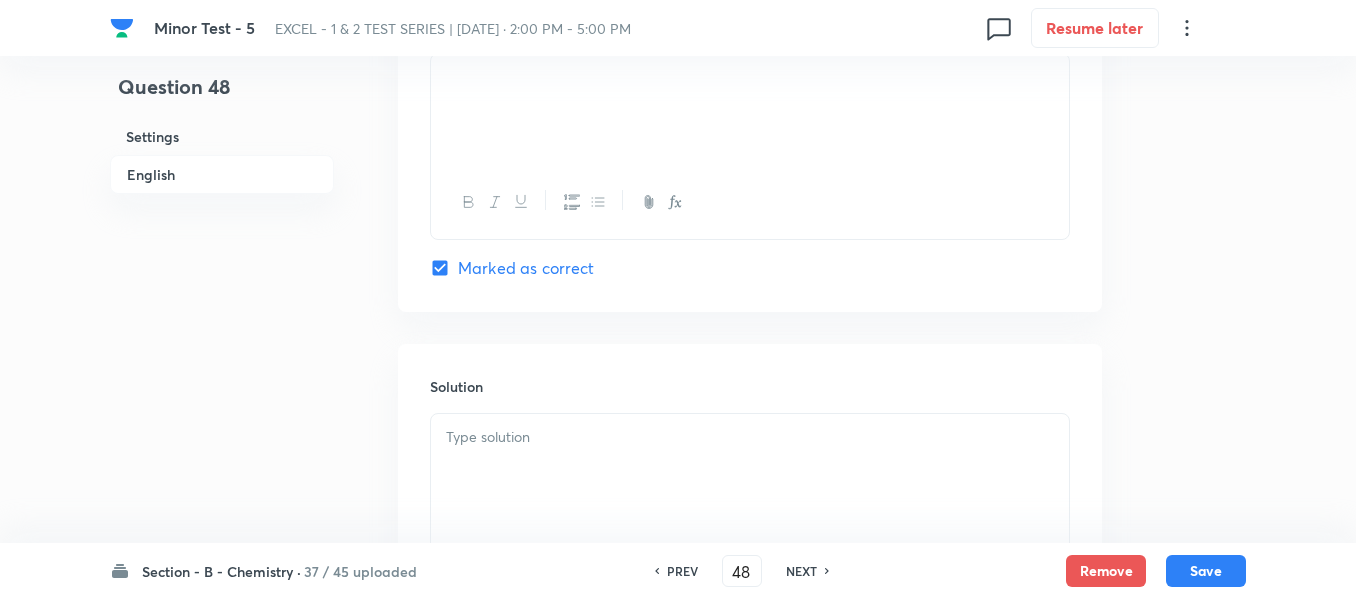 click at bounding box center (750, 470) 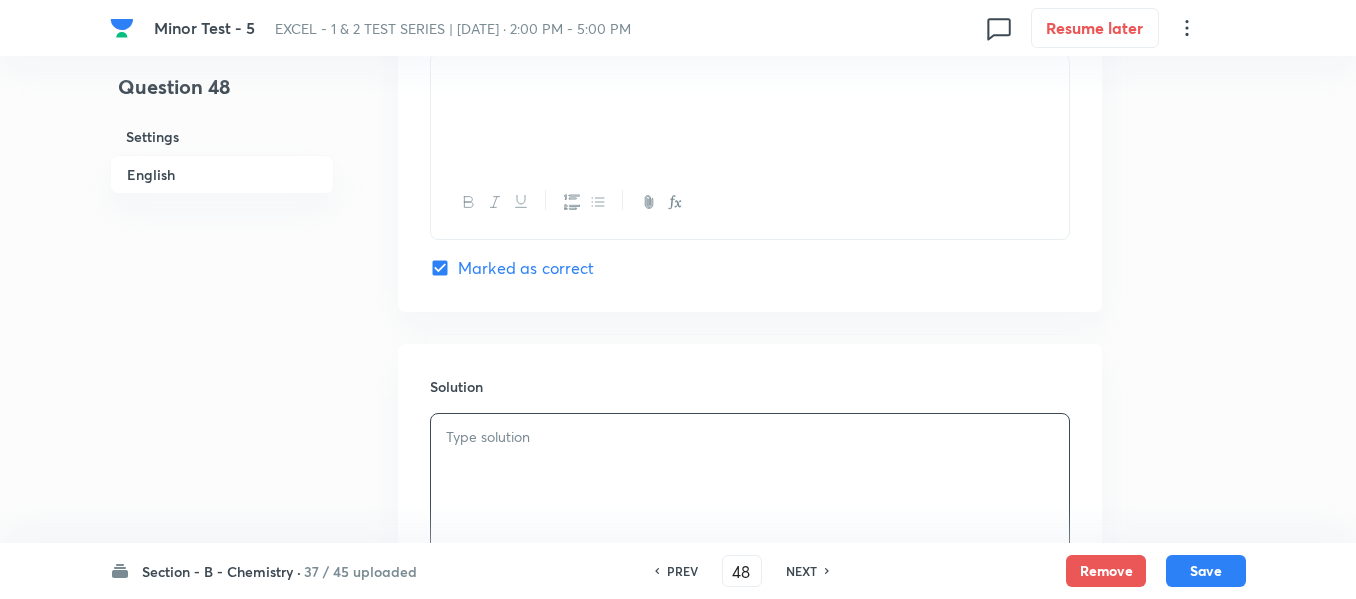 type 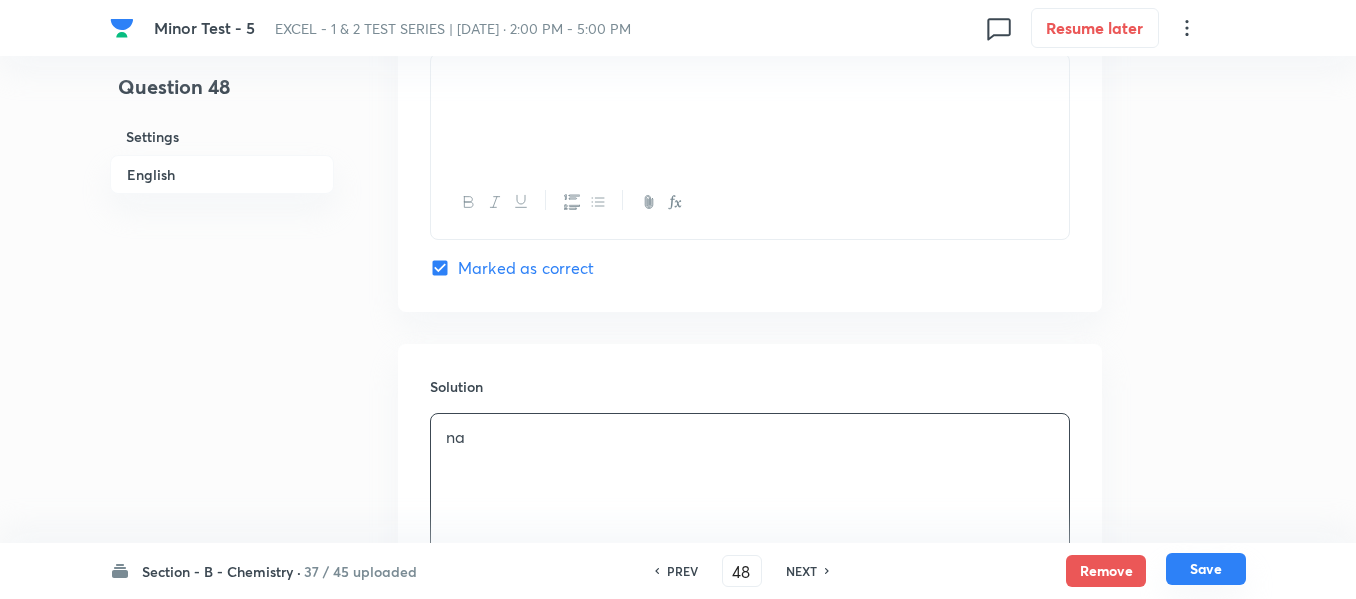 click on "Save" at bounding box center [1206, 569] 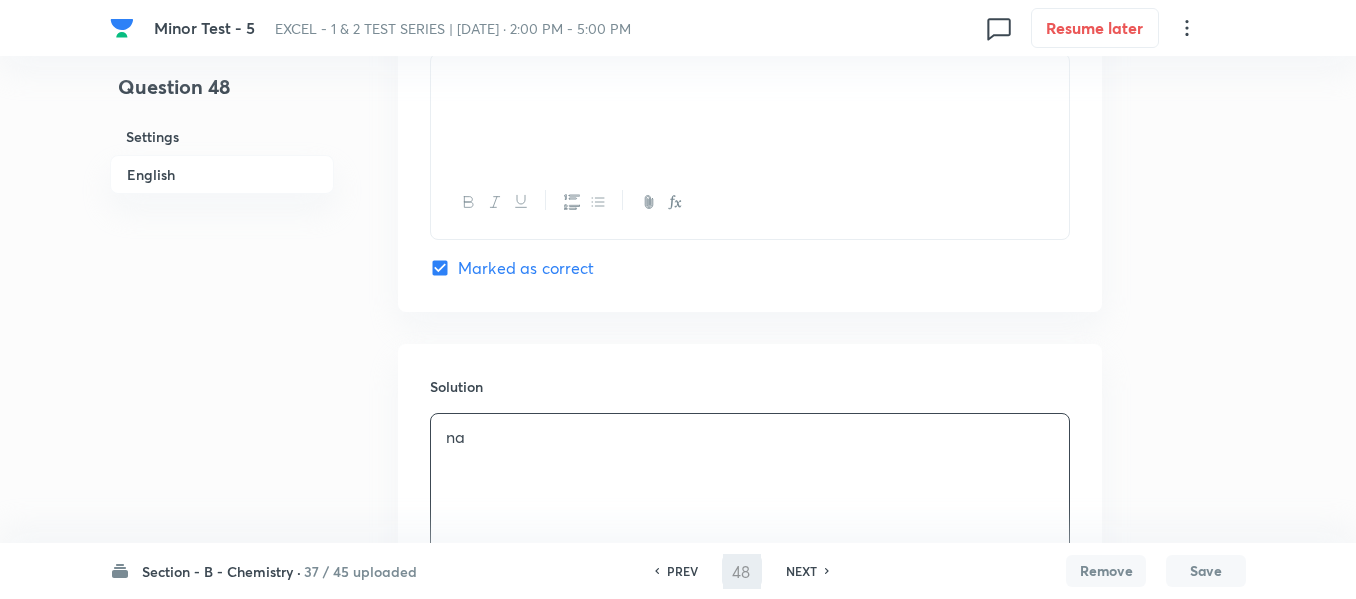type on "49" 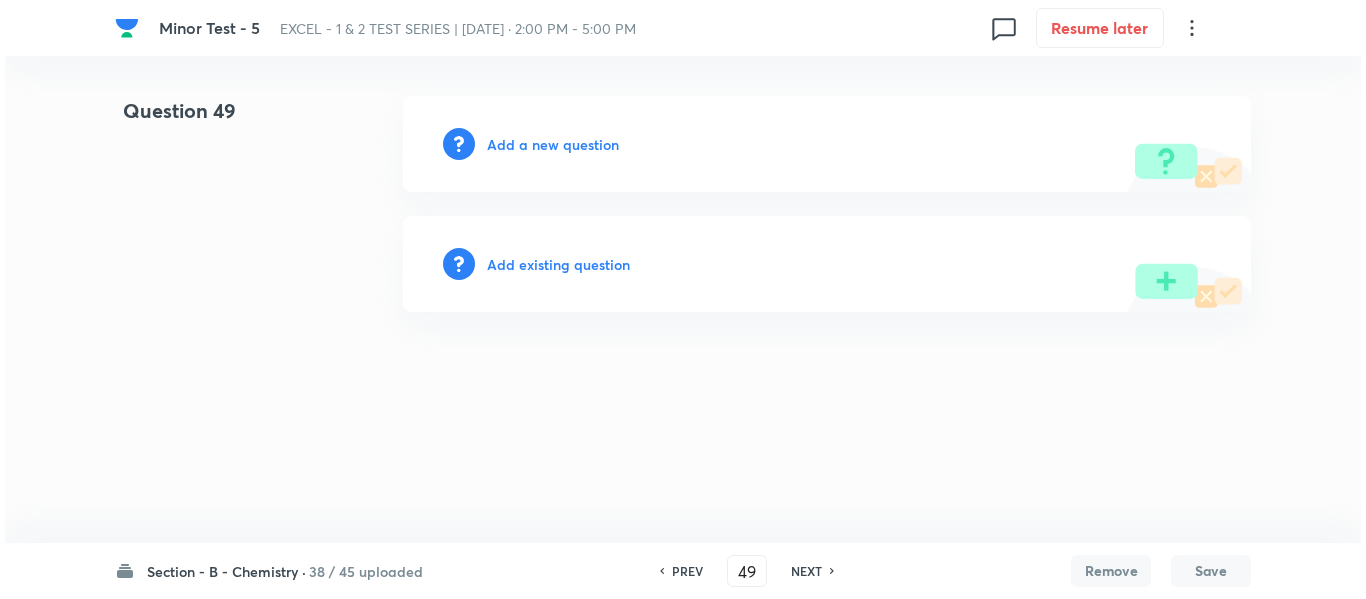 scroll, scrollTop: 0, scrollLeft: 0, axis: both 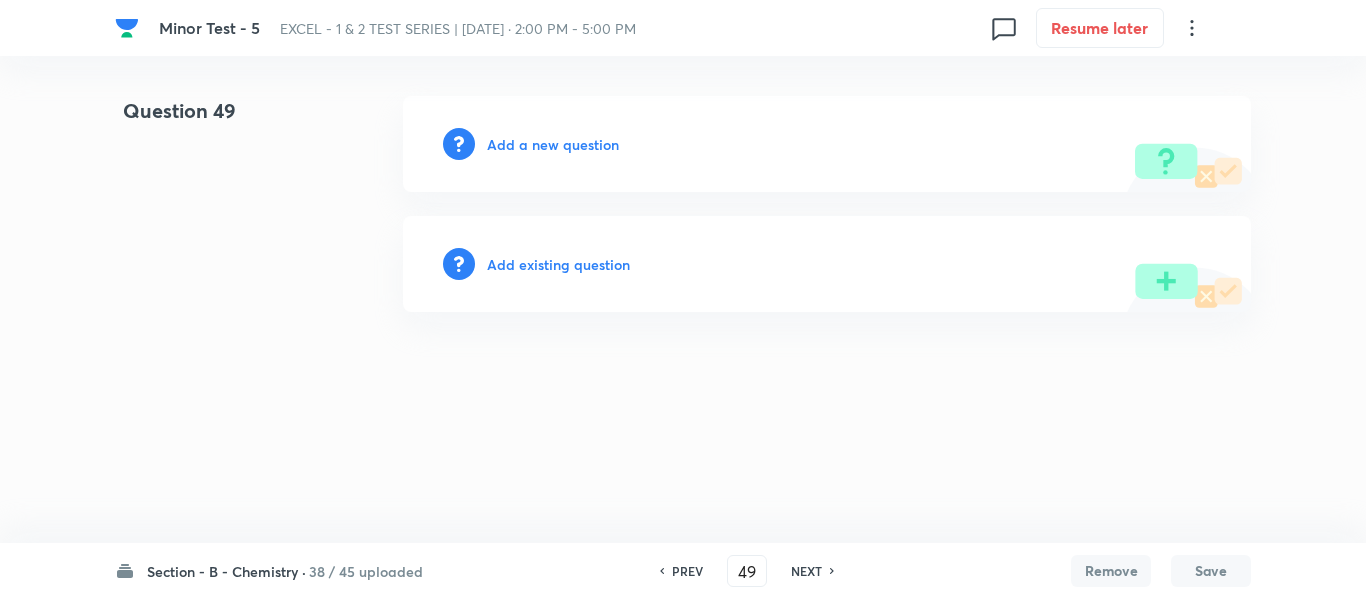 click on "Add a new question" at bounding box center [553, 144] 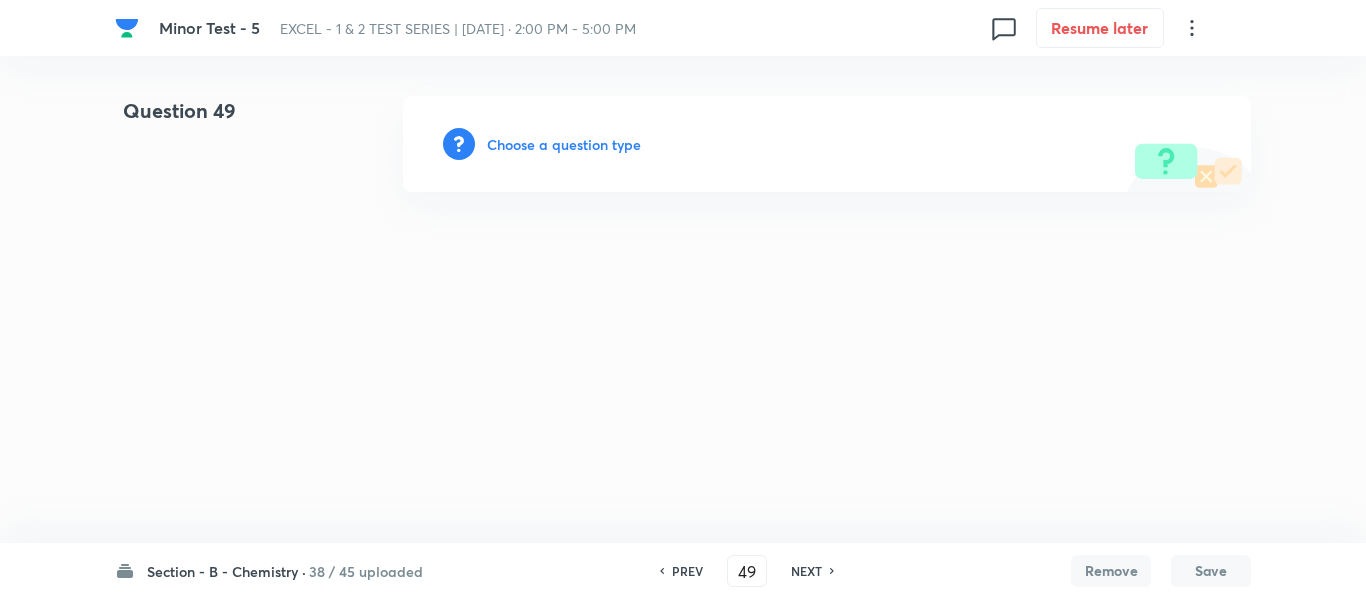 click on "Choose a question type" at bounding box center [564, 144] 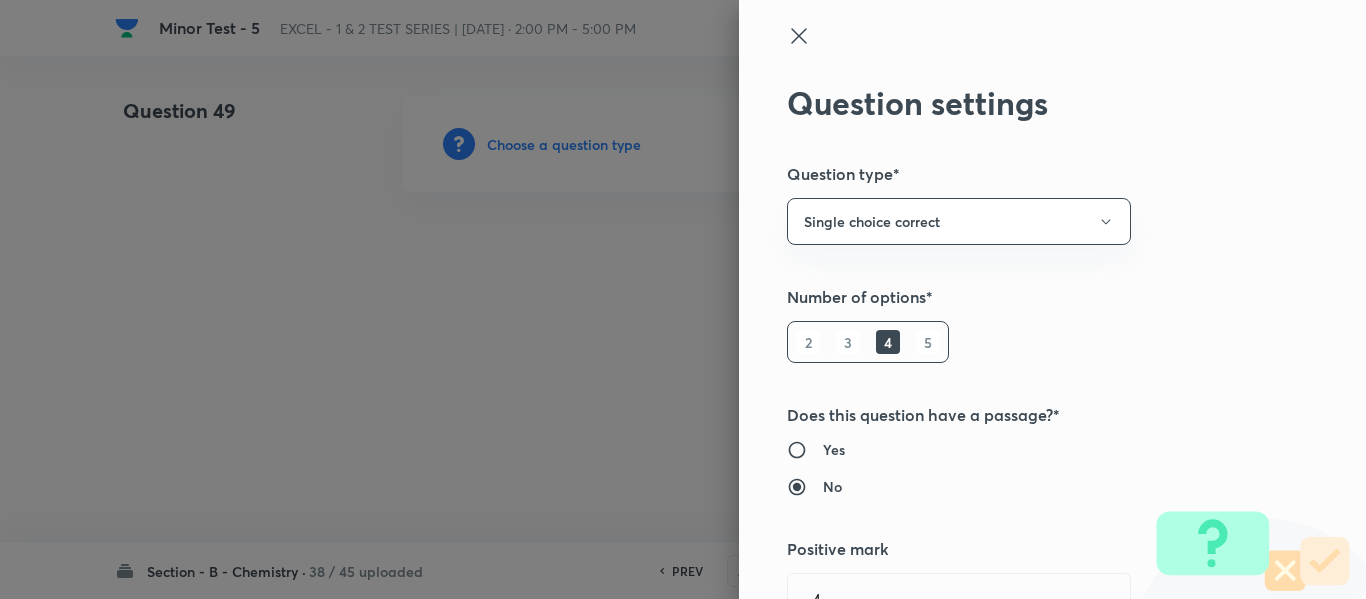 type 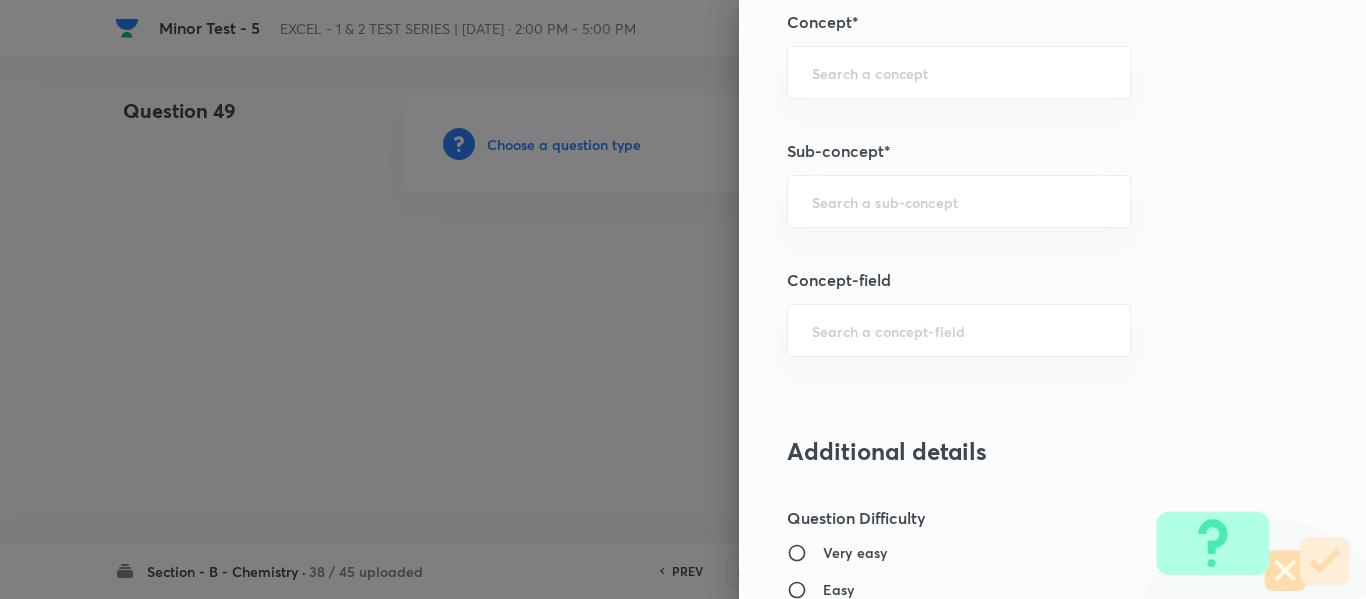 scroll, scrollTop: 1300, scrollLeft: 0, axis: vertical 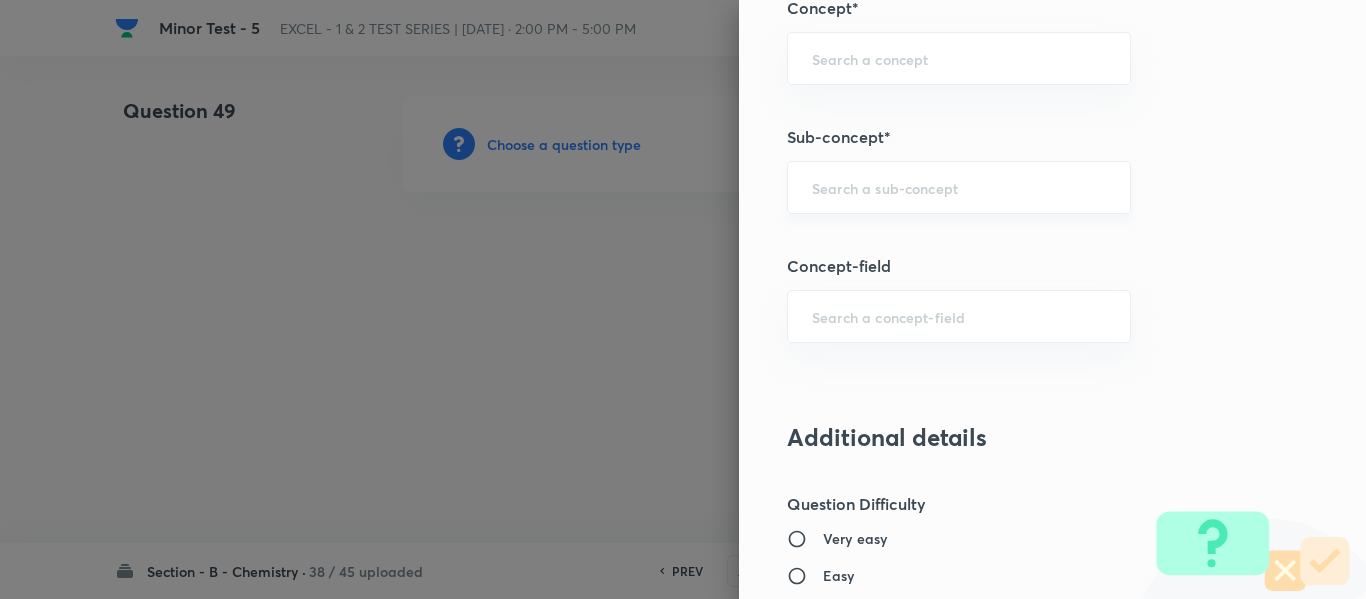 click at bounding box center (959, 187) 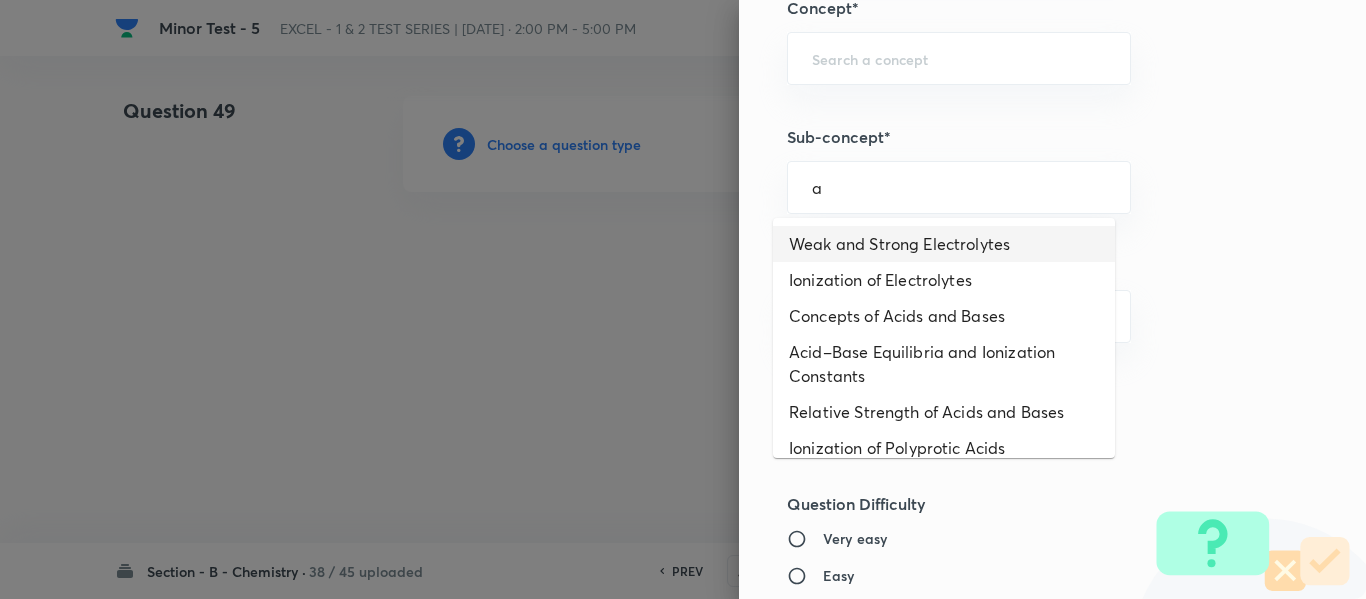 click on "Weak and Strong Electrolytes" at bounding box center [944, 244] 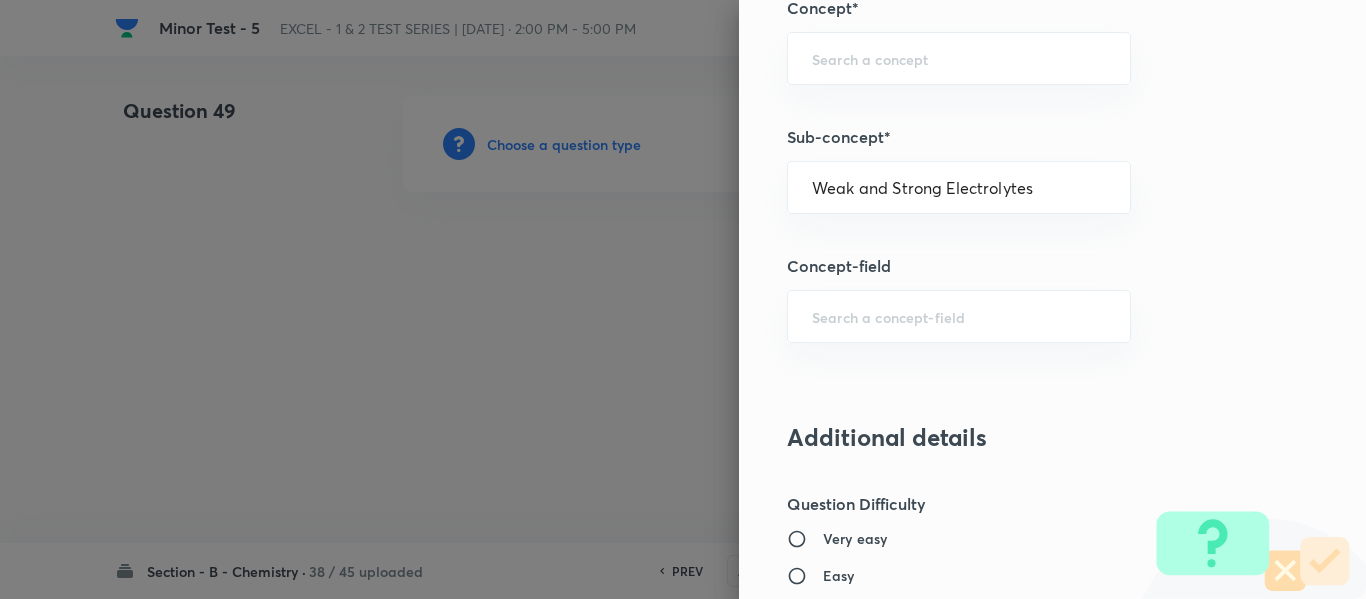 type on "Chemistry" 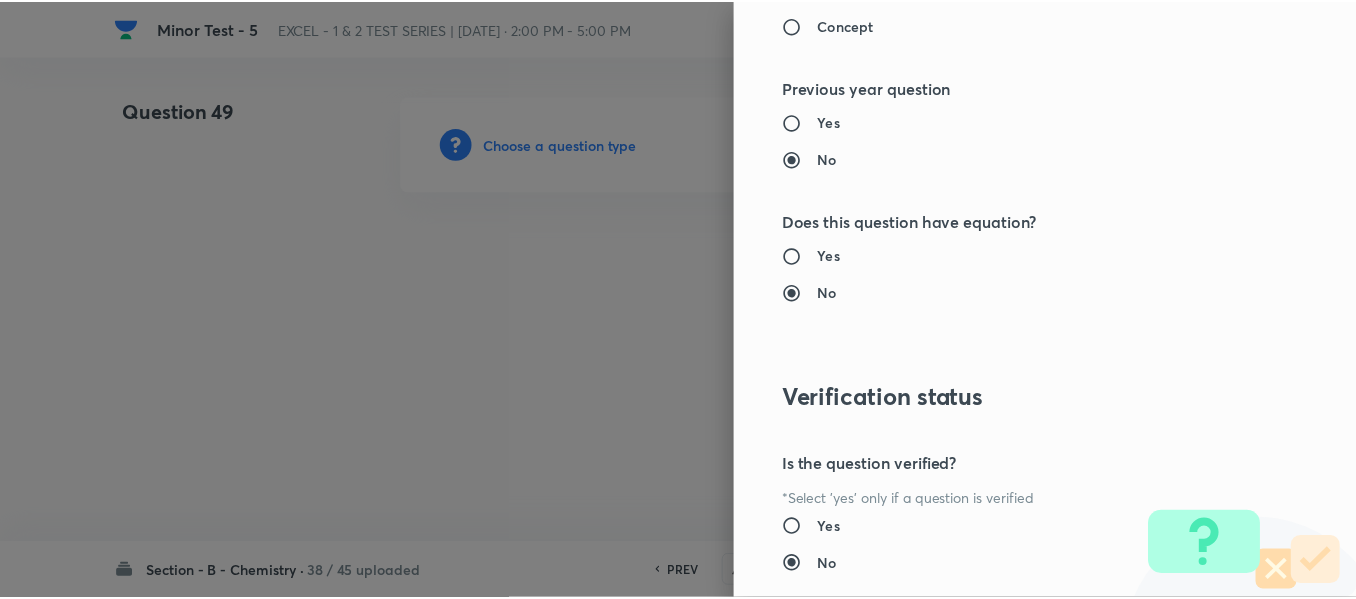 scroll, scrollTop: 2261, scrollLeft: 0, axis: vertical 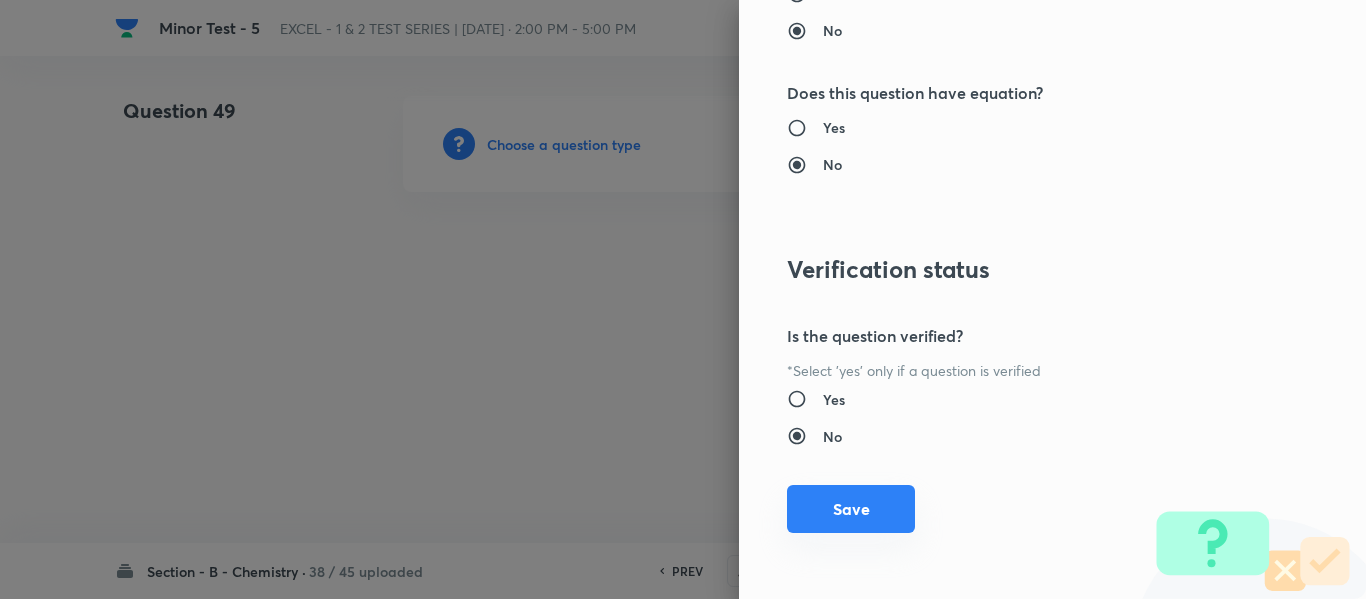 click on "Save" at bounding box center (851, 509) 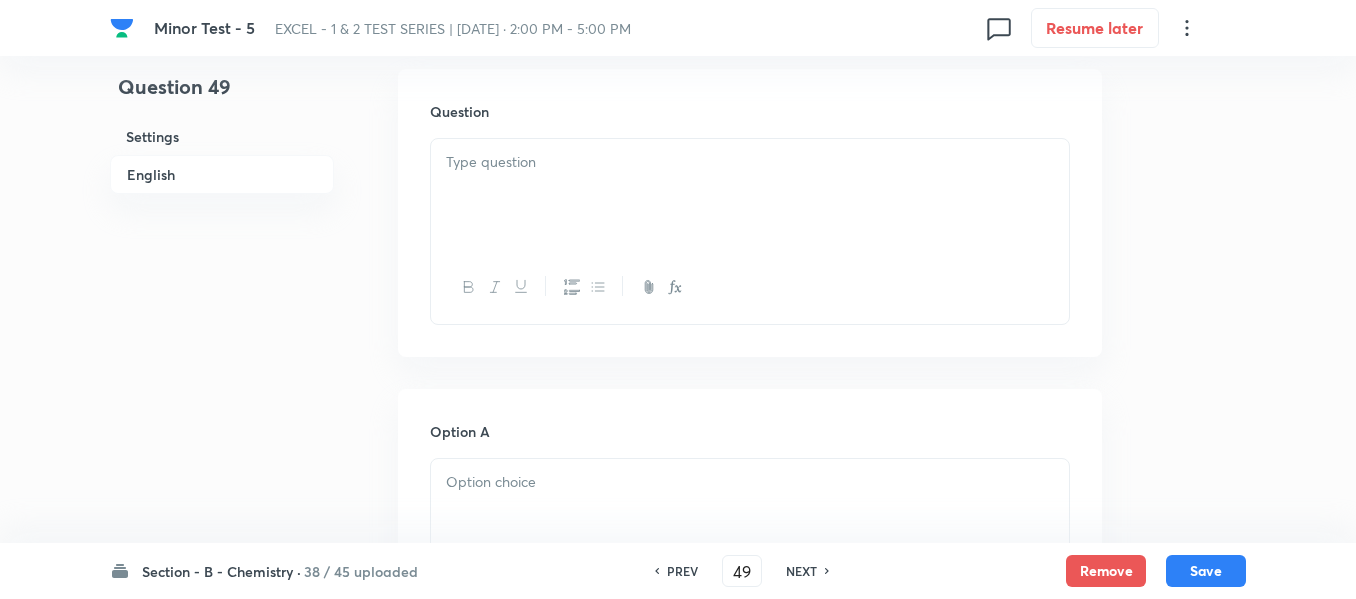 scroll, scrollTop: 600, scrollLeft: 0, axis: vertical 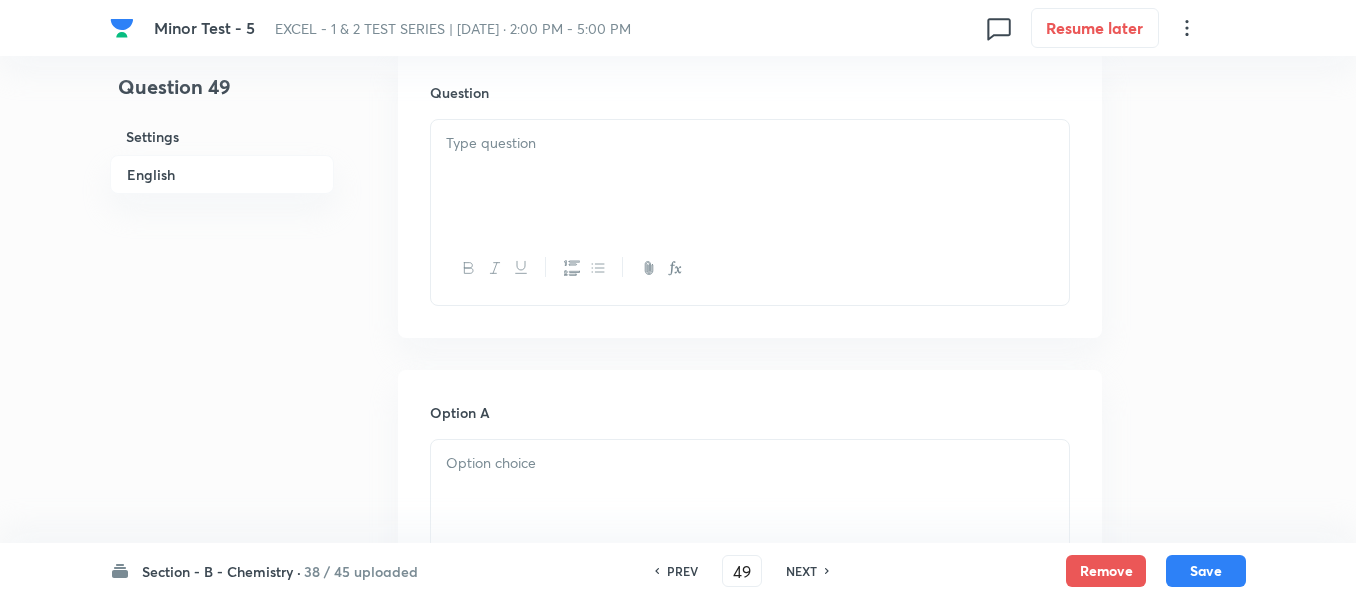 click at bounding box center [750, 176] 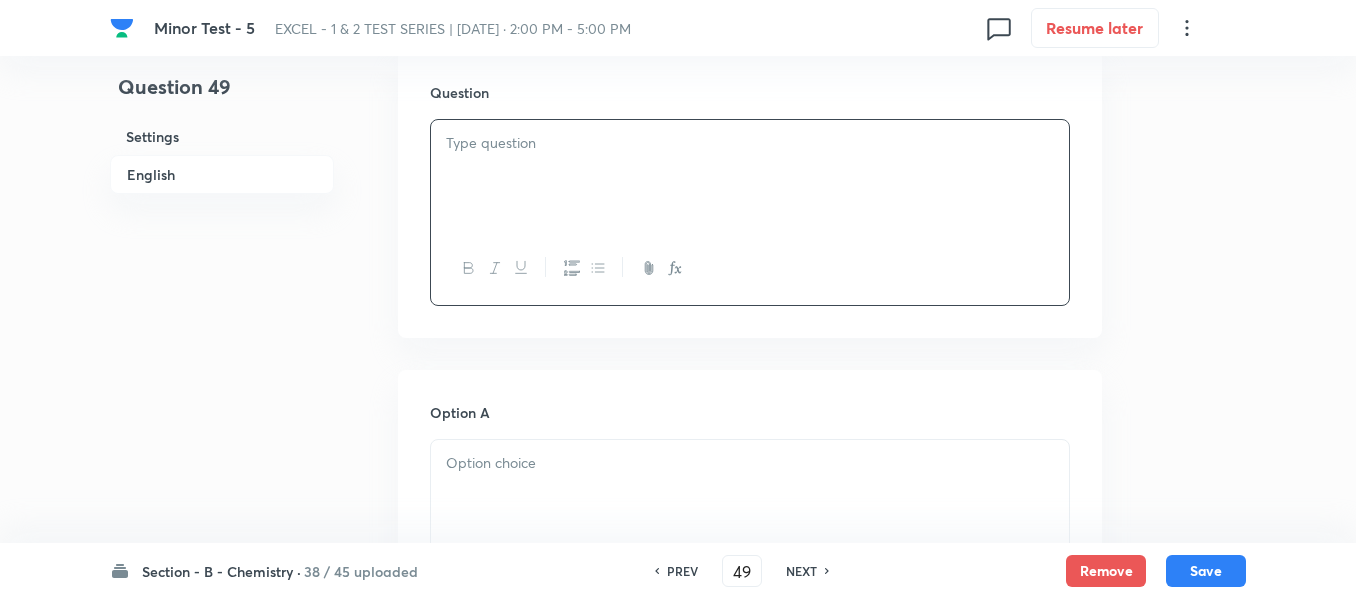 click at bounding box center (750, 176) 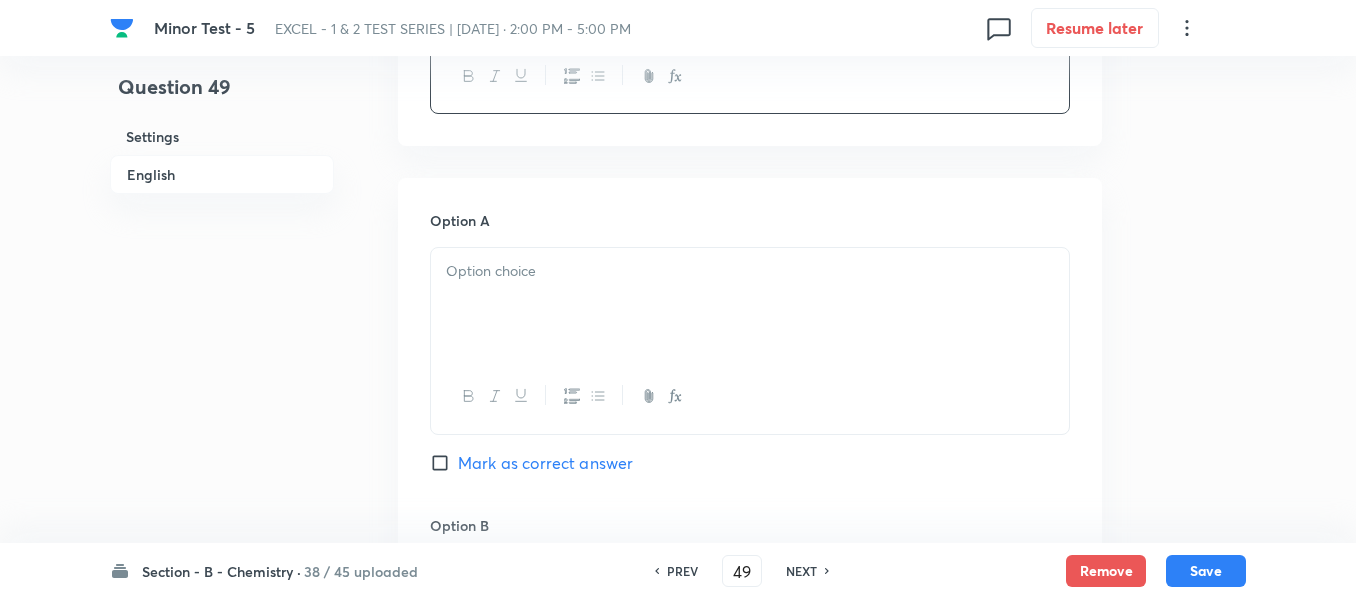 scroll, scrollTop: 800, scrollLeft: 0, axis: vertical 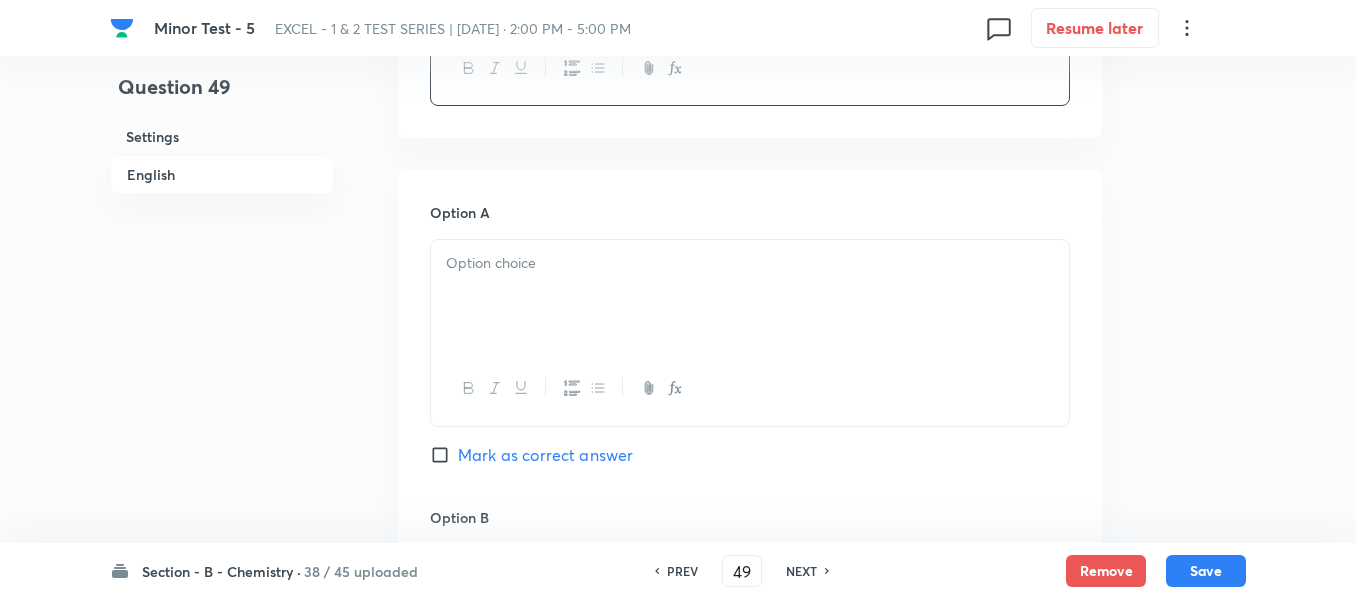 click at bounding box center (750, 296) 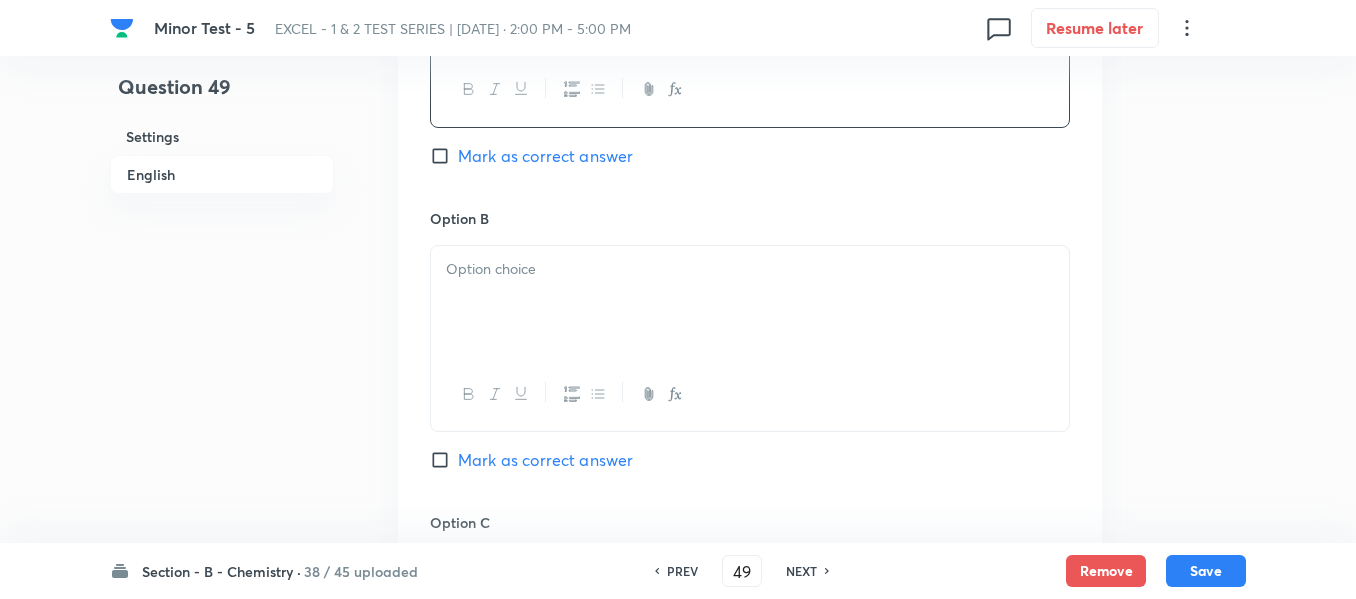 scroll, scrollTop: 1100, scrollLeft: 0, axis: vertical 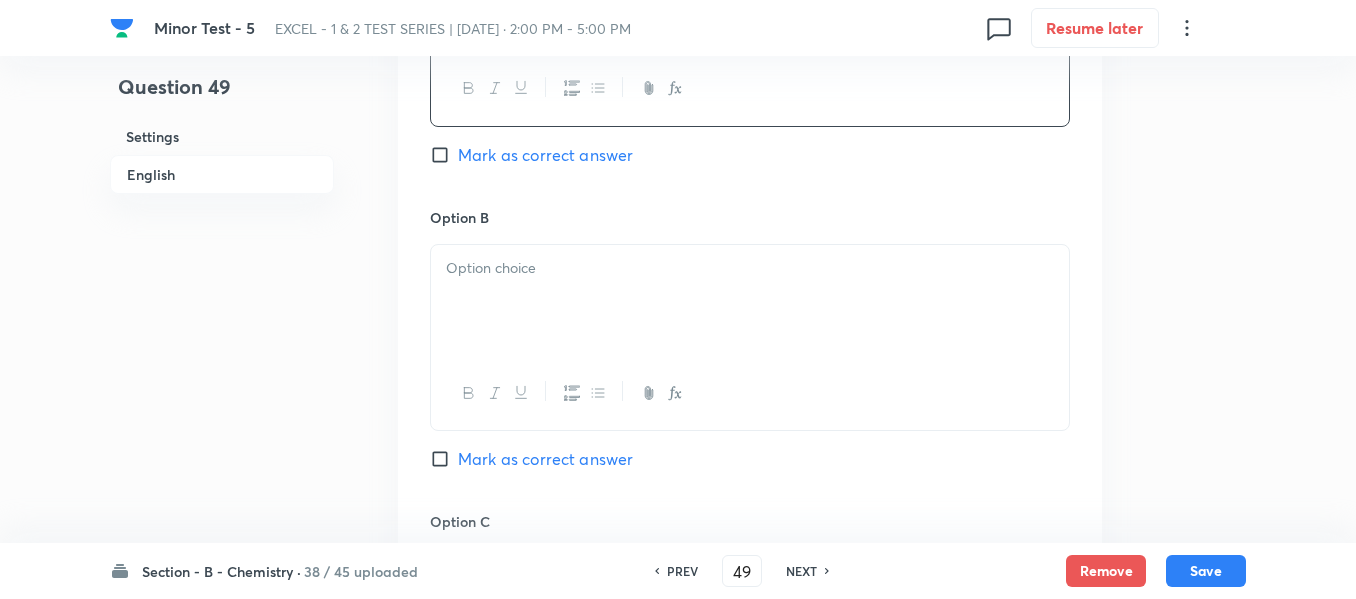 click at bounding box center (750, 268) 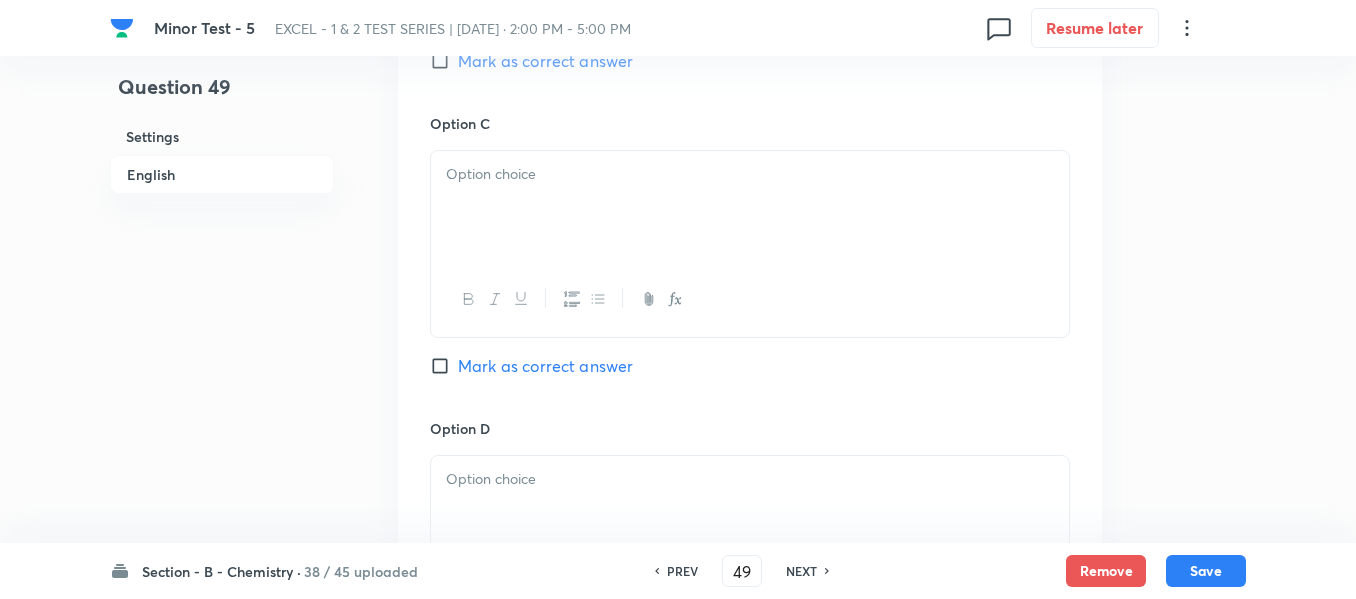 scroll, scrollTop: 1500, scrollLeft: 0, axis: vertical 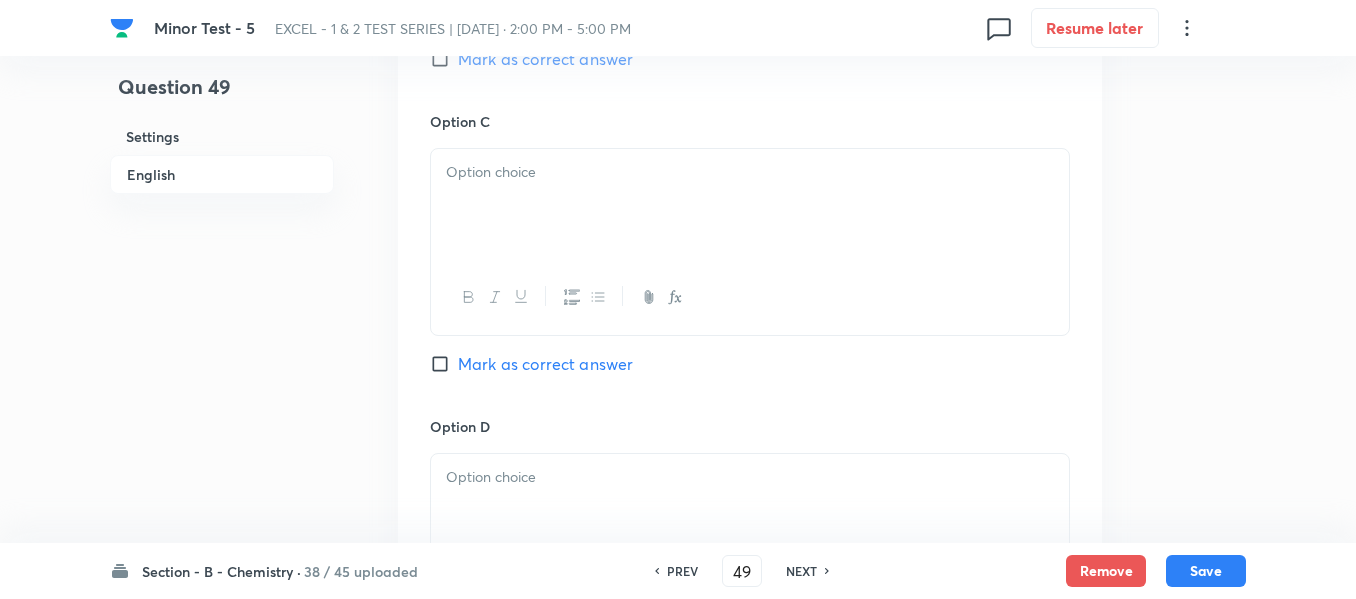 click at bounding box center [750, 205] 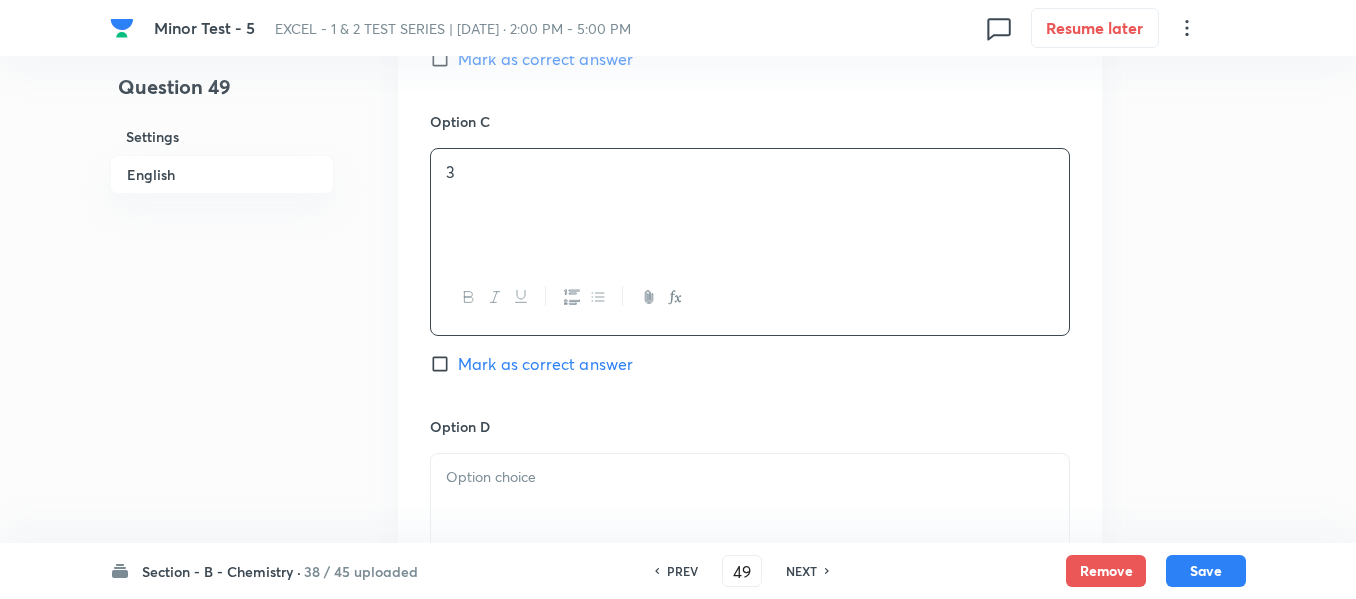 click on "Mark as correct answer" at bounding box center (444, 364) 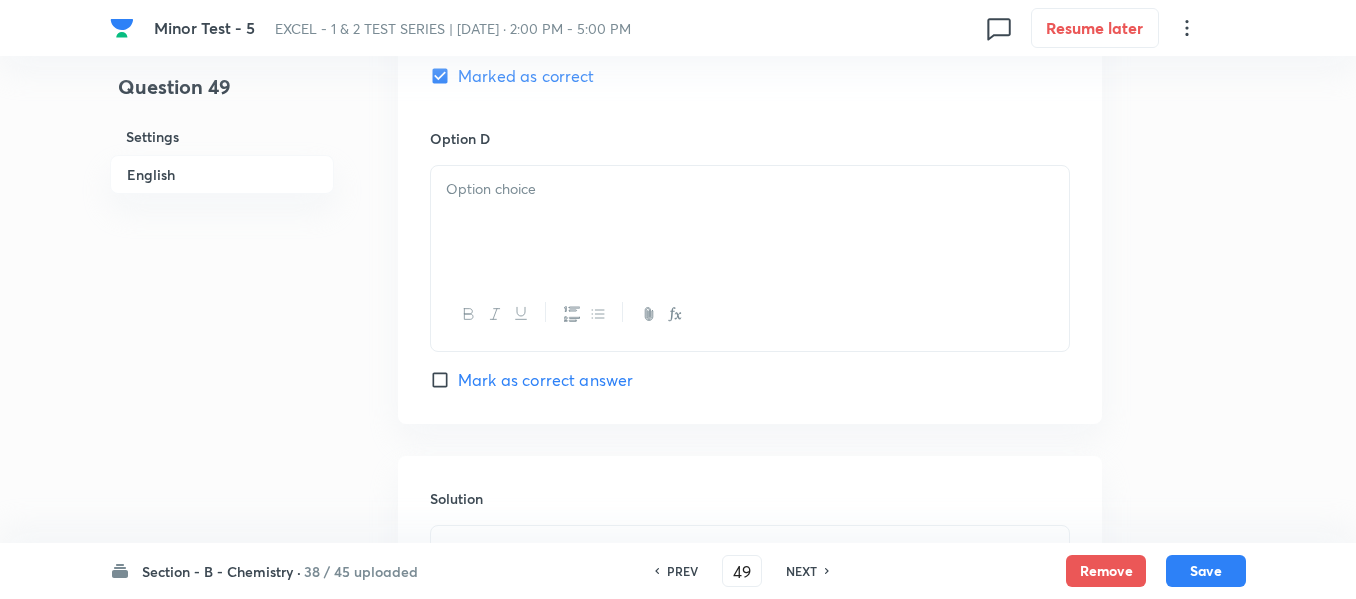 scroll, scrollTop: 1800, scrollLeft: 0, axis: vertical 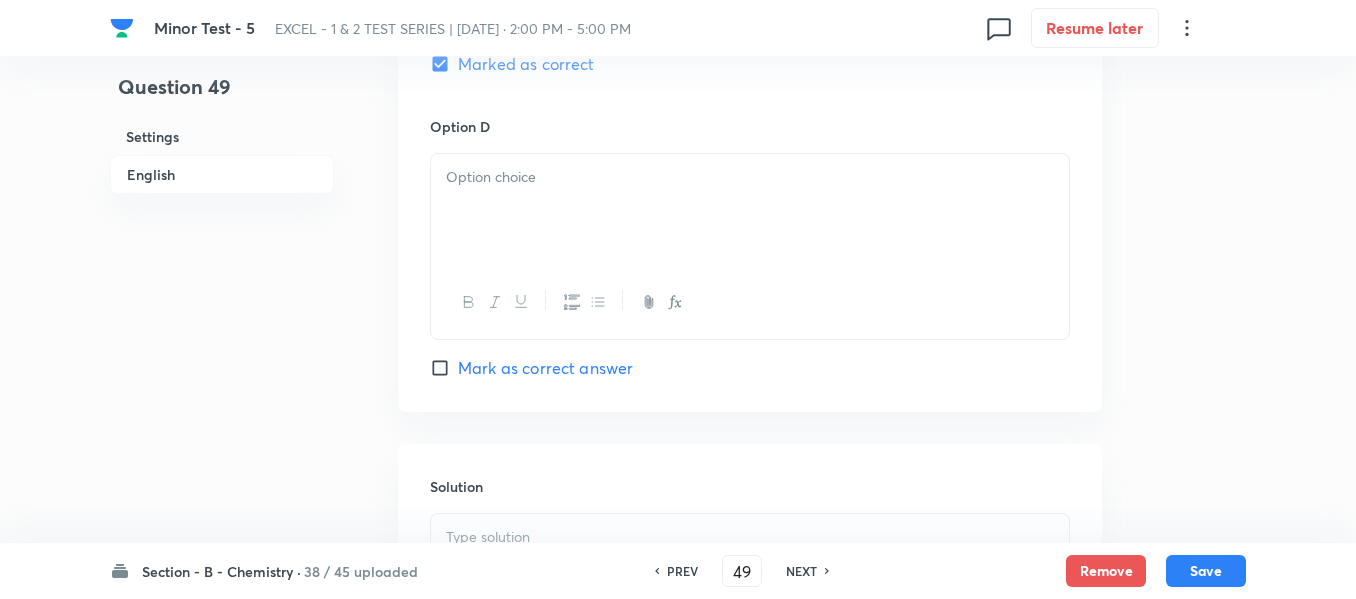 click at bounding box center (750, 177) 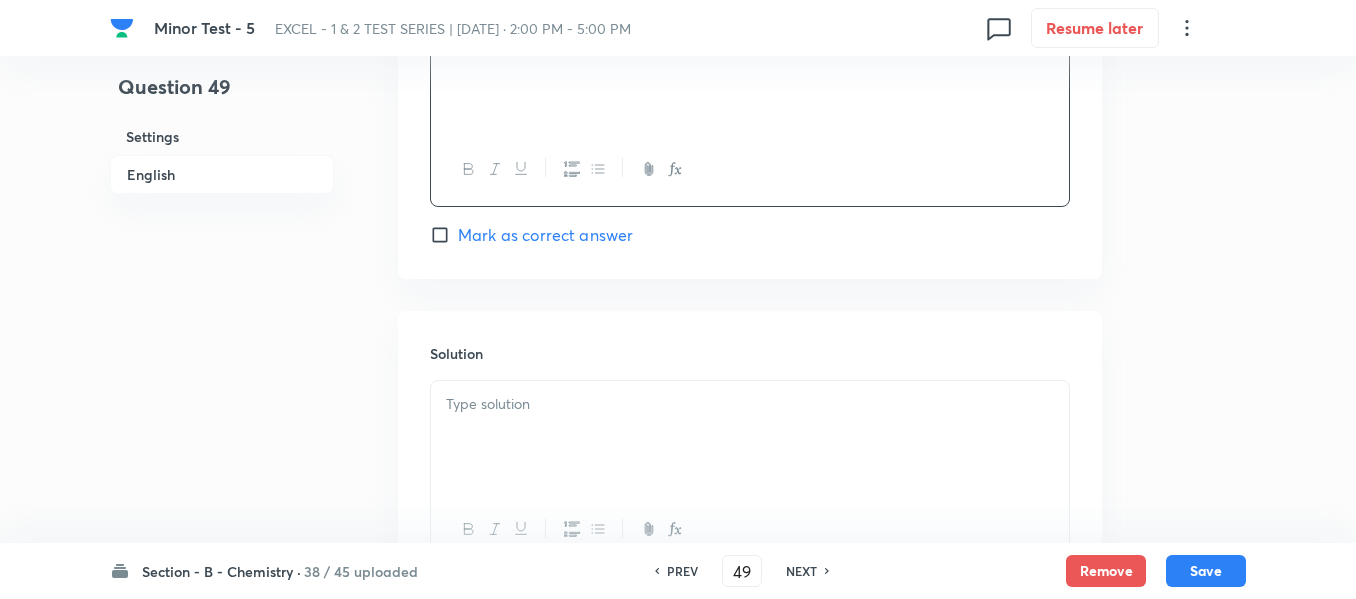 scroll, scrollTop: 2100, scrollLeft: 0, axis: vertical 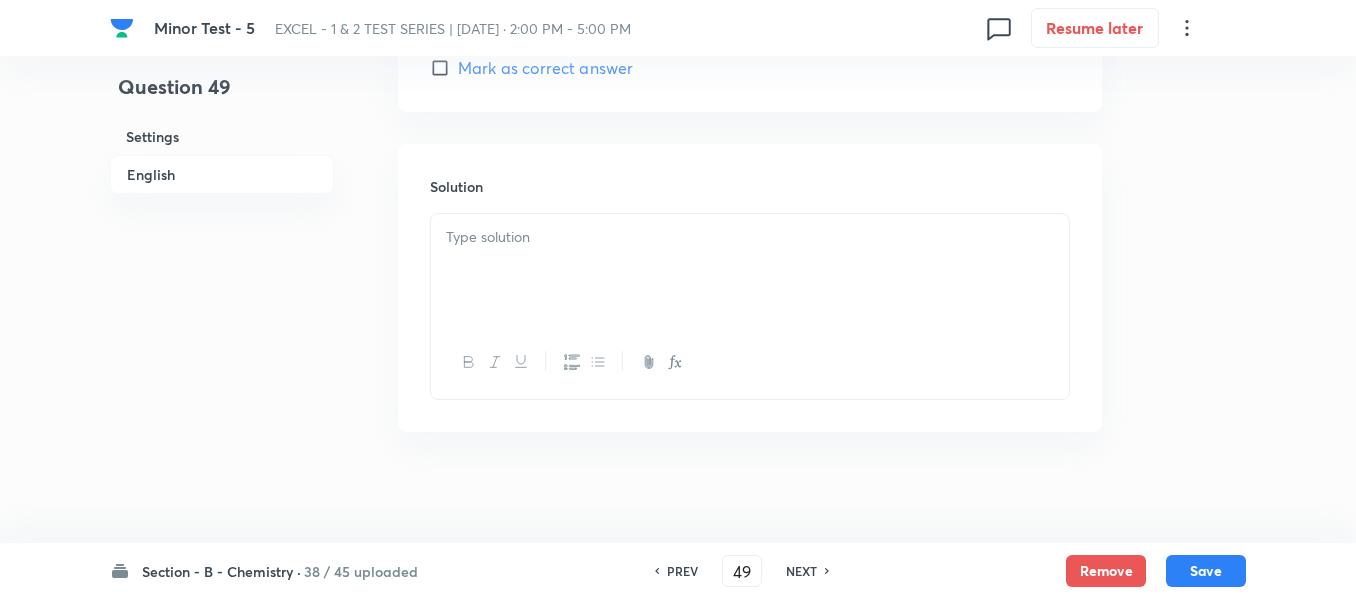 click at bounding box center [750, 270] 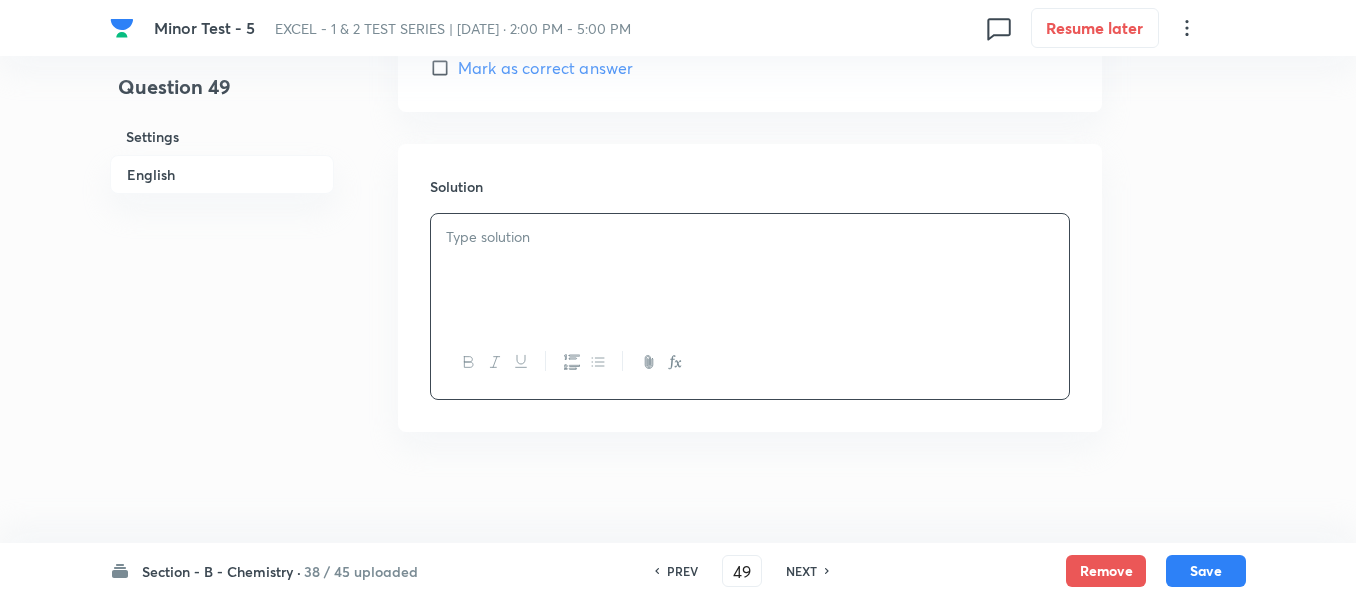 type 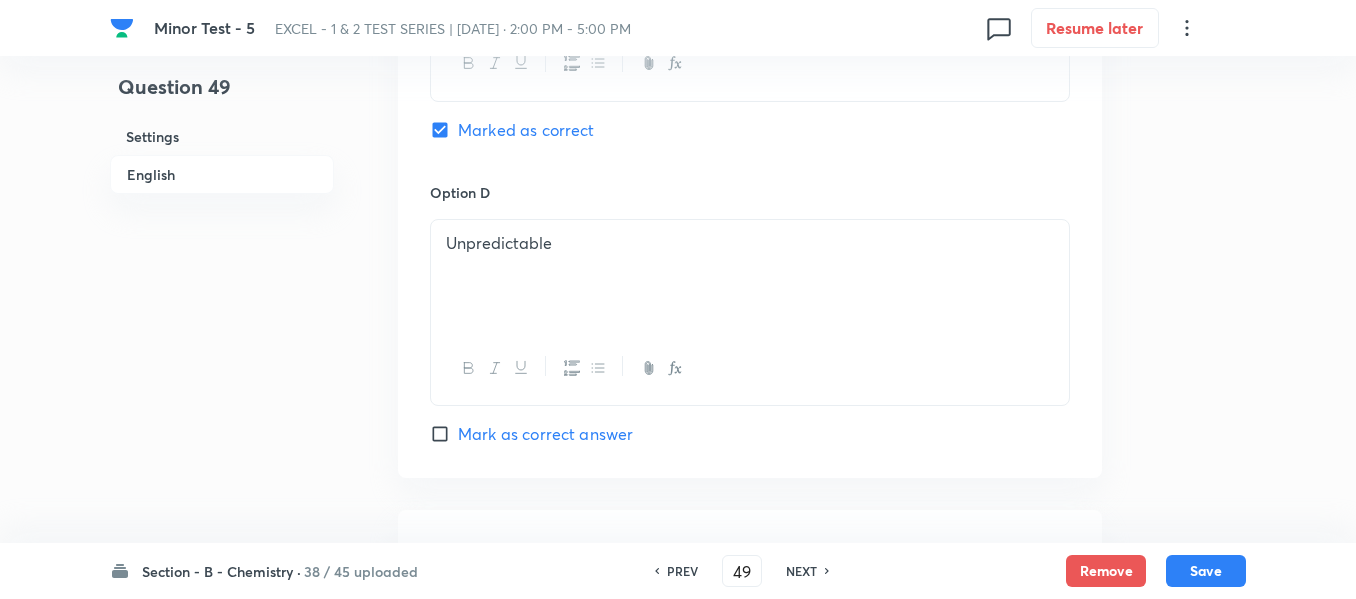 scroll, scrollTop: 1700, scrollLeft: 0, axis: vertical 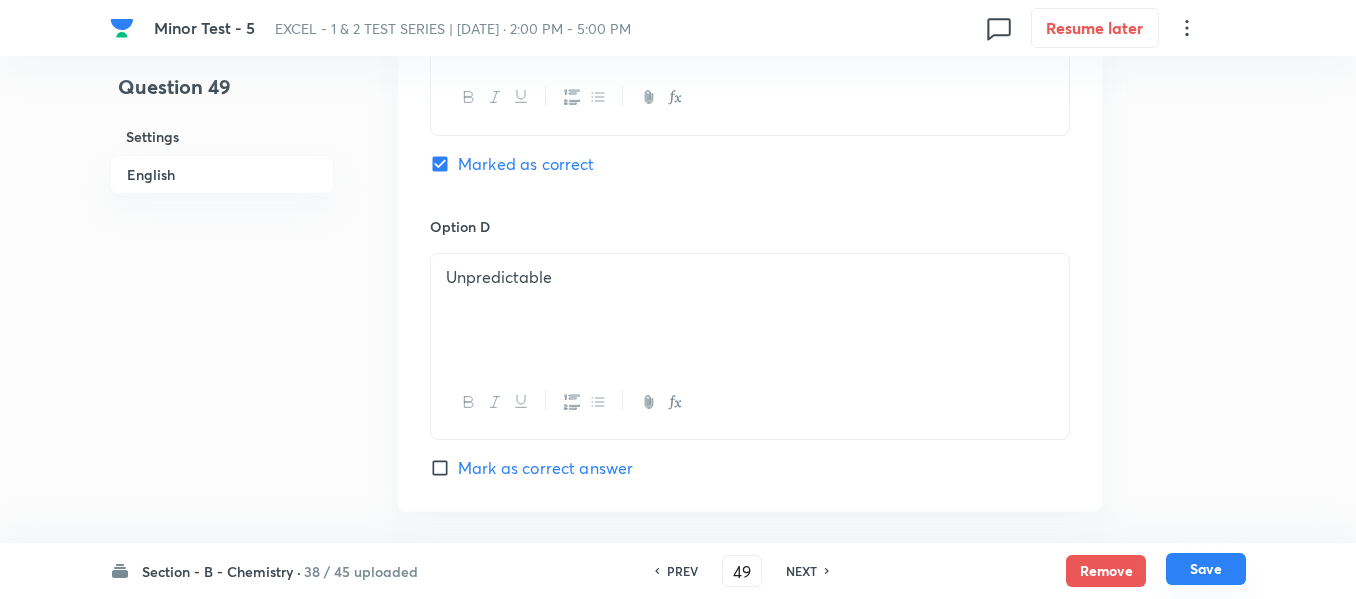 click on "Save" at bounding box center (1206, 569) 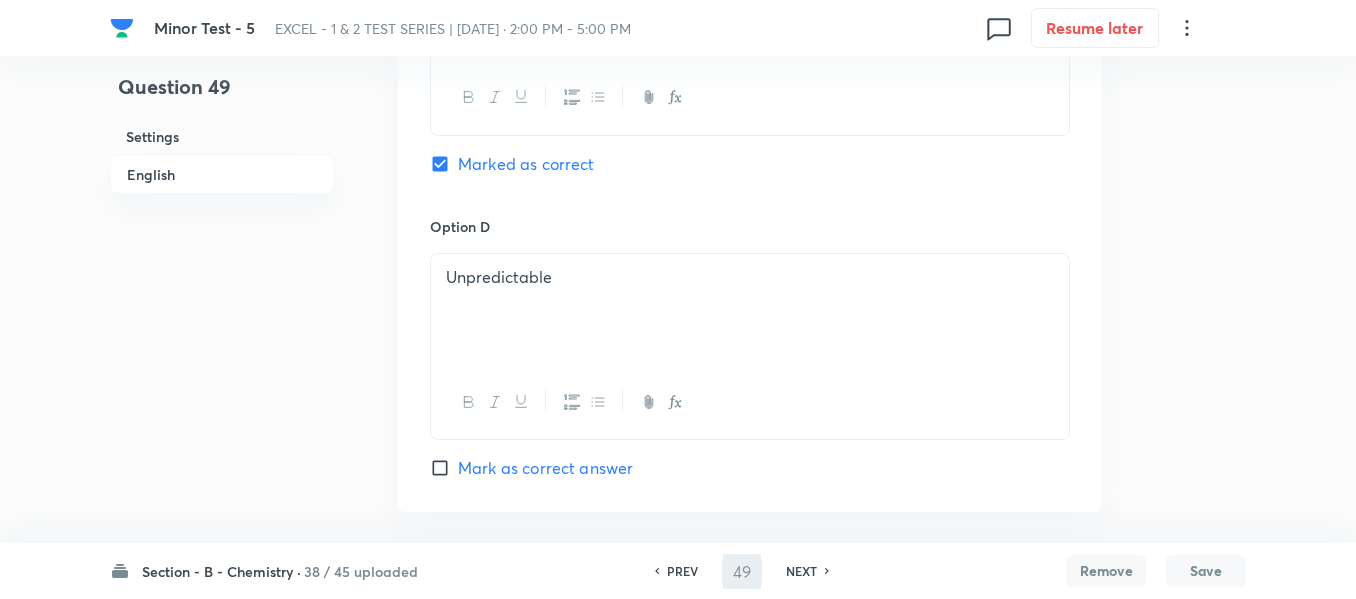type on "50" 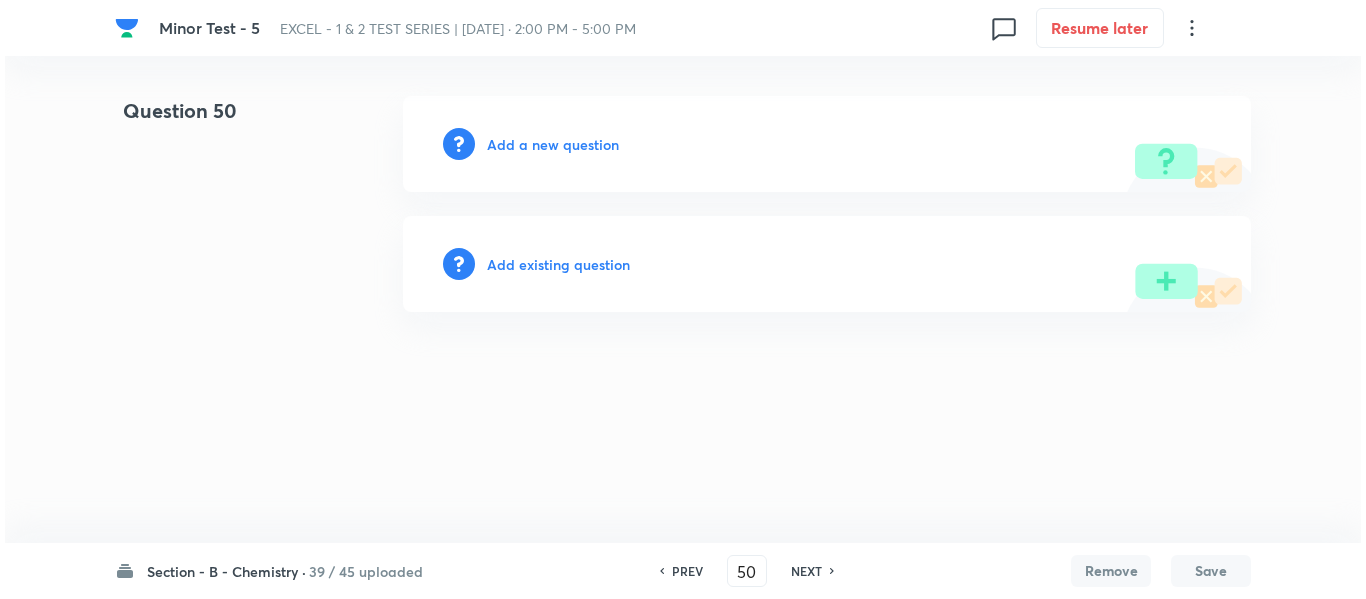 scroll, scrollTop: 0, scrollLeft: 0, axis: both 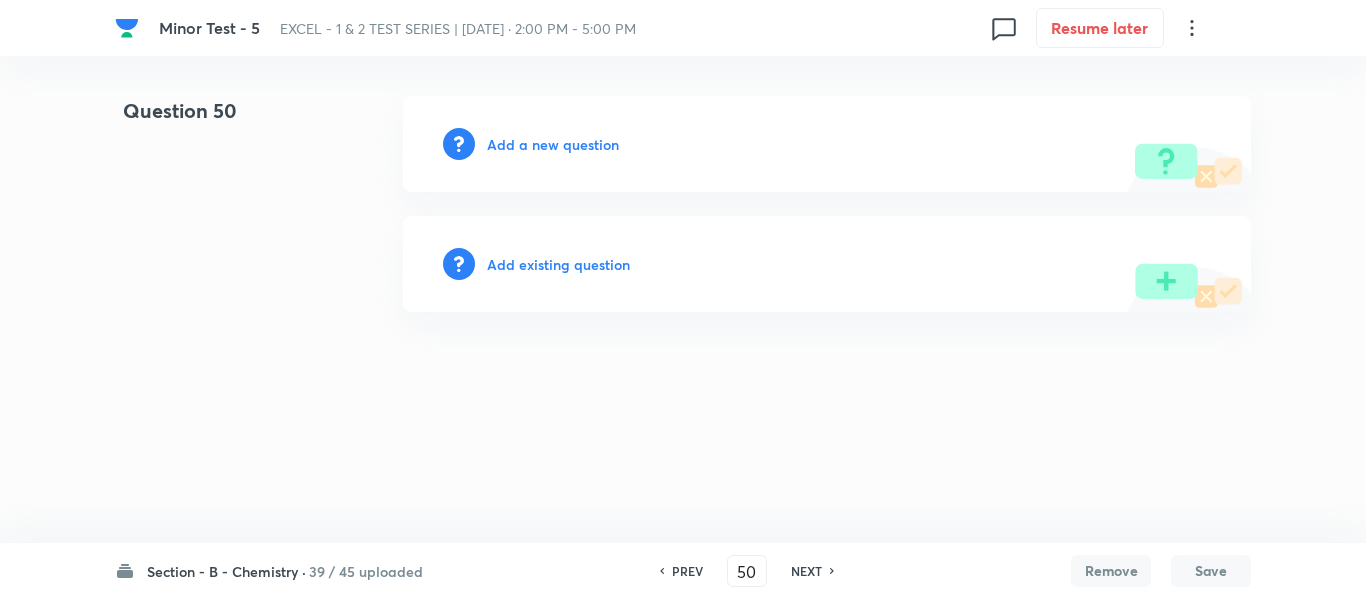 click on "Add a new question" at bounding box center [553, 144] 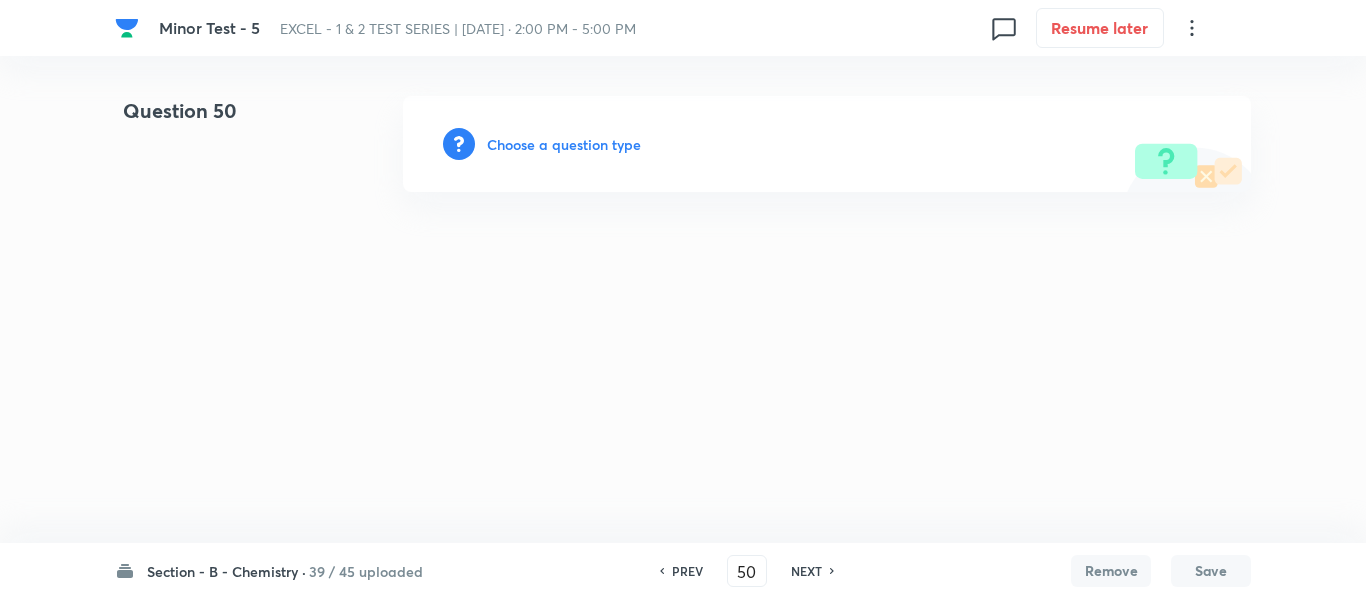 click on "Choose a question type" at bounding box center (564, 144) 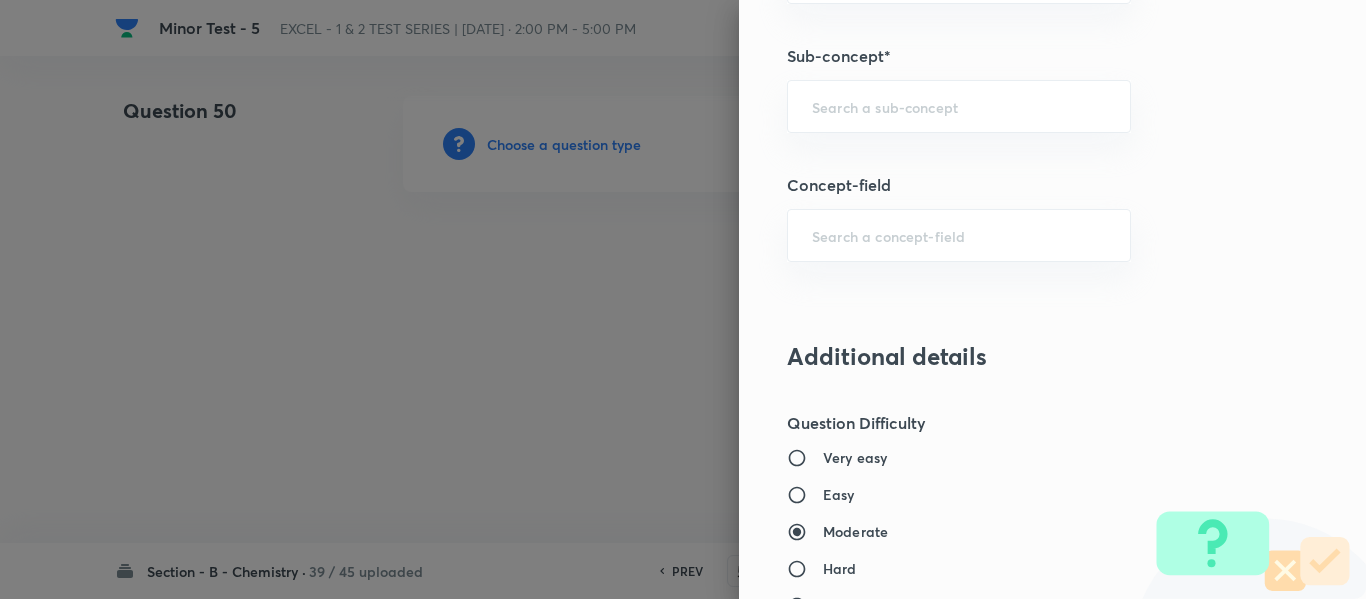 scroll, scrollTop: 1400, scrollLeft: 0, axis: vertical 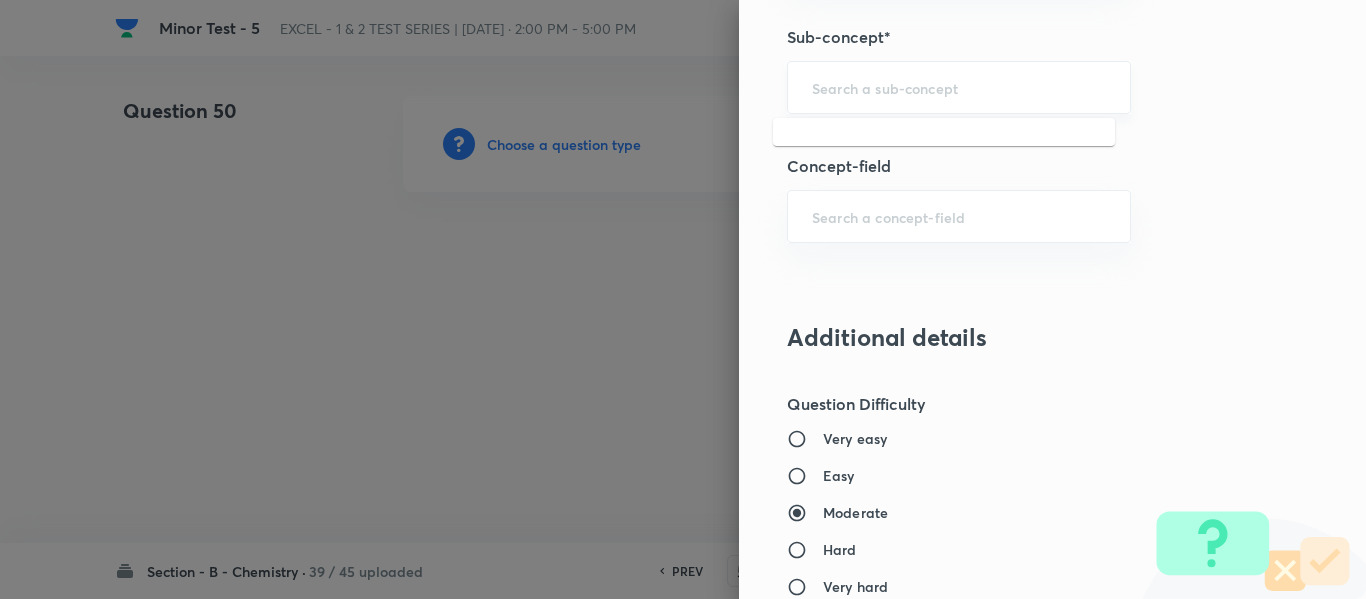 click at bounding box center (959, 87) 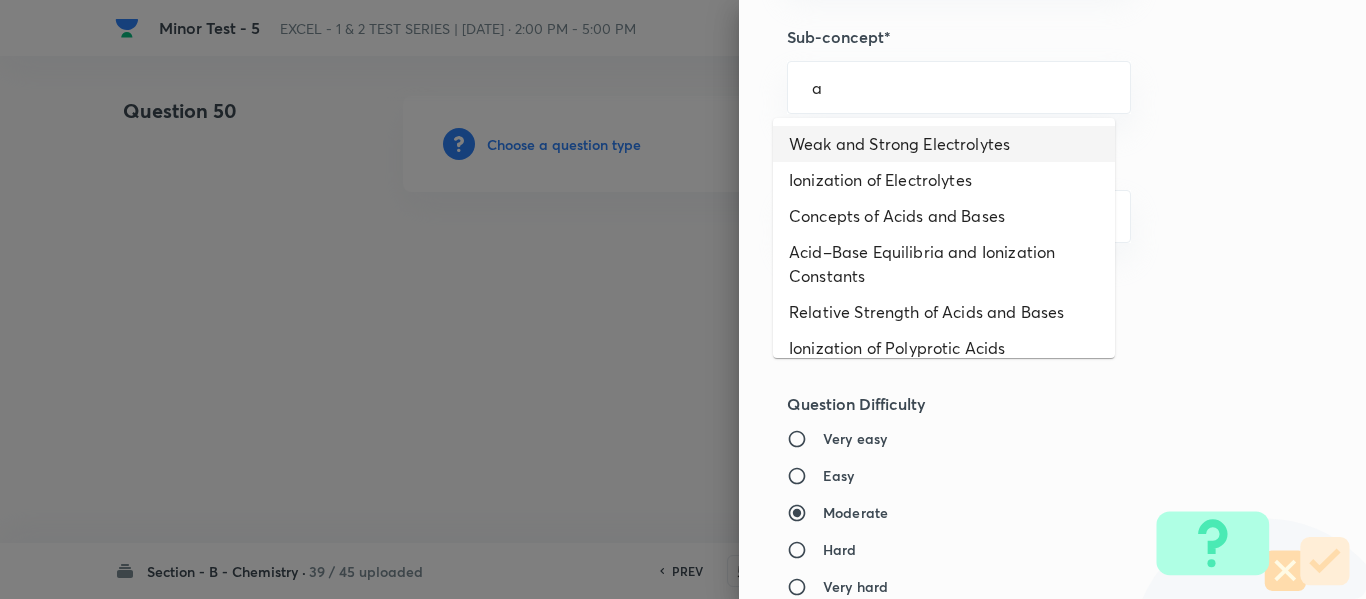 click on "Weak and Strong Electrolytes" at bounding box center [944, 144] 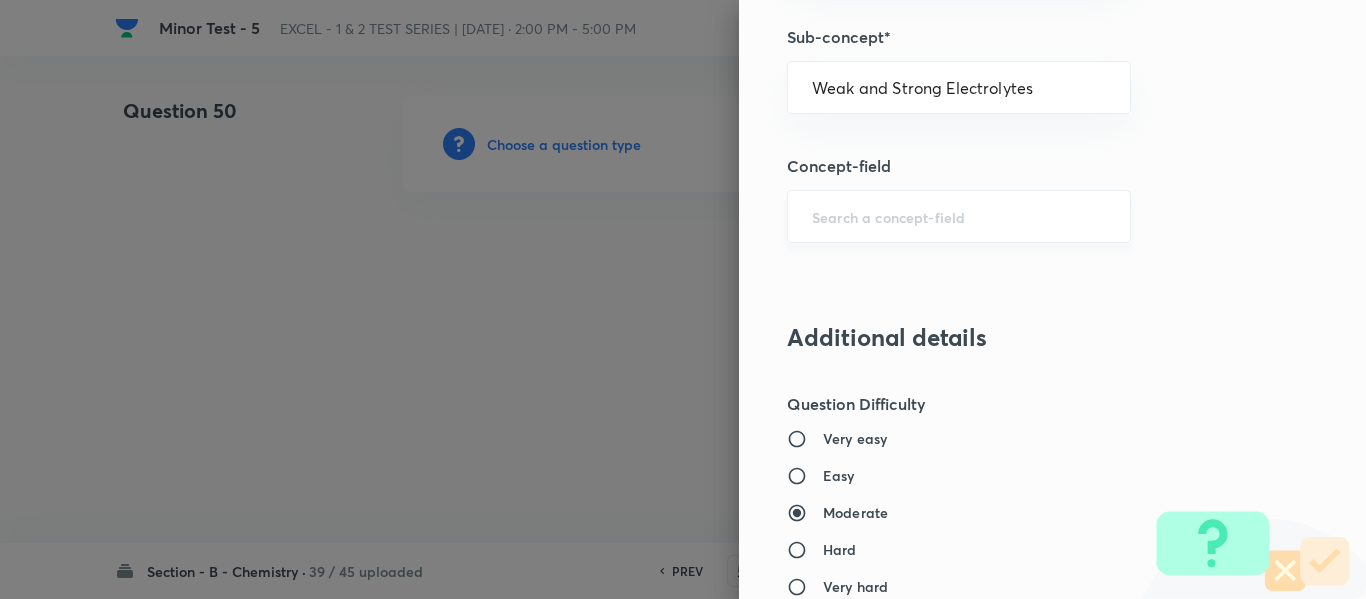 type on "Chemistry" 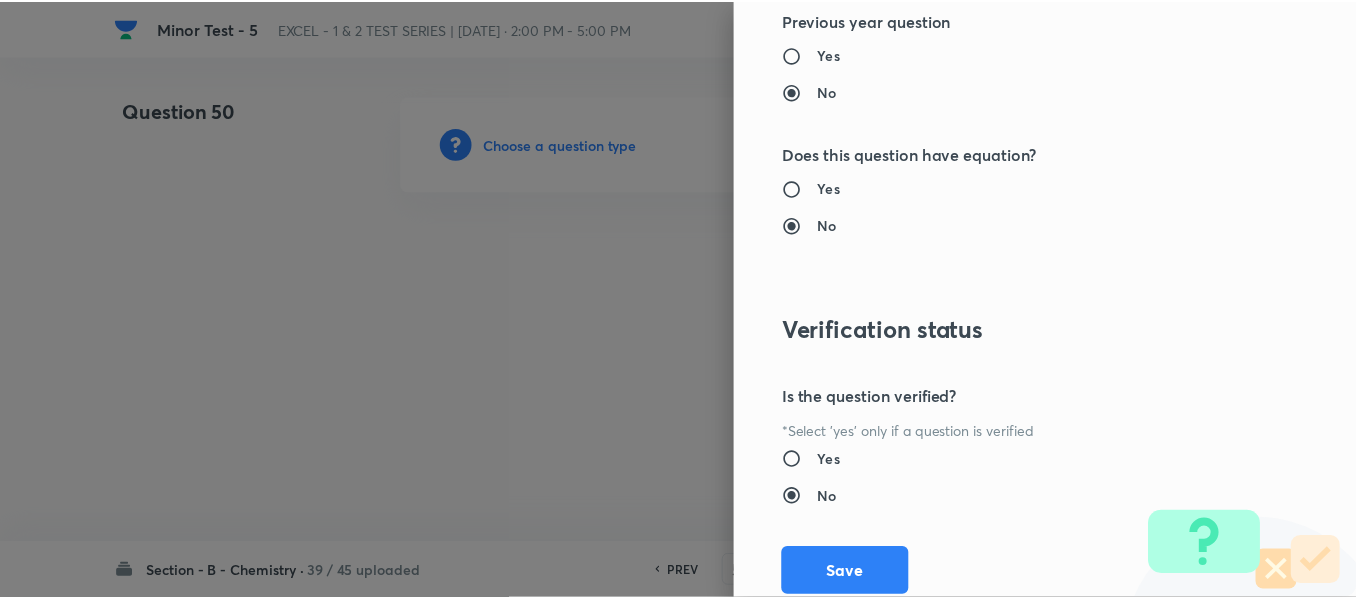 scroll, scrollTop: 2261, scrollLeft: 0, axis: vertical 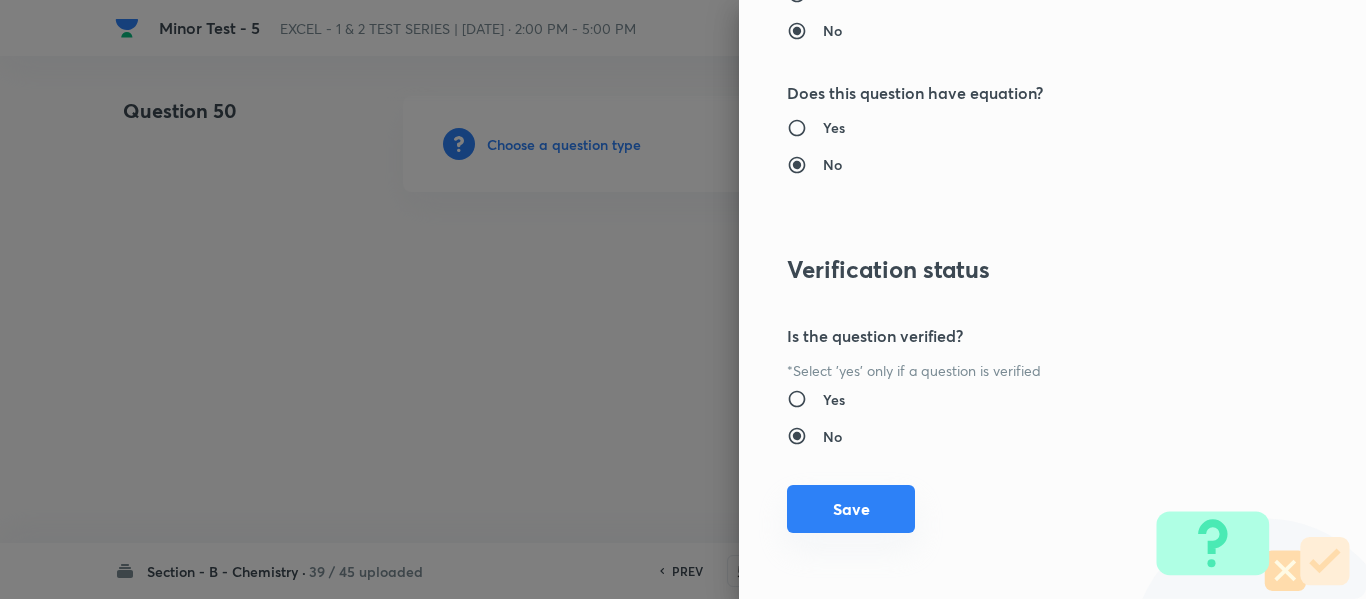 click on "Save" at bounding box center [851, 509] 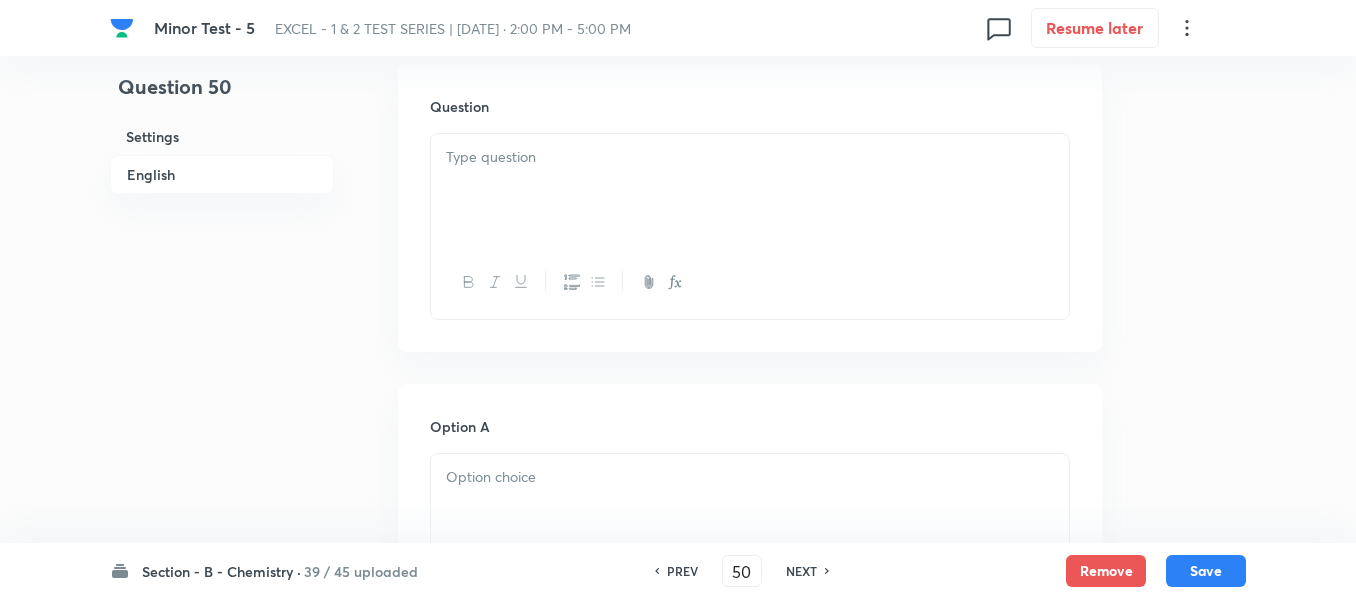 scroll, scrollTop: 600, scrollLeft: 0, axis: vertical 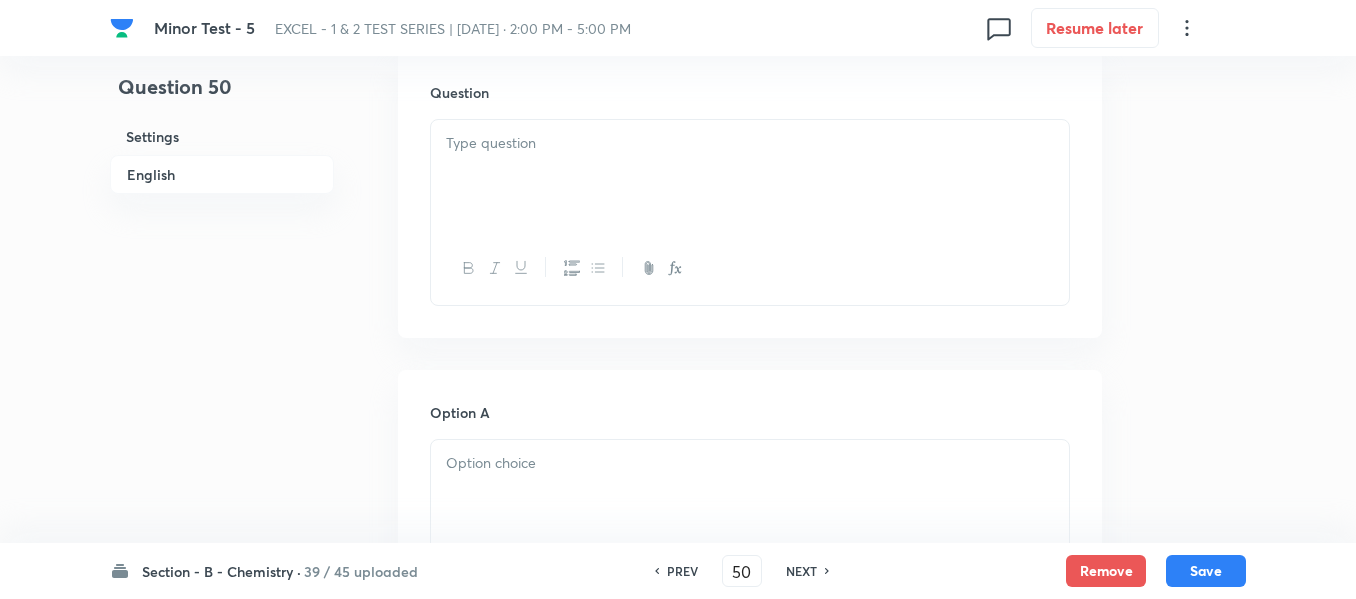 click at bounding box center [750, 176] 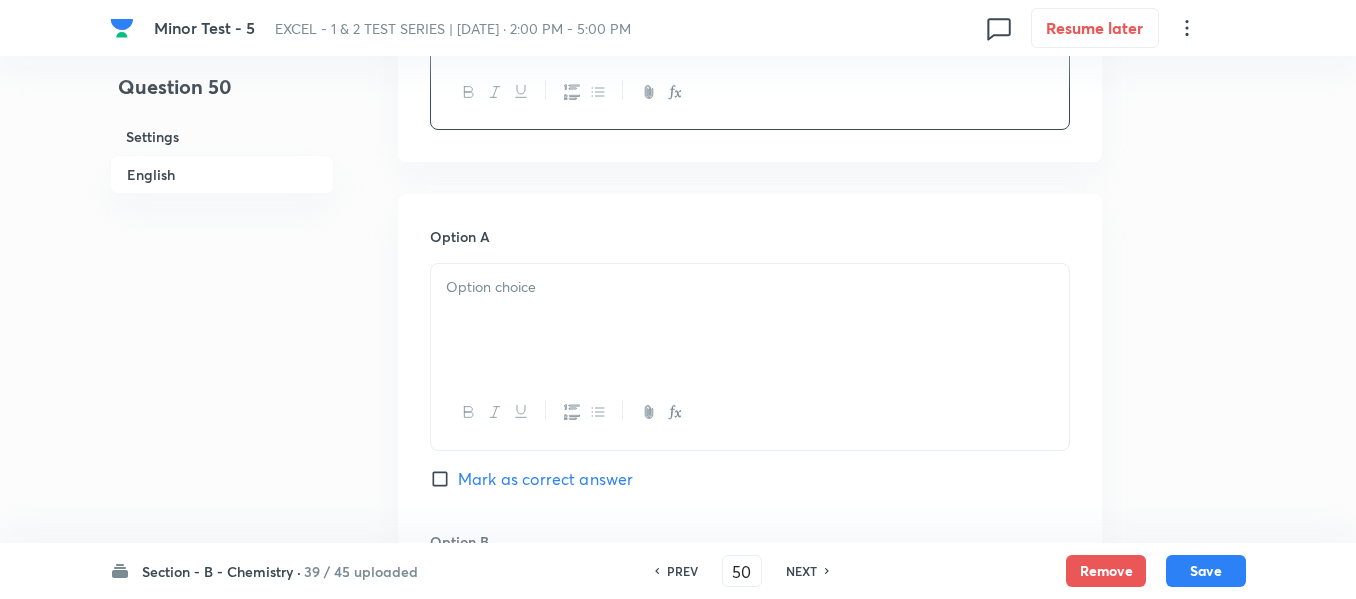 scroll, scrollTop: 800, scrollLeft: 0, axis: vertical 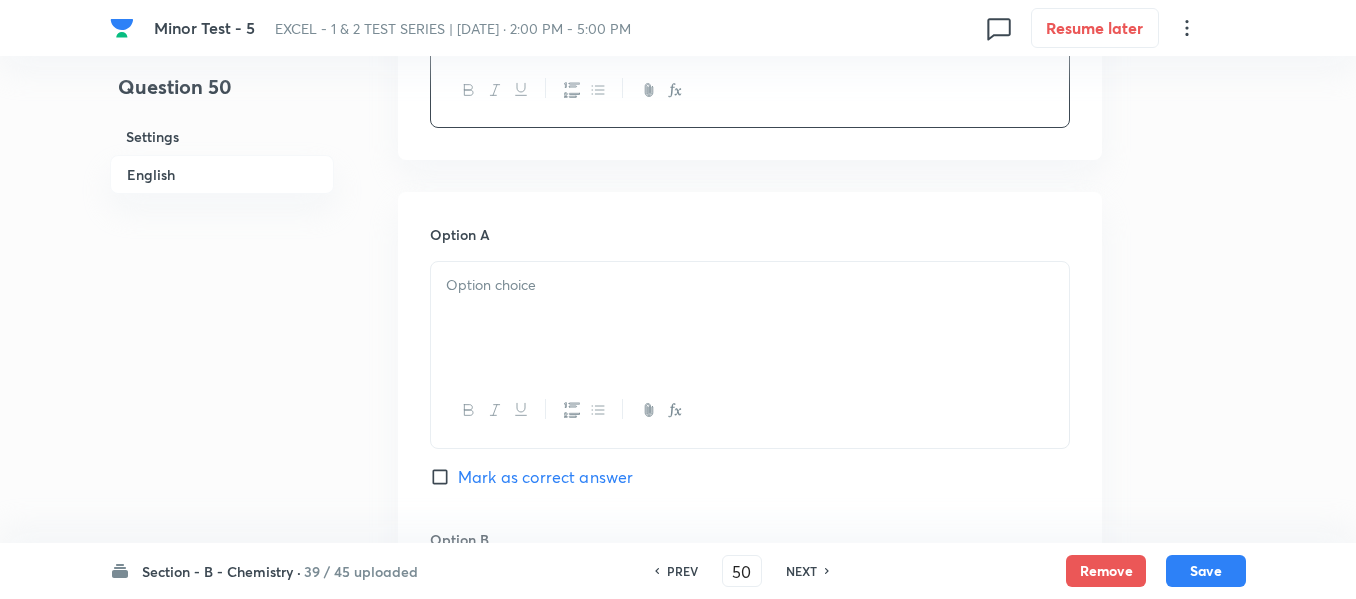 click at bounding box center (750, 285) 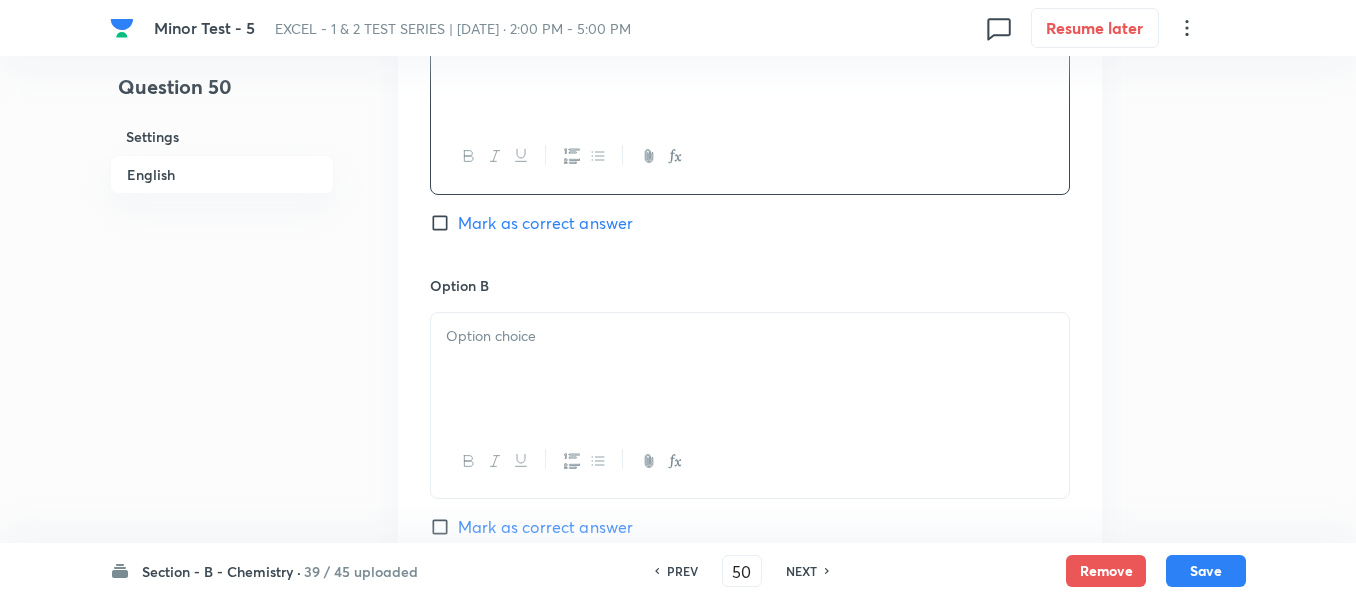 scroll, scrollTop: 1100, scrollLeft: 0, axis: vertical 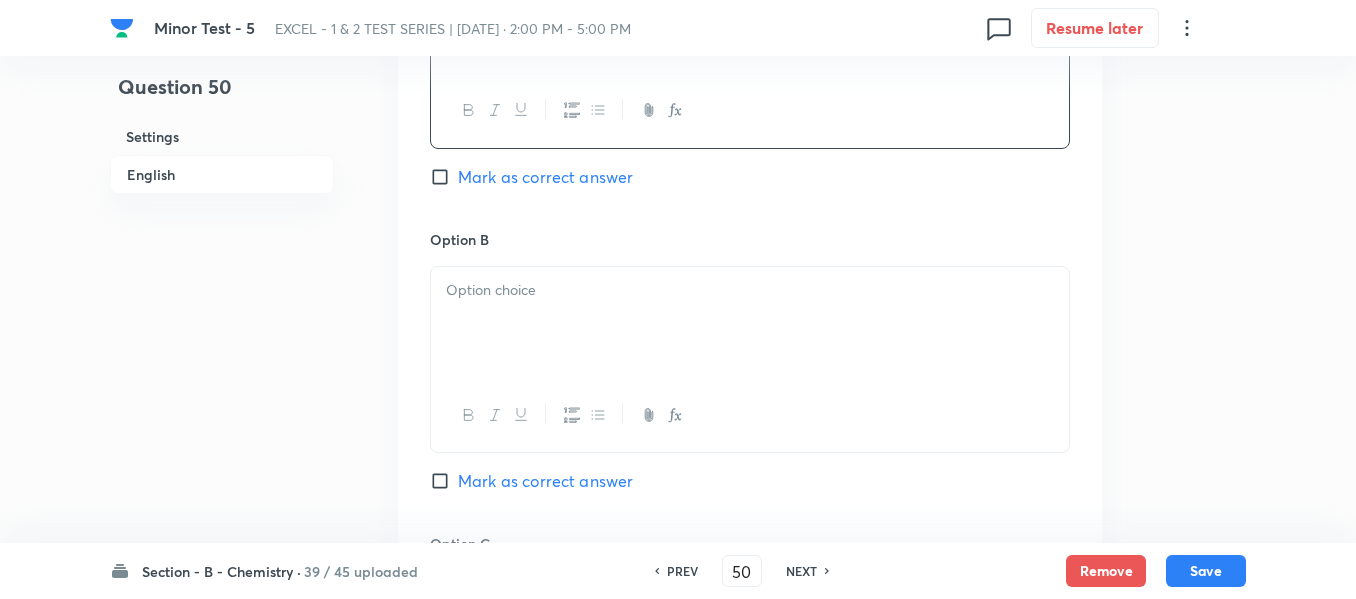 click at bounding box center [750, 290] 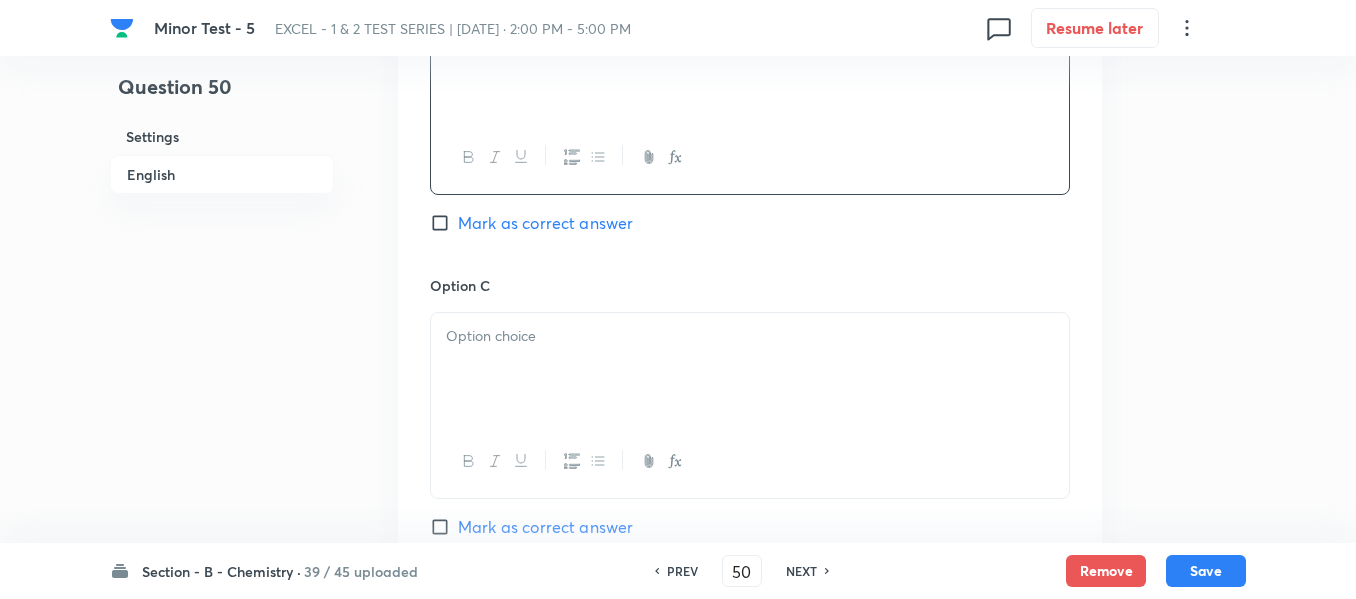 scroll, scrollTop: 1400, scrollLeft: 0, axis: vertical 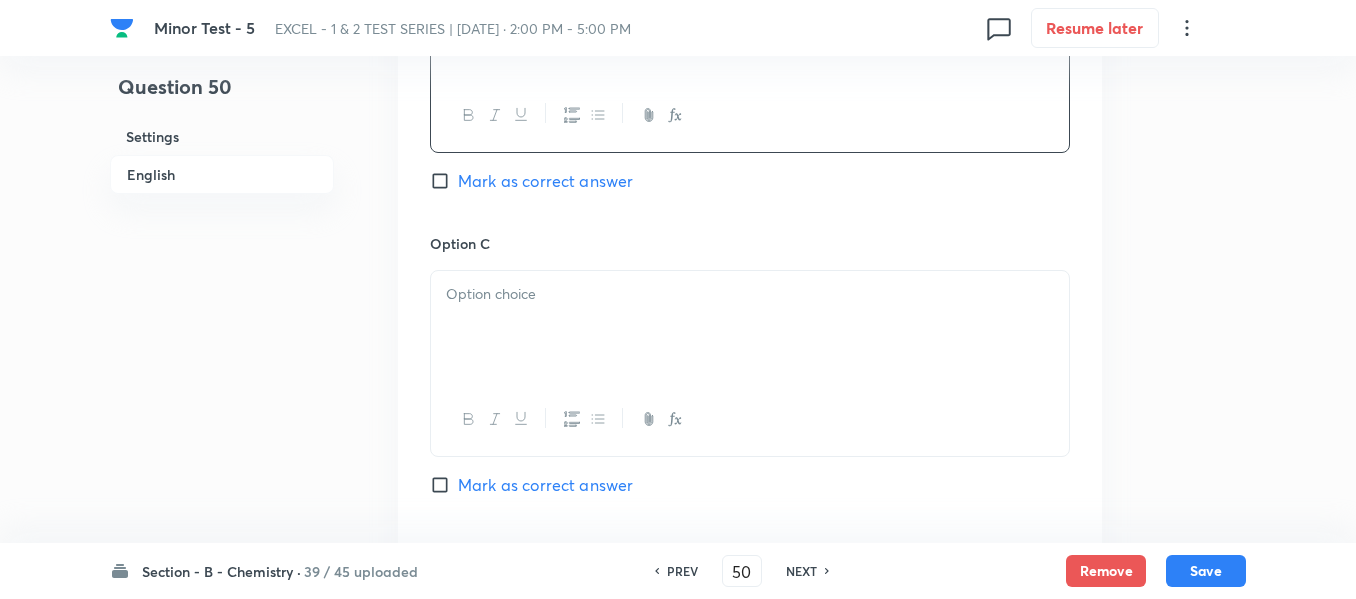 click at bounding box center (750, 294) 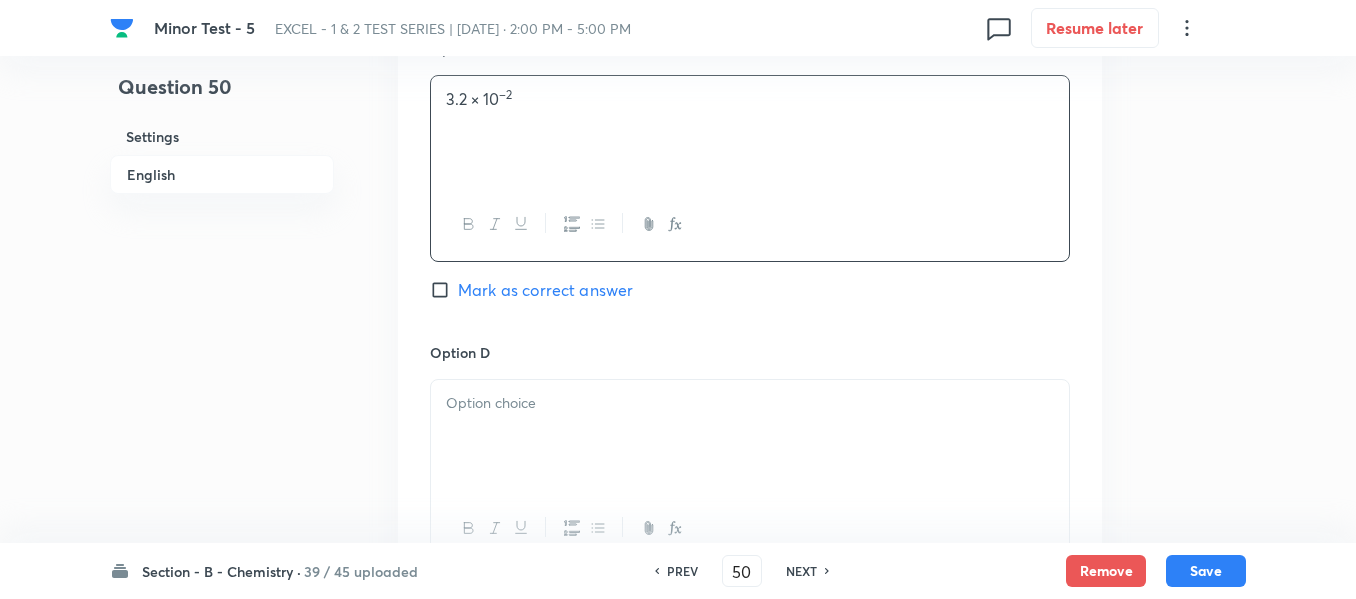 scroll, scrollTop: 1800, scrollLeft: 0, axis: vertical 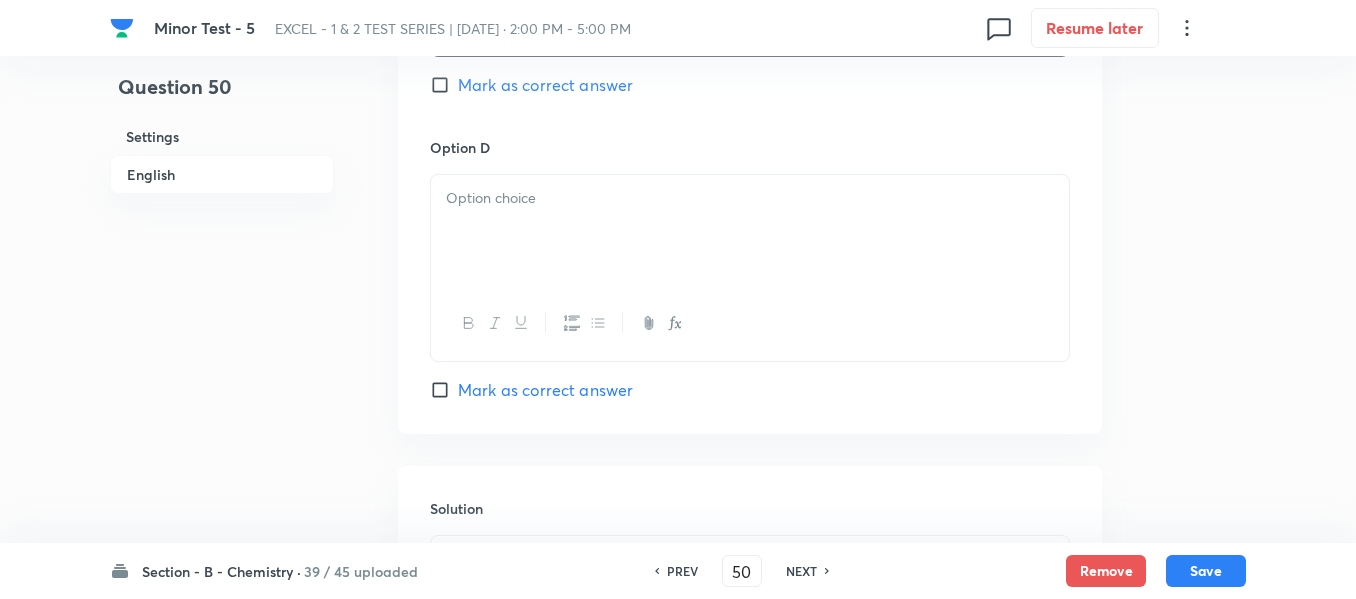 click at bounding box center (750, 231) 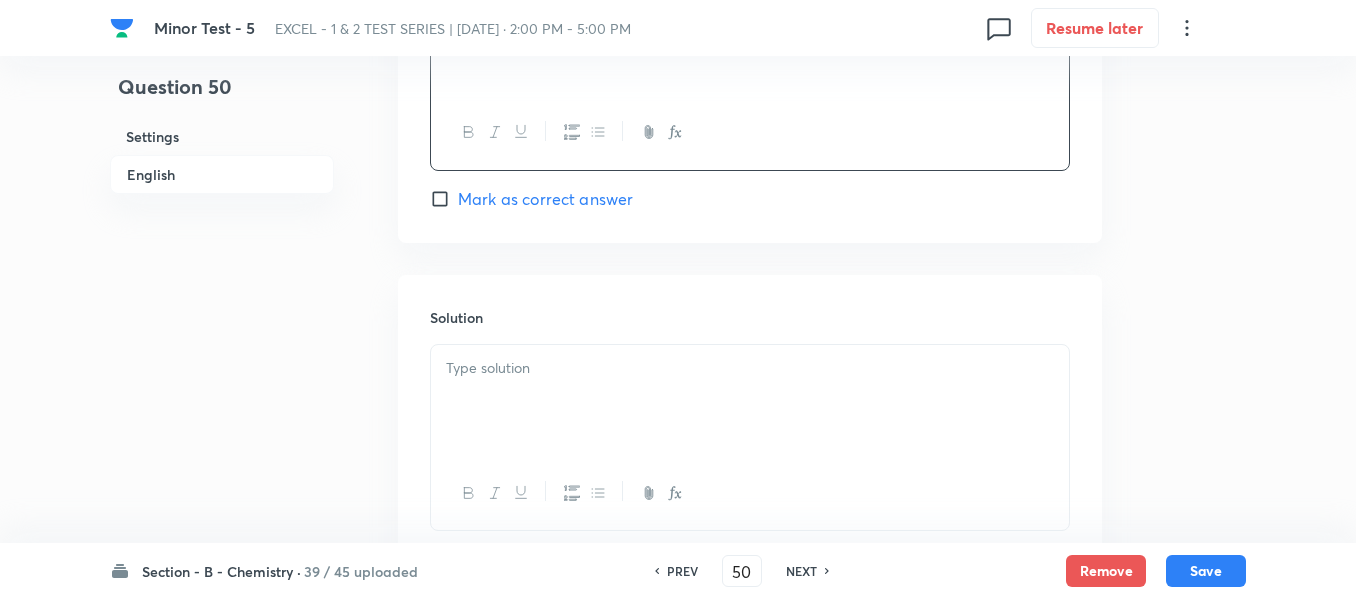 scroll, scrollTop: 2000, scrollLeft: 0, axis: vertical 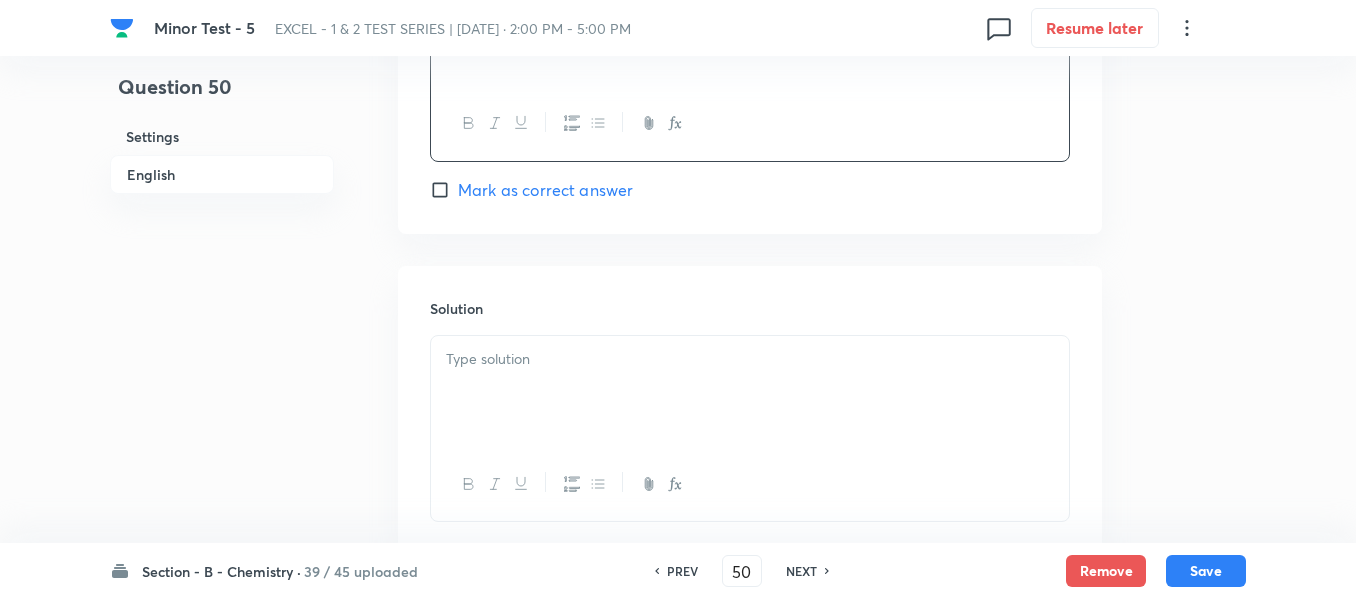 click at bounding box center (750, 392) 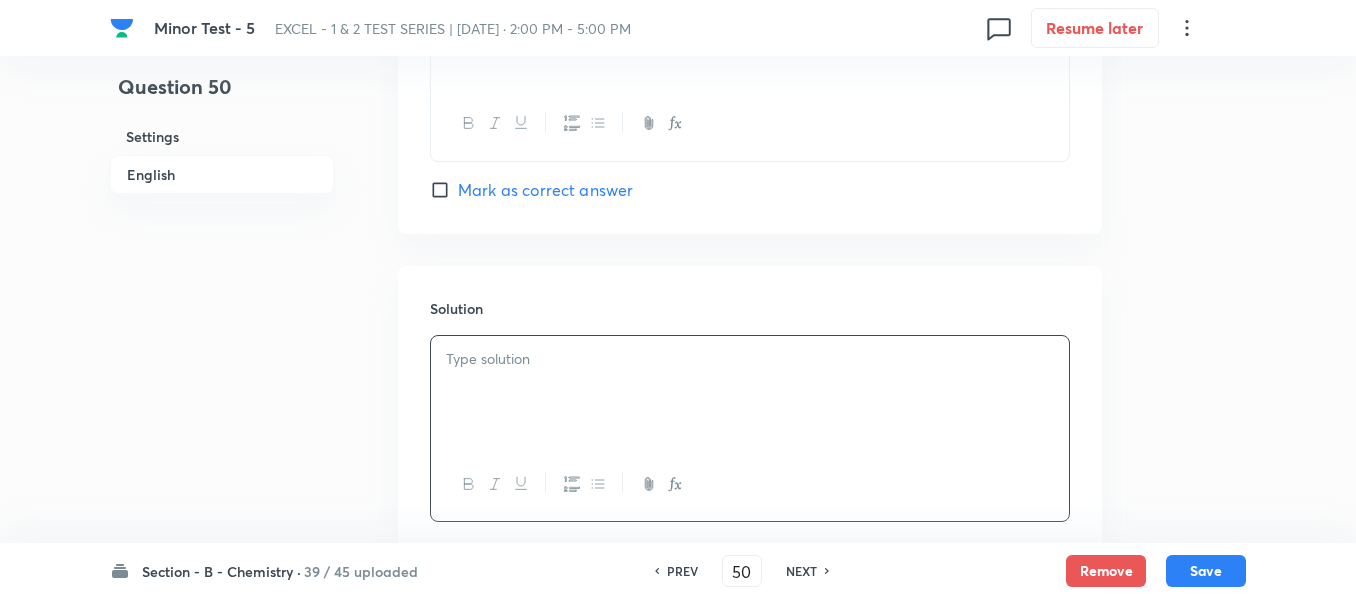 type 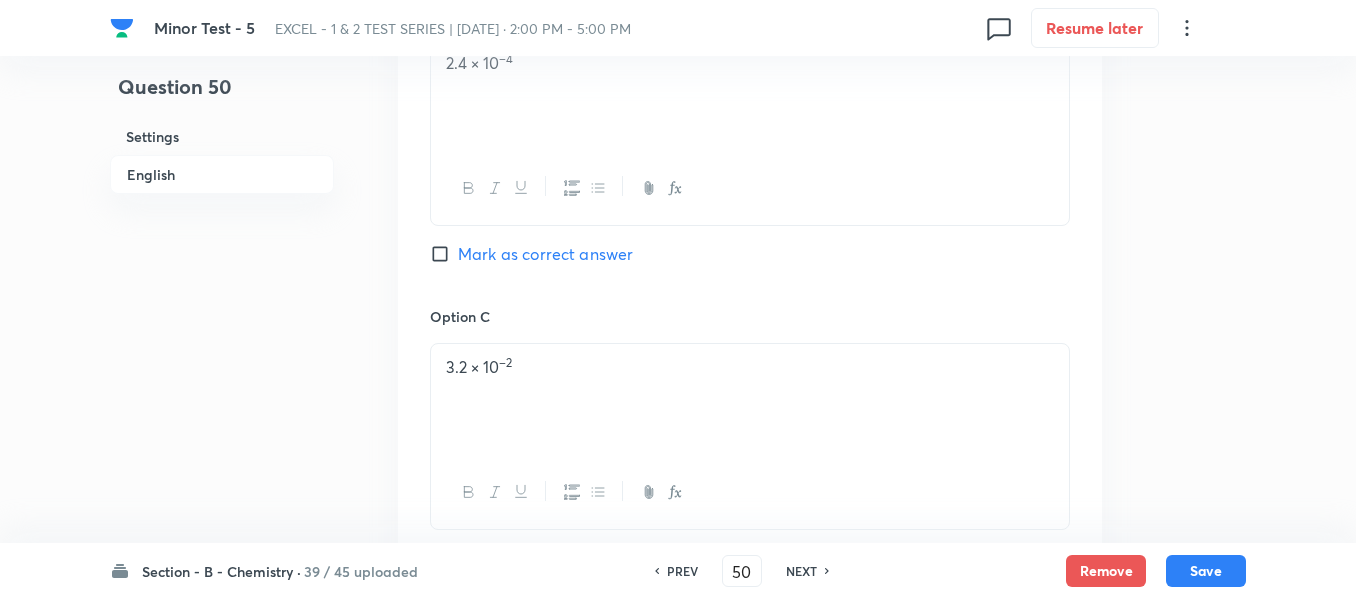 scroll, scrollTop: 1300, scrollLeft: 0, axis: vertical 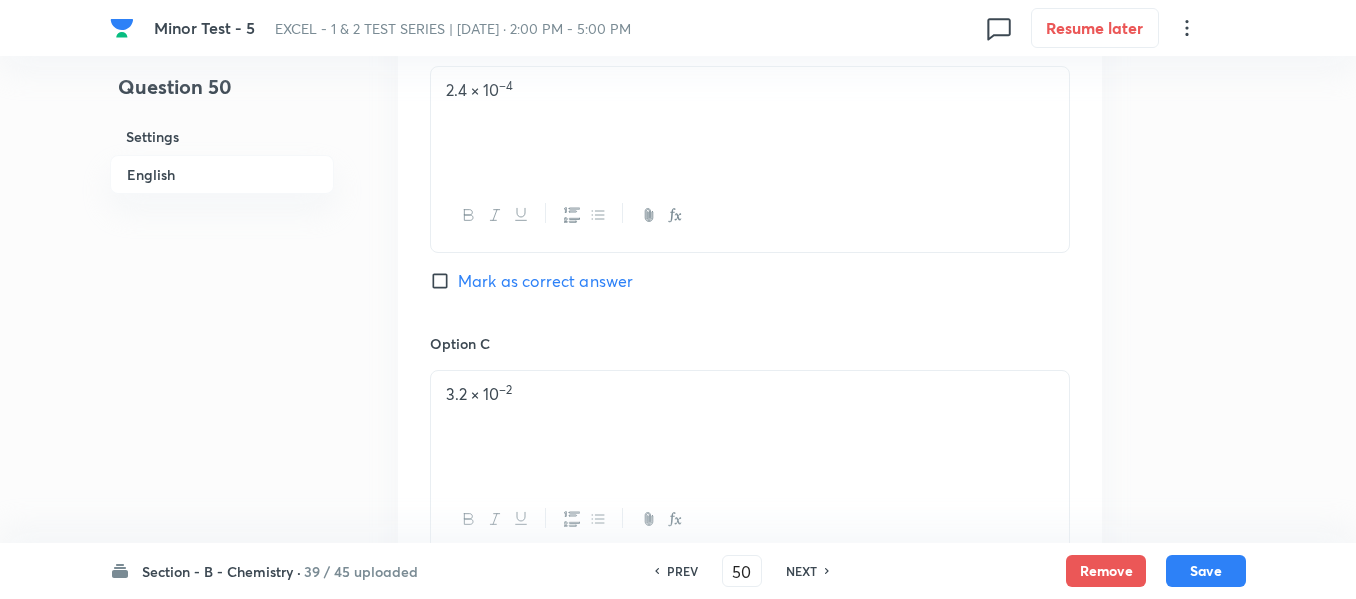 click on "Mark as correct answer" at bounding box center (444, 281) 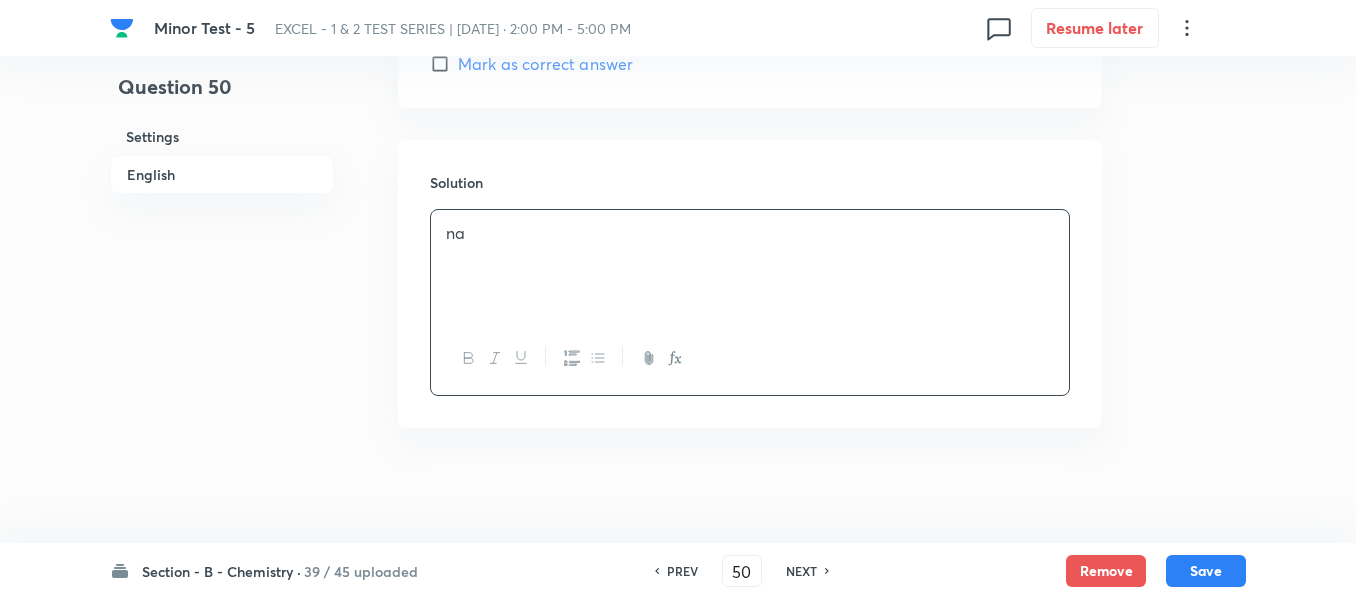 scroll, scrollTop: 2131, scrollLeft: 0, axis: vertical 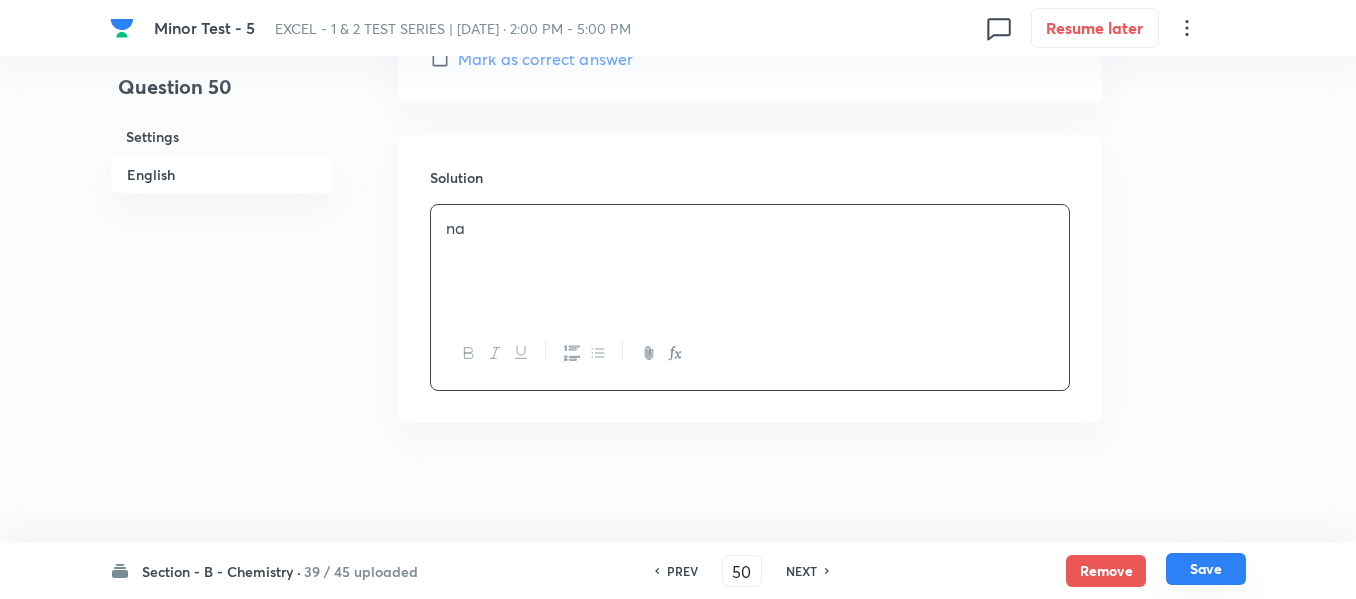 click on "Save" at bounding box center [1206, 569] 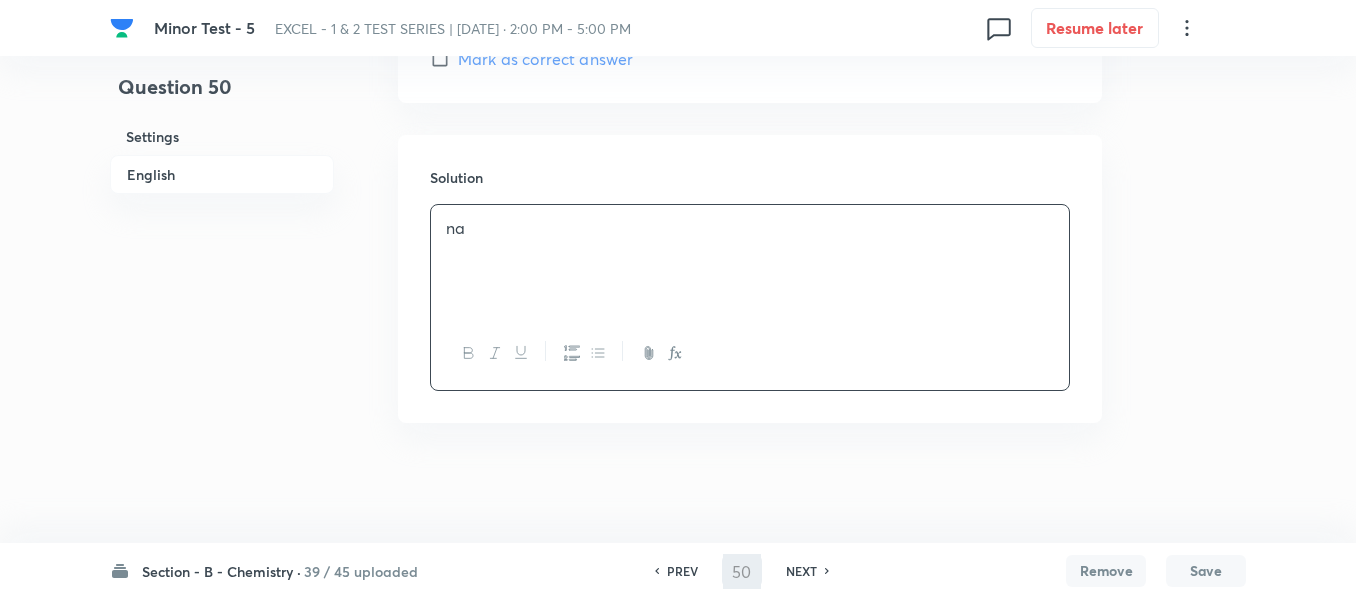 type on "51" 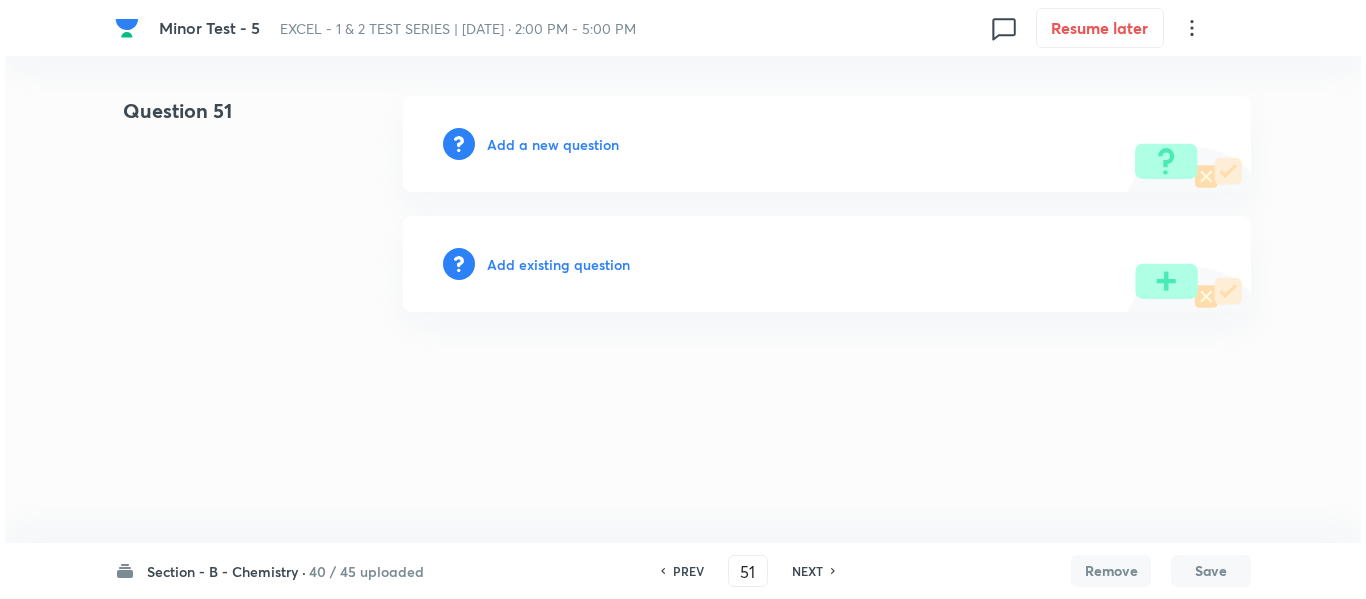 scroll, scrollTop: 0, scrollLeft: 0, axis: both 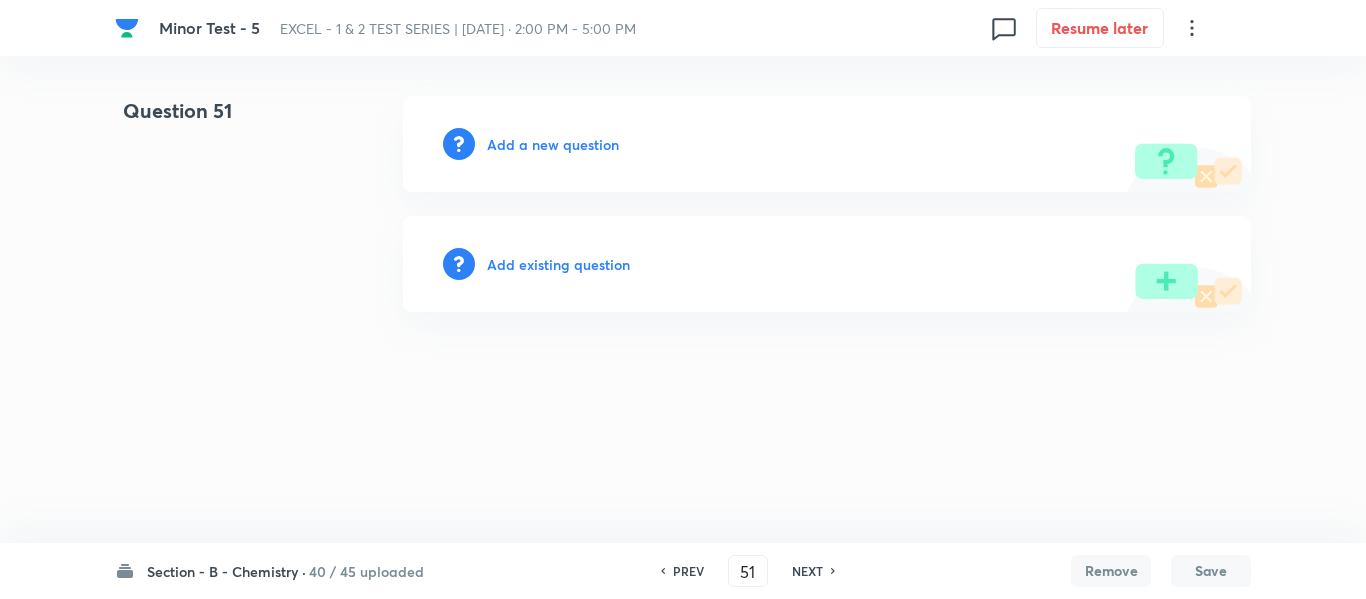 click on "Add a new question" at bounding box center [553, 144] 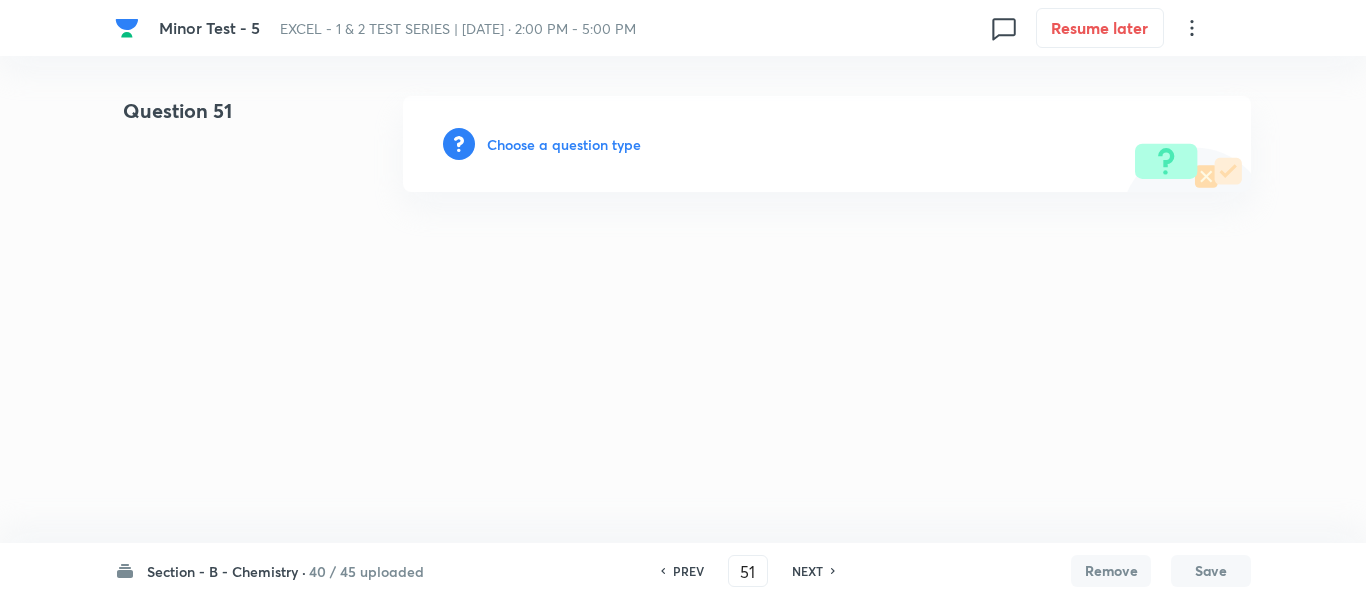 click on "Choose a question type" at bounding box center (564, 144) 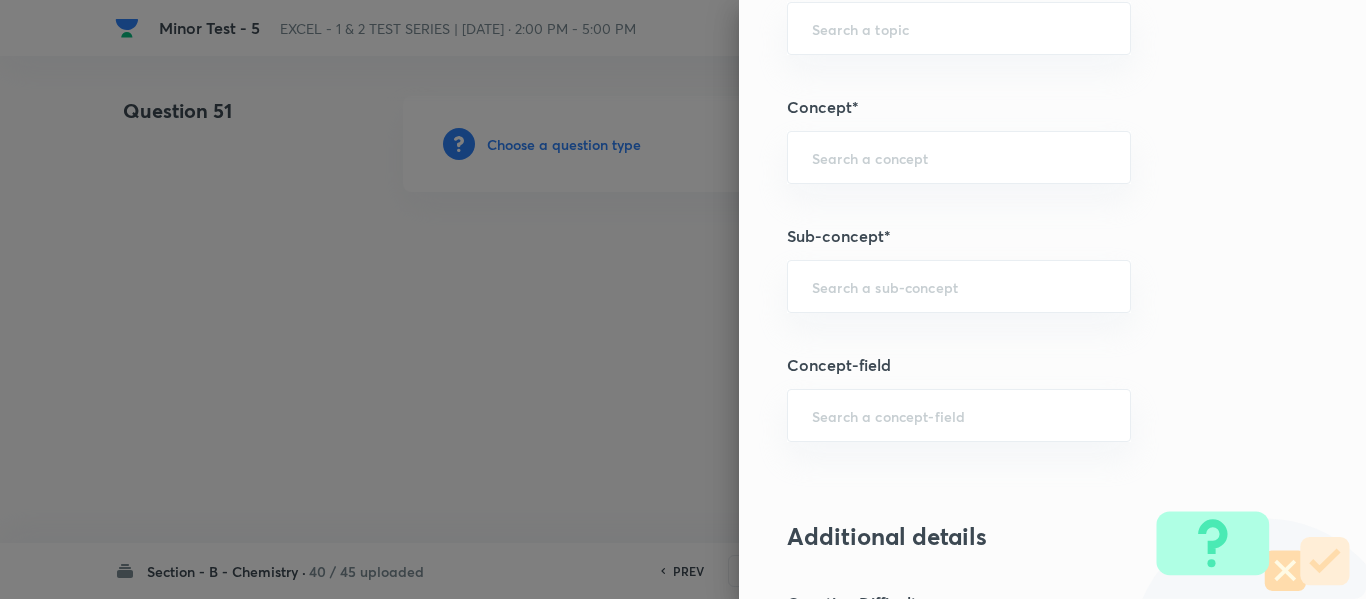 scroll, scrollTop: 1200, scrollLeft: 0, axis: vertical 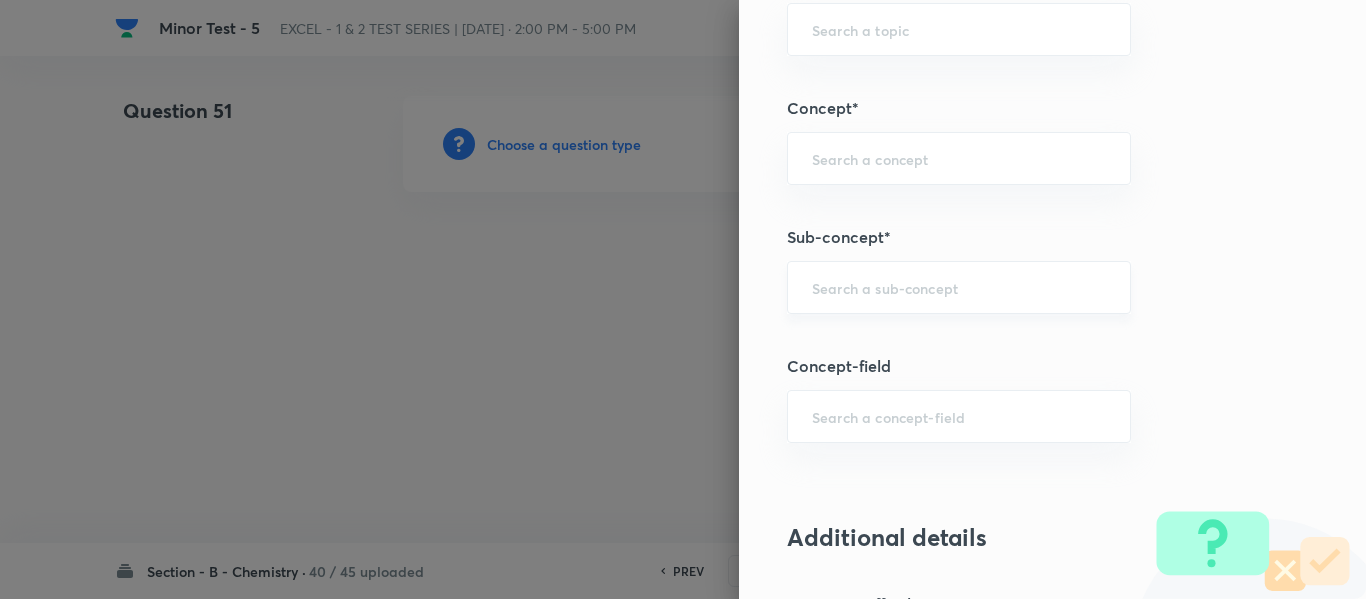 click at bounding box center (959, 287) 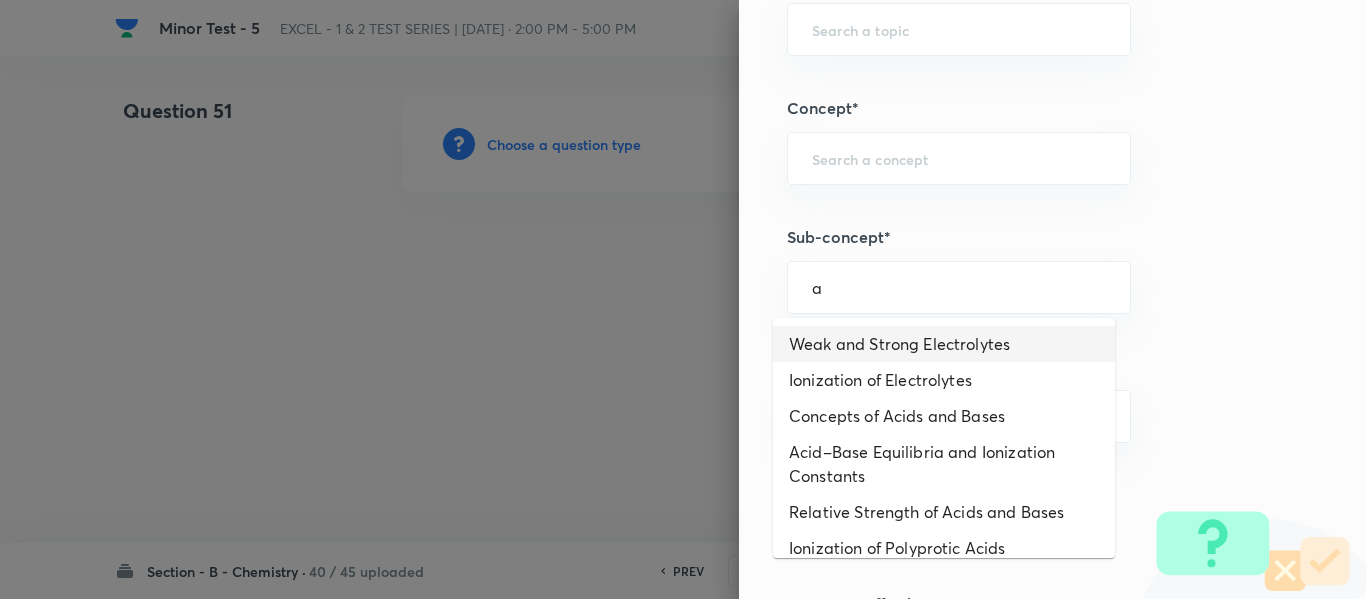 click on "Weak and Strong Electrolytes" at bounding box center [944, 344] 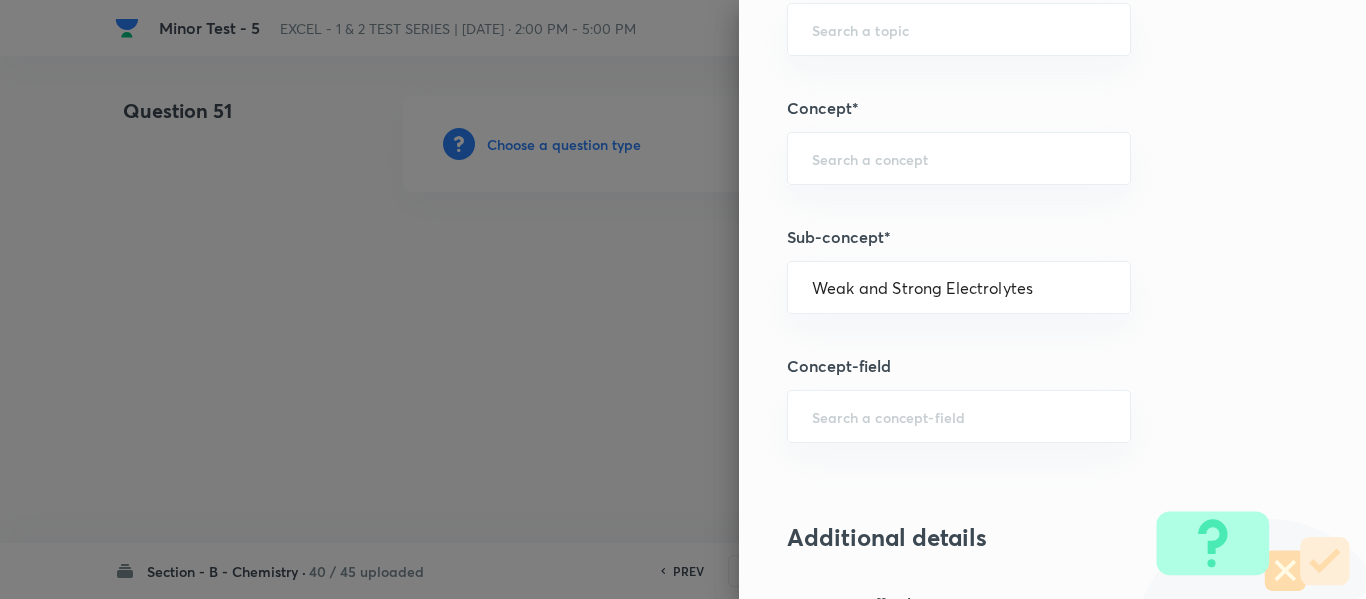 type on "Chemistry" 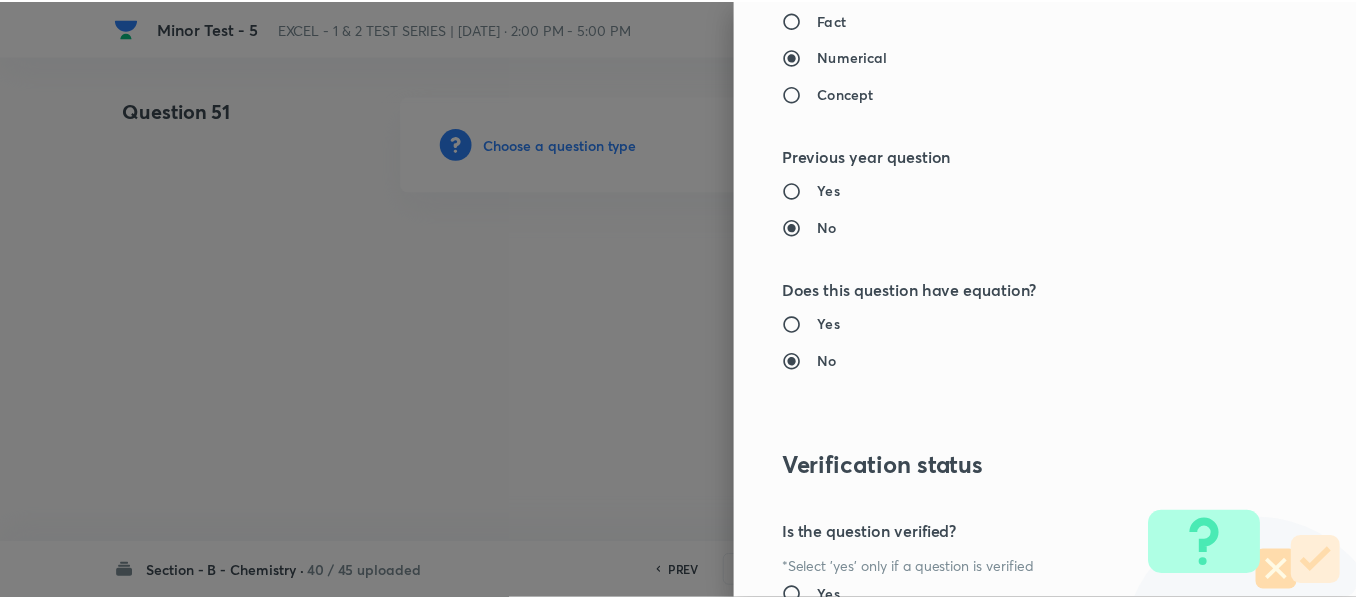 scroll, scrollTop: 2261, scrollLeft: 0, axis: vertical 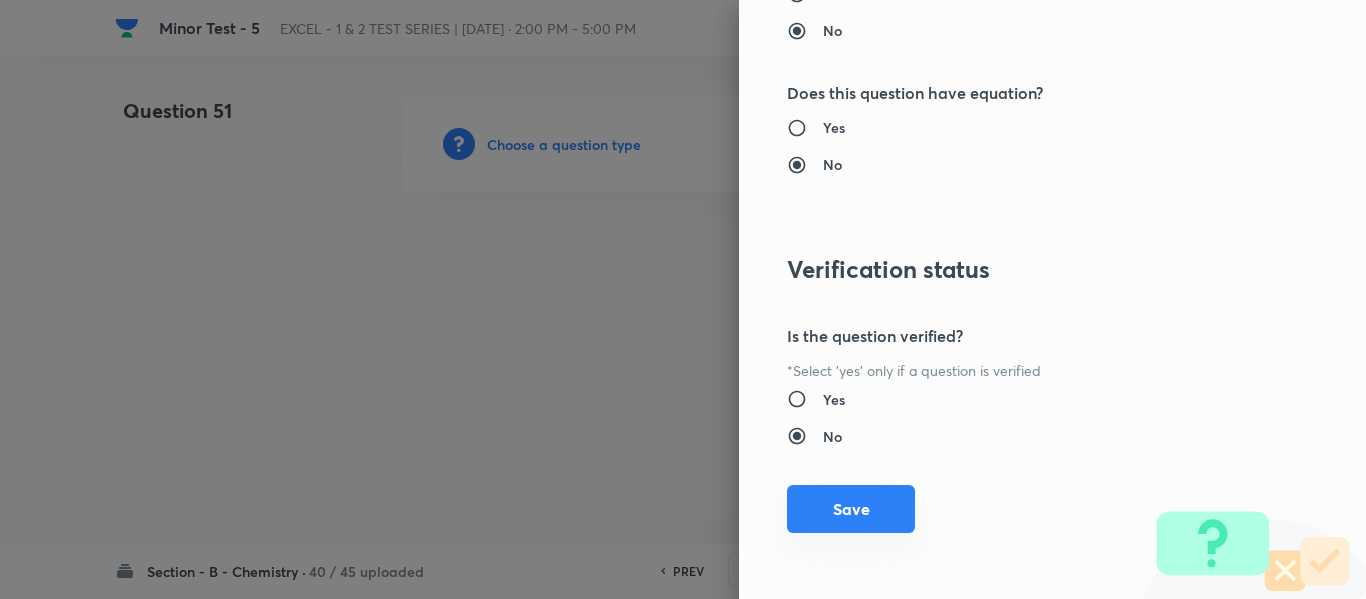 click on "Save" at bounding box center [851, 509] 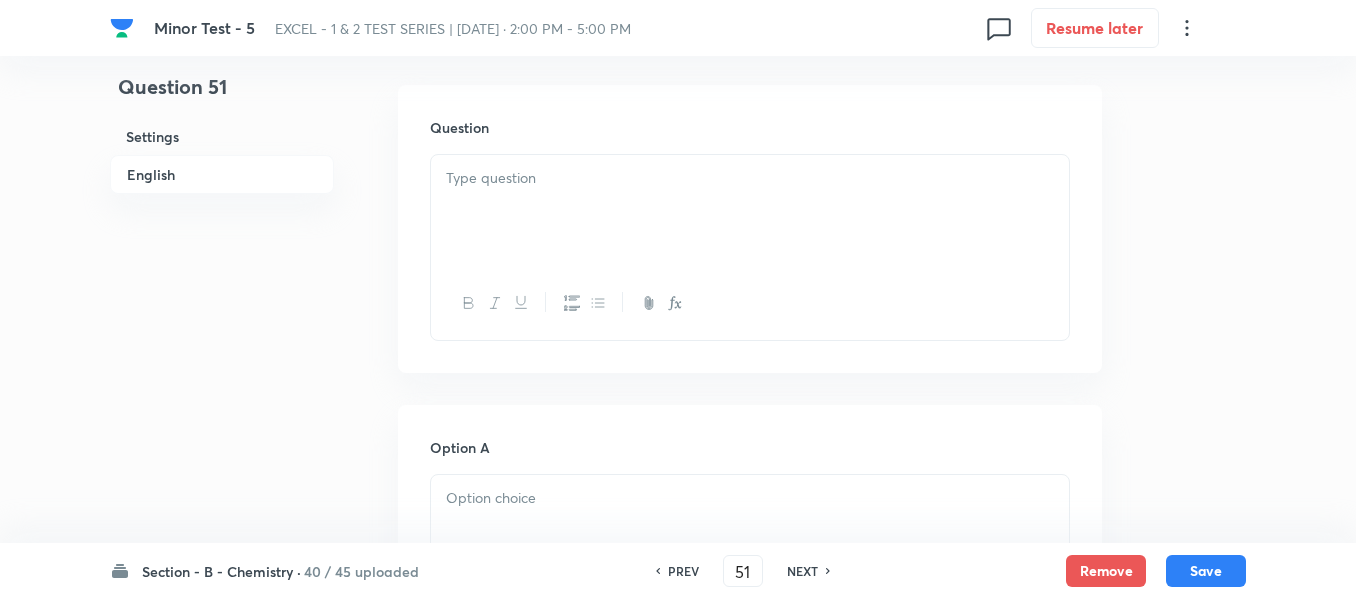 scroll, scrollTop: 600, scrollLeft: 0, axis: vertical 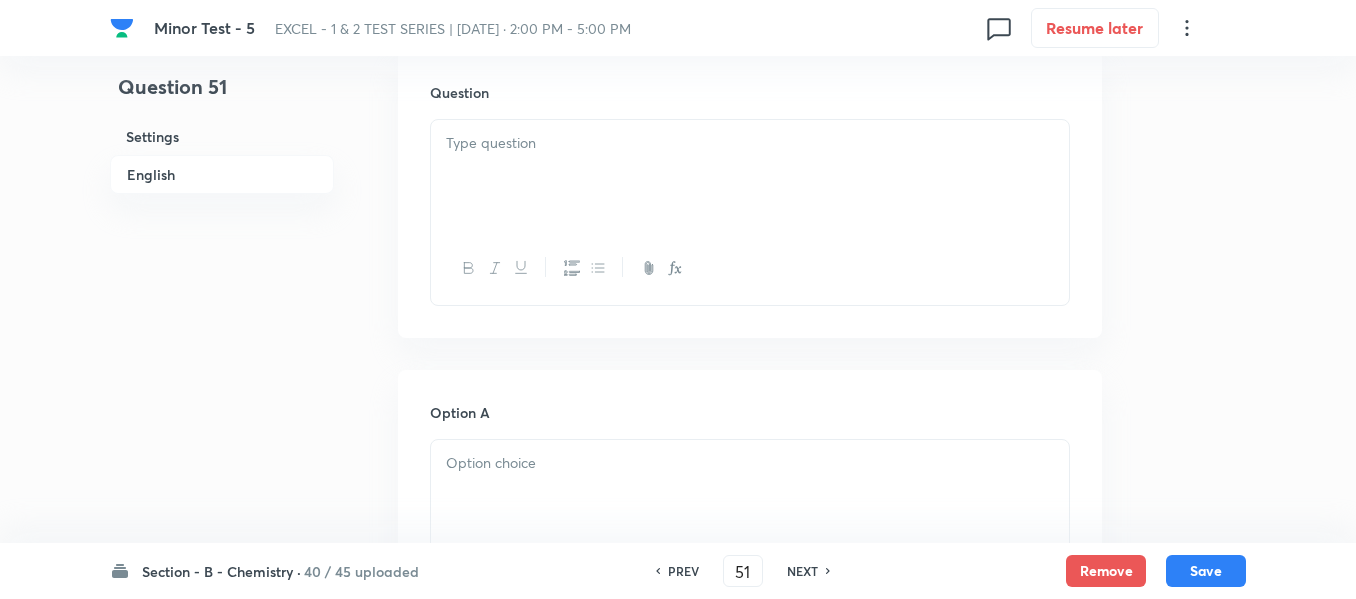 click at bounding box center (750, 176) 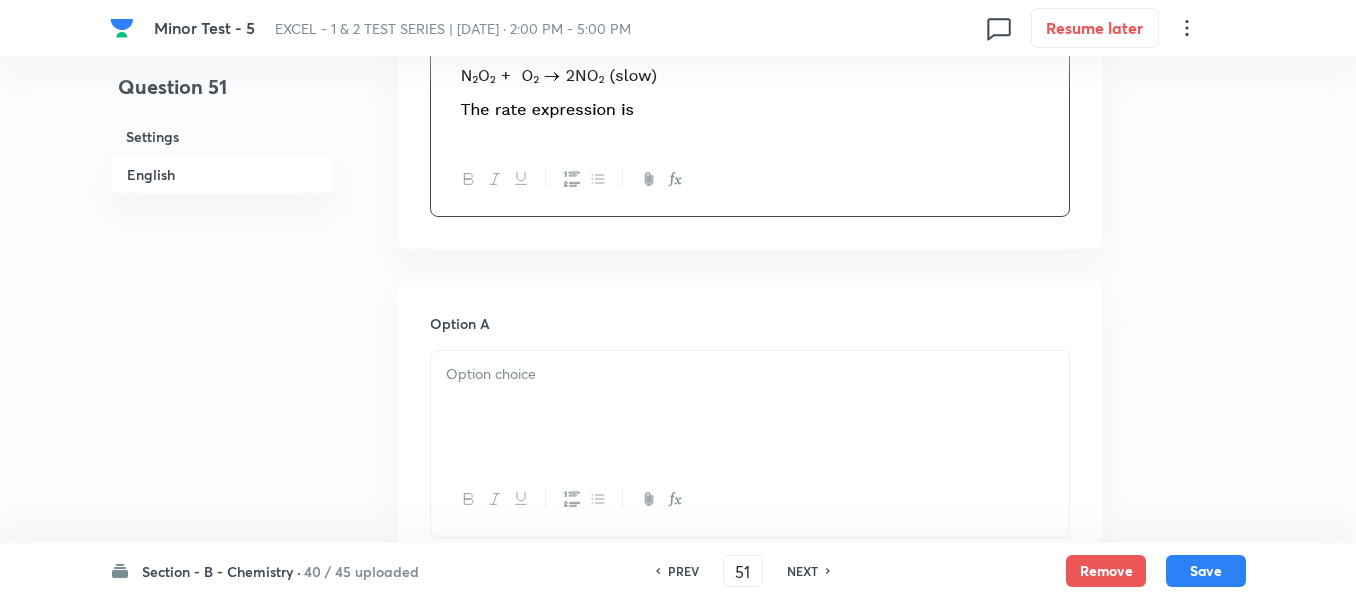 scroll, scrollTop: 800, scrollLeft: 0, axis: vertical 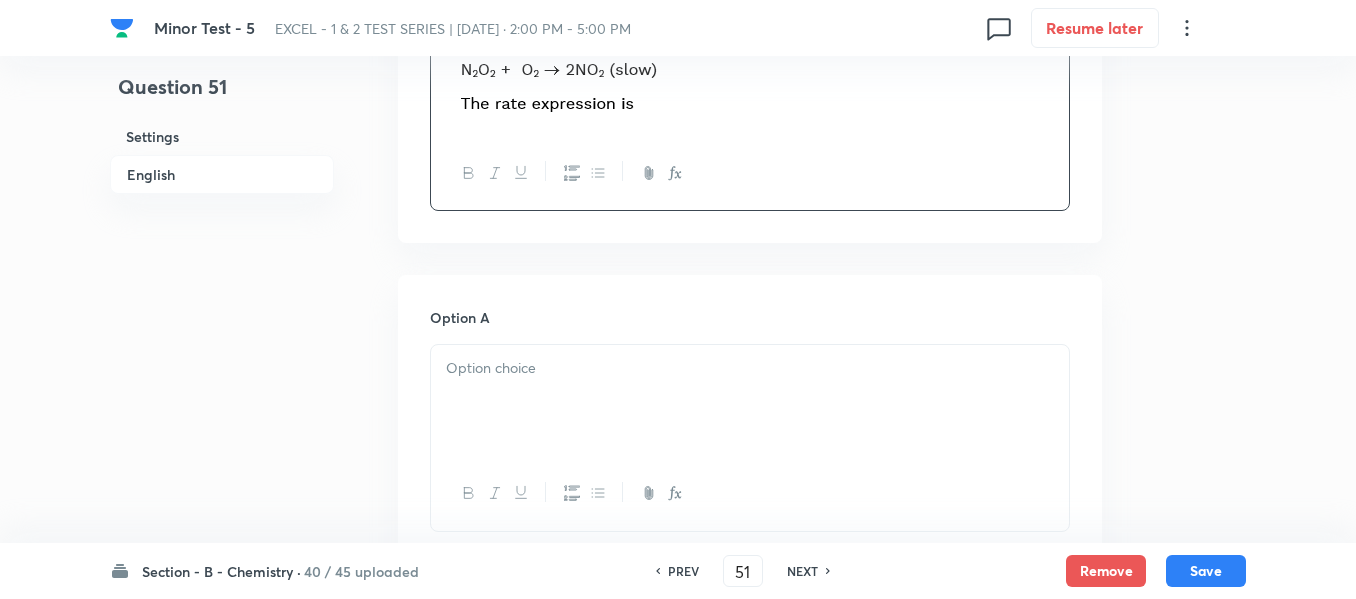 click at bounding box center (750, 401) 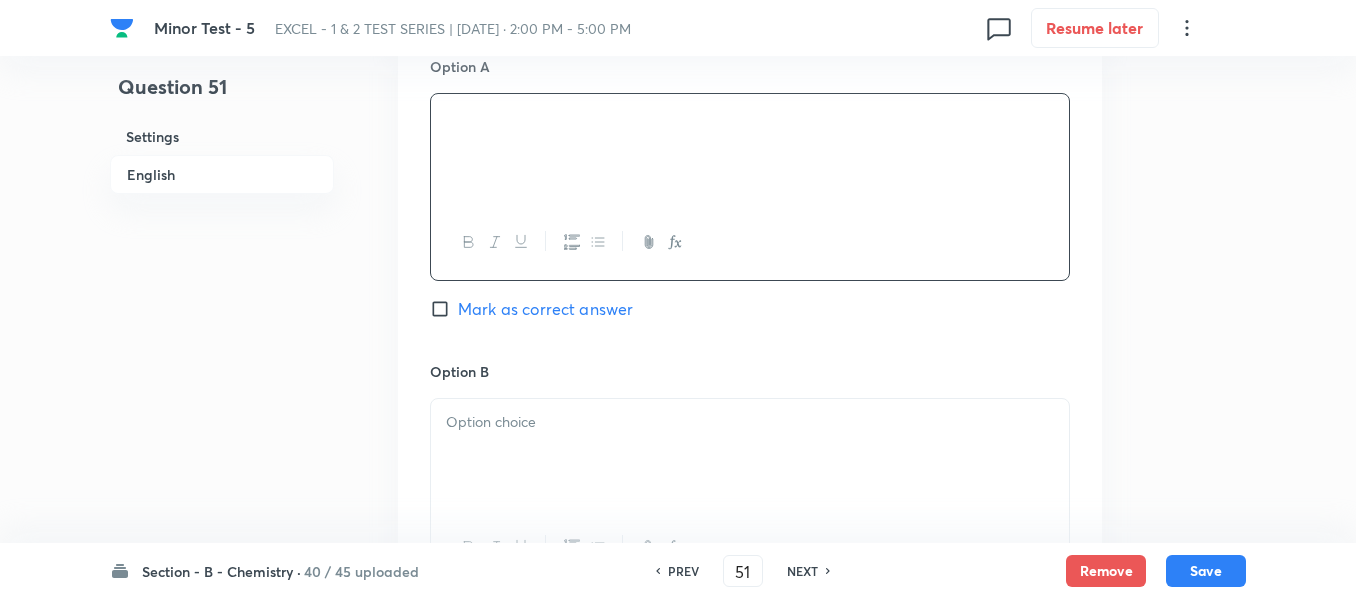 scroll, scrollTop: 1100, scrollLeft: 0, axis: vertical 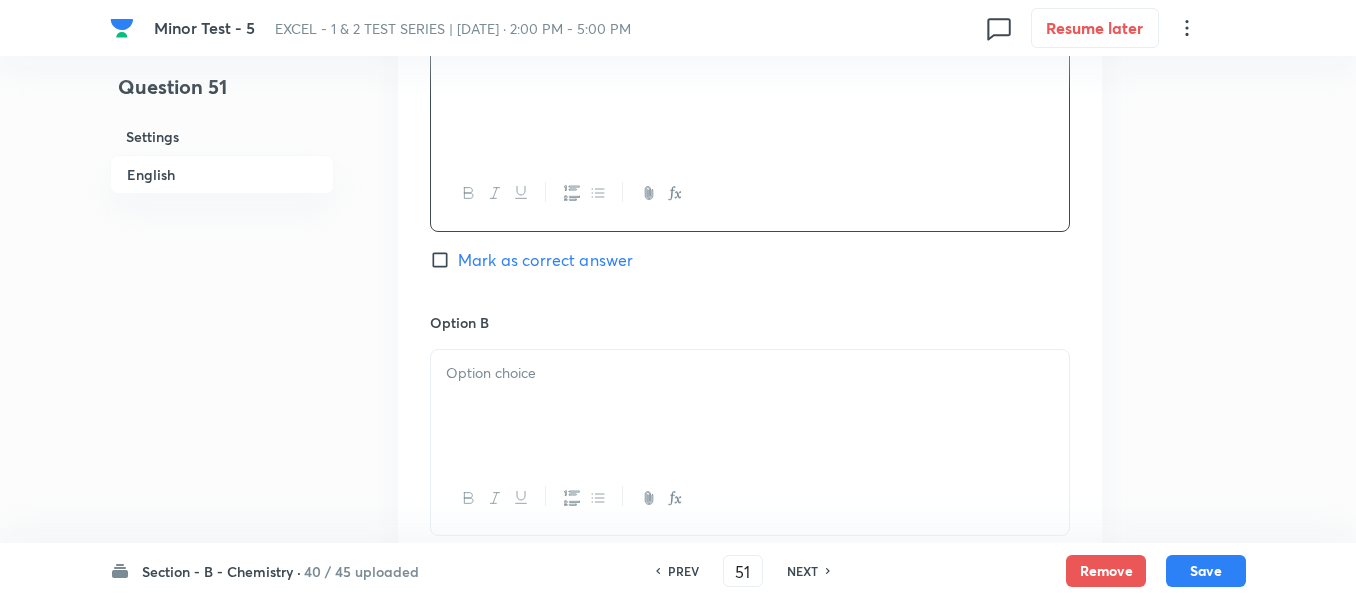 click at bounding box center [750, 373] 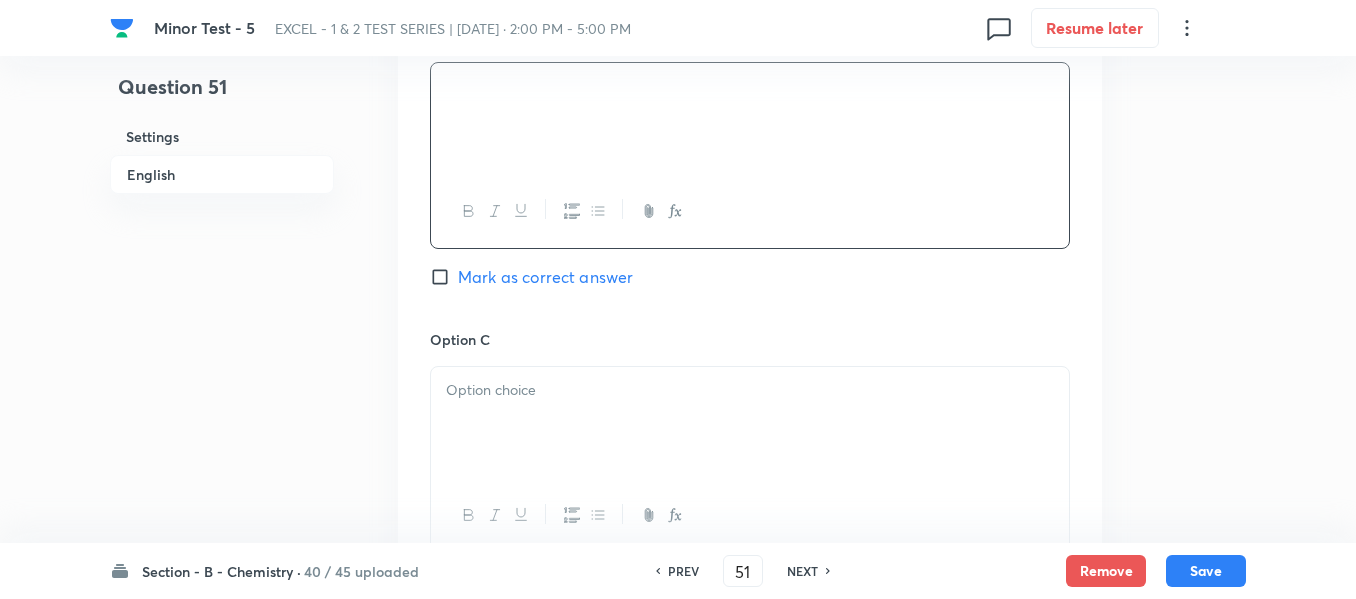 scroll, scrollTop: 1400, scrollLeft: 0, axis: vertical 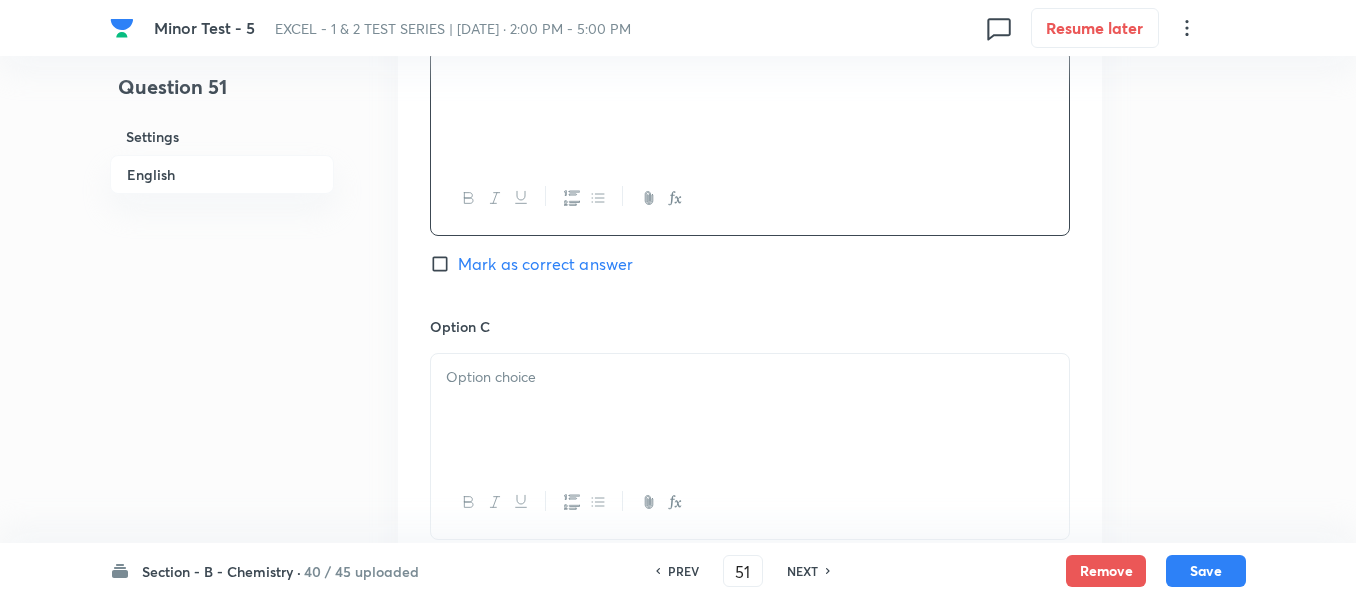 click at bounding box center [750, 410] 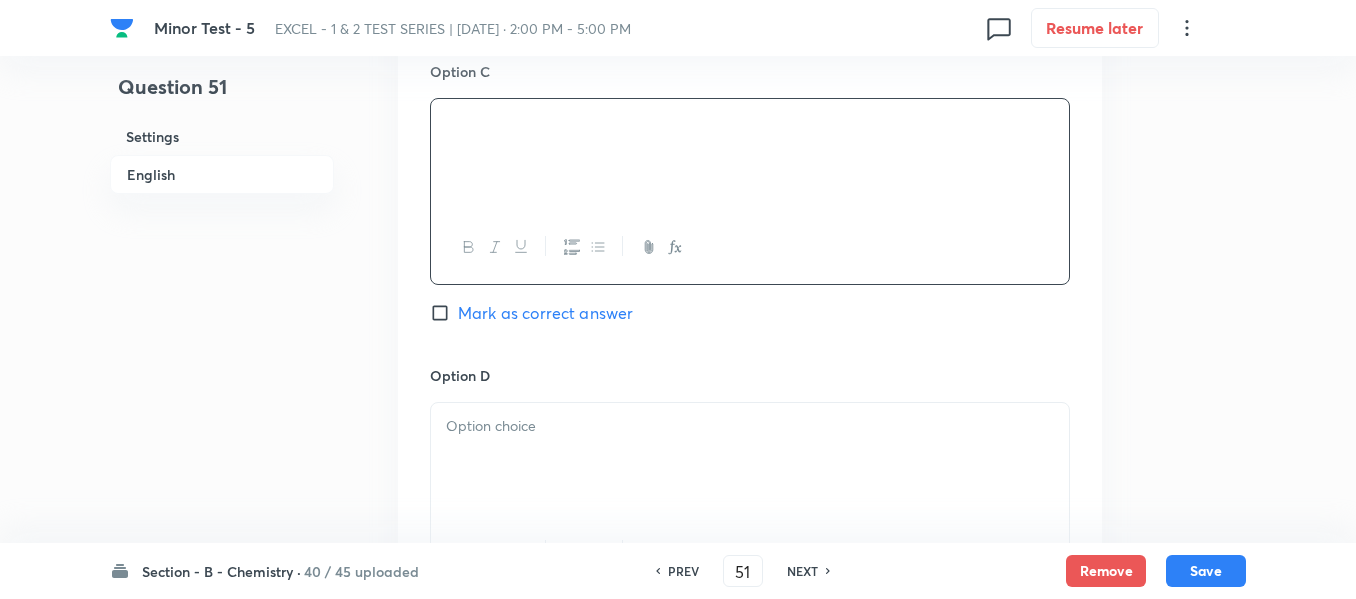 scroll, scrollTop: 1700, scrollLeft: 0, axis: vertical 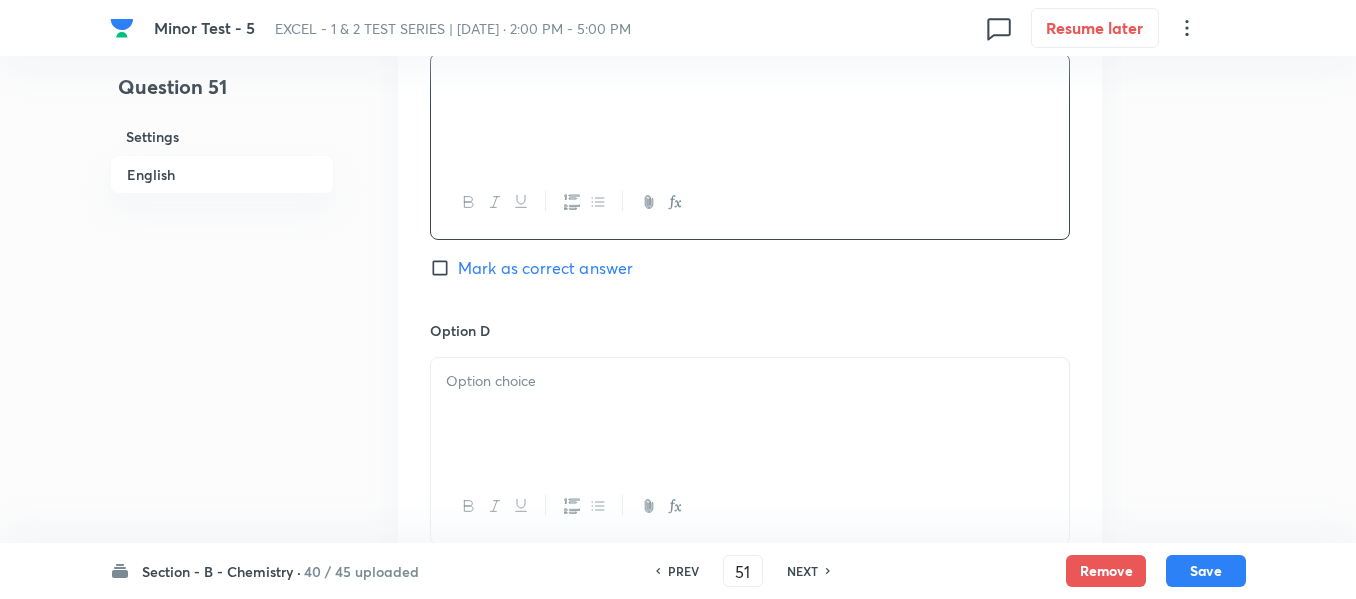 click at bounding box center (750, 381) 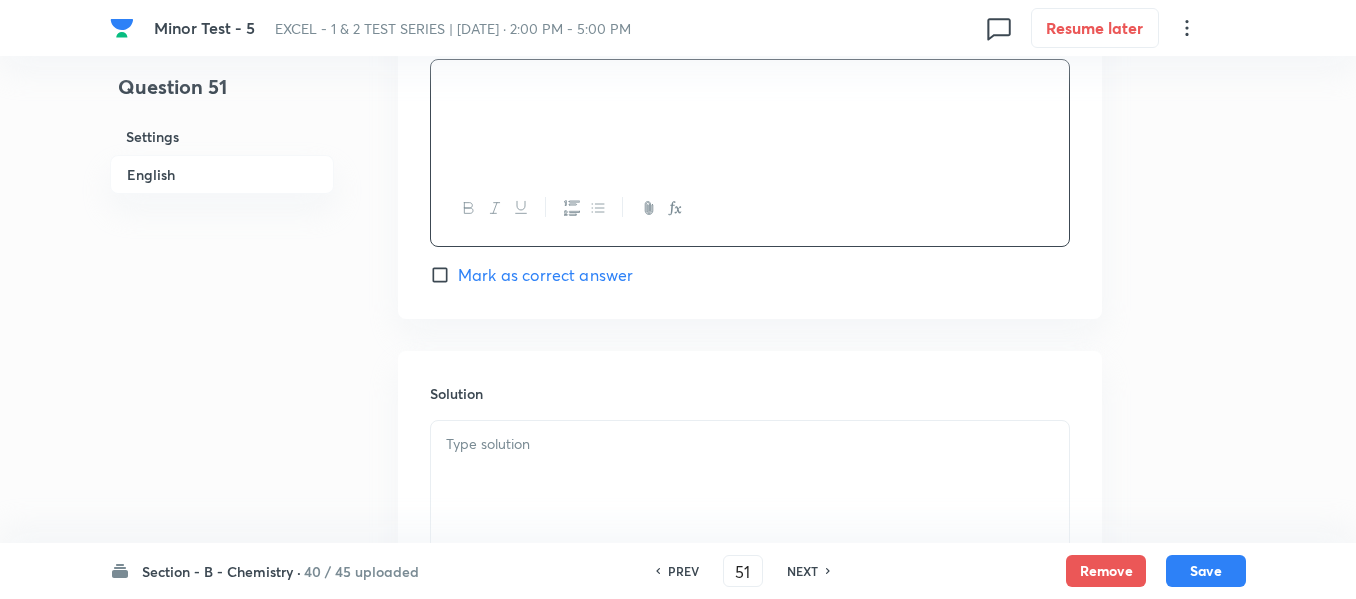 scroll, scrollTop: 2000, scrollLeft: 0, axis: vertical 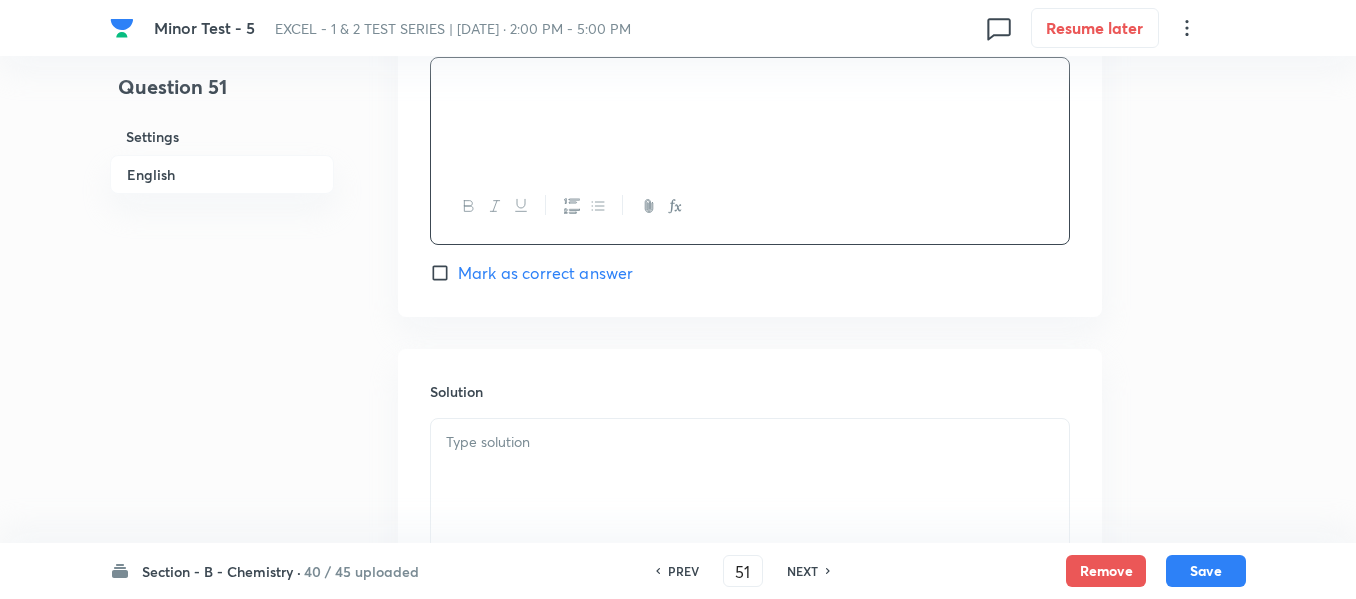 click at bounding box center [750, 442] 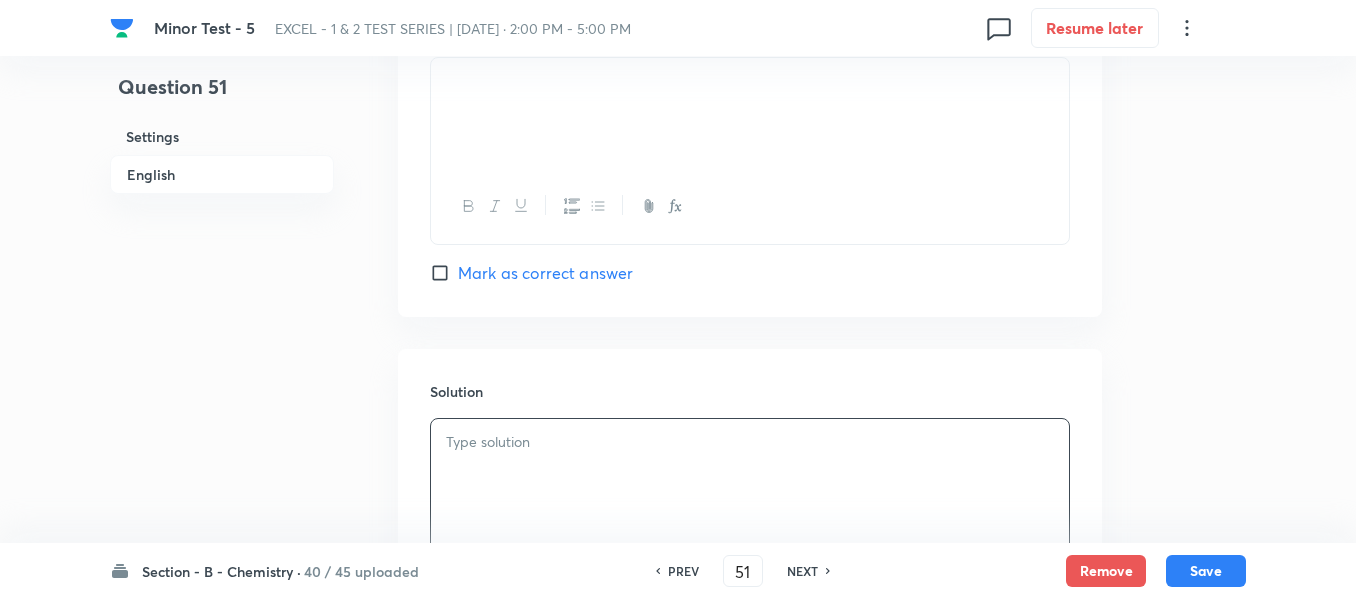 type 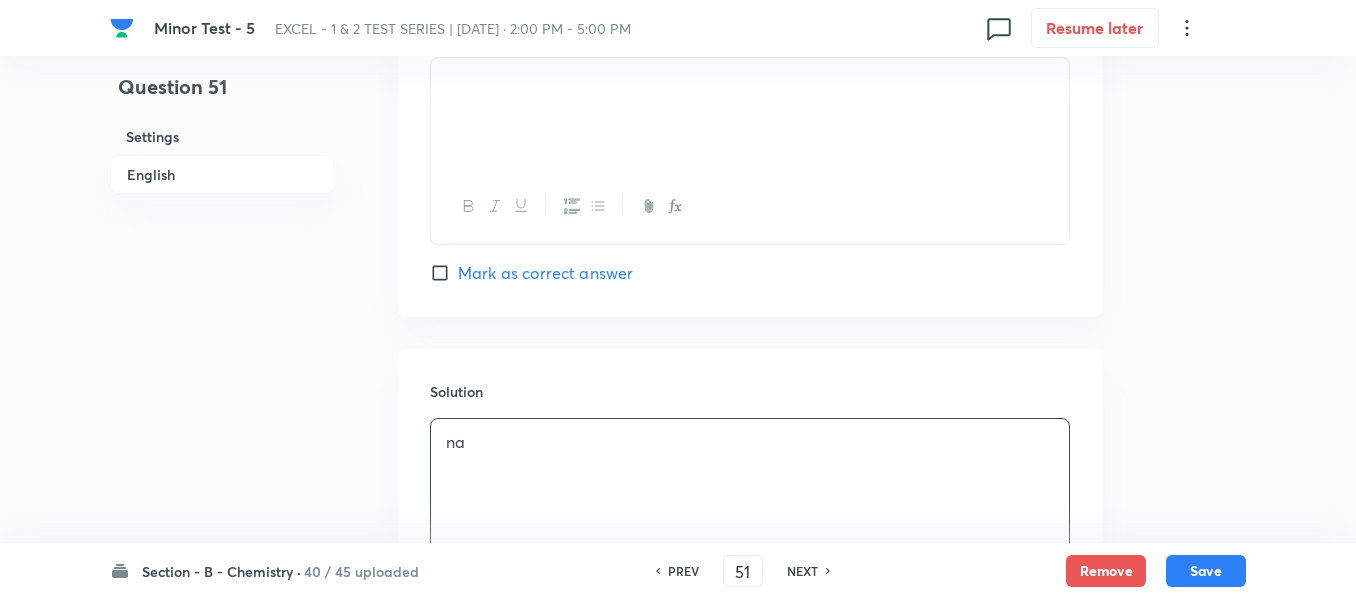click on "Option A [PERSON_NAME] as correct answer Option B Mark as correct answer Option C Mark as correct answer Option D [PERSON_NAME] as correct answer" at bounding box center [750, -304] 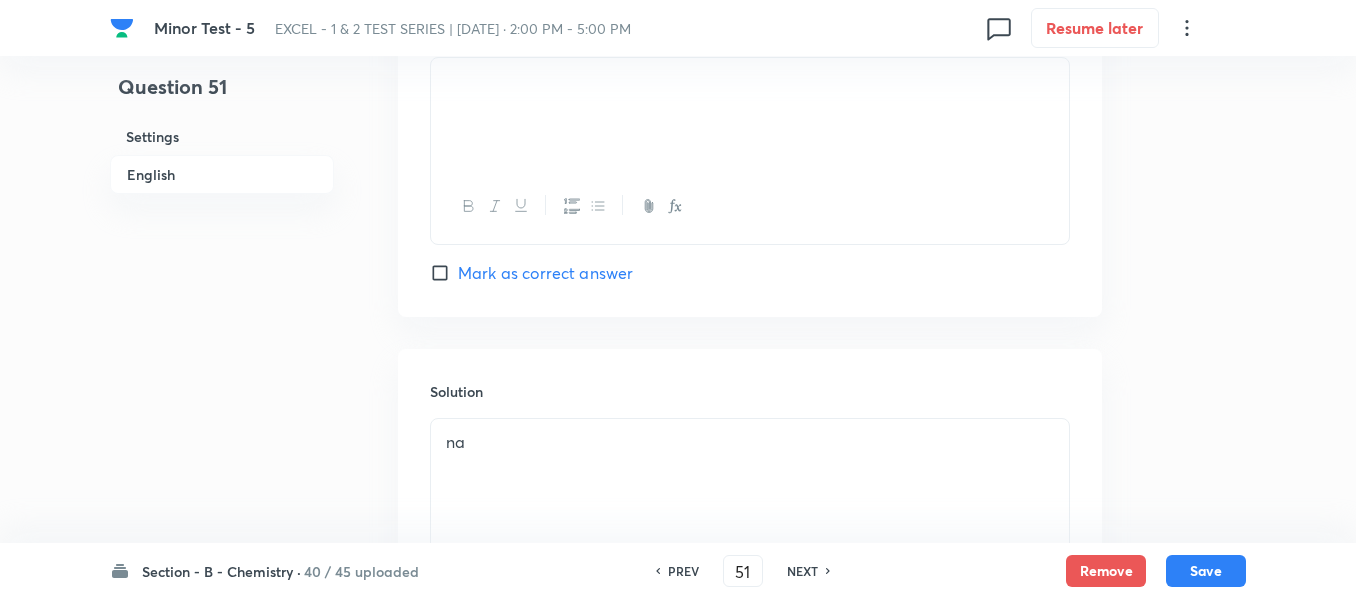 click on "Mark as correct answer" at bounding box center [444, 273] 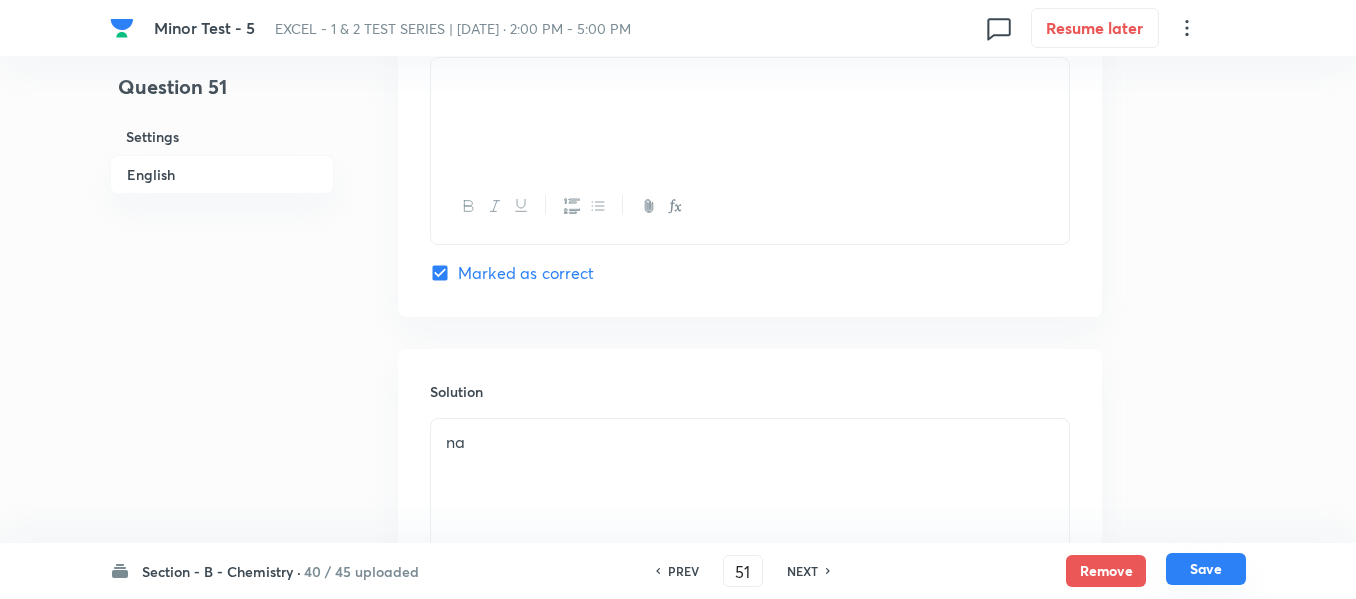 click on "Save" at bounding box center (1206, 569) 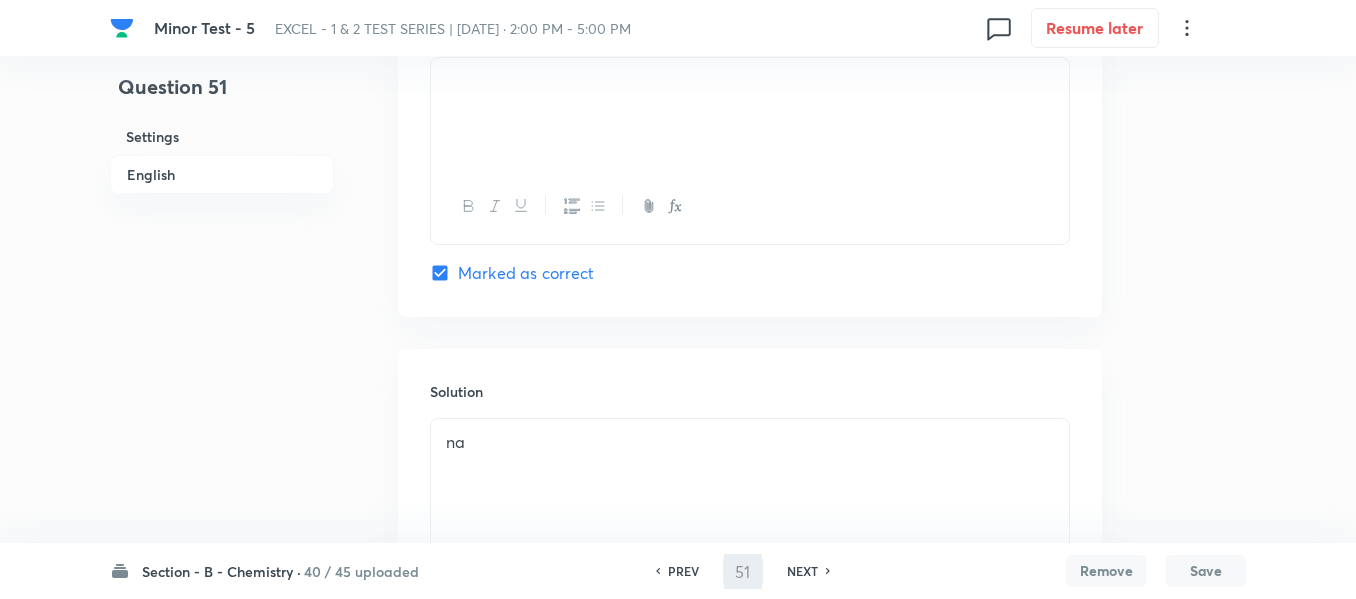 type on "52" 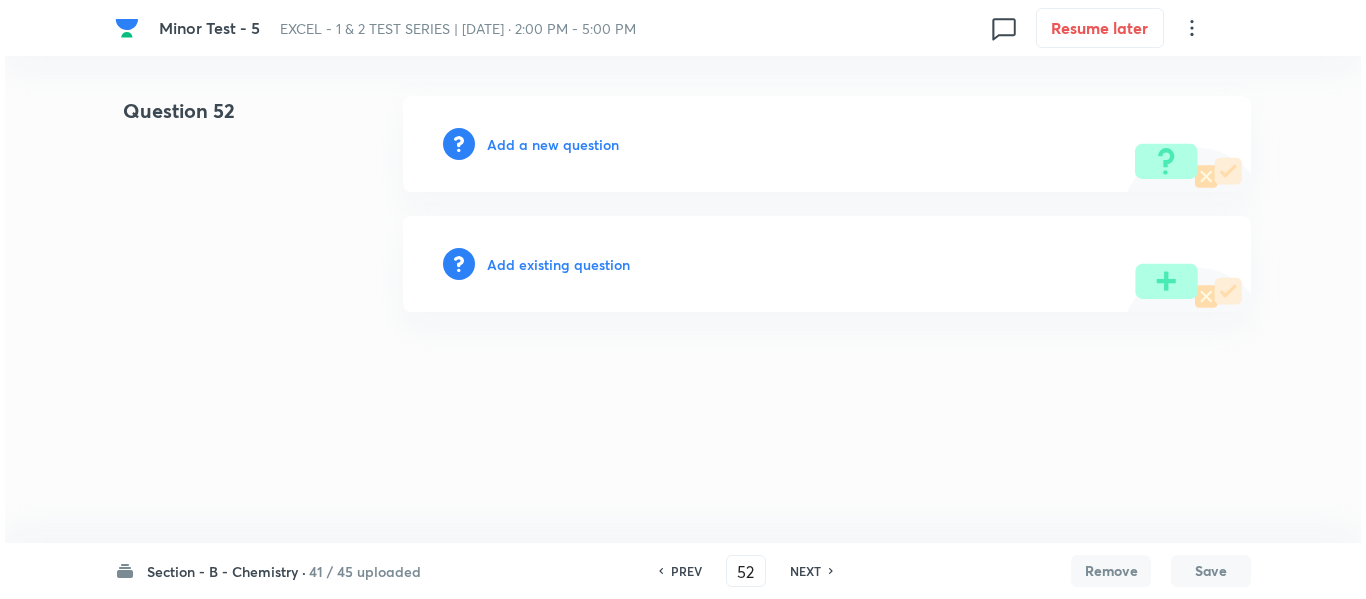 scroll, scrollTop: 0, scrollLeft: 0, axis: both 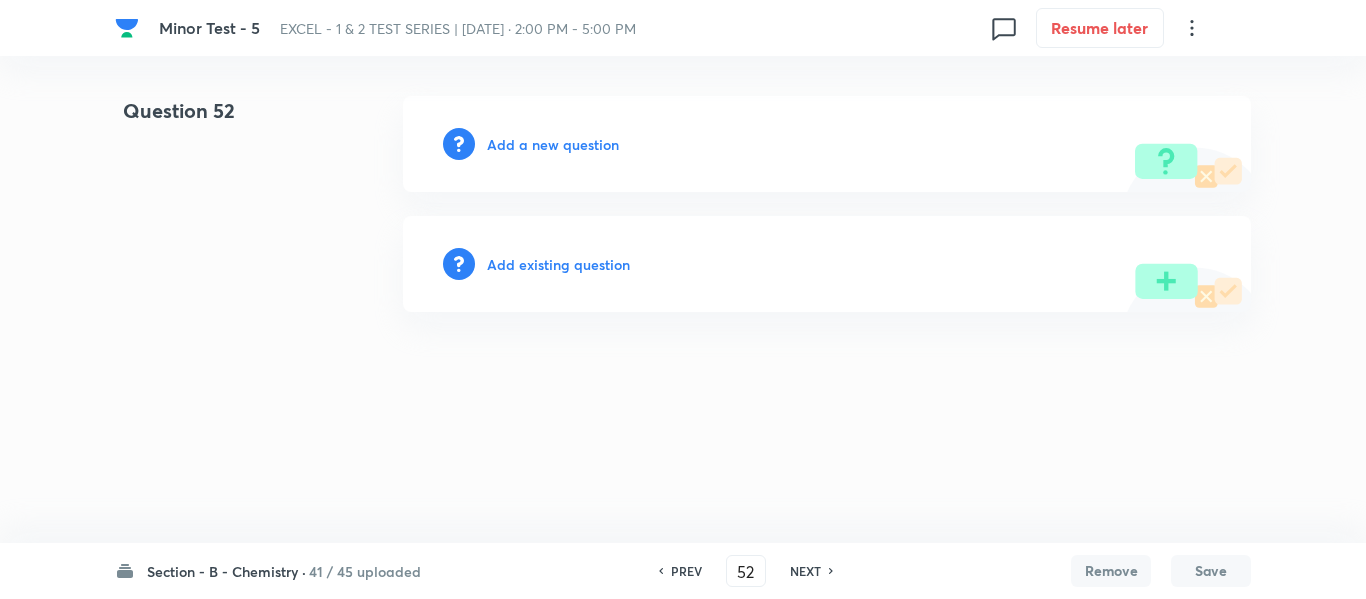 click on "Add a new question" at bounding box center (553, 144) 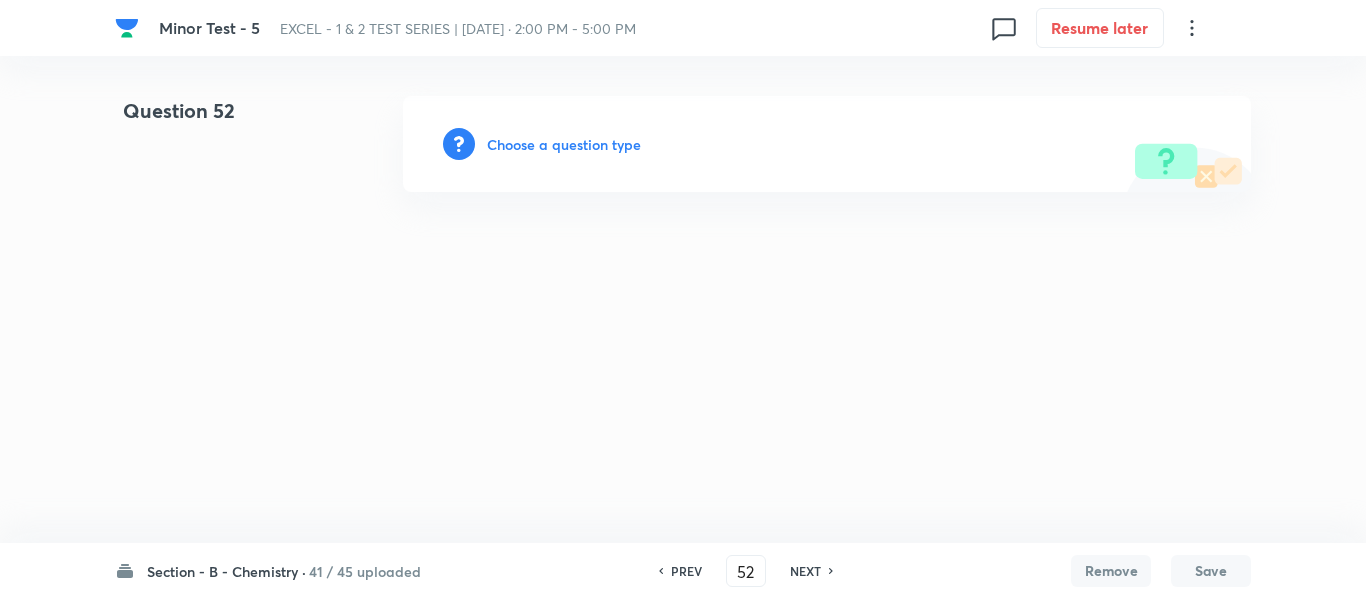 click on "Choose a question type" at bounding box center [564, 144] 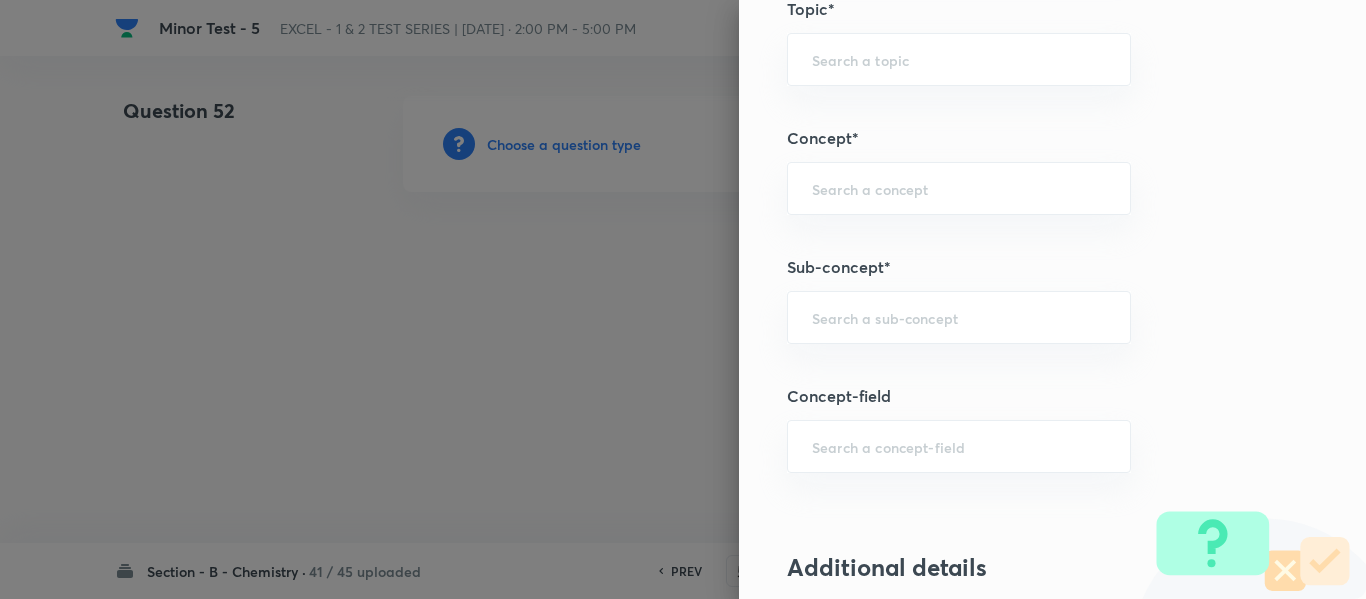 scroll, scrollTop: 1200, scrollLeft: 0, axis: vertical 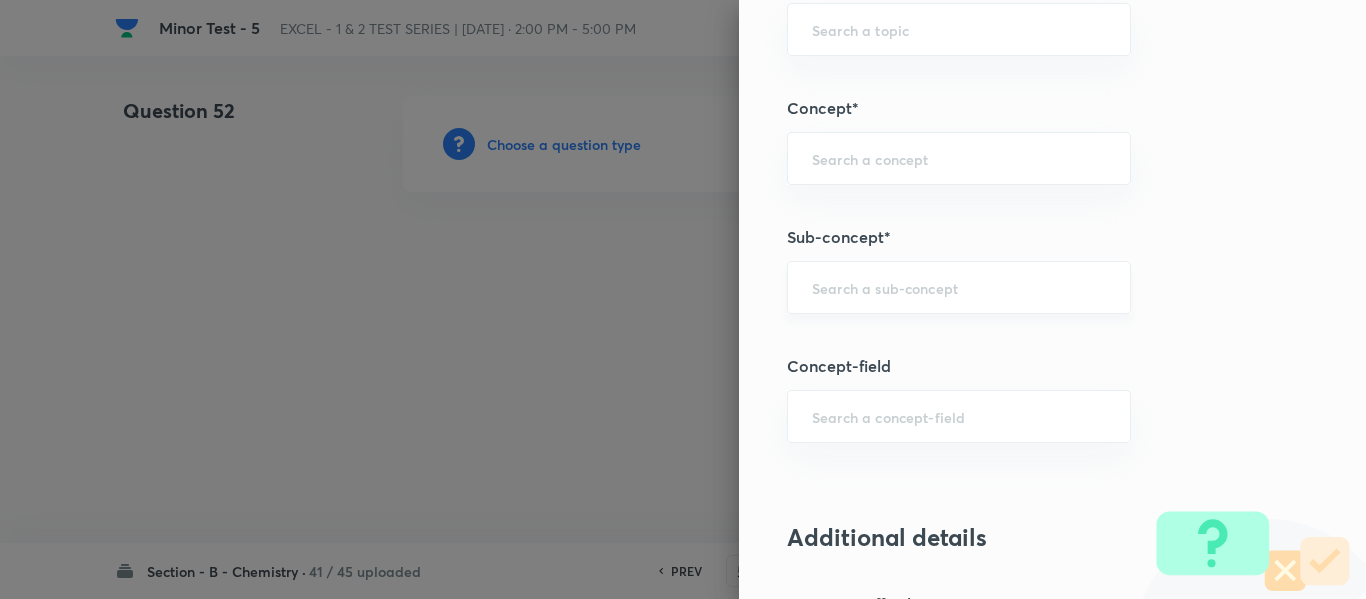 click on "​" at bounding box center [959, 287] 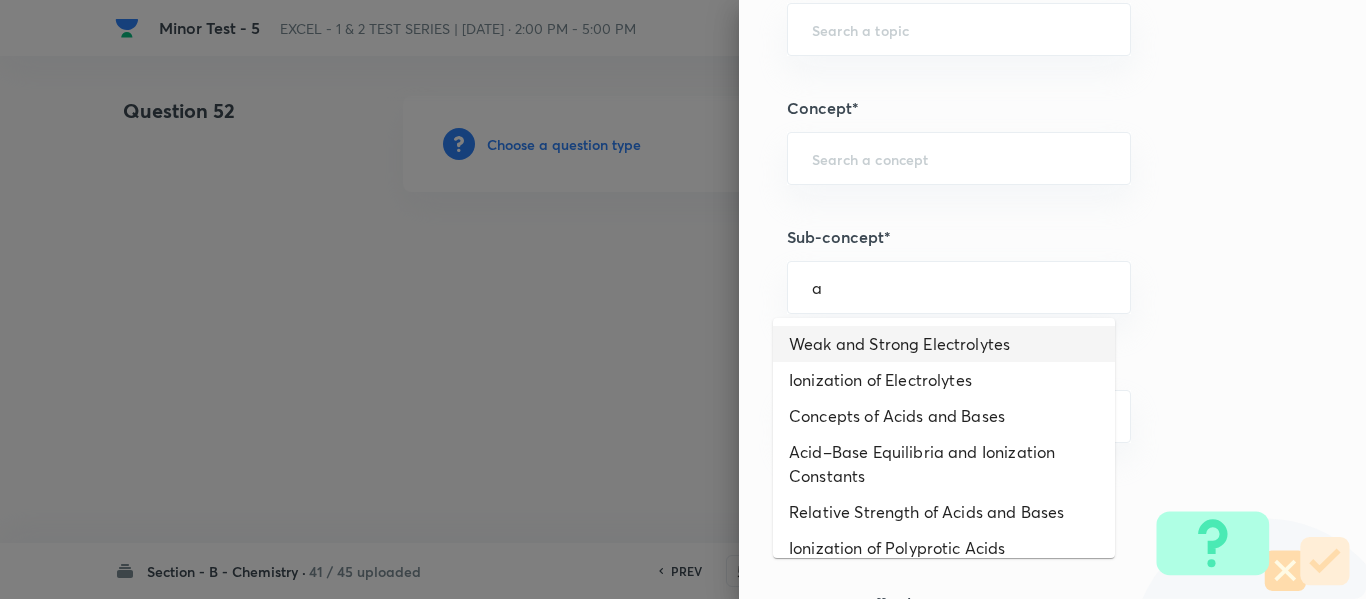 click on "Weak and Strong Electrolytes" at bounding box center (944, 344) 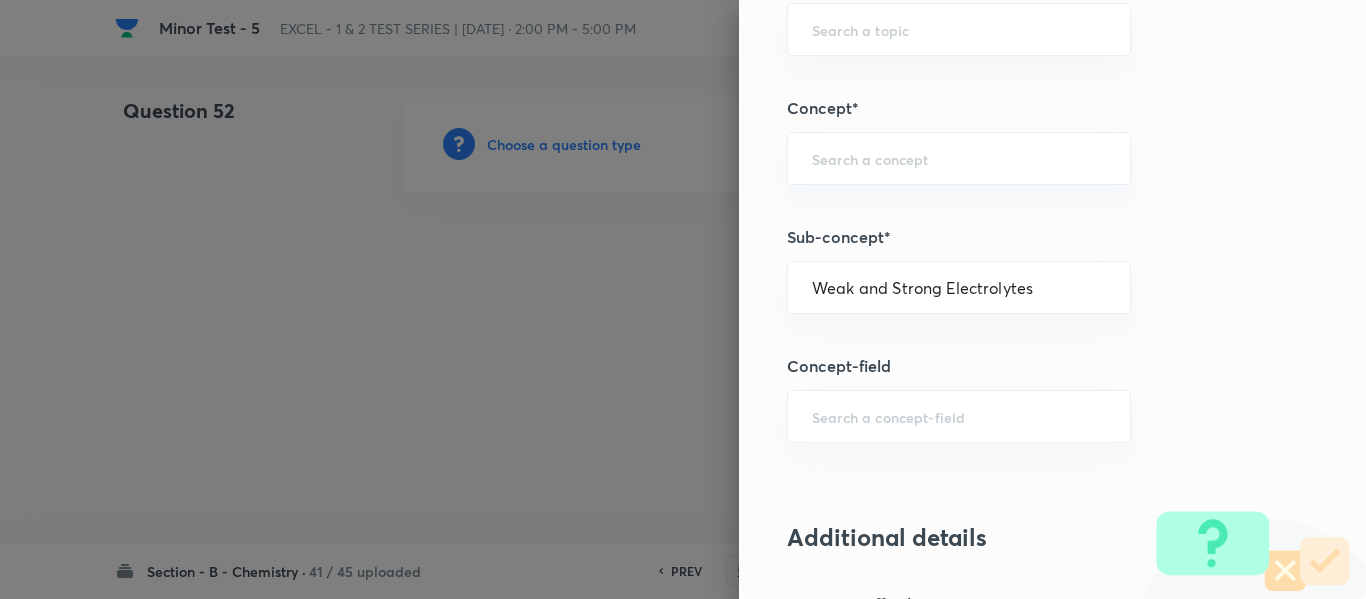 type on "Chemistry" 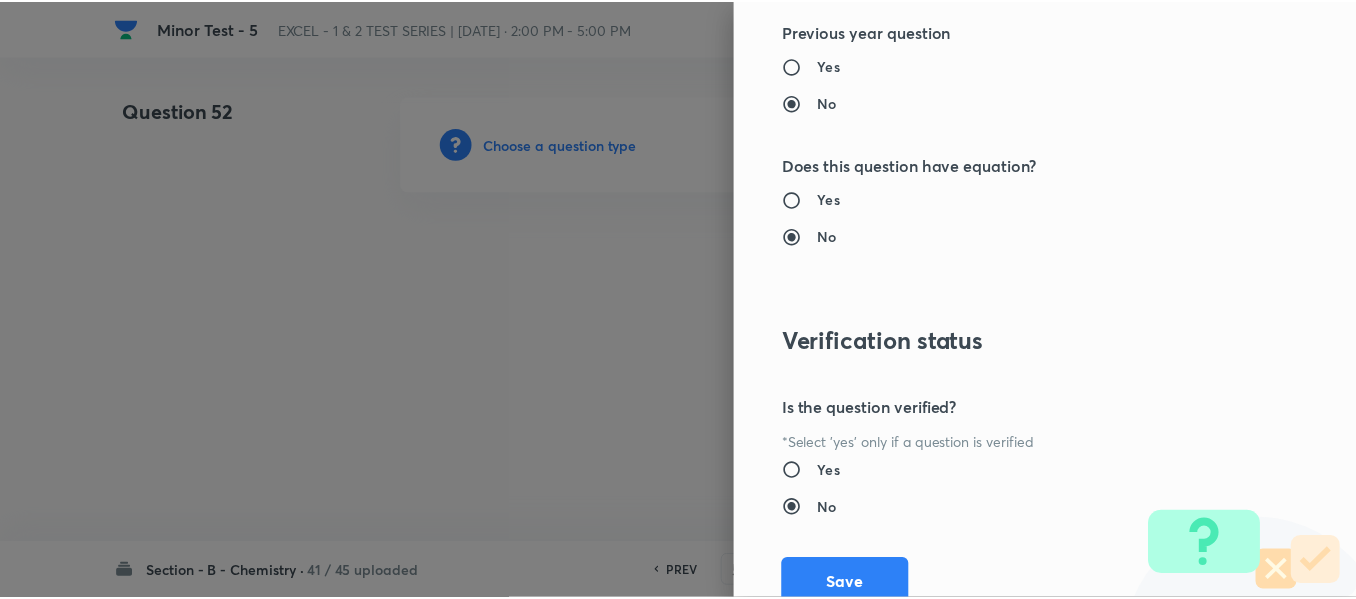 scroll, scrollTop: 2261, scrollLeft: 0, axis: vertical 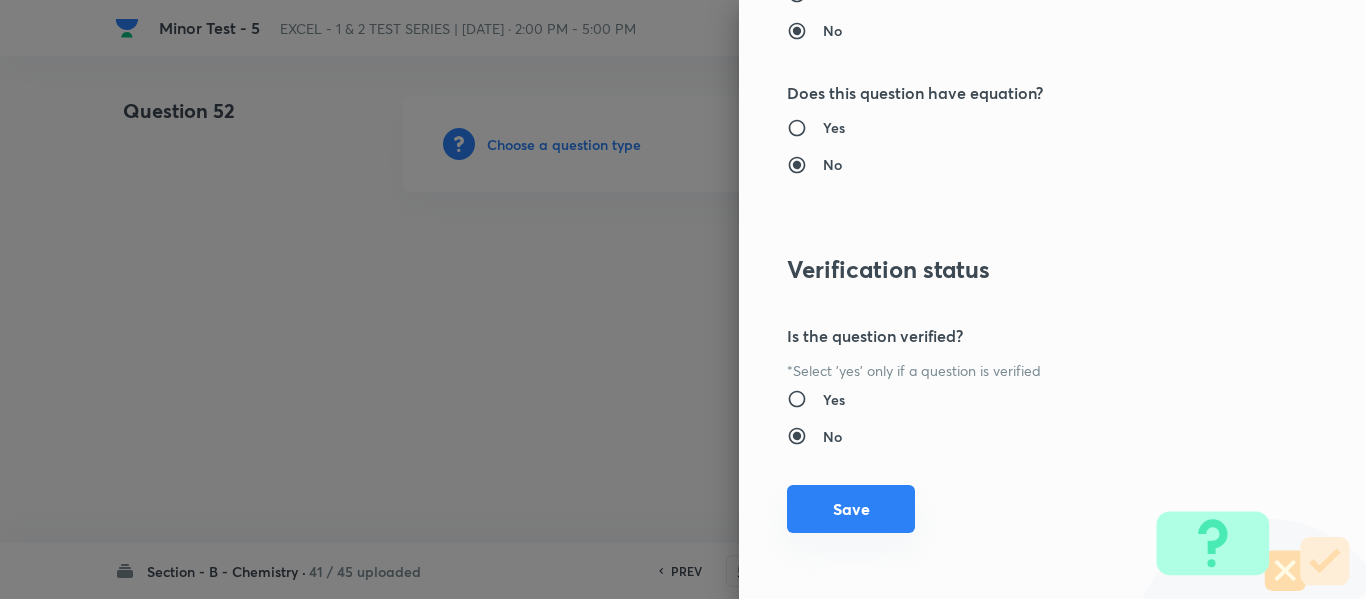 click on "Save" at bounding box center (851, 509) 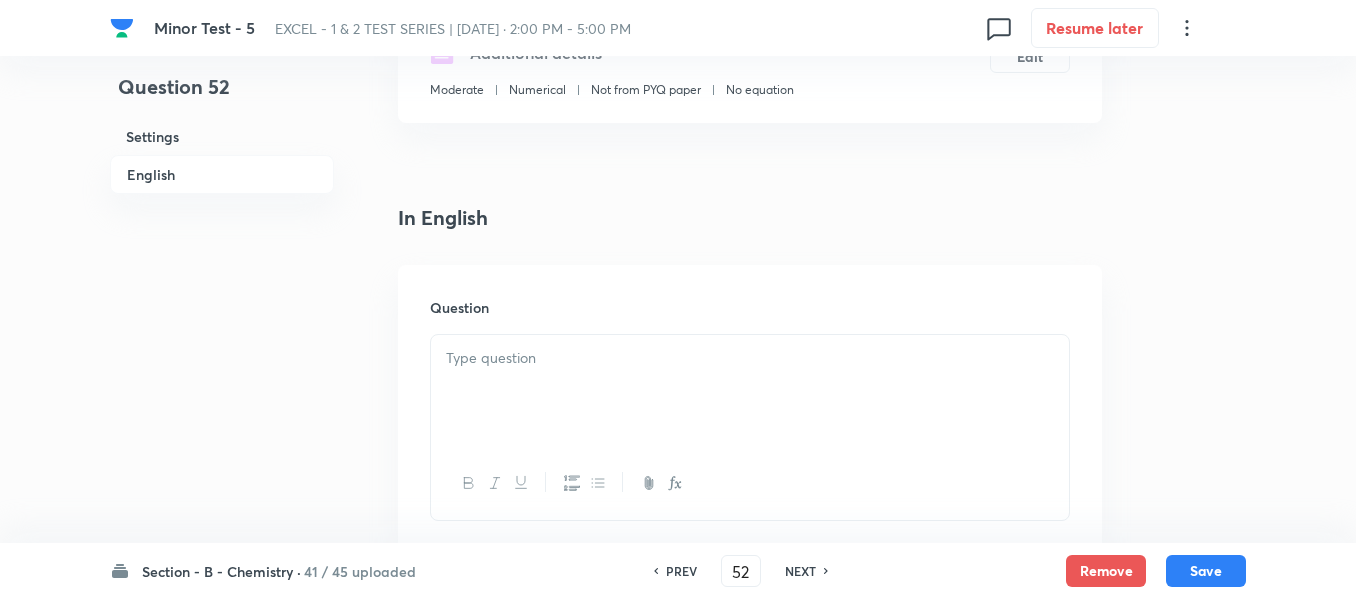scroll, scrollTop: 500, scrollLeft: 0, axis: vertical 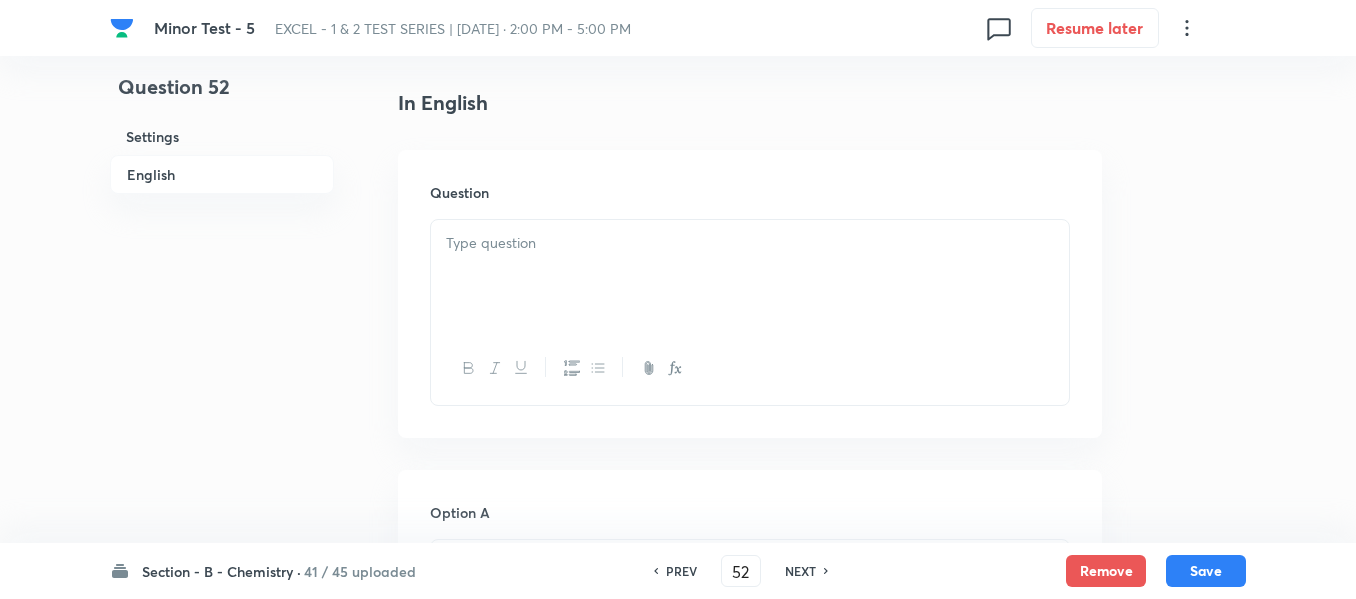 click at bounding box center [750, 276] 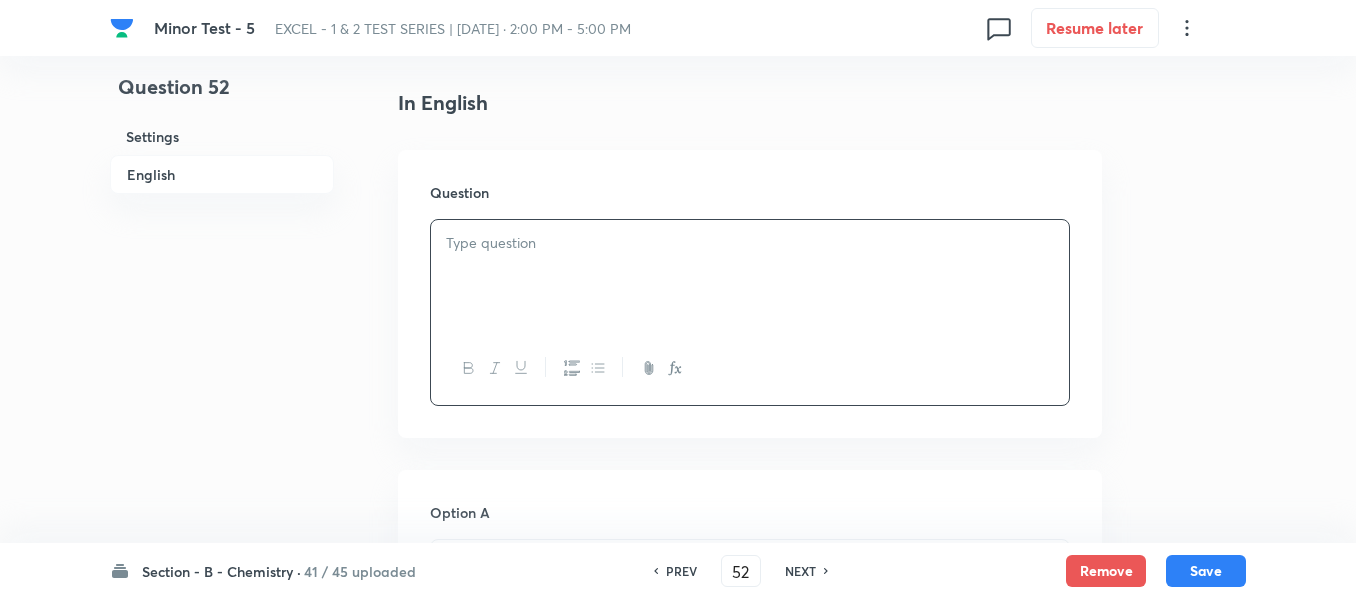 click at bounding box center [750, 243] 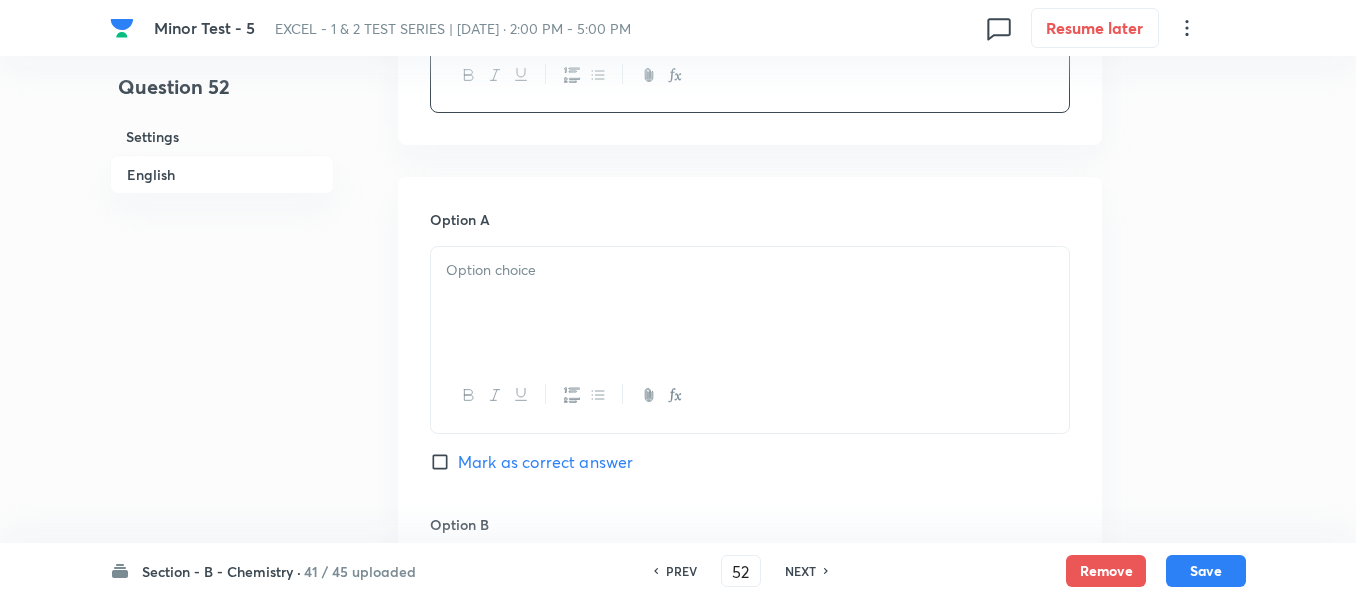 scroll, scrollTop: 800, scrollLeft: 0, axis: vertical 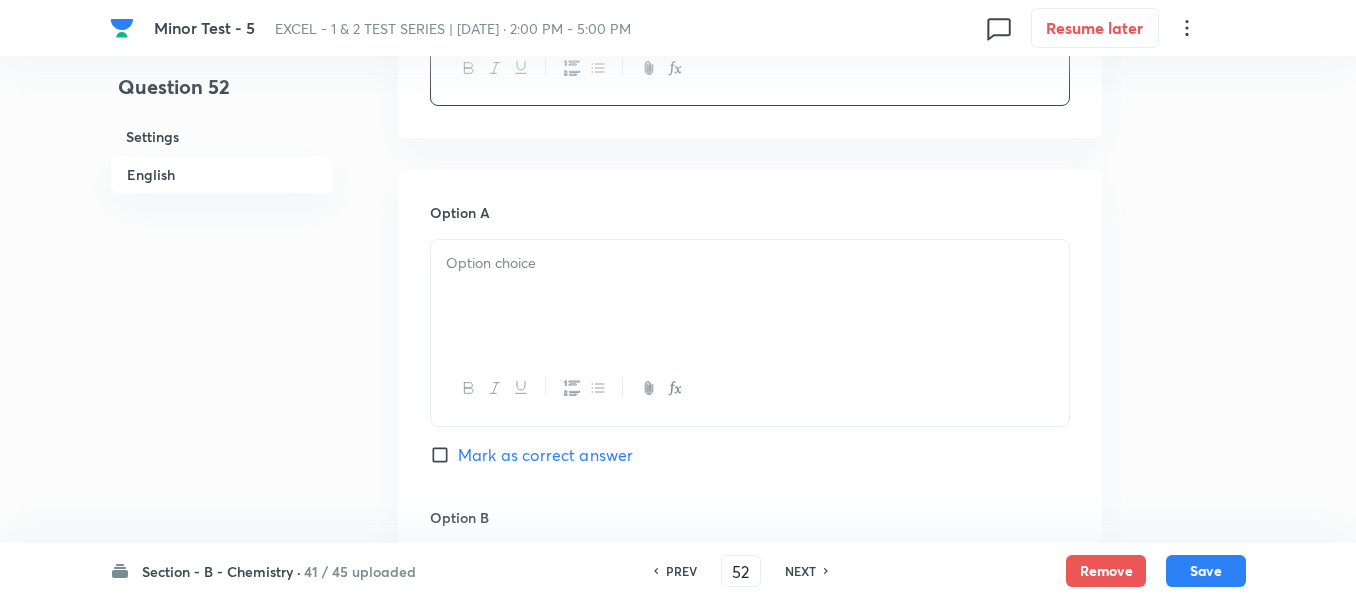click at bounding box center [750, 296] 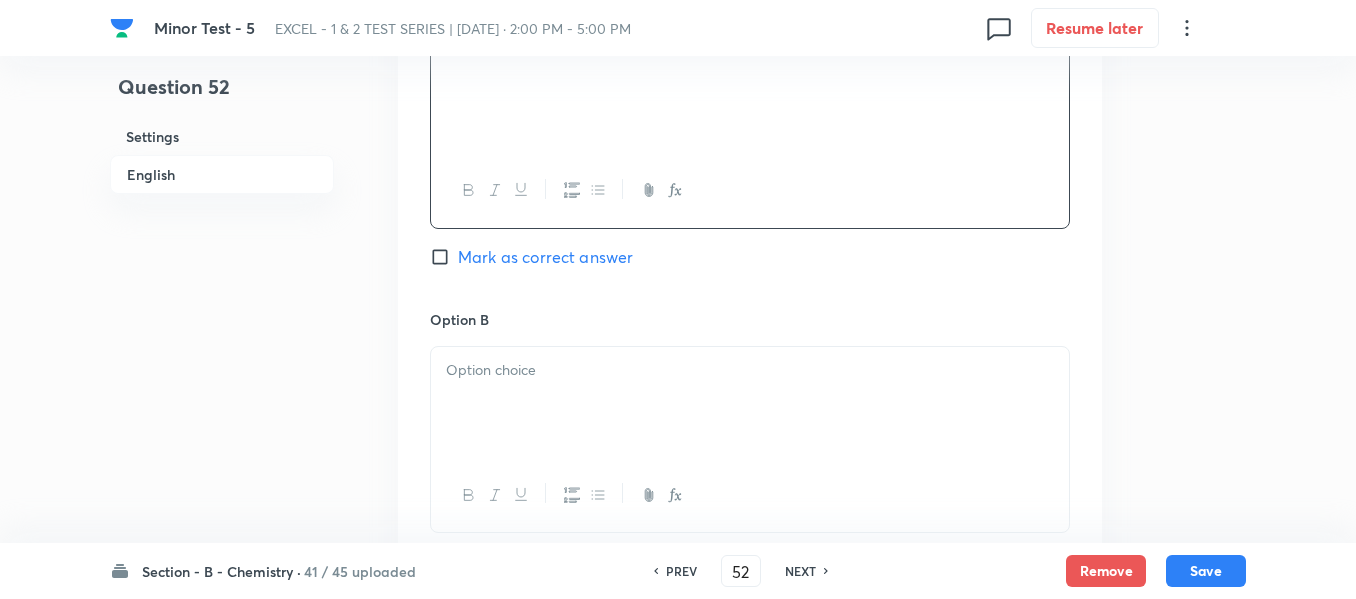scroll, scrollTop: 1000, scrollLeft: 0, axis: vertical 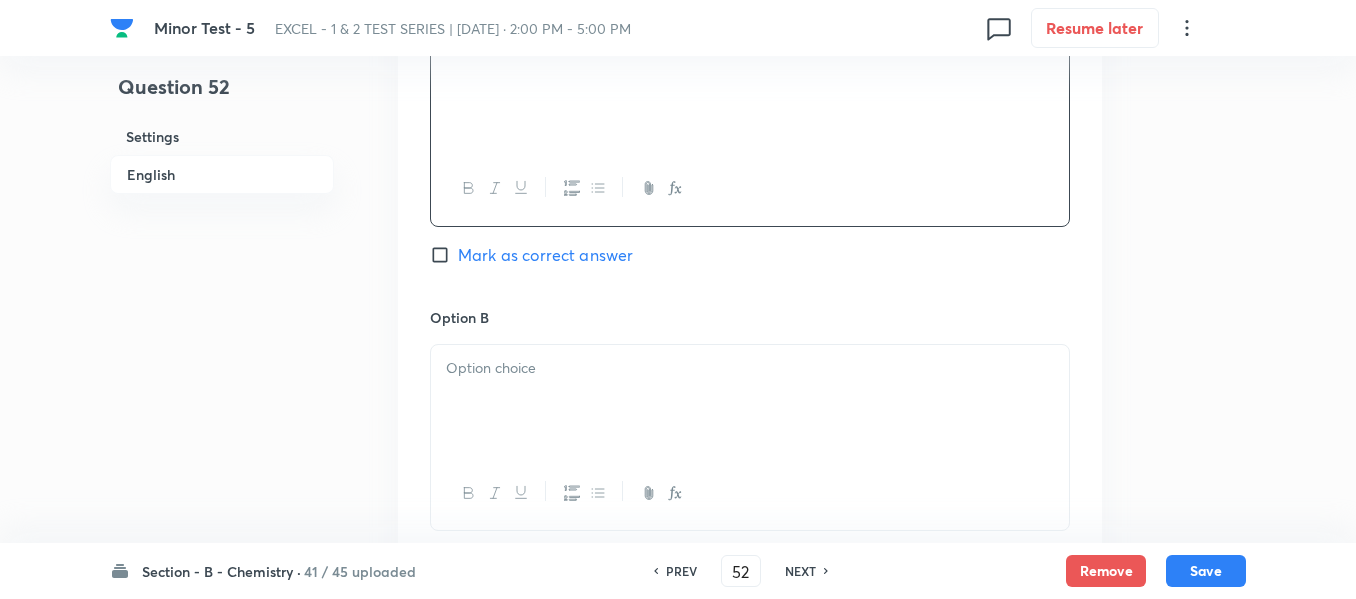 click at bounding box center [750, 368] 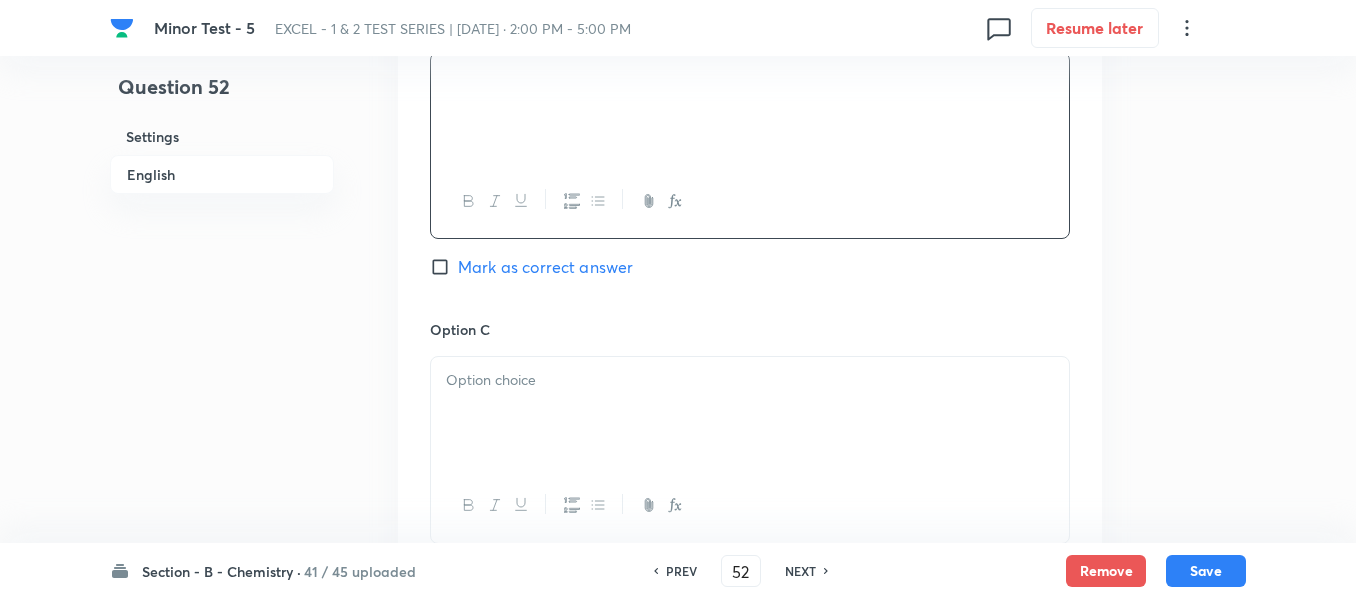 scroll, scrollTop: 1300, scrollLeft: 0, axis: vertical 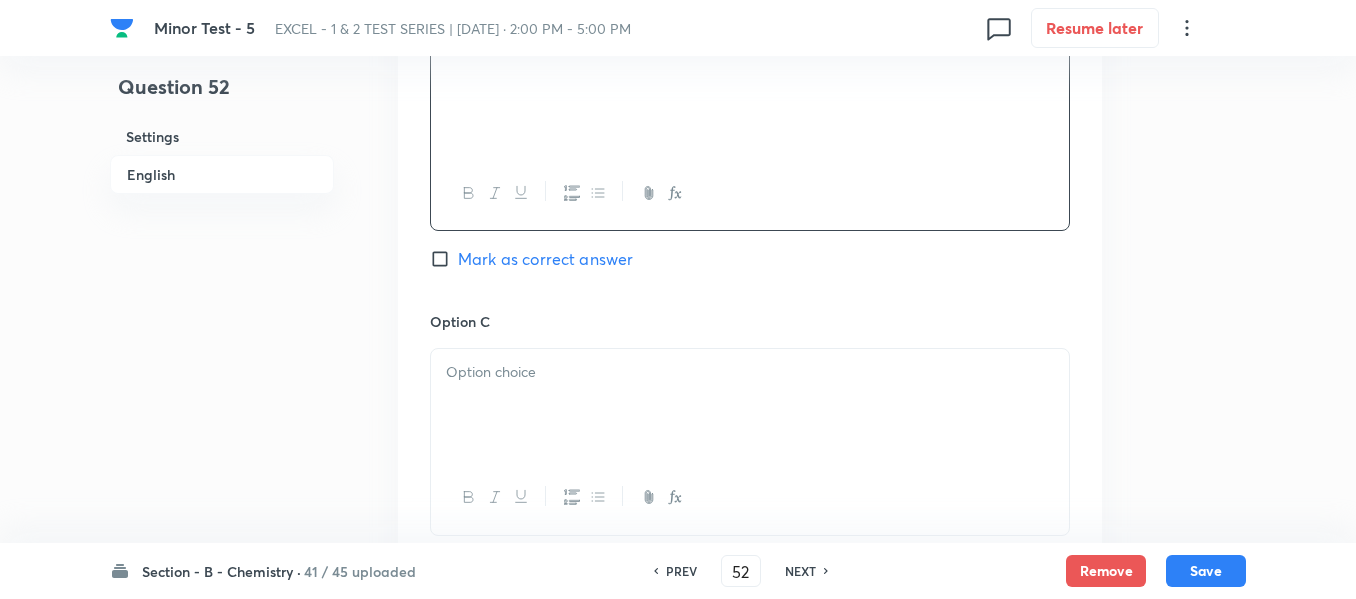 click at bounding box center [750, 405] 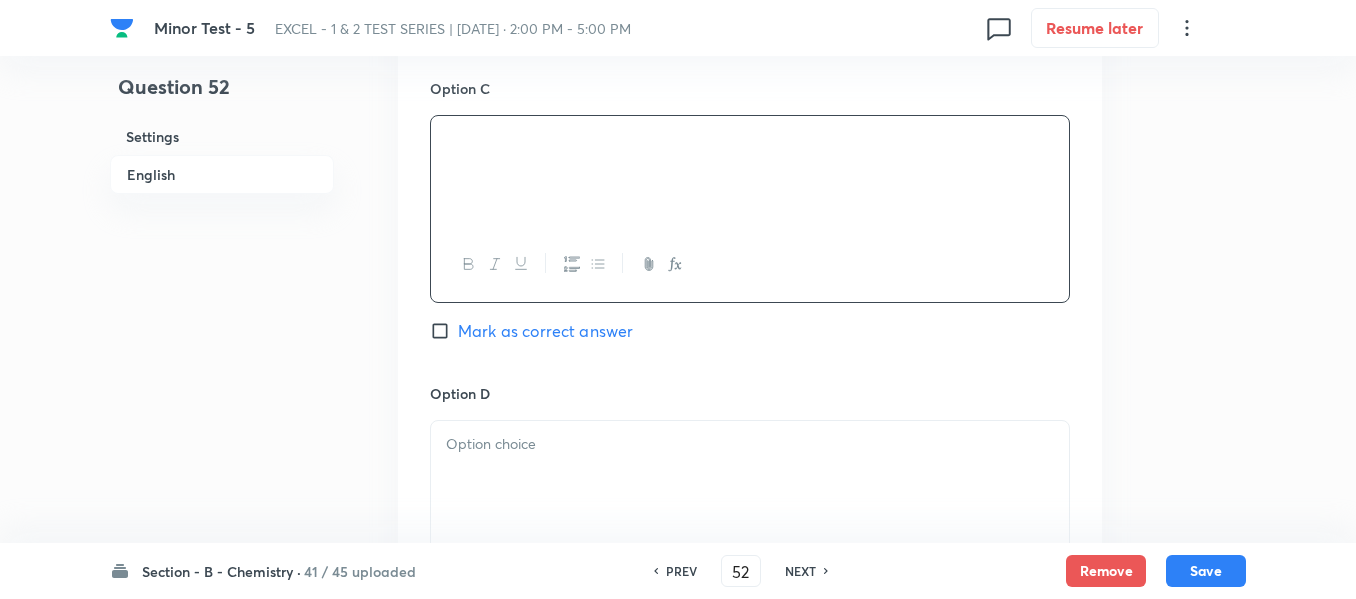 scroll, scrollTop: 1600, scrollLeft: 0, axis: vertical 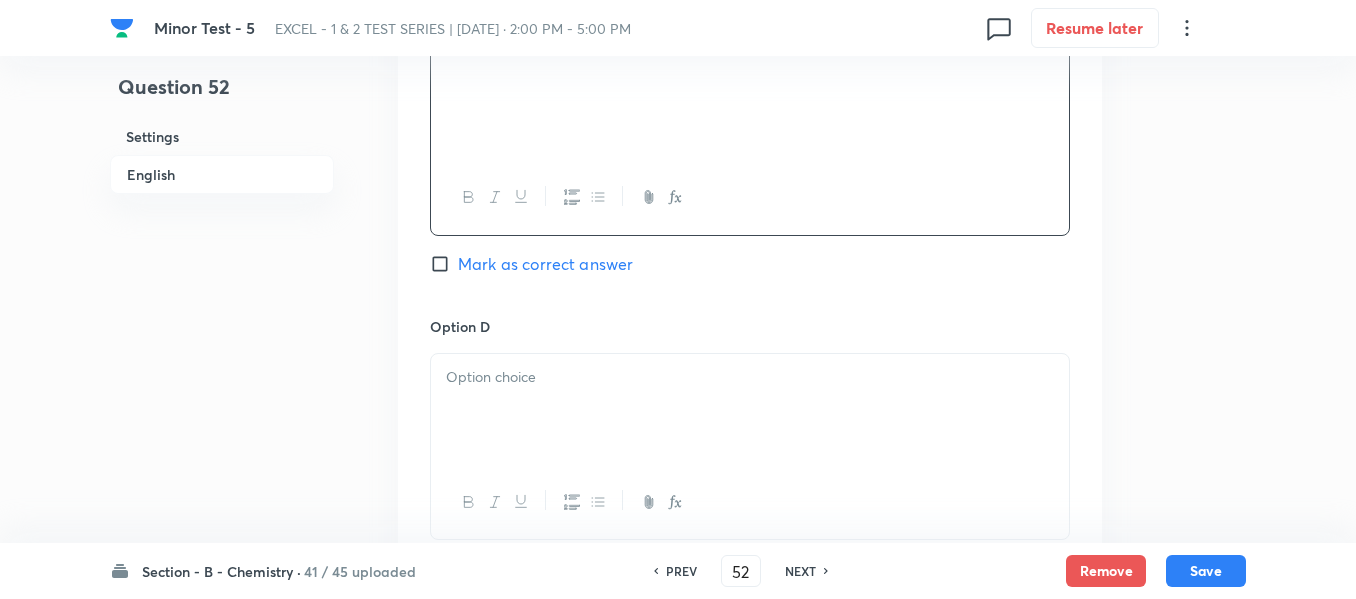 click at bounding box center [750, 410] 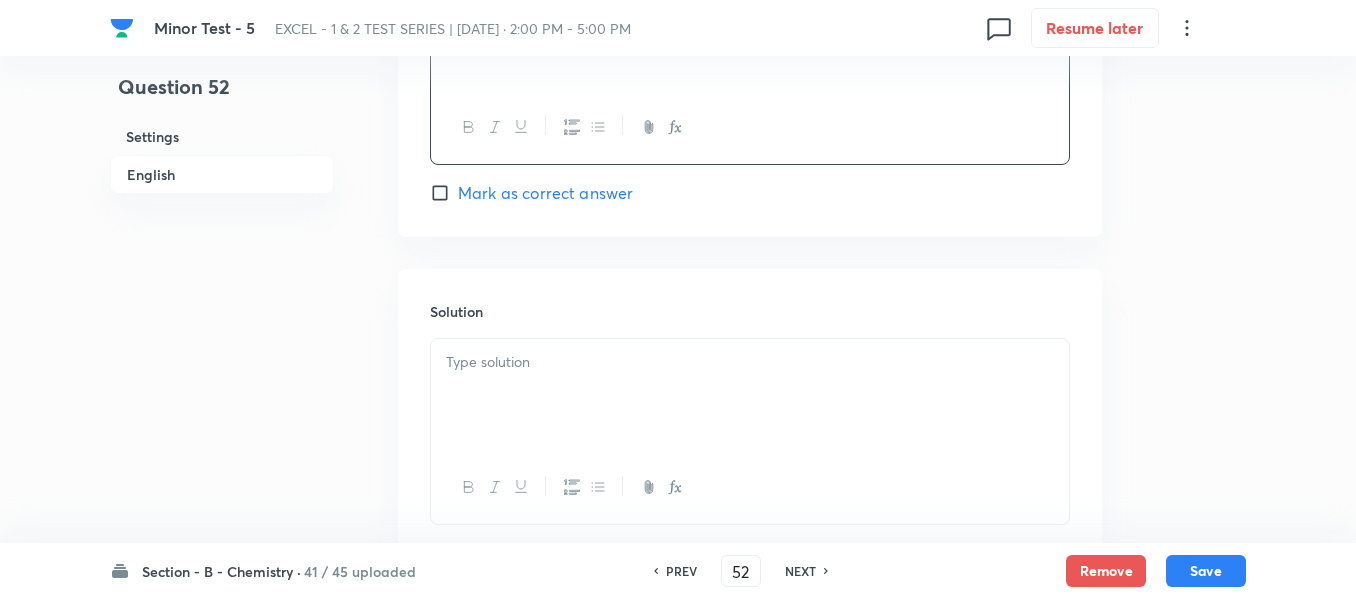 scroll, scrollTop: 2000, scrollLeft: 0, axis: vertical 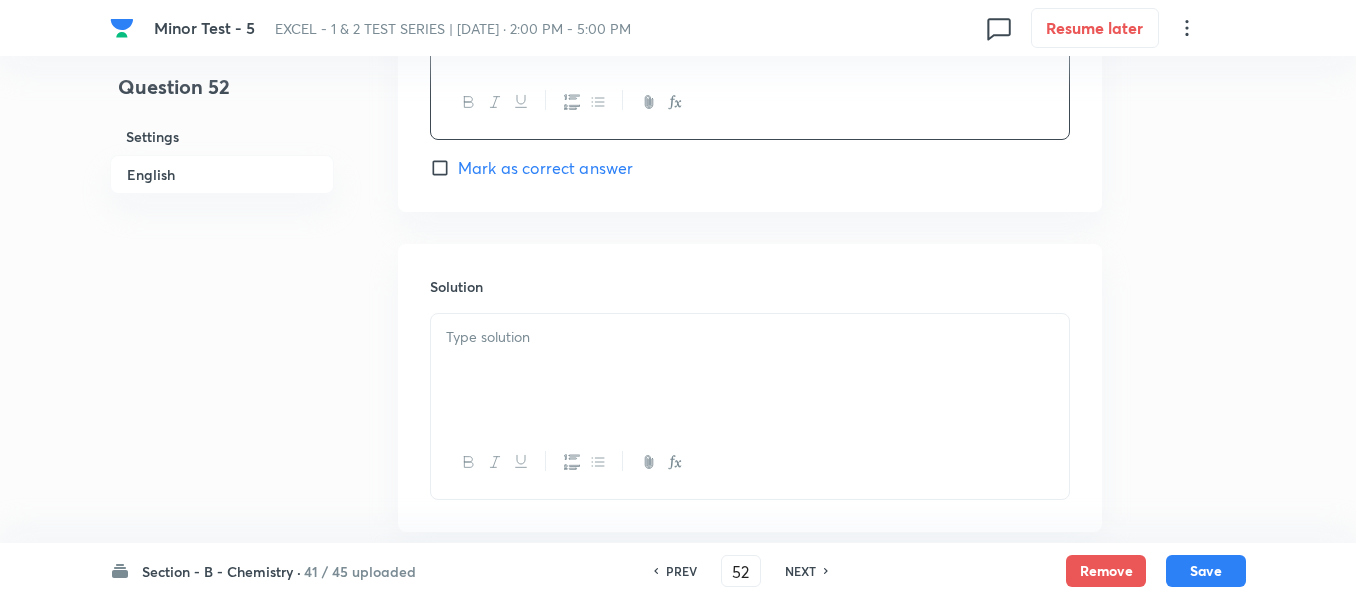 click at bounding box center [750, 370] 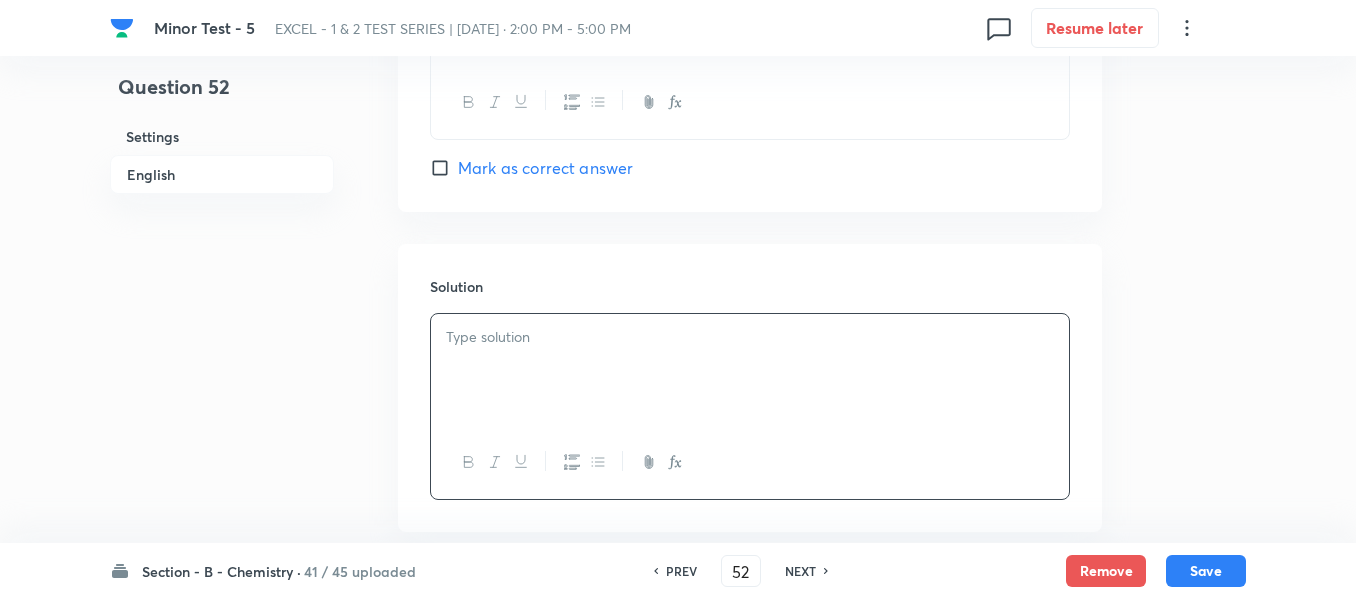 type 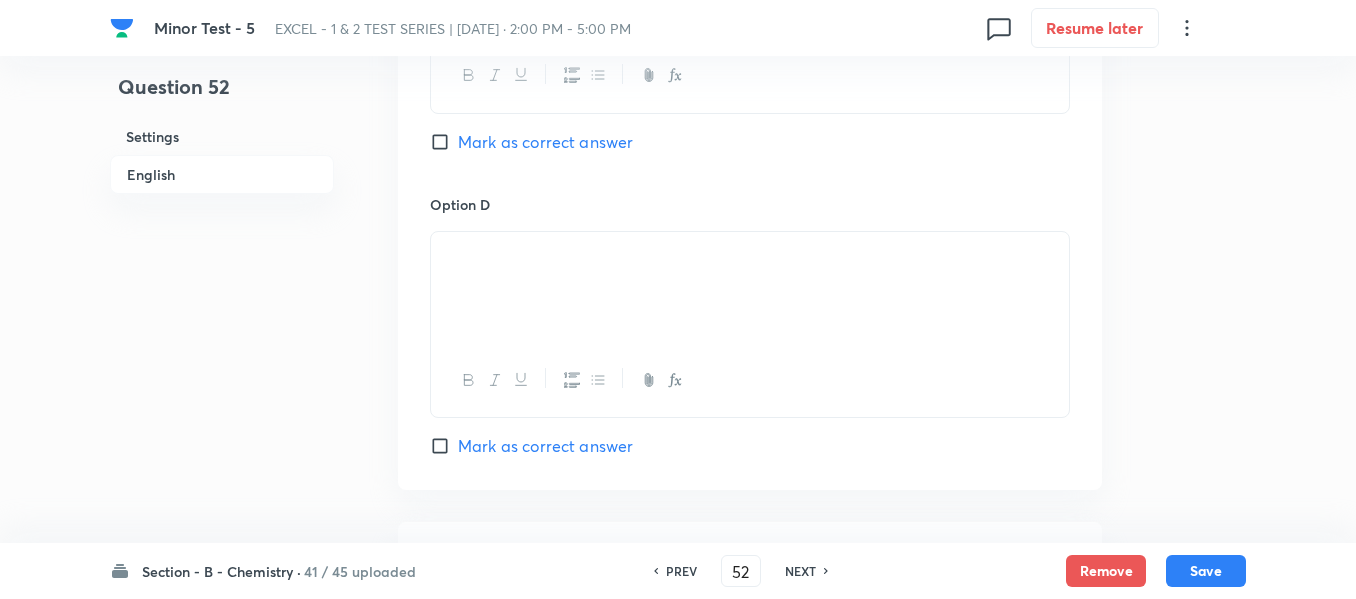 scroll, scrollTop: 1700, scrollLeft: 0, axis: vertical 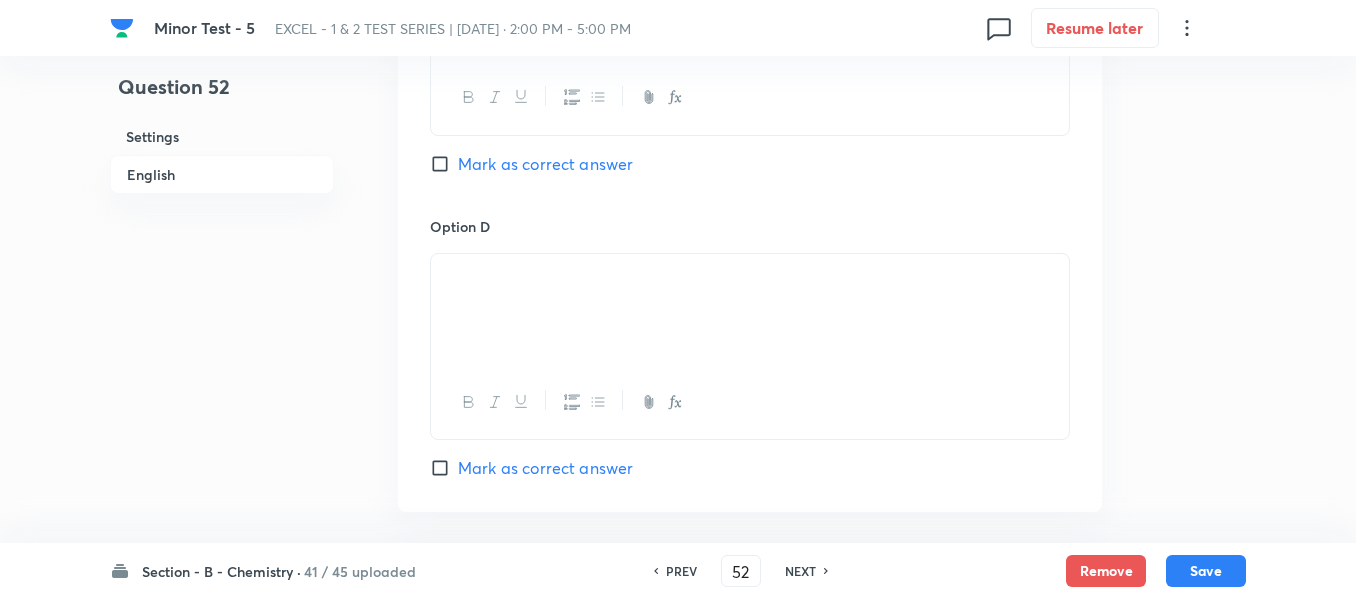 click on "Mark as correct answer" at bounding box center (444, 164) 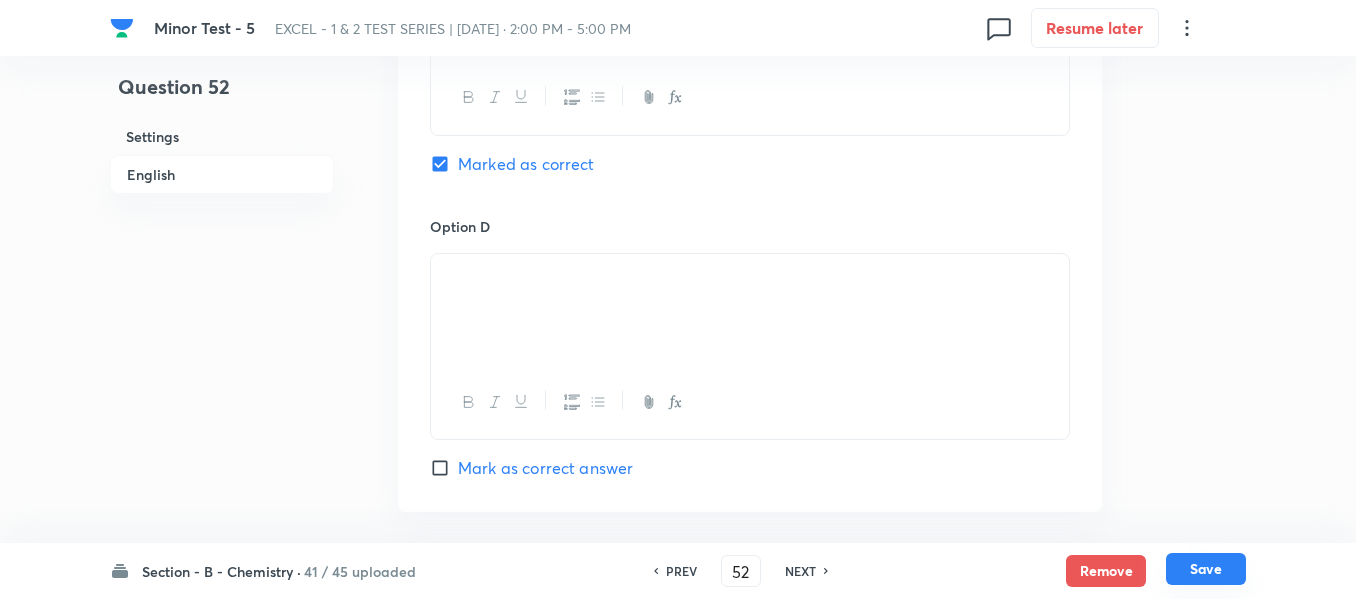 click on "Save" at bounding box center [1206, 569] 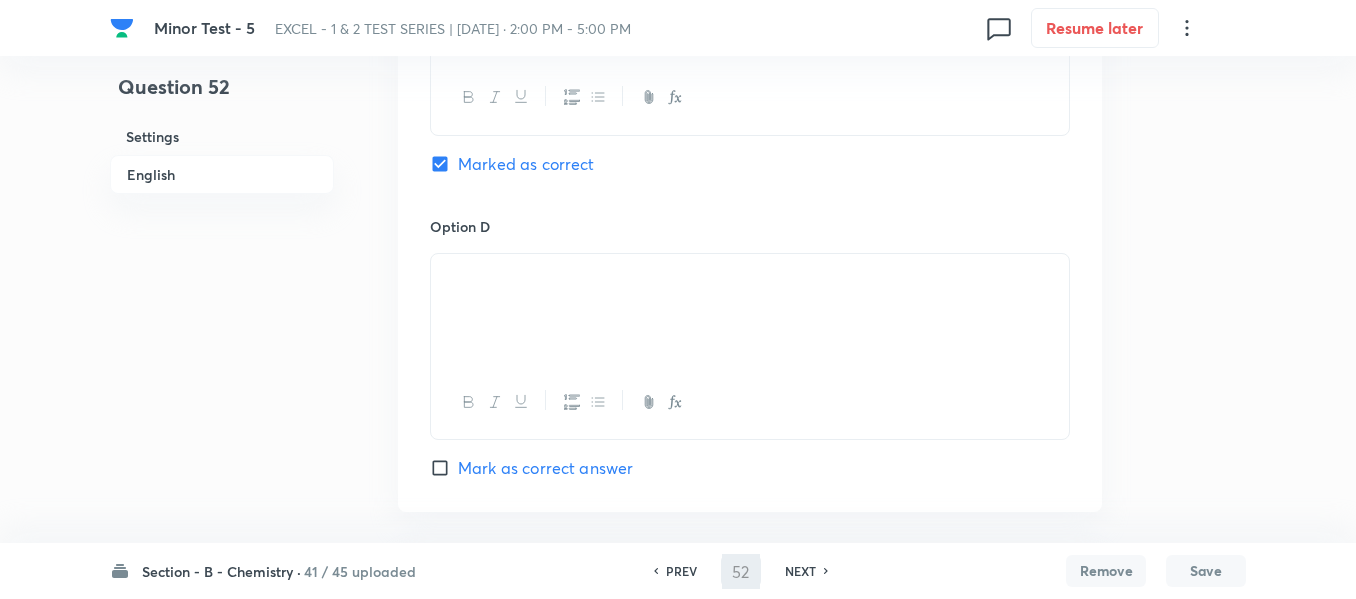 type on "53" 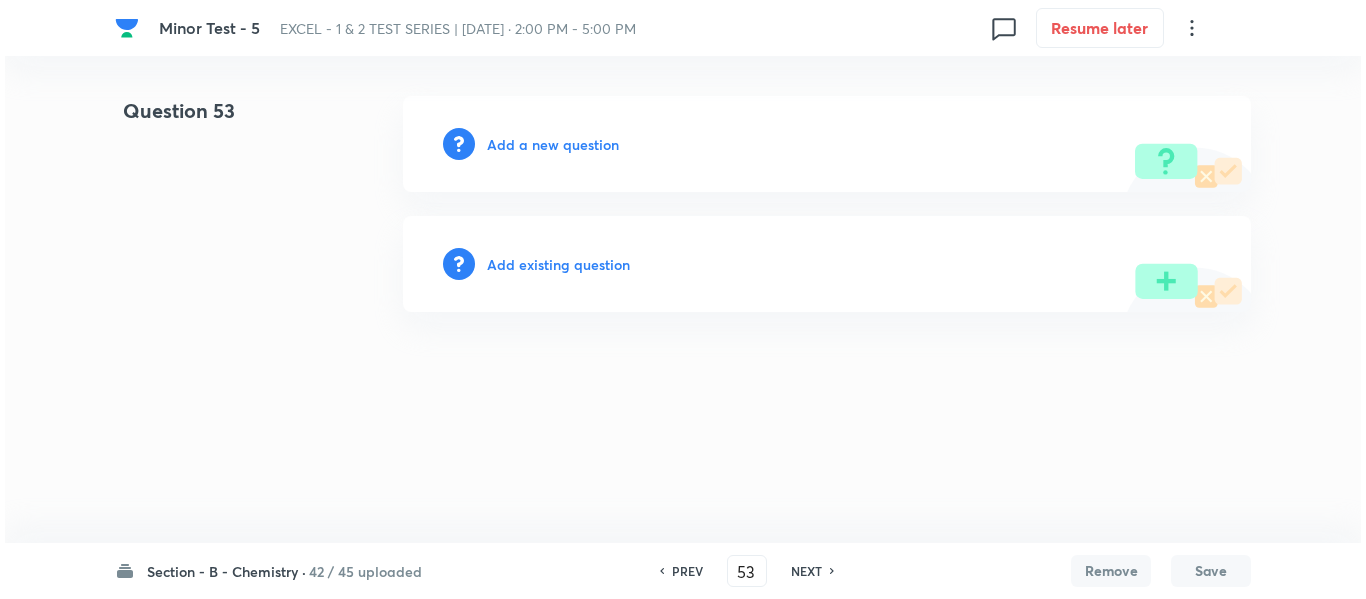 scroll, scrollTop: 0, scrollLeft: 0, axis: both 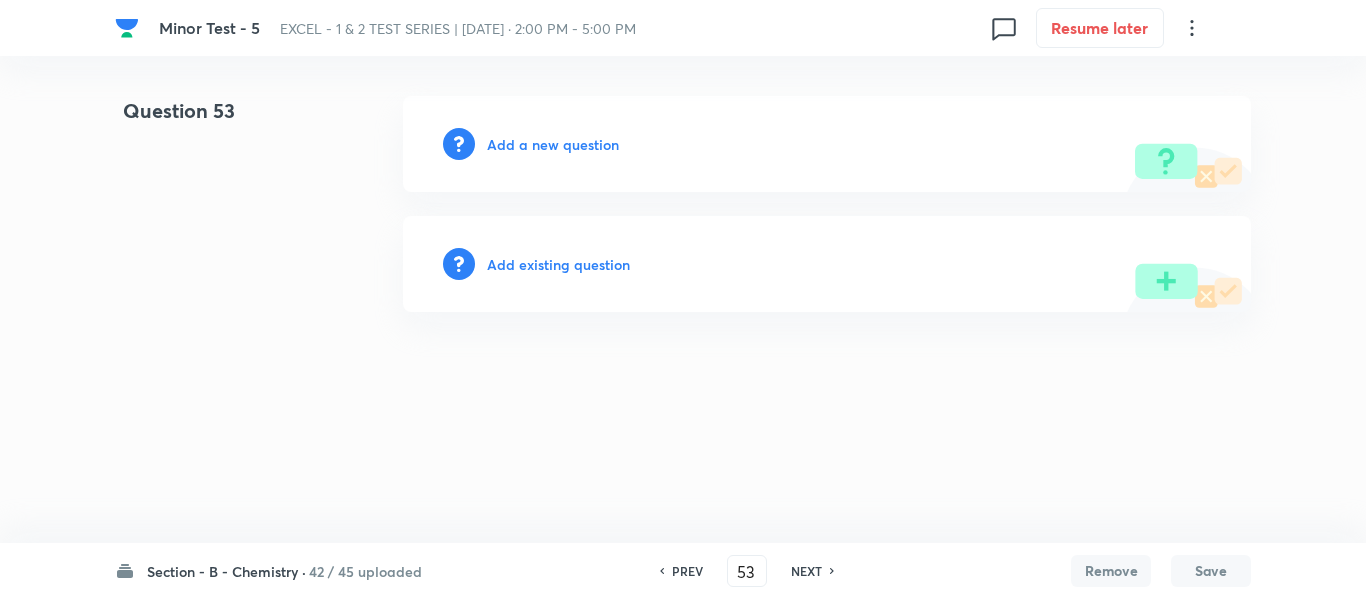 click on "Add a new question" at bounding box center [553, 144] 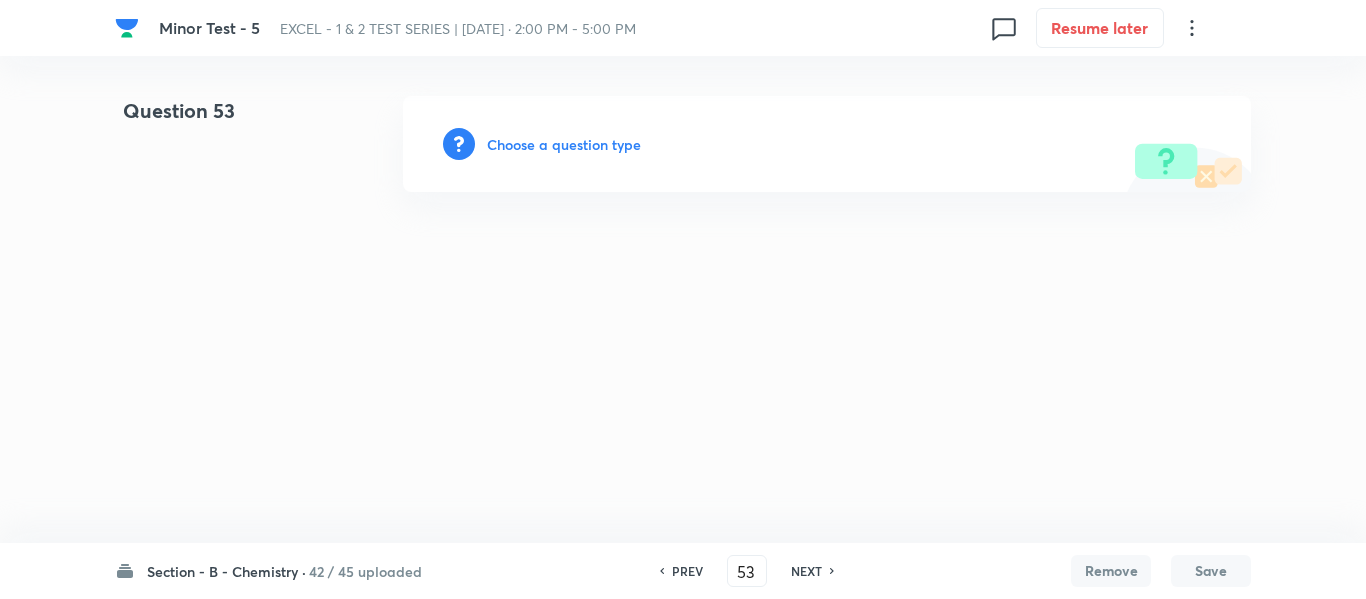 click on "Choose a question type" at bounding box center (564, 144) 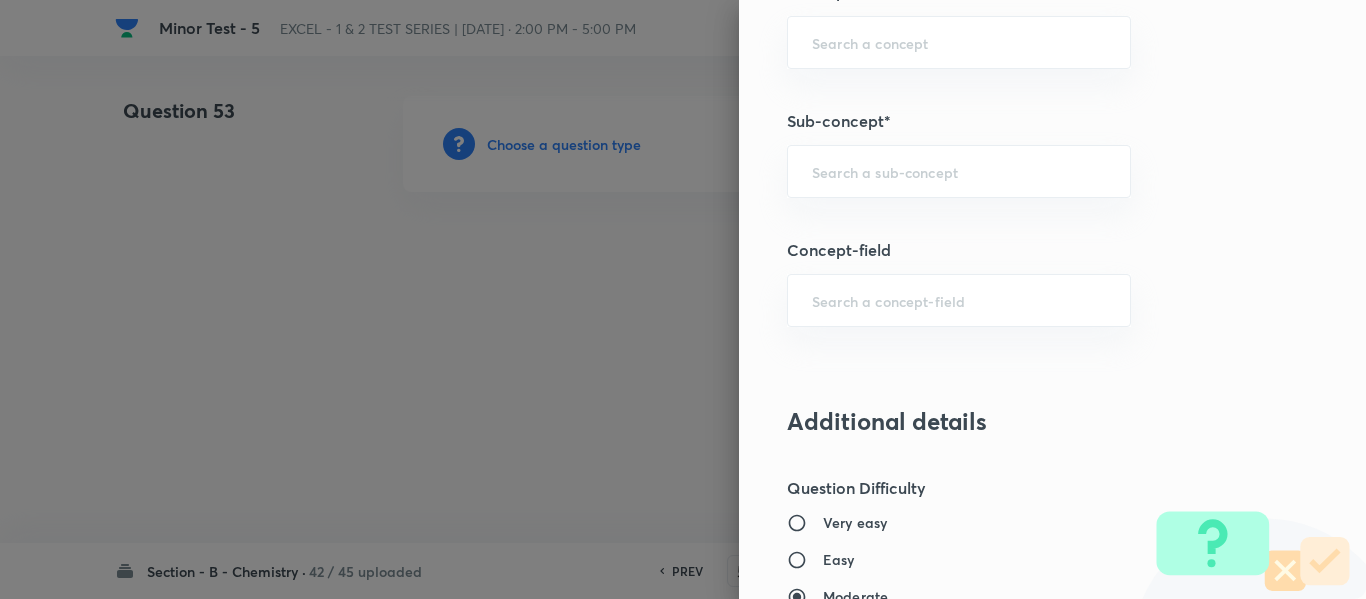 scroll, scrollTop: 1270, scrollLeft: 0, axis: vertical 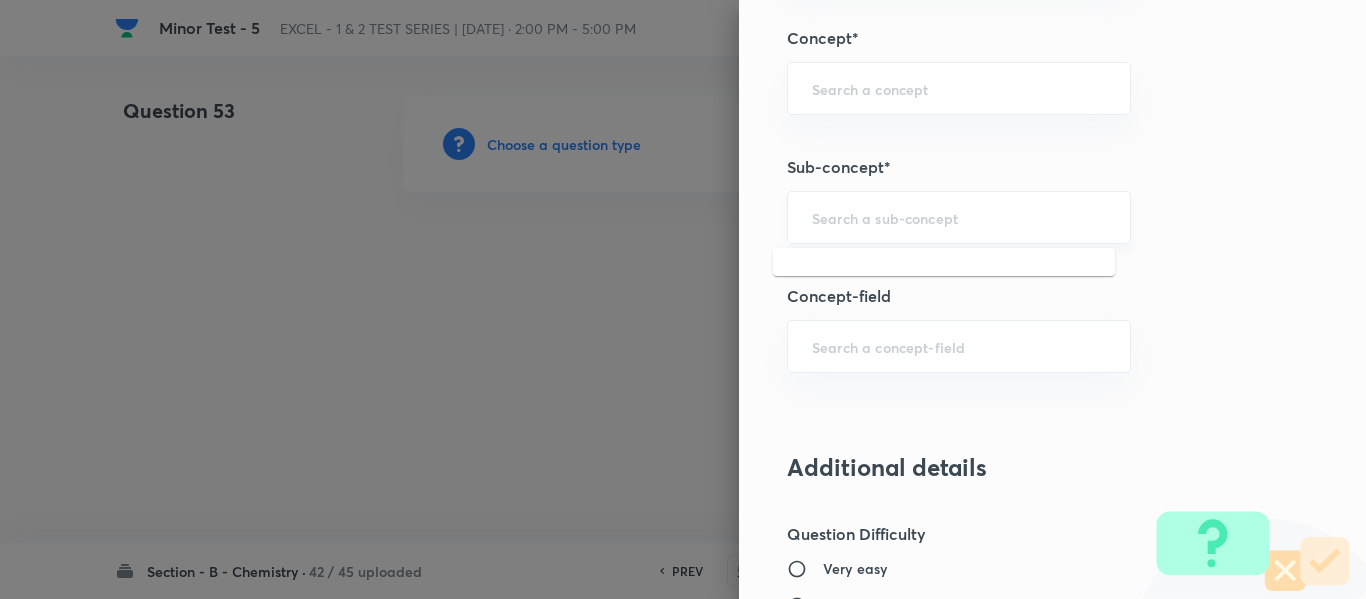 click at bounding box center [959, 217] 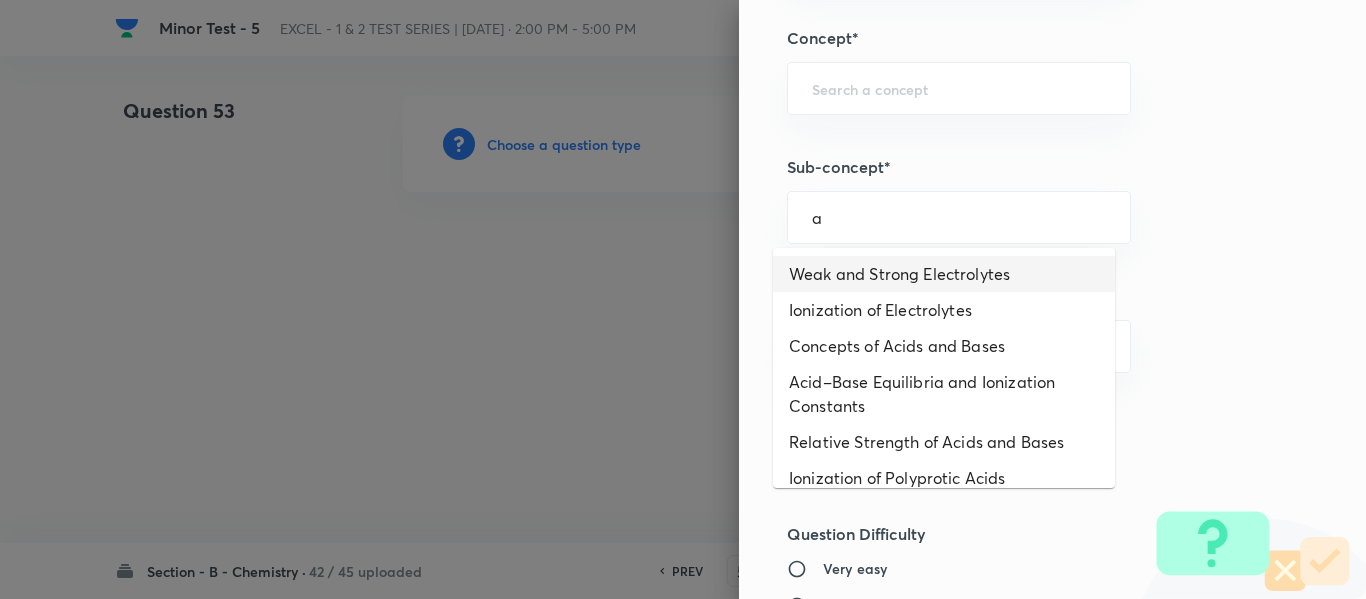 click on "Weak and Strong Electrolytes" at bounding box center [944, 274] 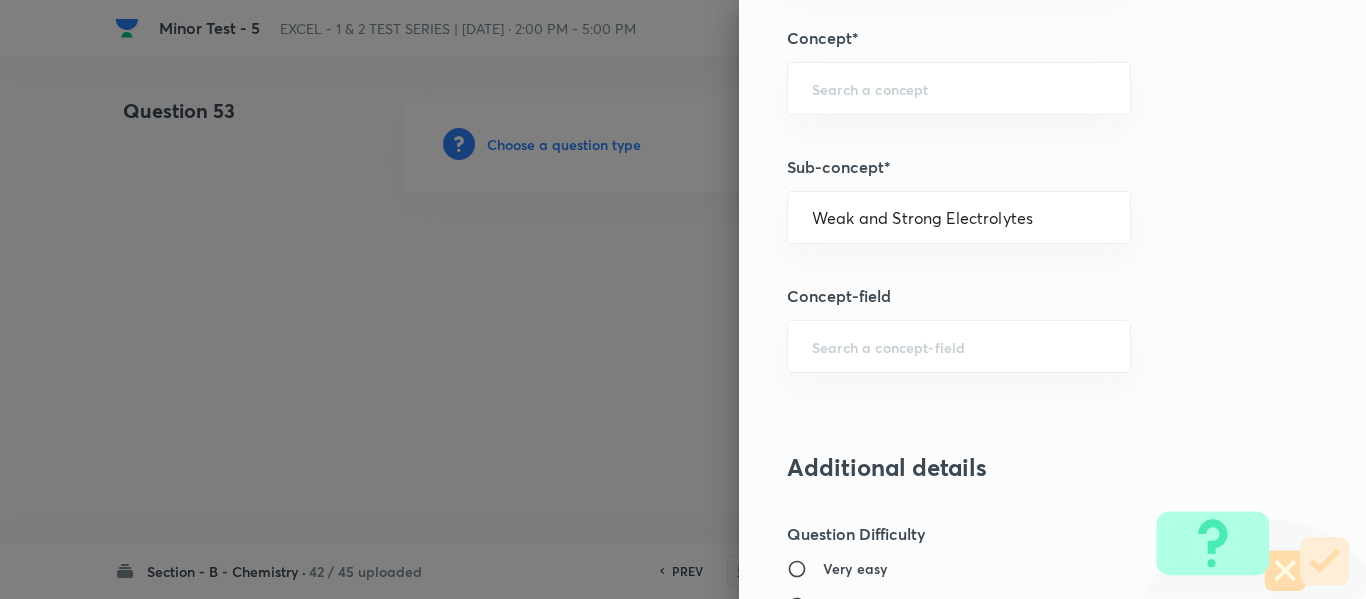 type on "Chemistry" 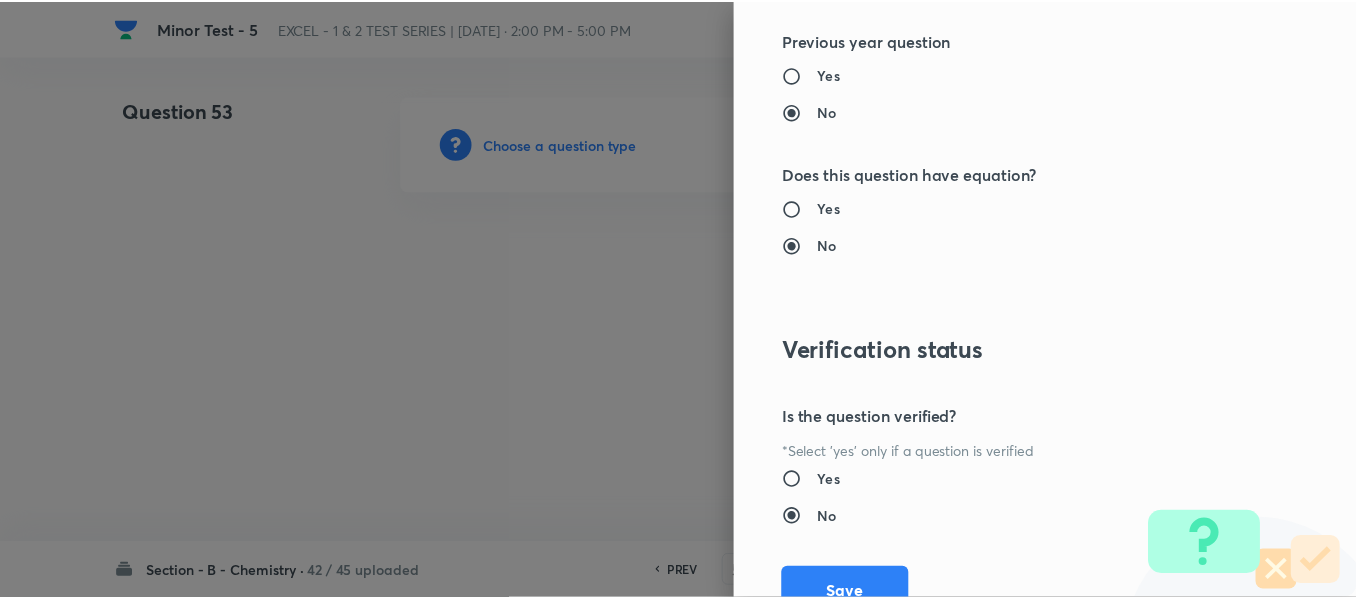 scroll, scrollTop: 2261, scrollLeft: 0, axis: vertical 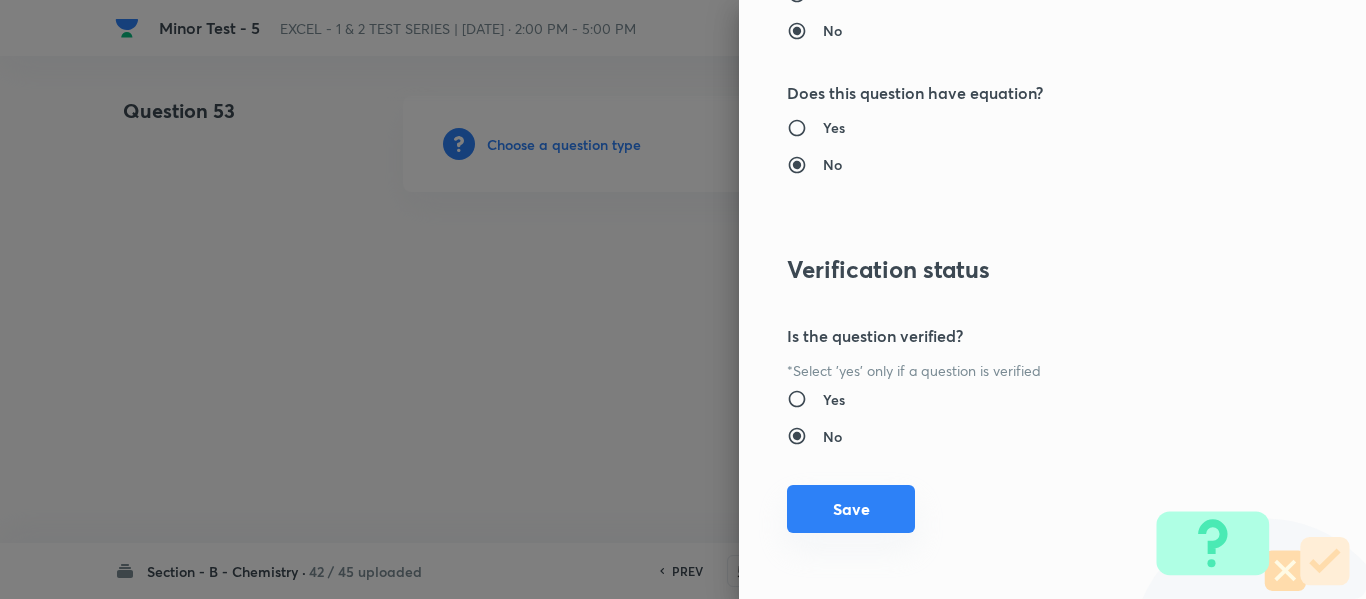 click on "Save" at bounding box center [851, 509] 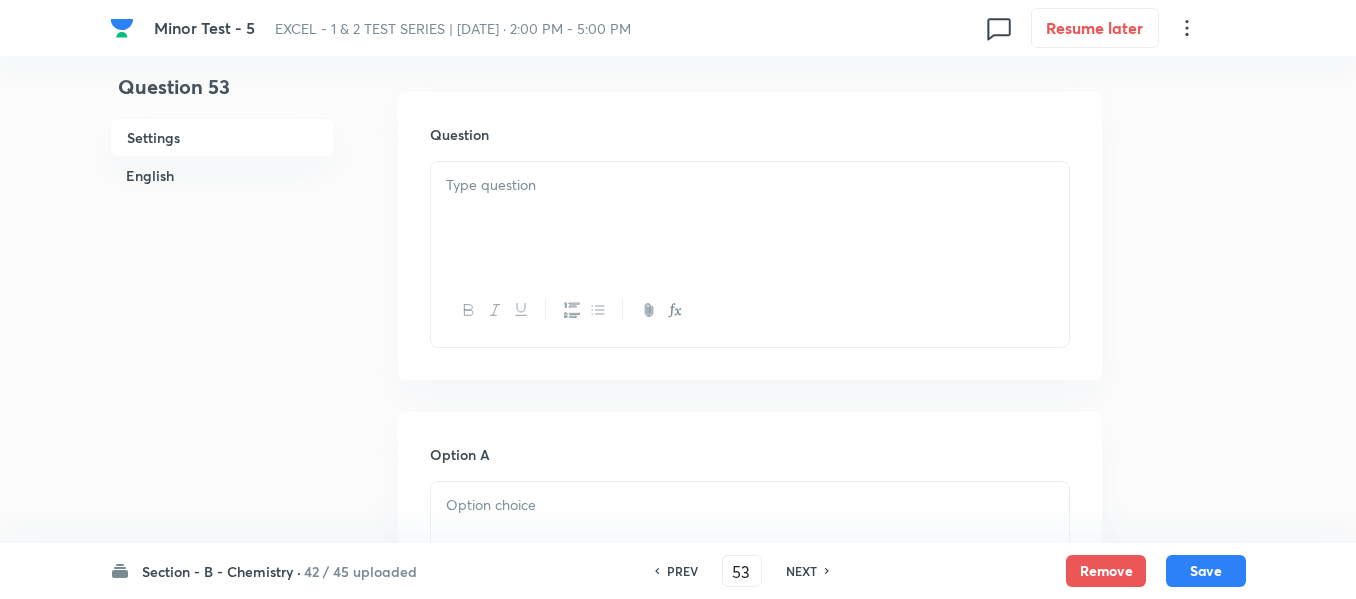 scroll, scrollTop: 600, scrollLeft: 0, axis: vertical 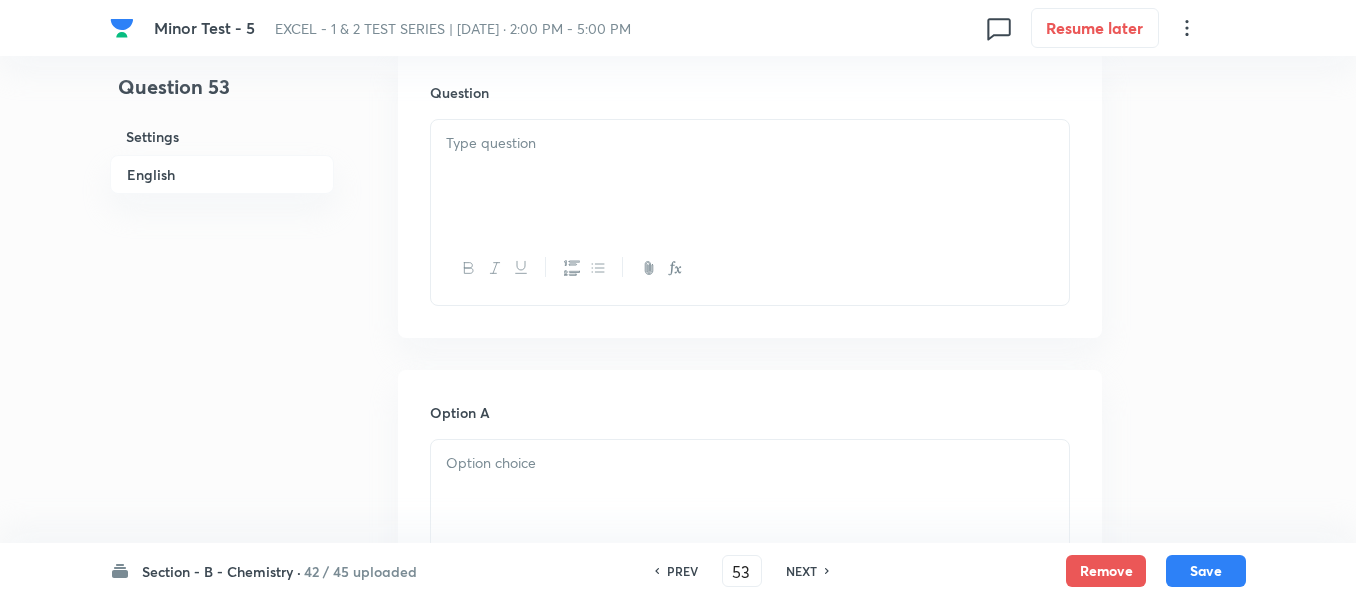 click at bounding box center (750, 176) 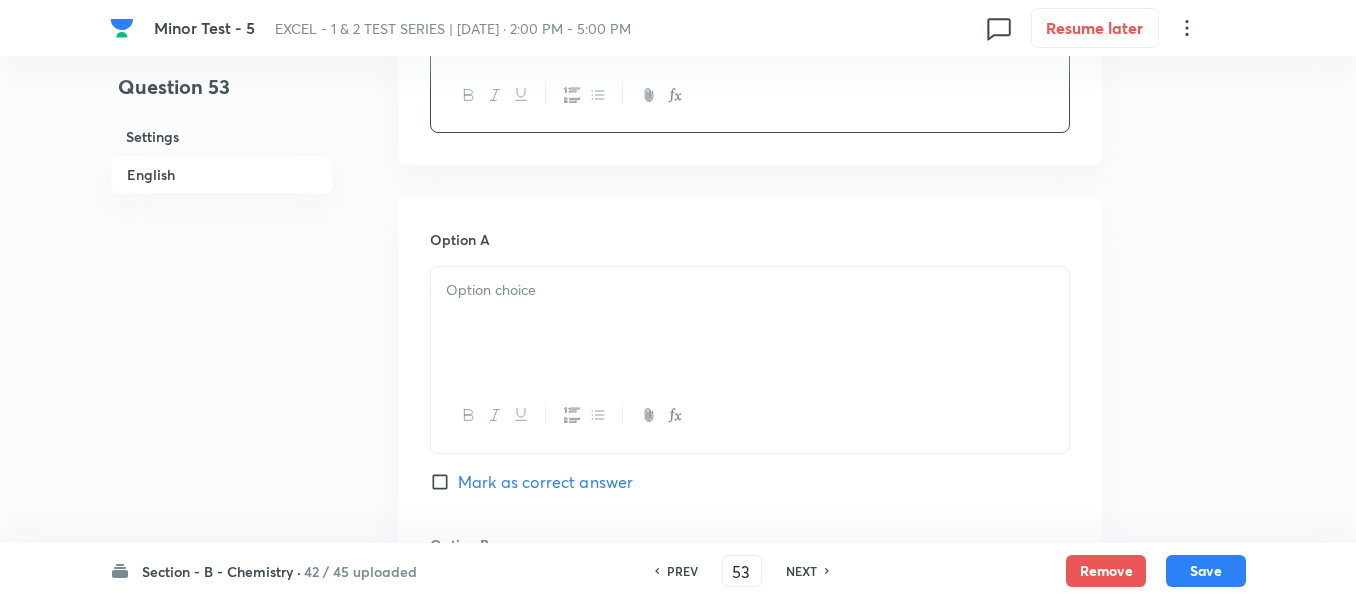 scroll, scrollTop: 800, scrollLeft: 0, axis: vertical 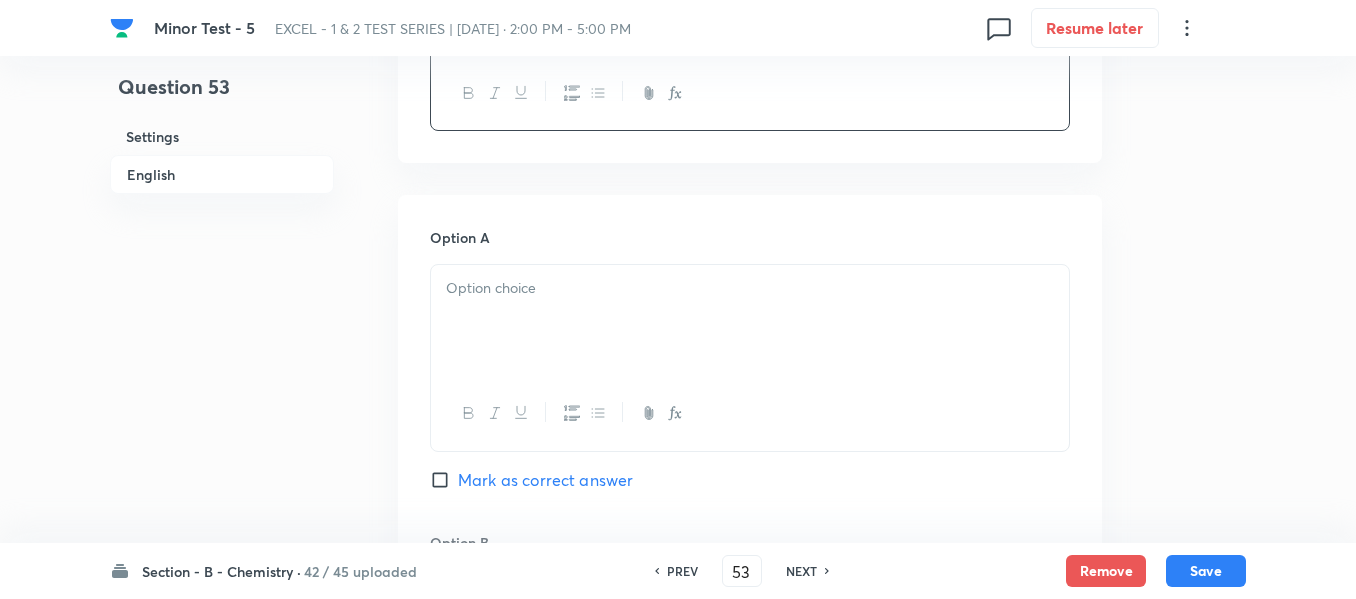 click at bounding box center (750, 288) 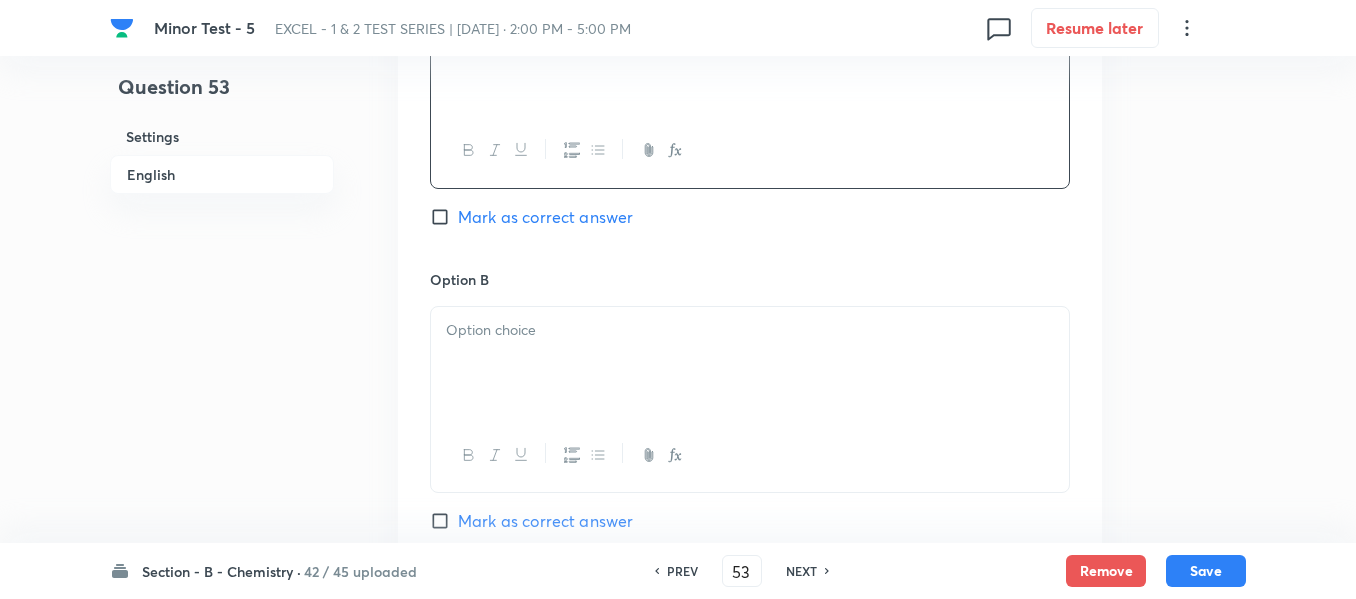scroll, scrollTop: 1100, scrollLeft: 0, axis: vertical 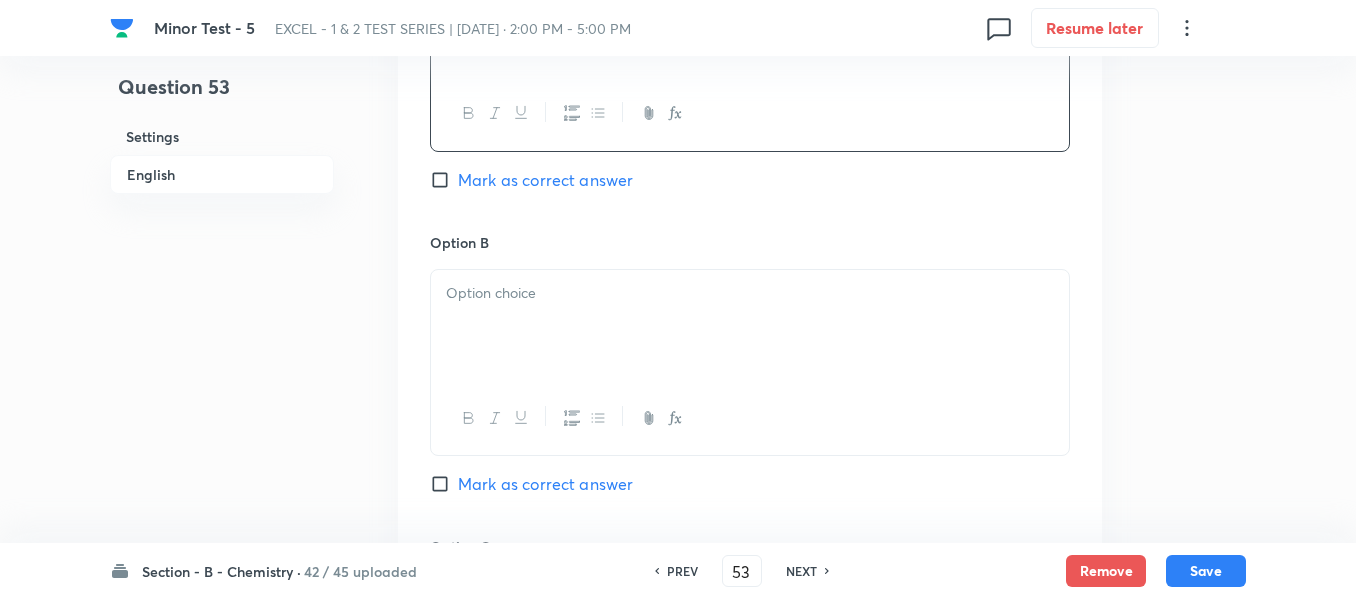 click at bounding box center (750, 293) 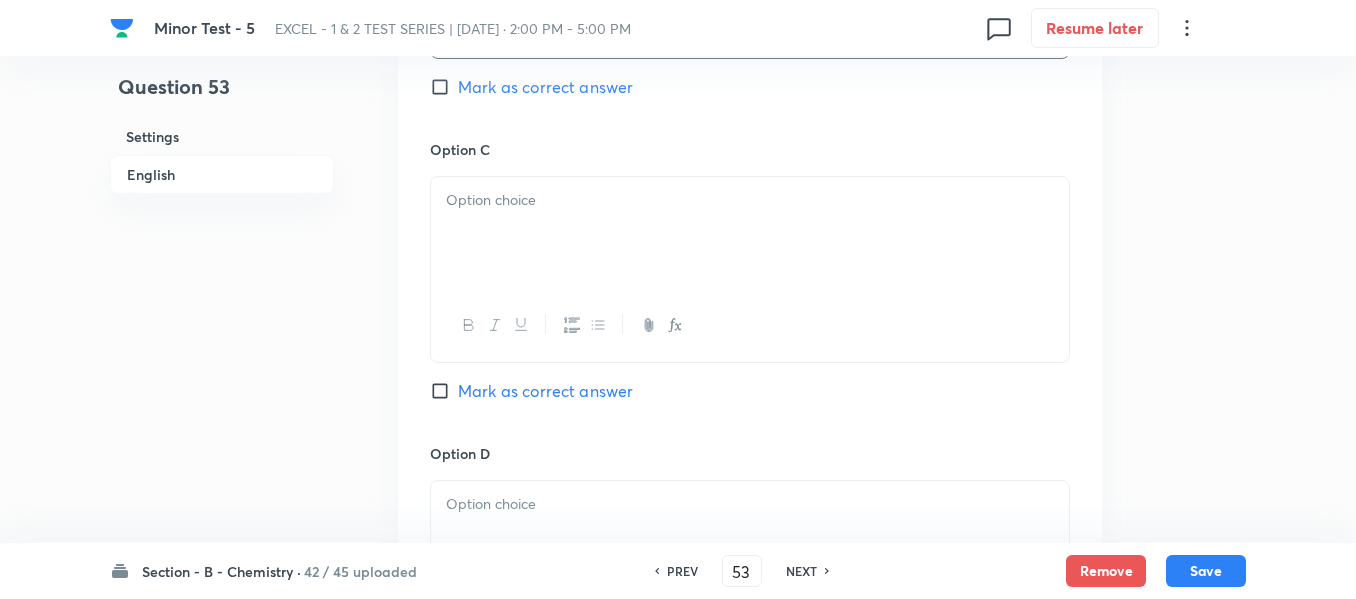scroll, scrollTop: 1500, scrollLeft: 0, axis: vertical 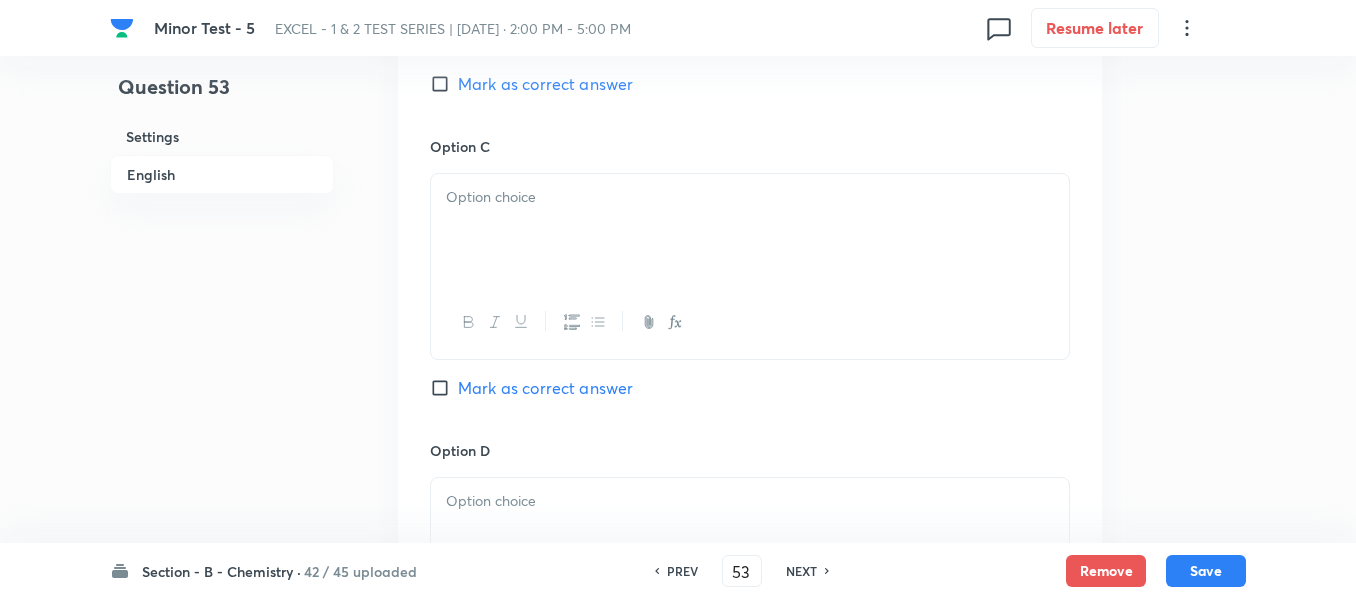 click at bounding box center (750, 197) 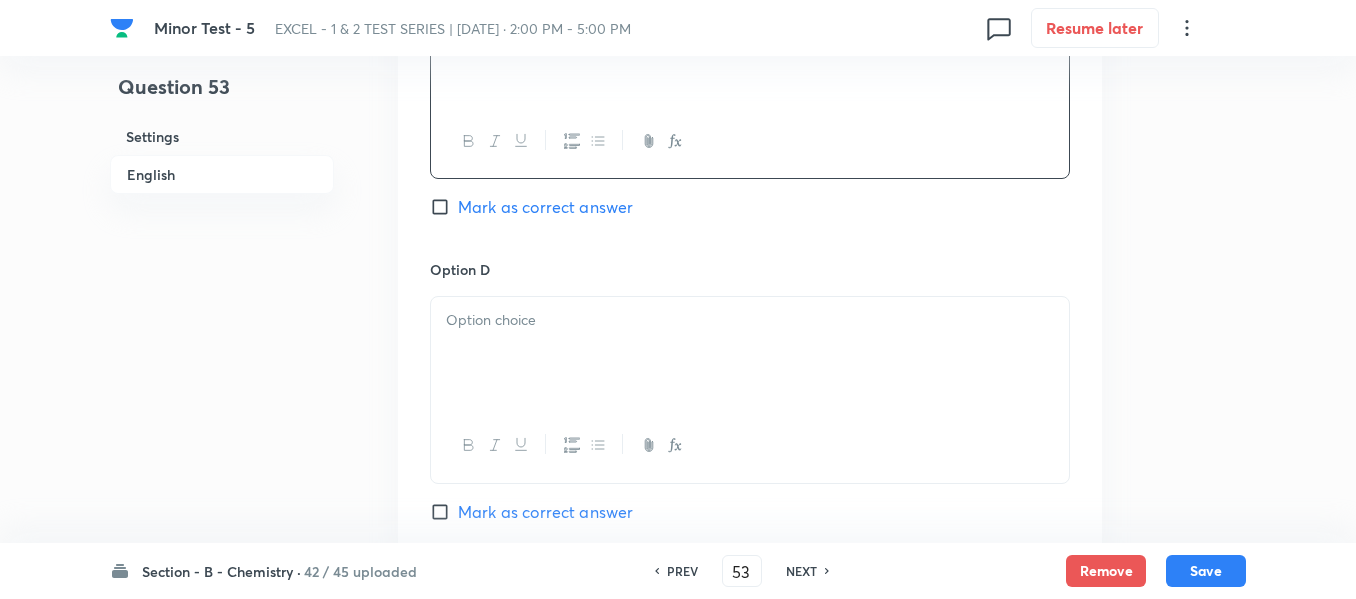 scroll, scrollTop: 1700, scrollLeft: 0, axis: vertical 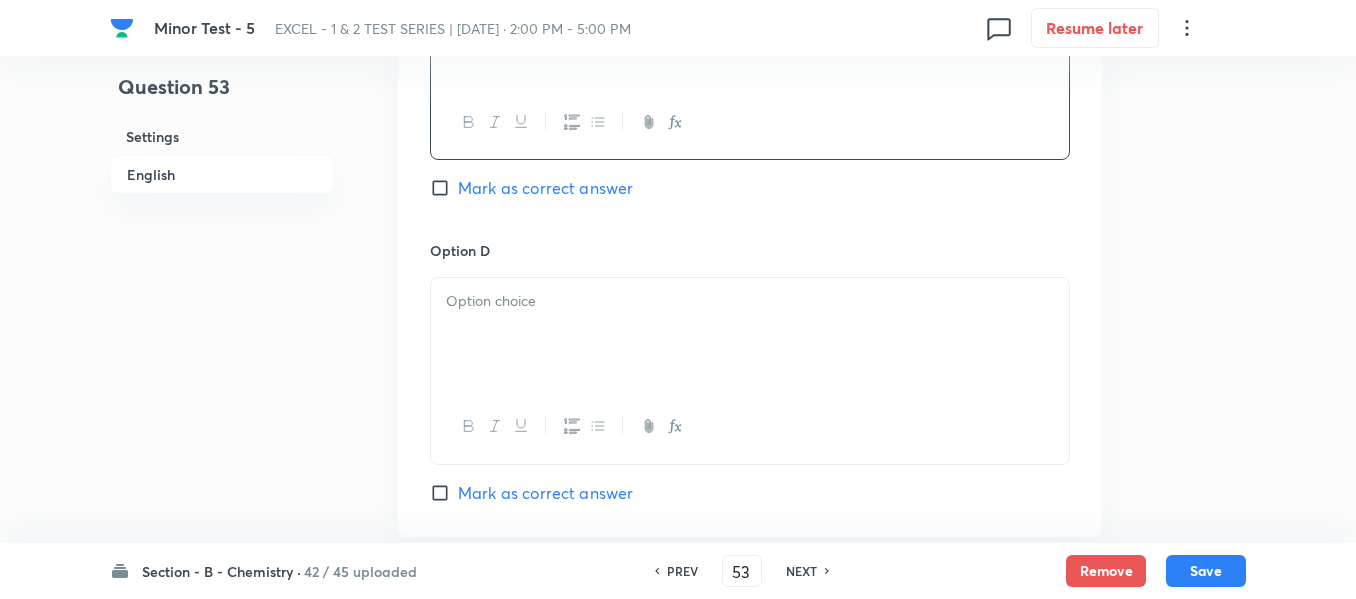 click at bounding box center (750, 334) 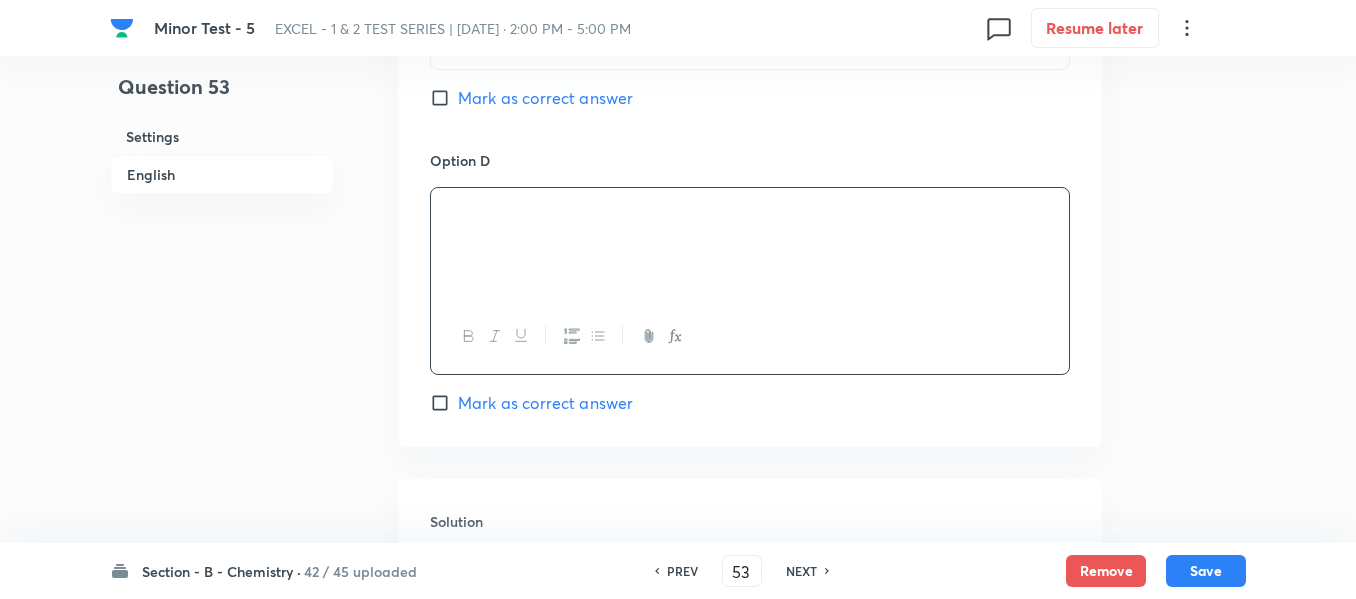 scroll, scrollTop: 1900, scrollLeft: 0, axis: vertical 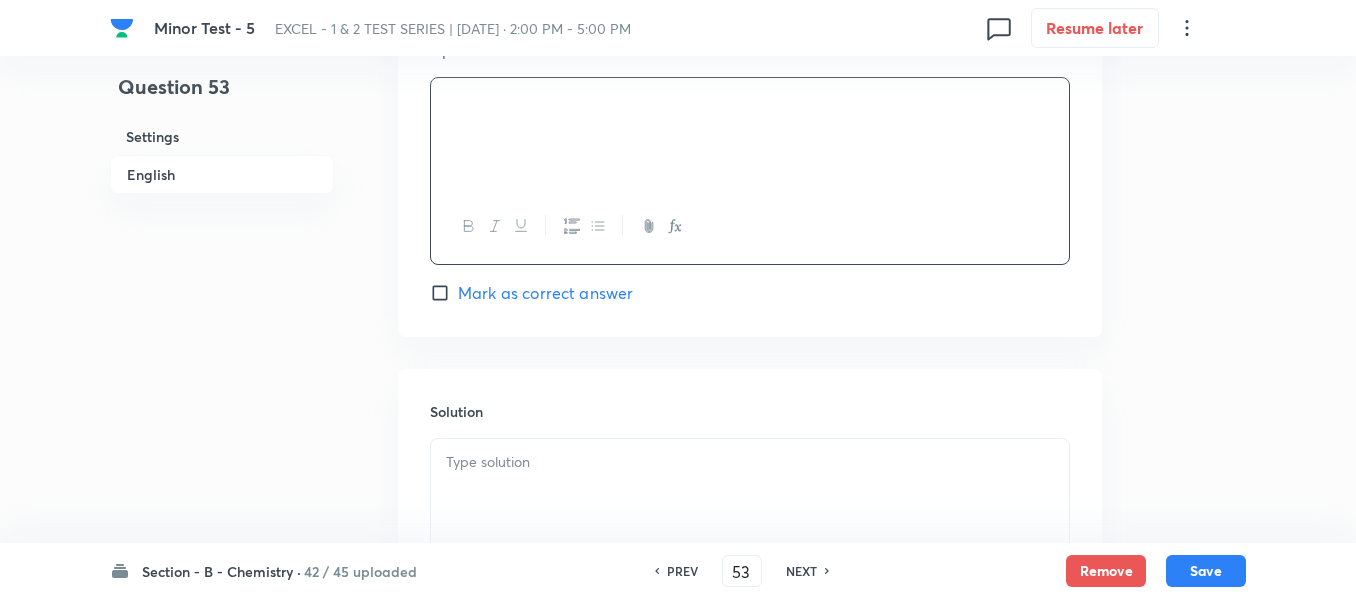 click at bounding box center [750, 462] 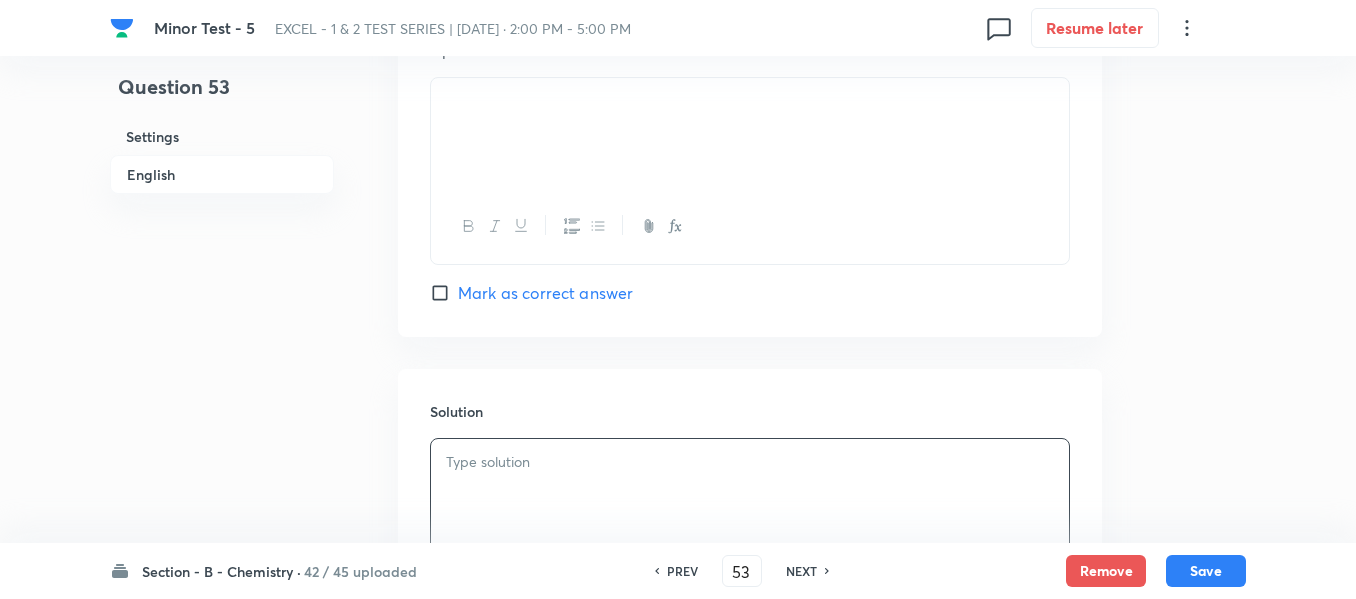 type 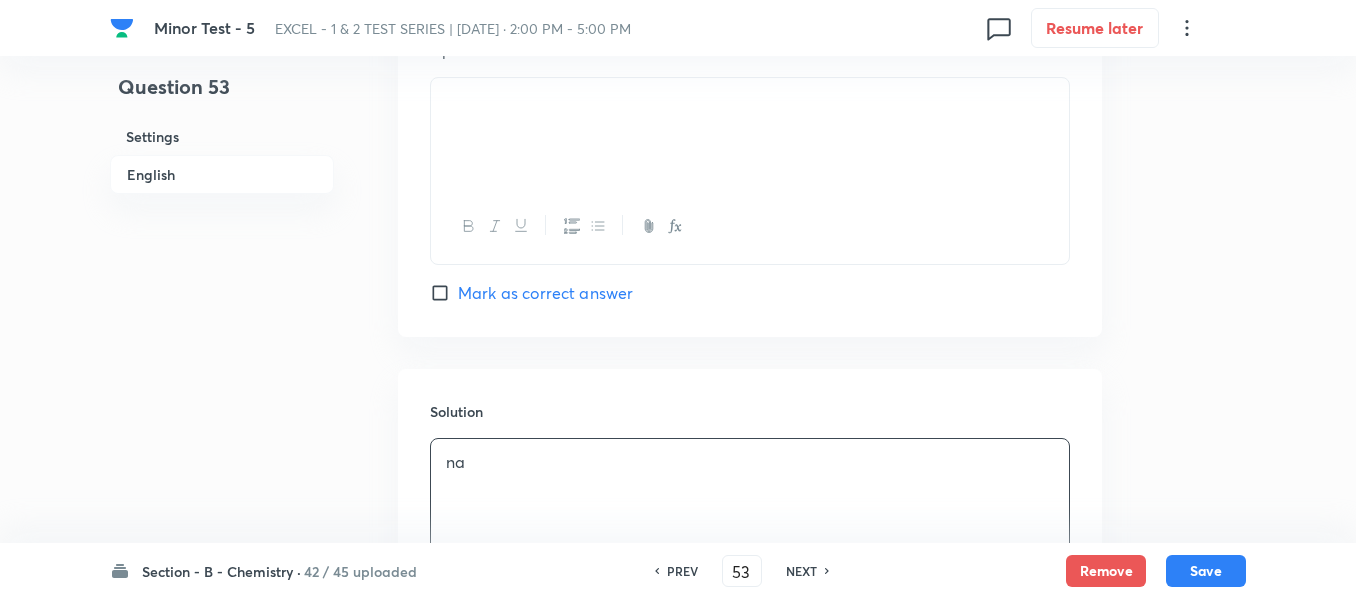 click on "English" at bounding box center [222, 174] 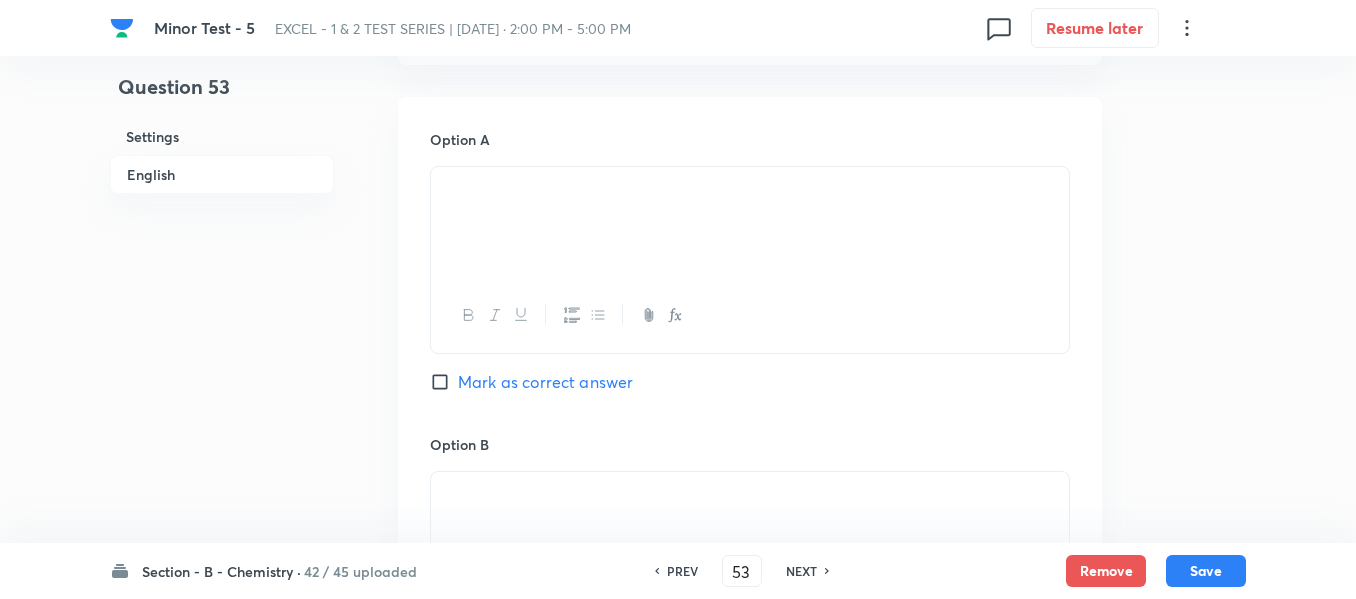 scroll, scrollTop: 916, scrollLeft: 0, axis: vertical 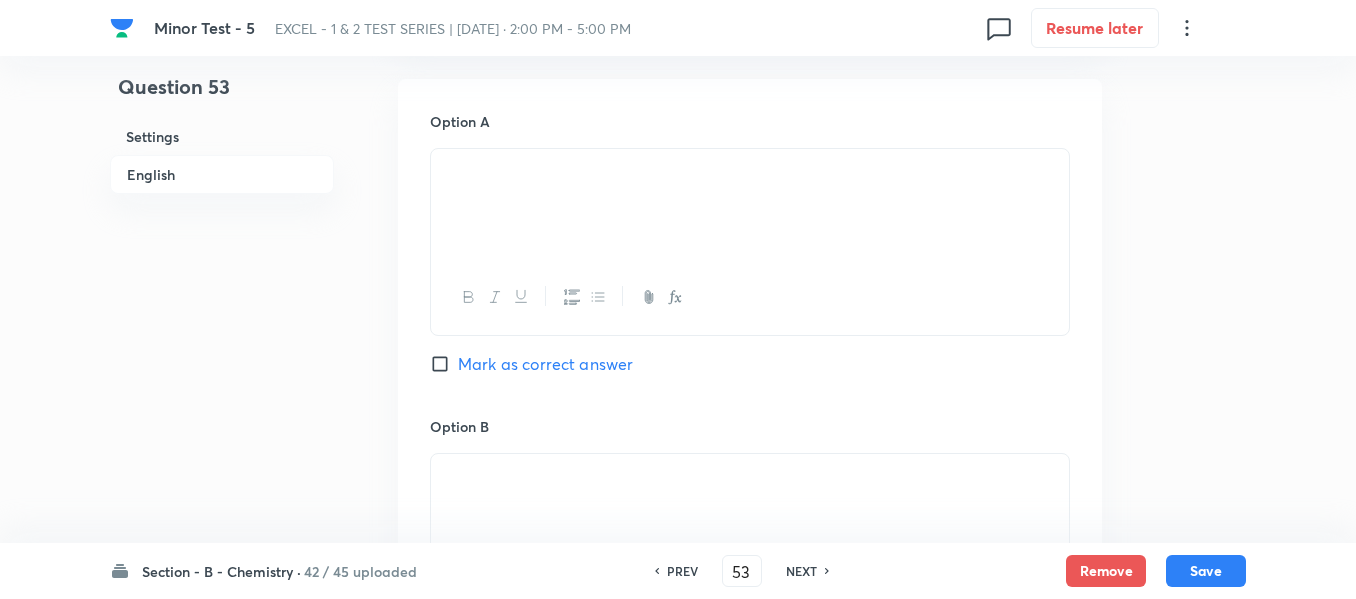 click on "Mark as correct answer" at bounding box center [444, 364] 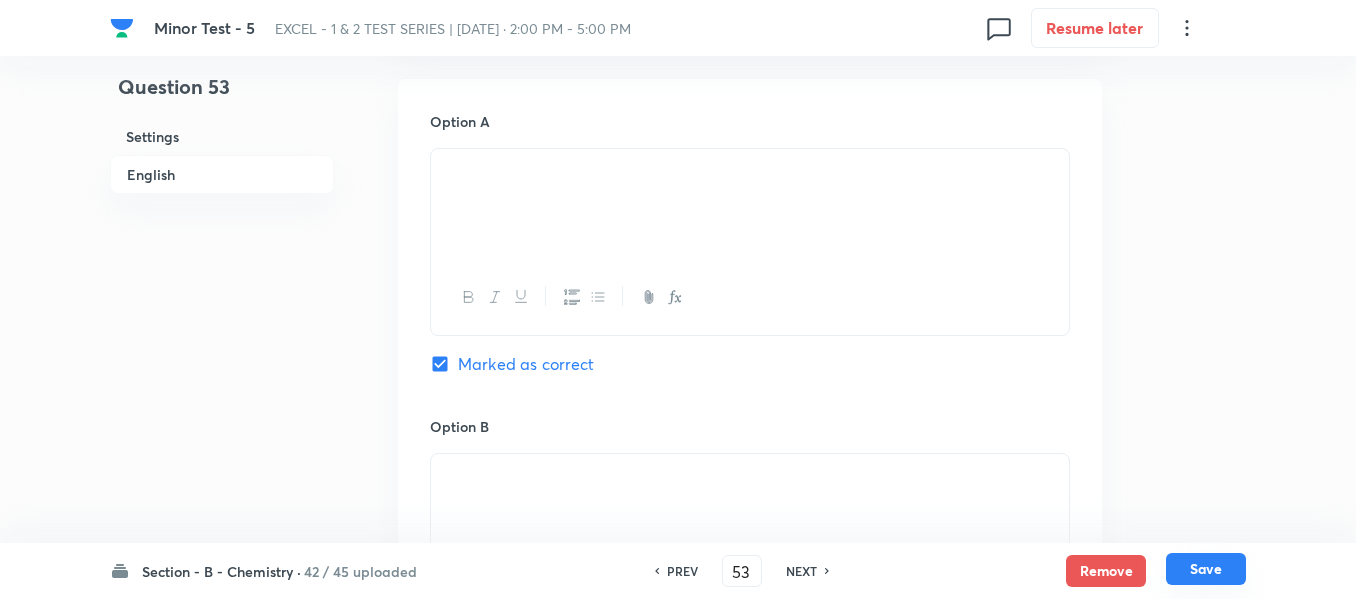 click on "Save" at bounding box center [1206, 569] 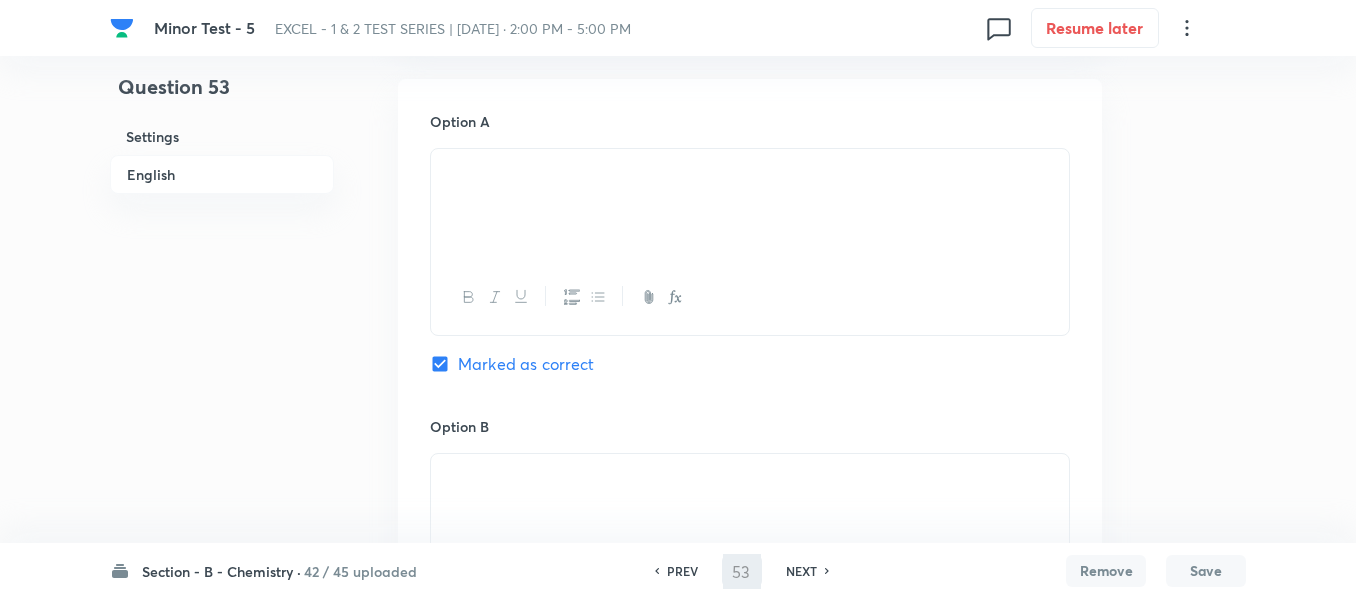 type on "54" 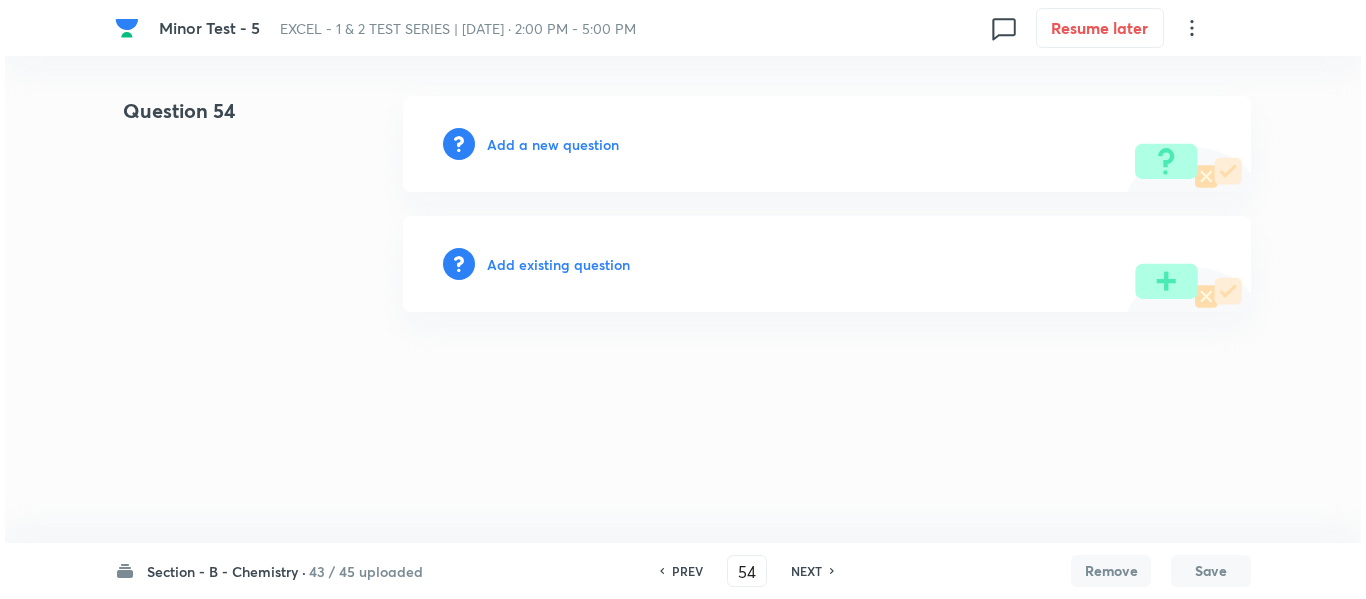 scroll, scrollTop: 0, scrollLeft: 0, axis: both 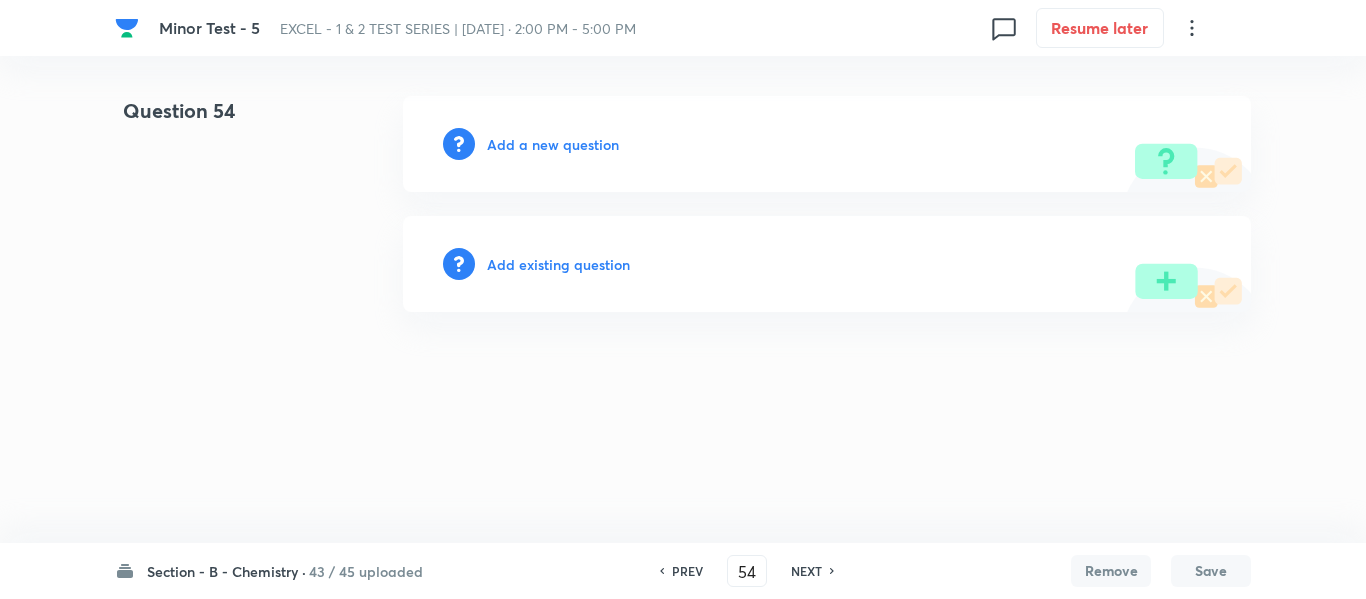 click on "Add a new question" at bounding box center [553, 144] 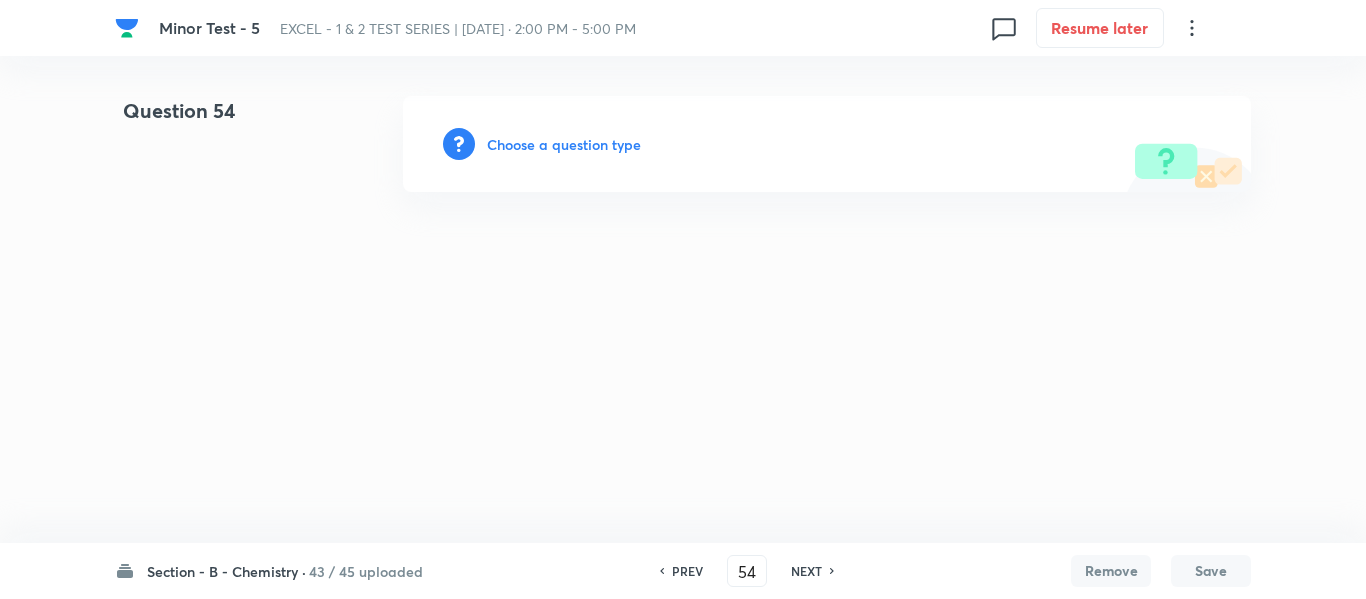 click on "Choose a question type" at bounding box center [564, 144] 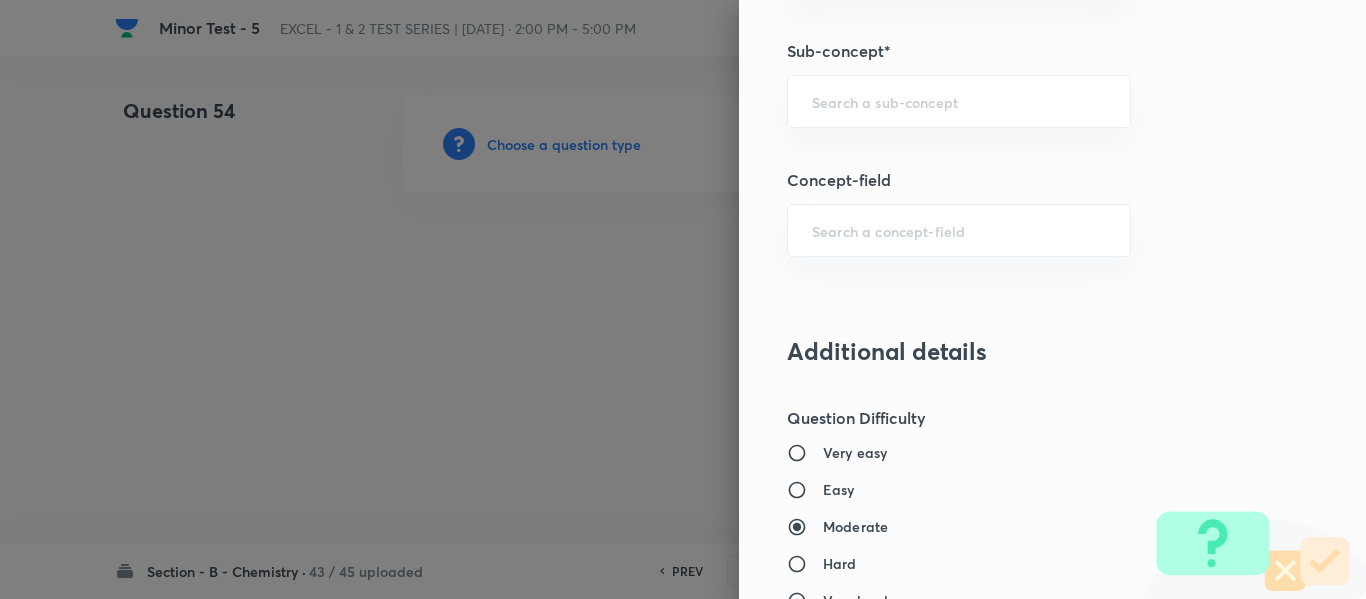 scroll, scrollTop: 1400, scrollLeft: 0, axis: vertical 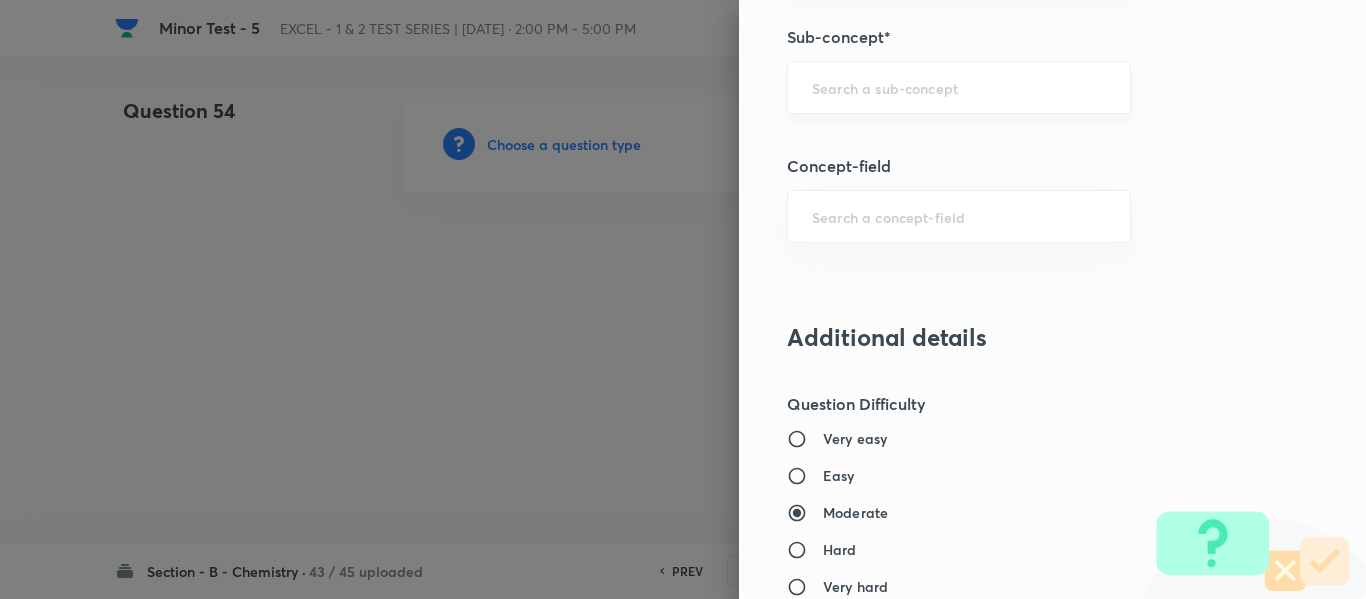 click at bounding box center (959, 87) 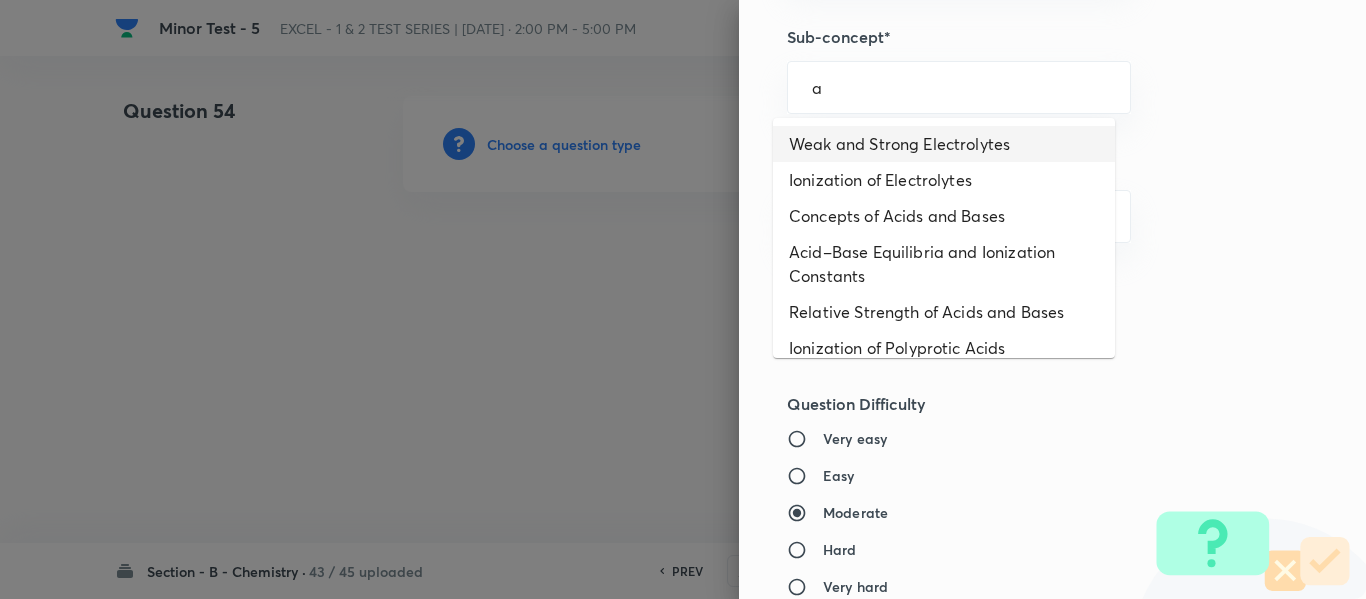 click on "Weak and Strong Electrolytes" at bounding box center [944, 144] 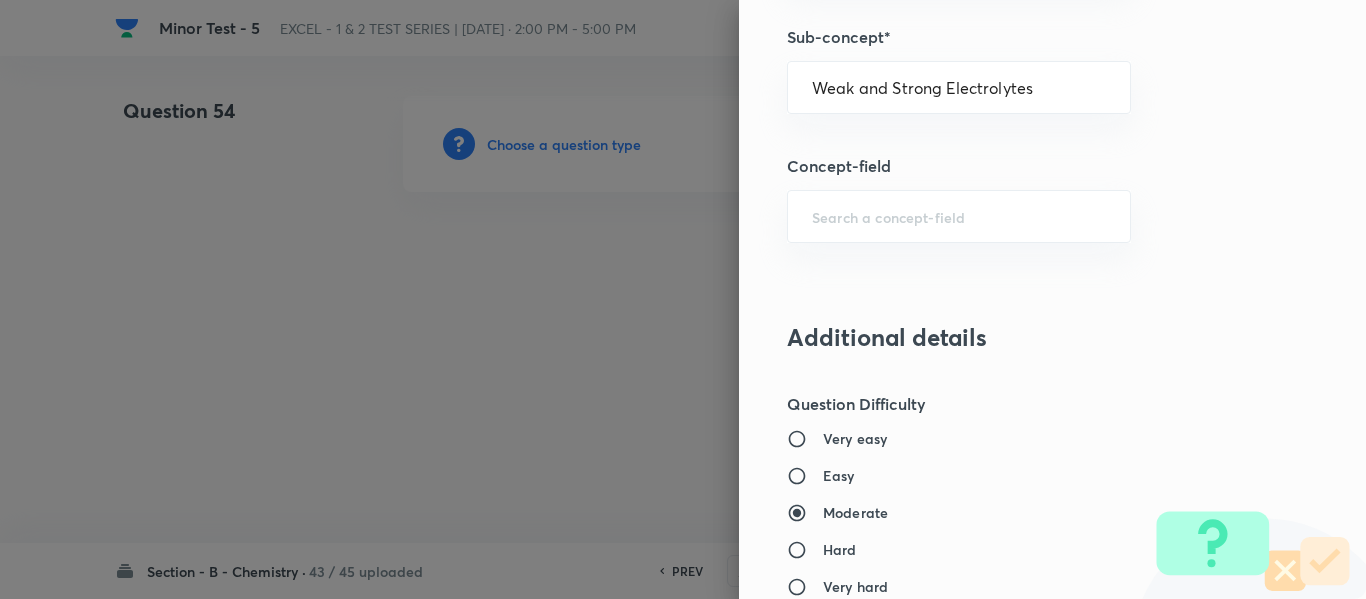 type on "Chemistry" 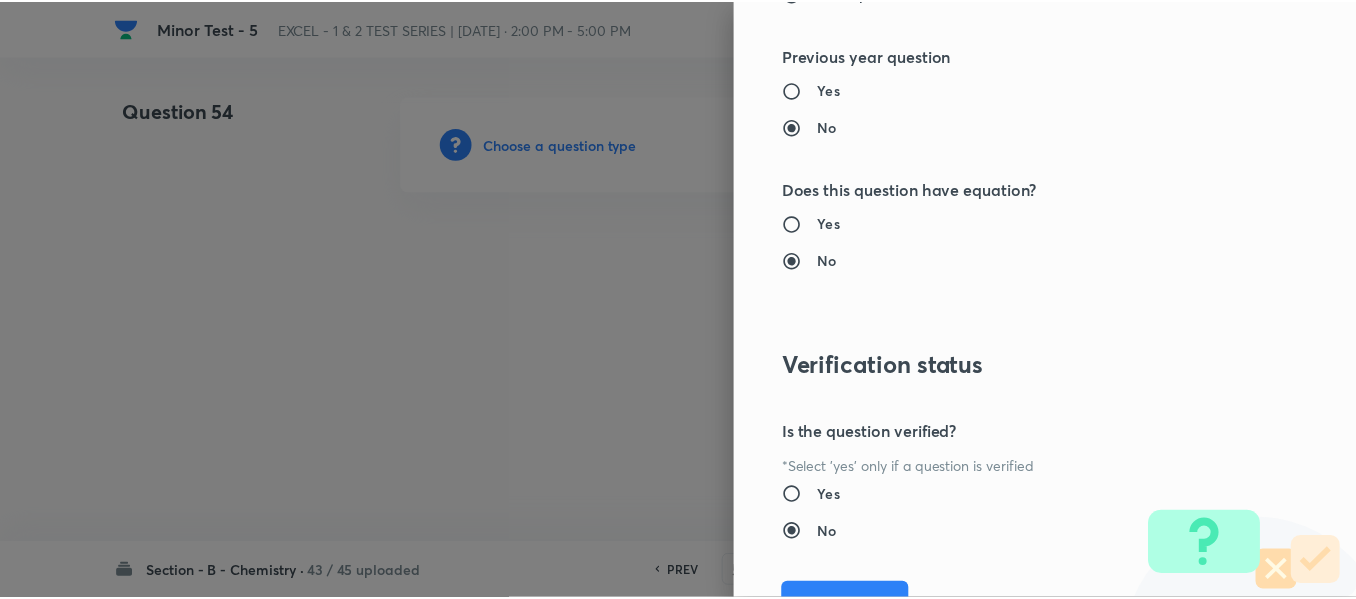 scroll, scrollTop: 2200, scrollLeft: 0, axis: vertical 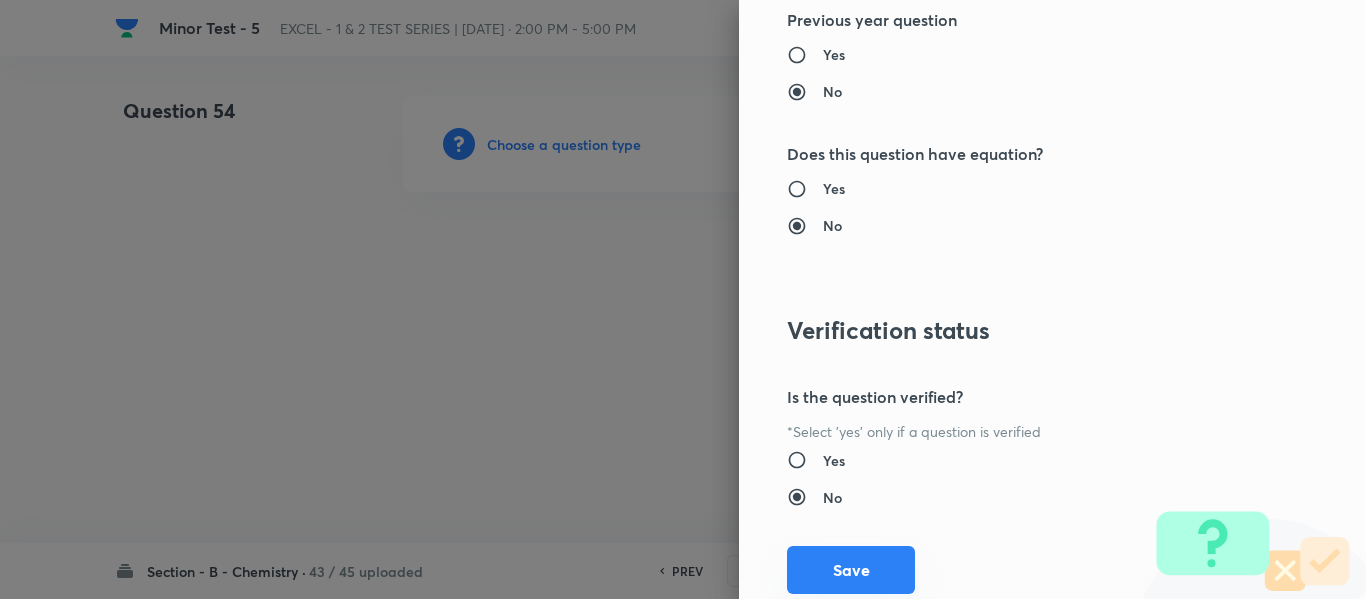 drag, startPoint x: 853, startPoint y: 572, endPoint x: 888, endPoint y: 554, distance: 39.357338 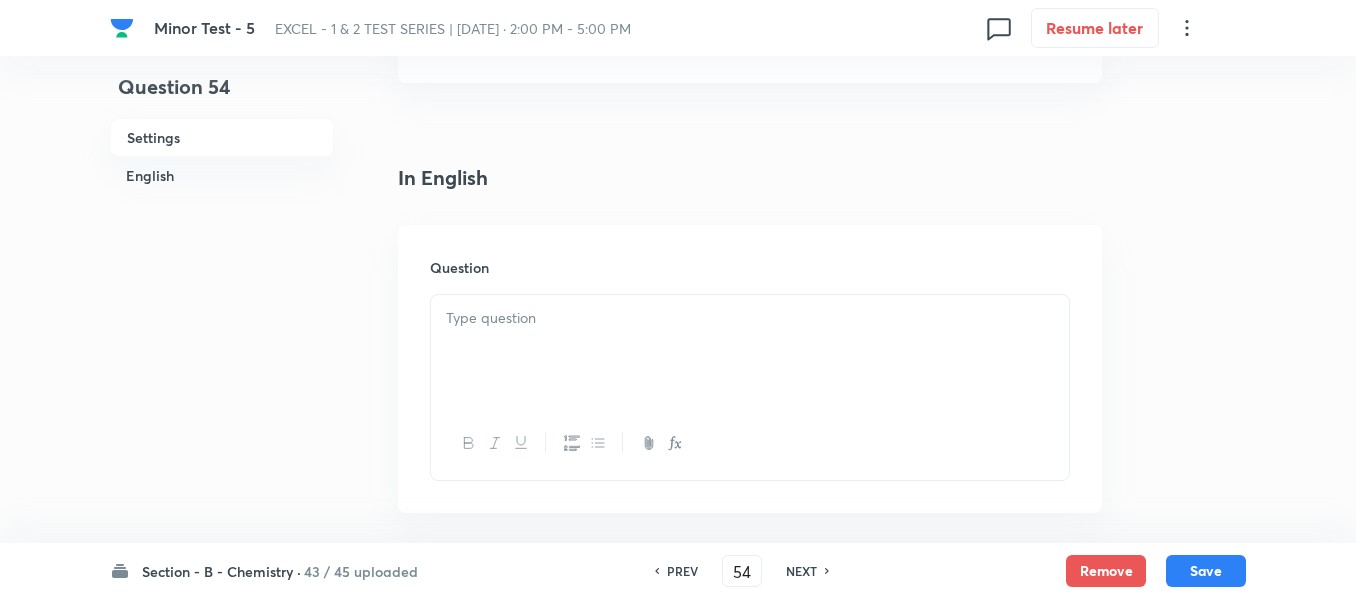 scroll, scrollTop: 500, scrollLeft: 0, axis: vertical 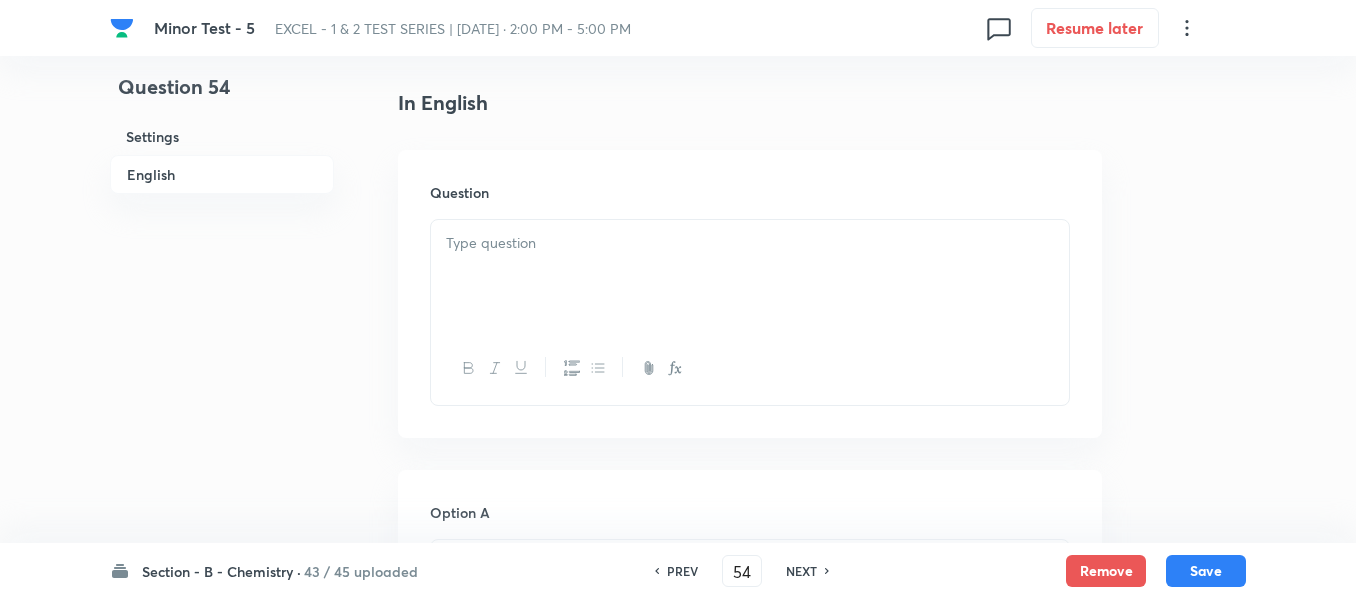 click at bounding box center (750, 276) 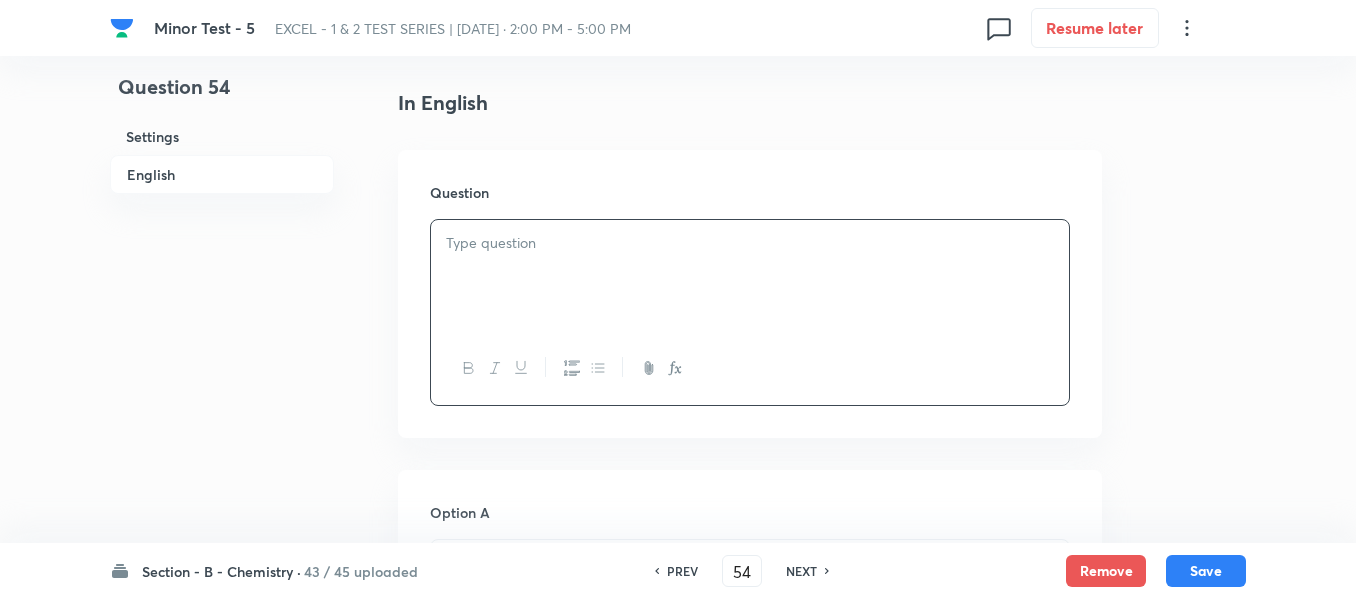 click at bounding box center (750, 276) 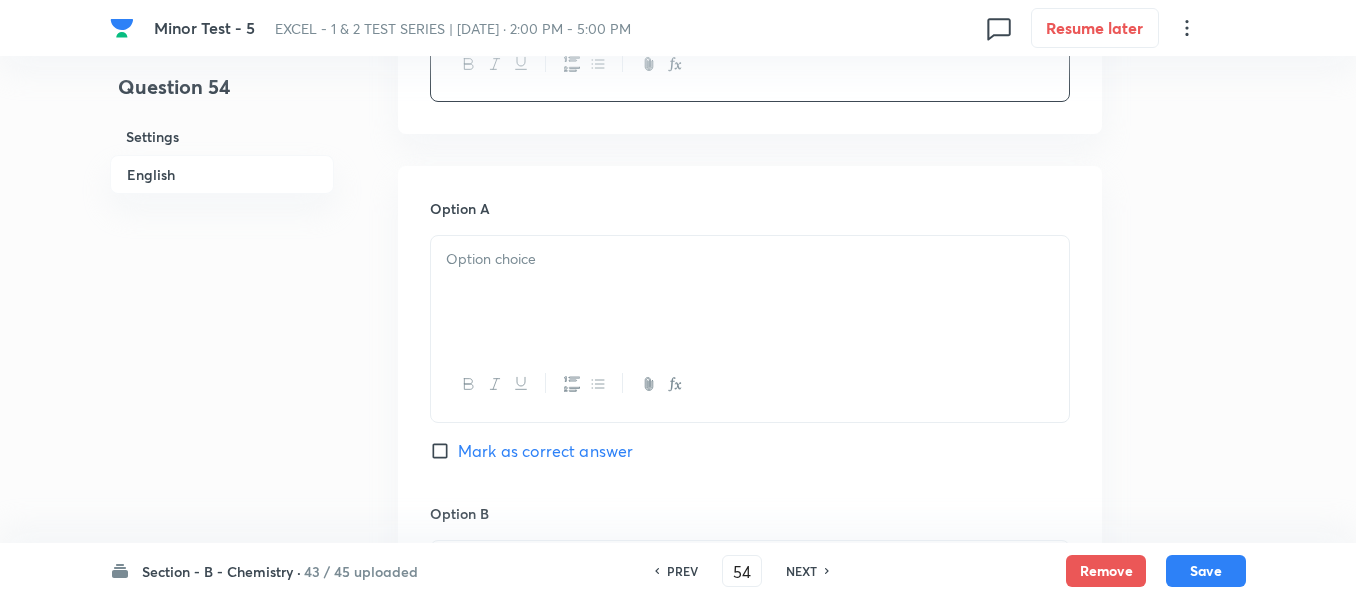 scroll, scrollTop: 900, scrollLeft: 0, axis: vertical 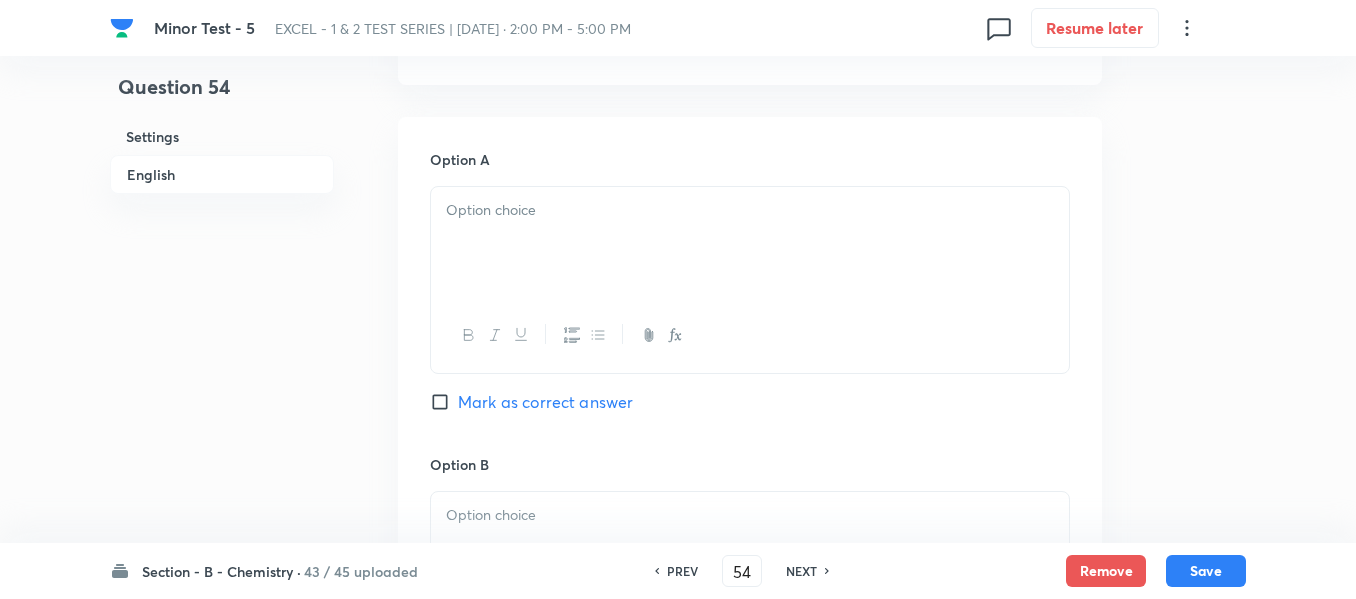 click at bounding box center [750, 243] 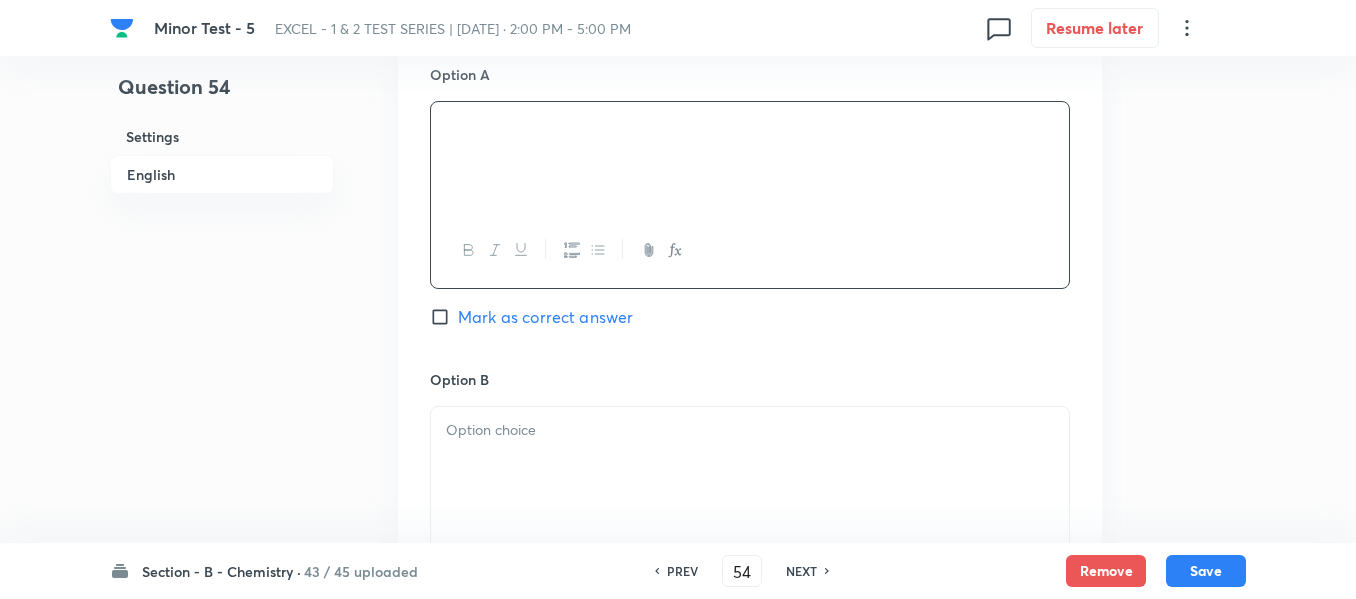 scroll, scrollTop: 1100, scrollLeft: 0, axis: vertical 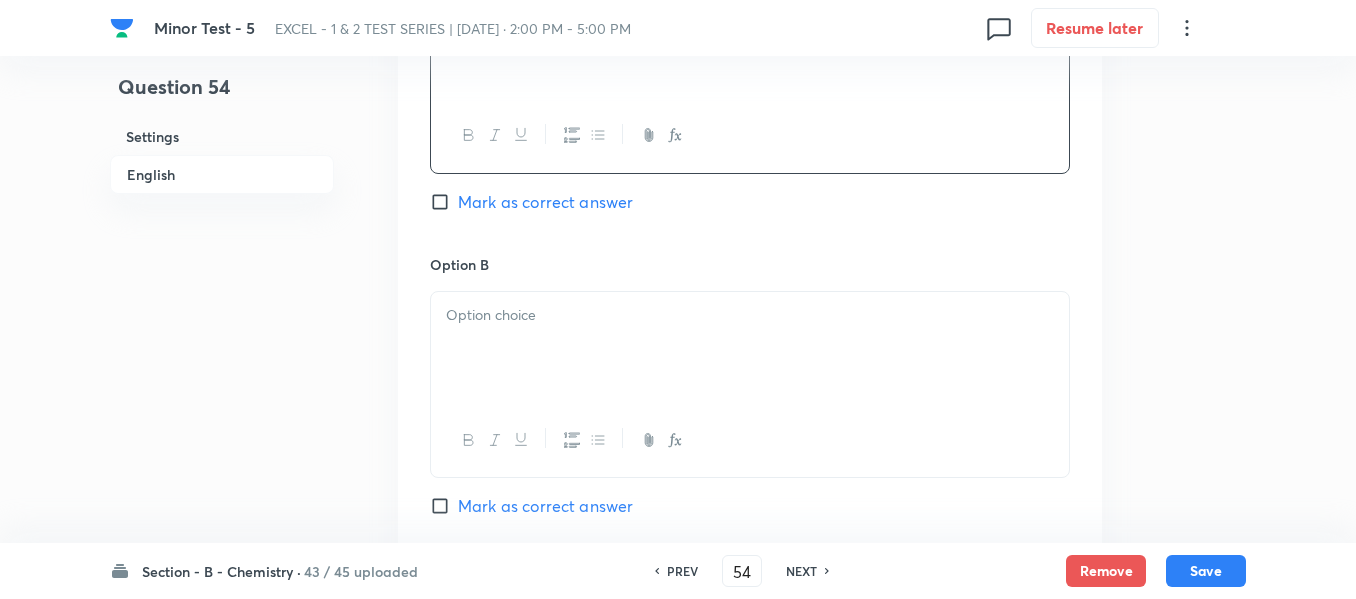 click at bounding box center [750, 315] 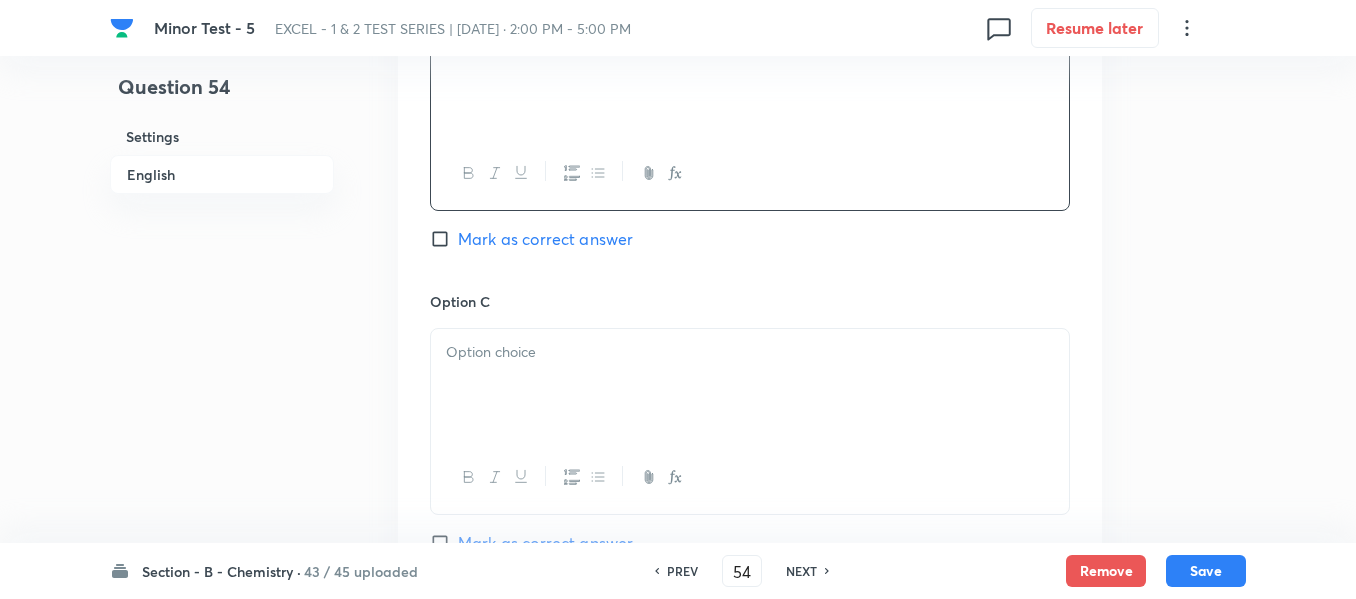 scroll, scrollTop: 1400, scrollLeft: 0, axis: vertical 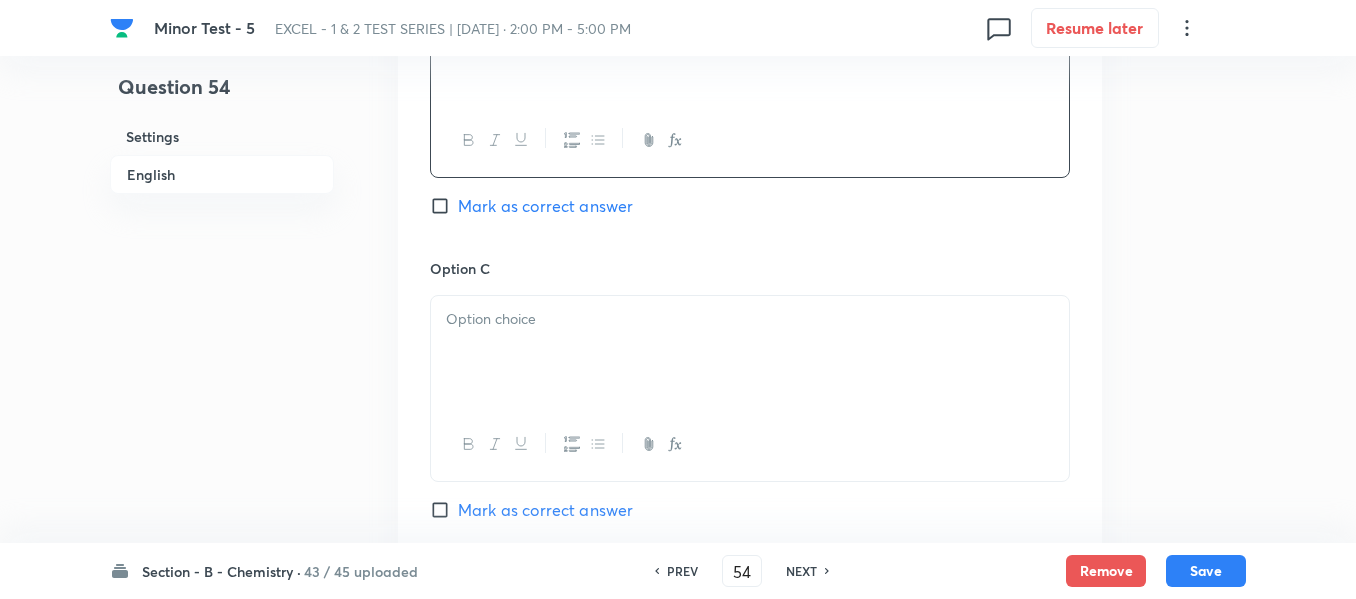 click at bounding box center (750, 319) 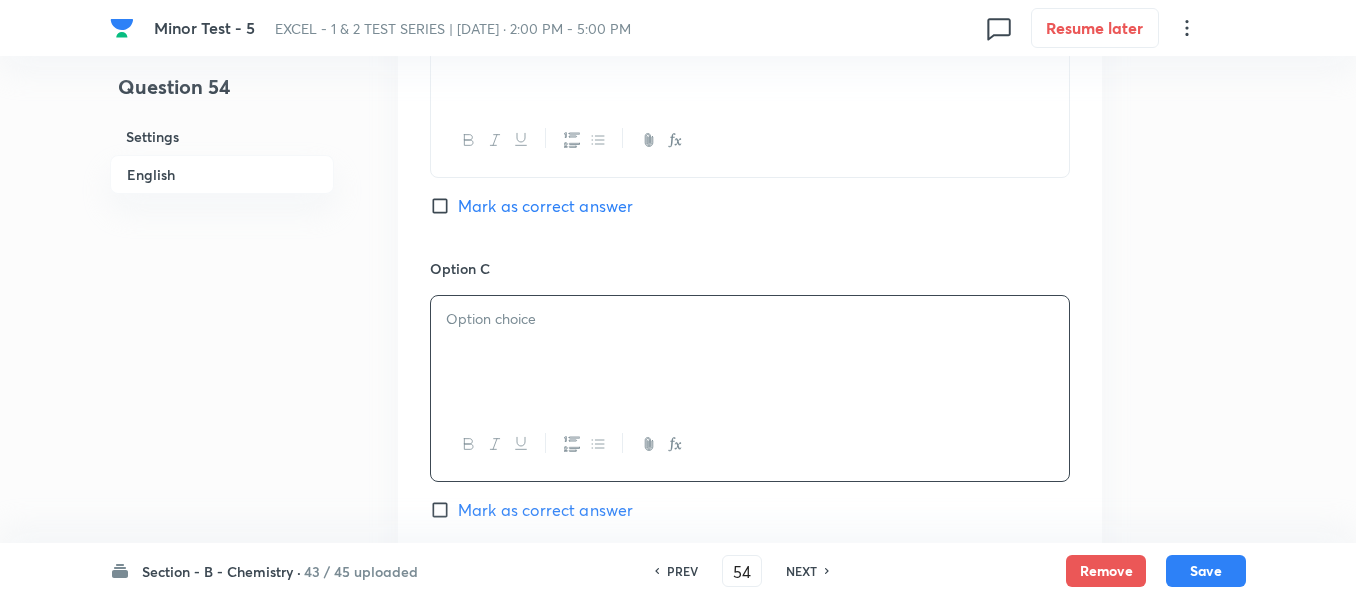 click at bounding box center [750, 352] 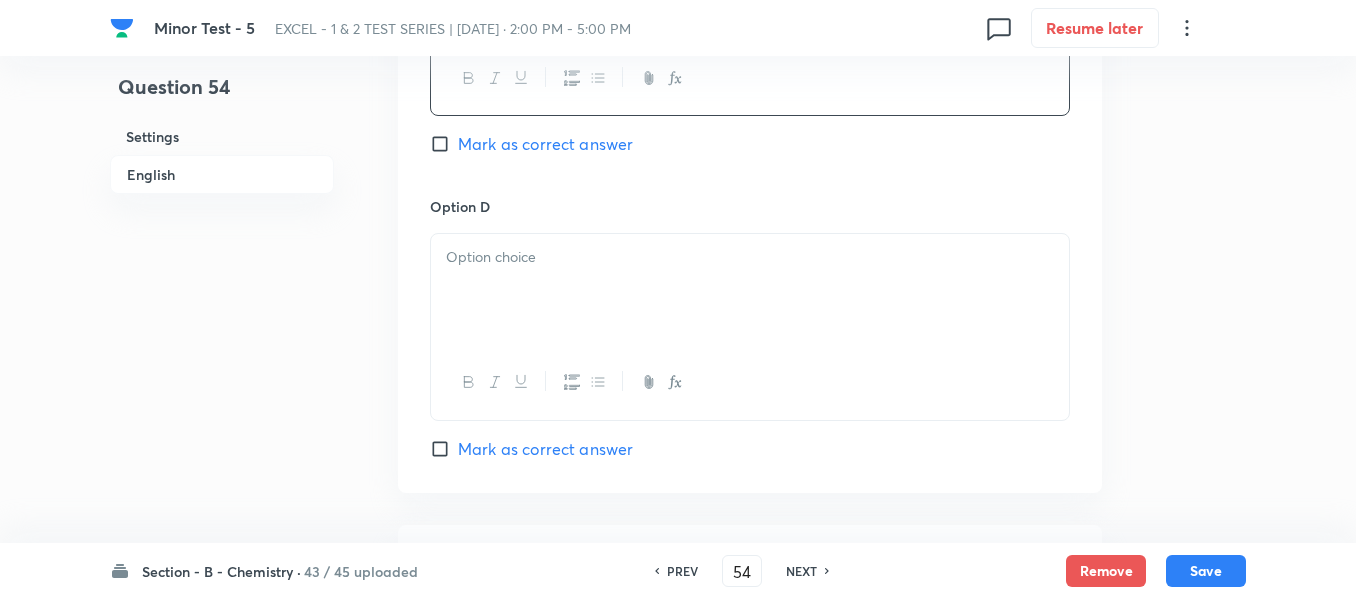 scroll, scrollTop: 1800, scrollLeft: 0, axis: vertical 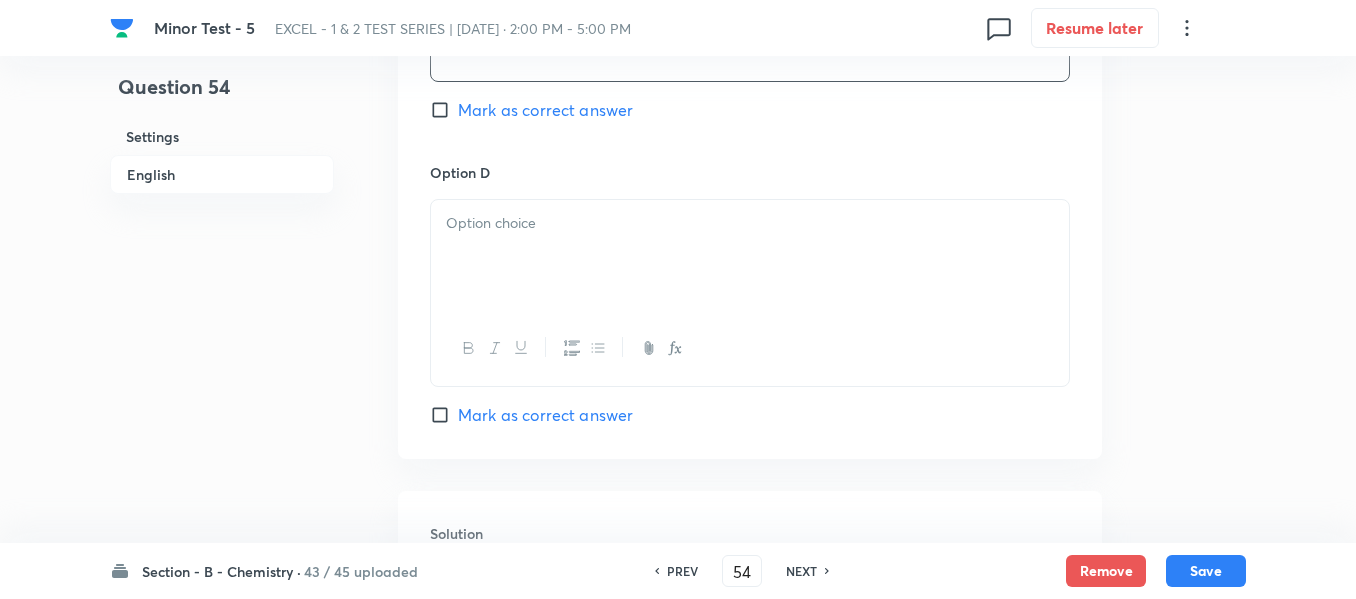 click at bounding box center (750, 256) 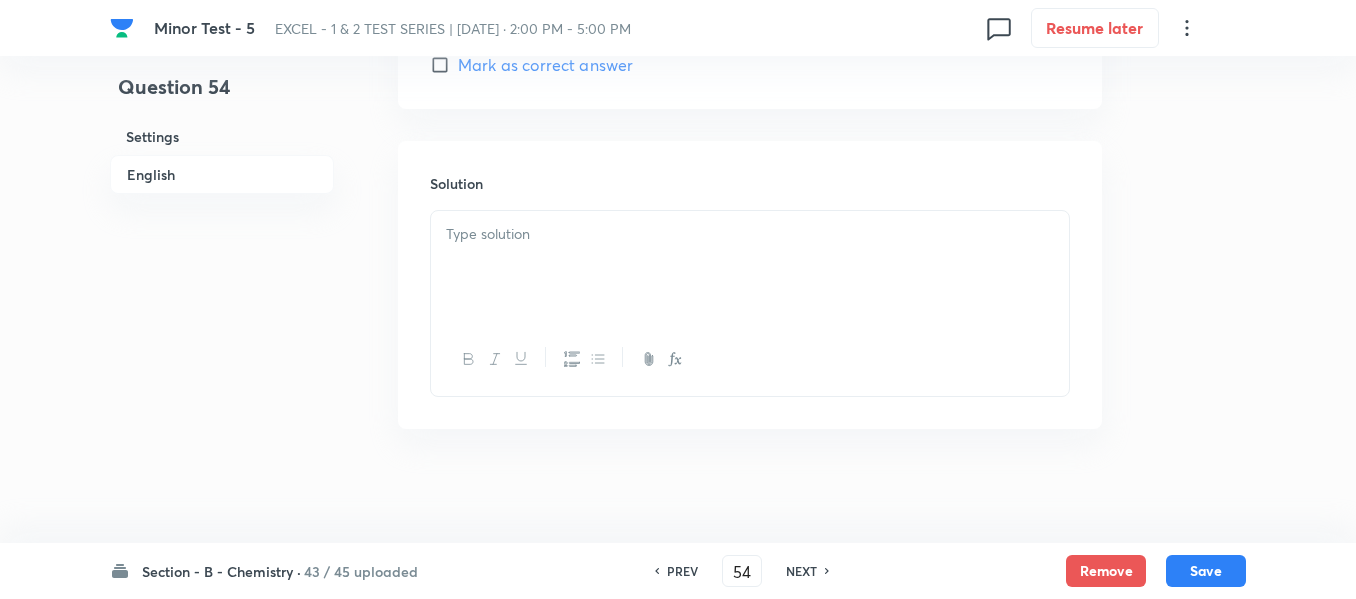 scroll, scrollTop: 2156, scrollLeft: 0, axis: vertical 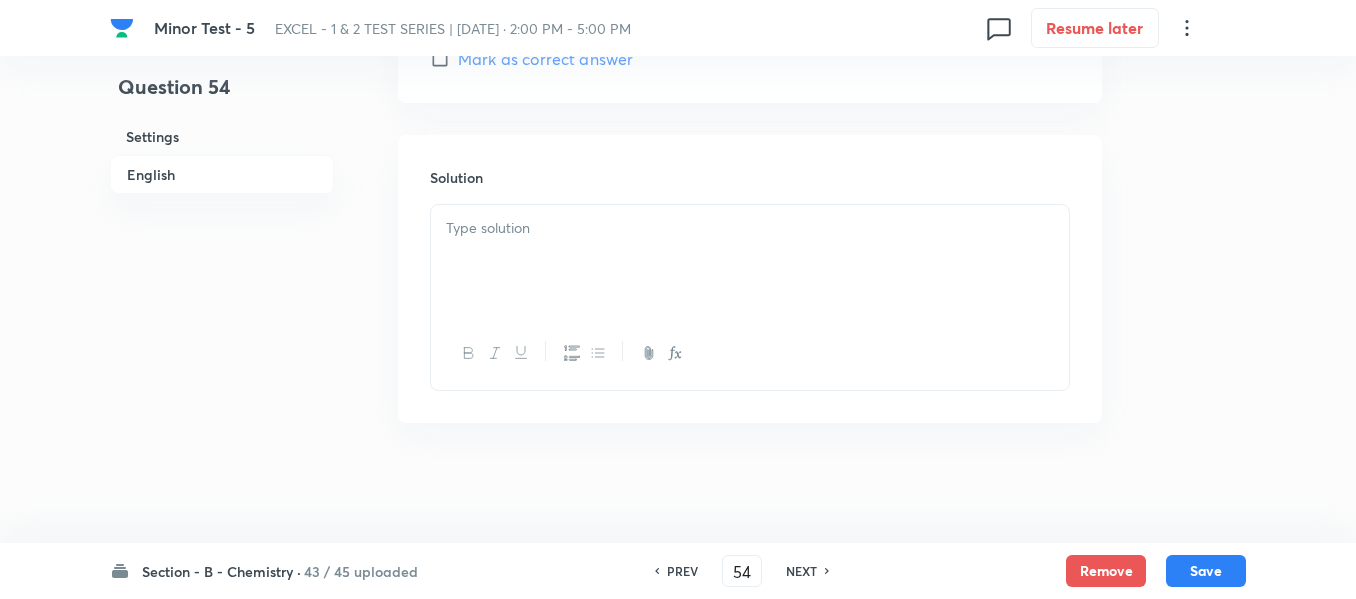 click at bounding box center (750, 261) 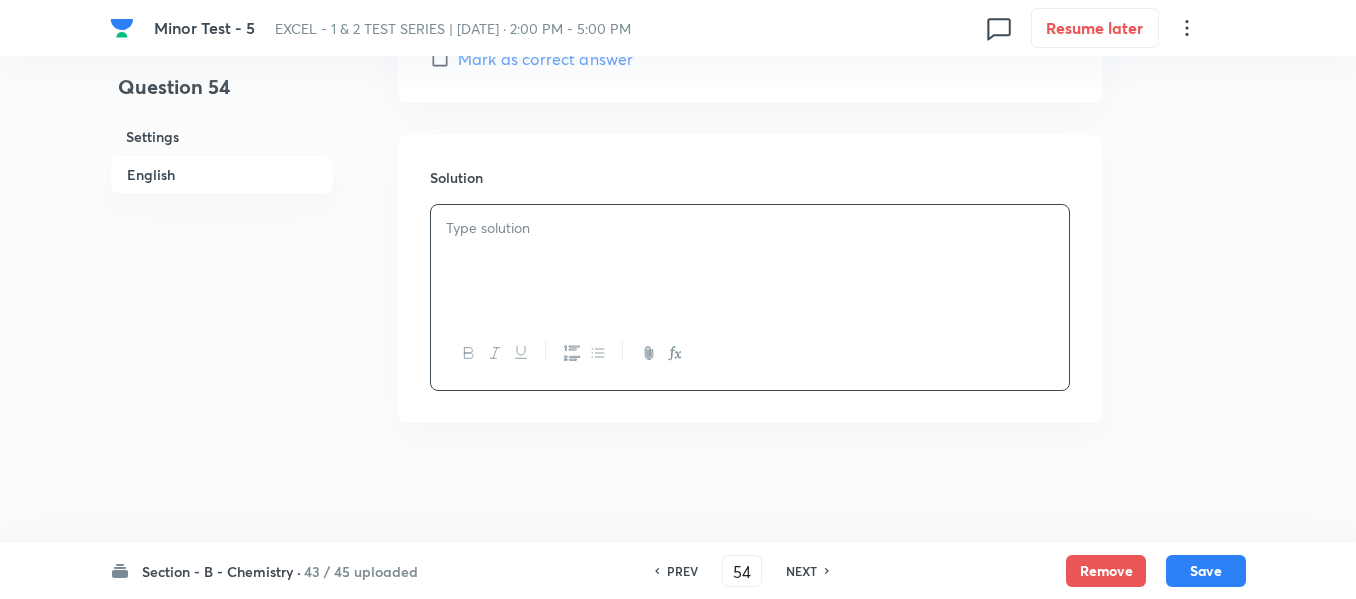 type 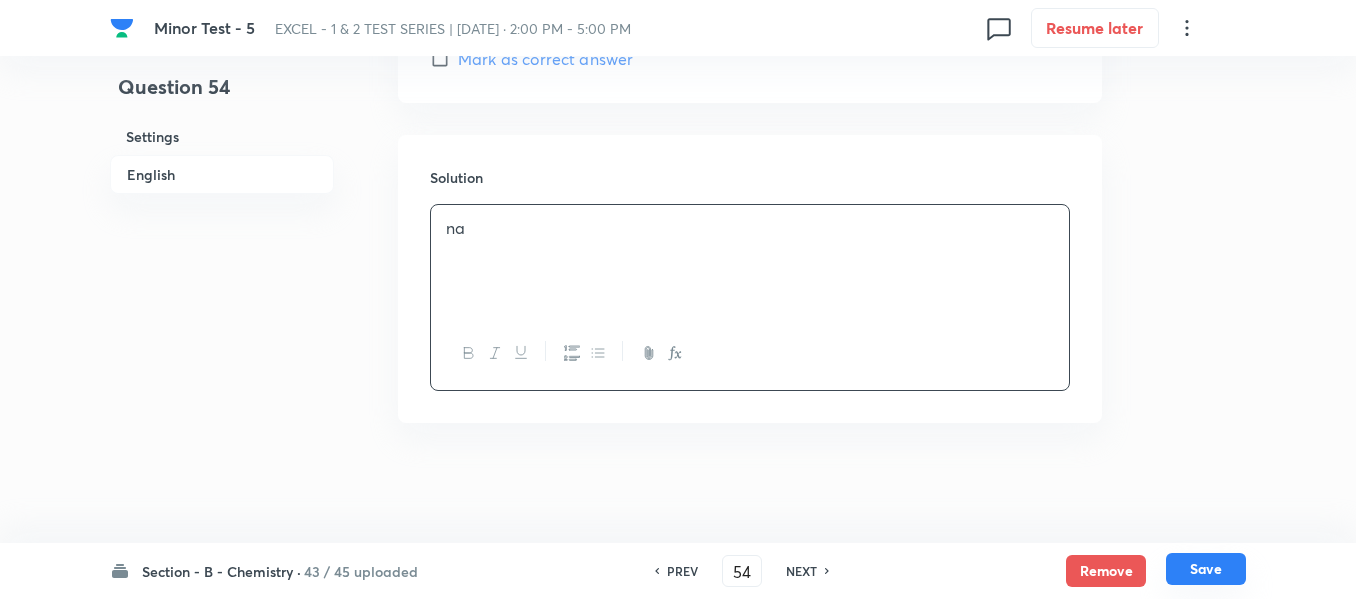 click on "Save" at bounding box center [1206, 569] 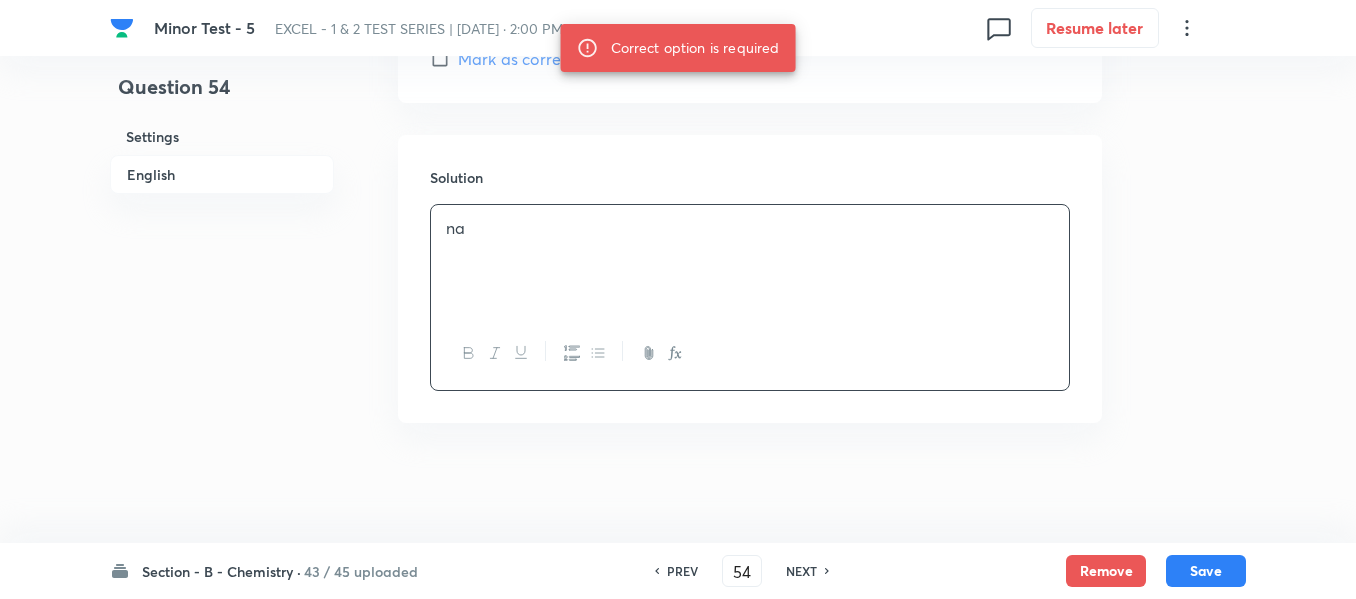 type 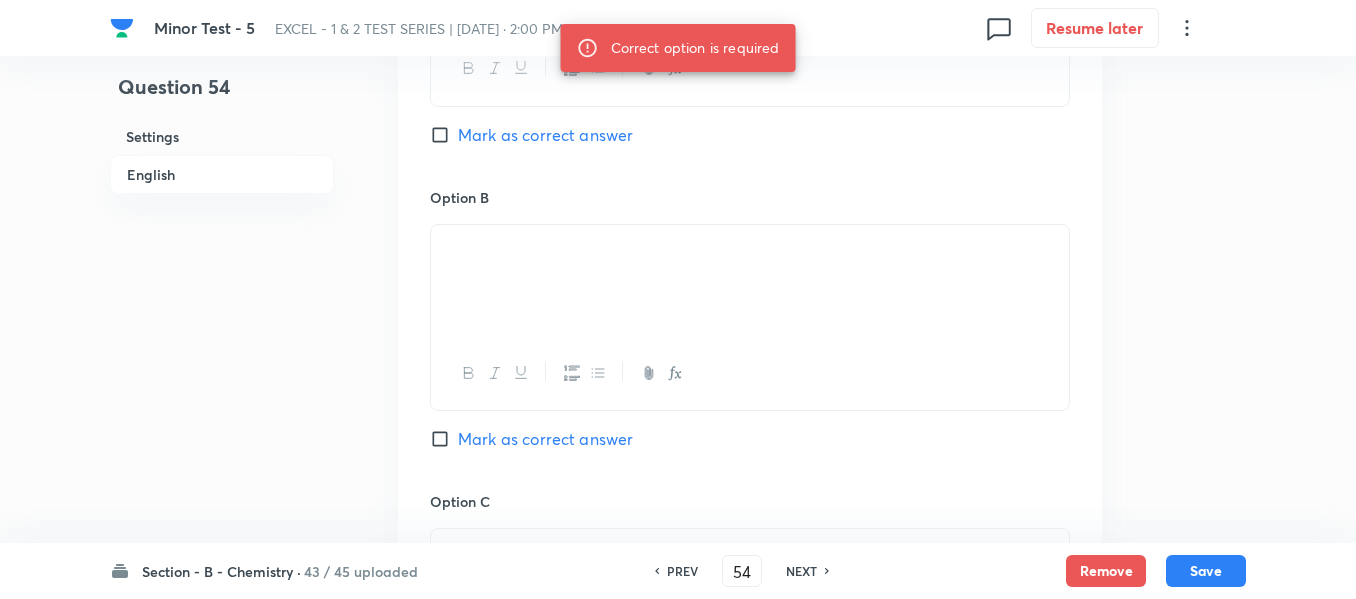 scroll, scrollTop: 1156, scrollLeft: 0, axis: vertical 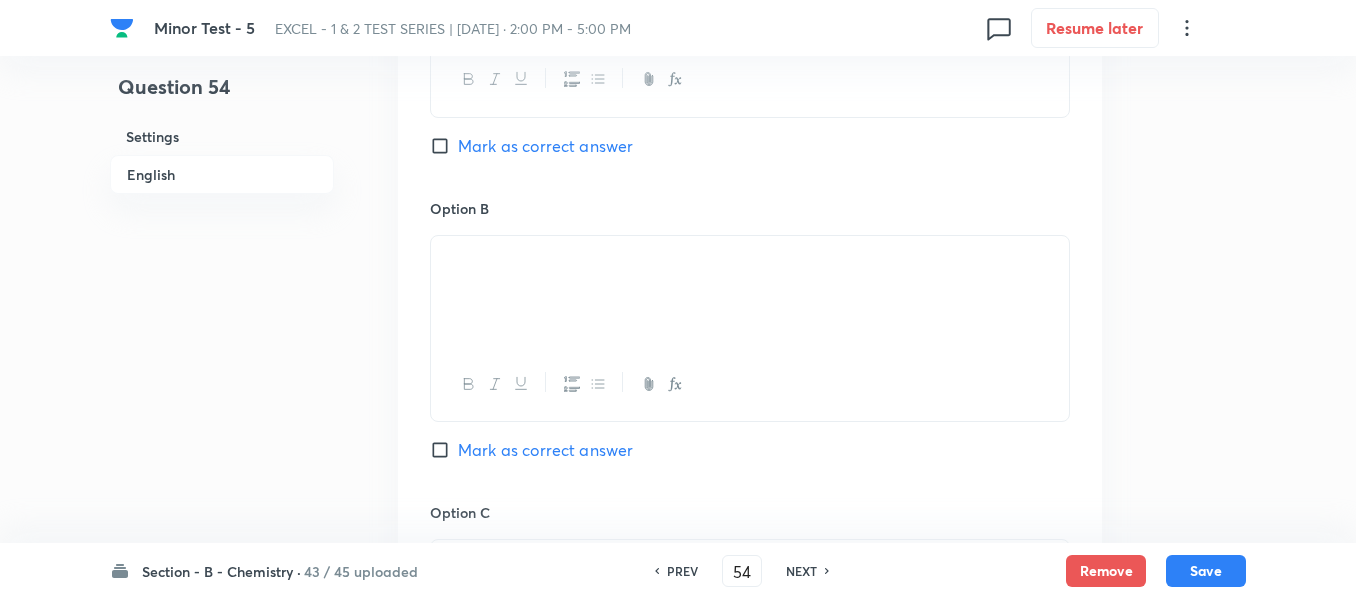 click on "Mark as correct answer" at bounding box center (545, 450) 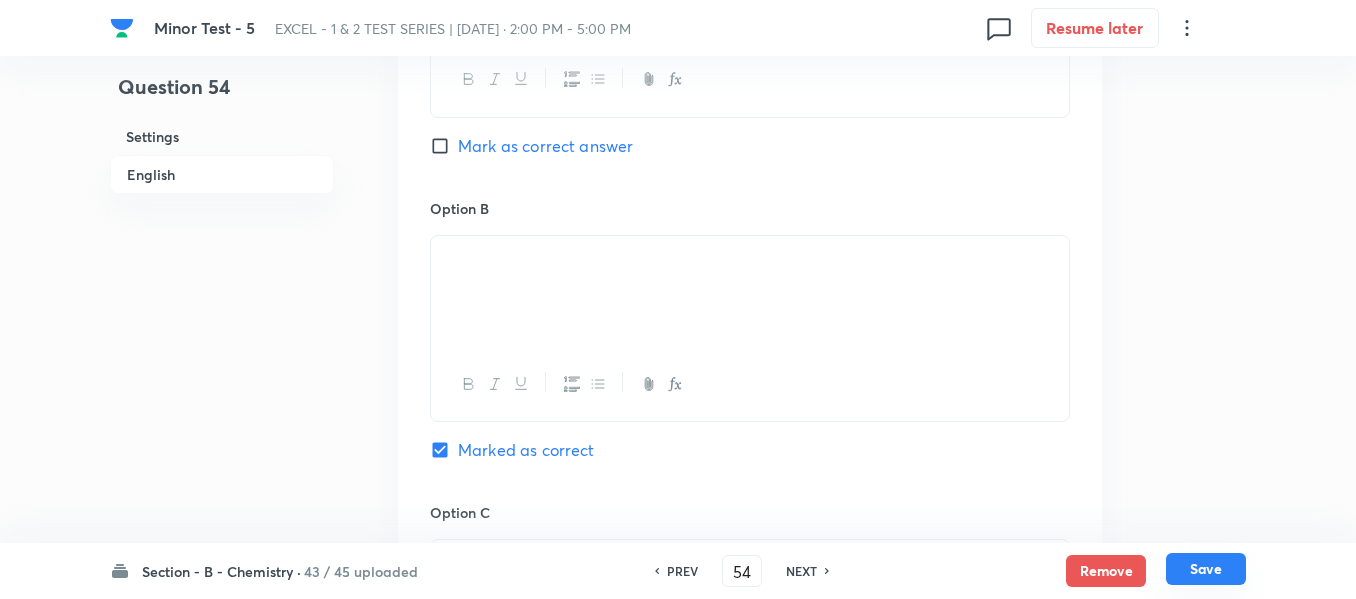 click on "Save" at bounding box center (1206, 569) 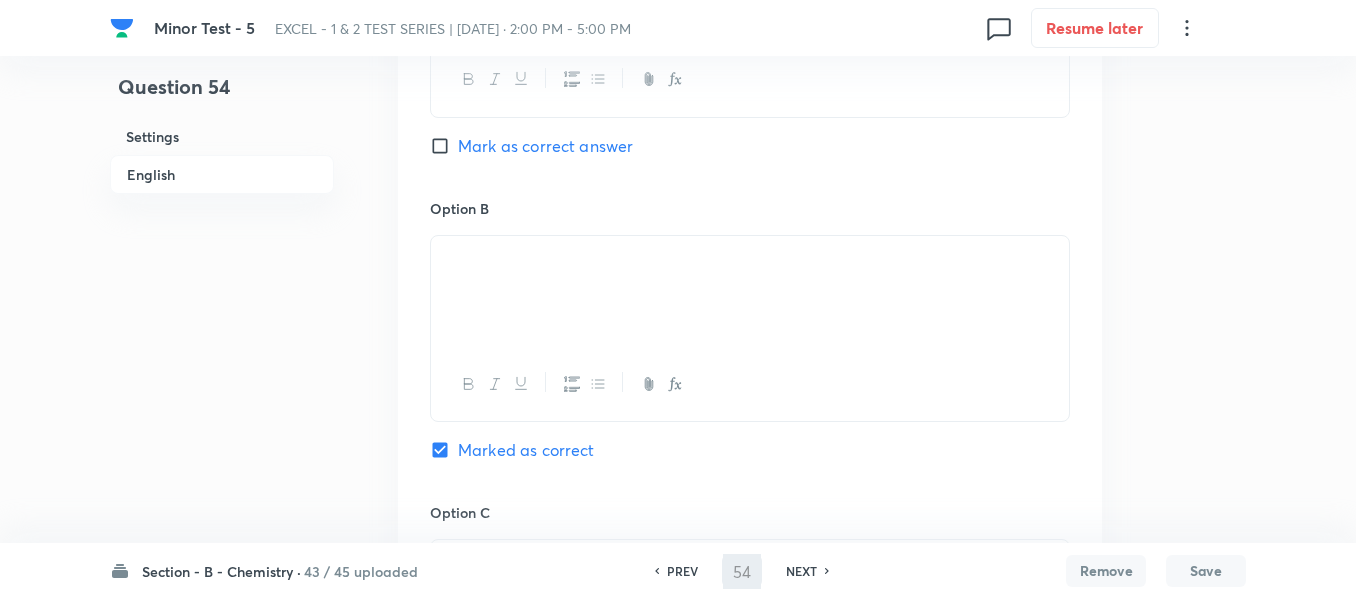 type on "55" 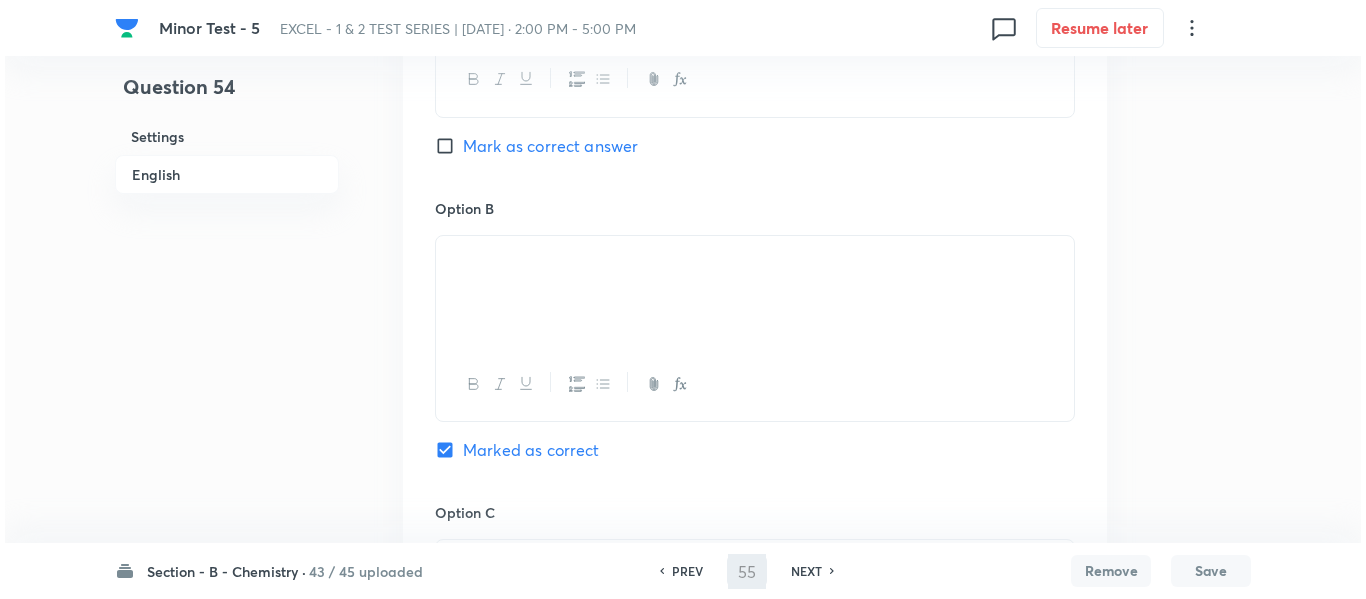 scroll, scrollTop: 0, scrollLeft: 0, axis: both 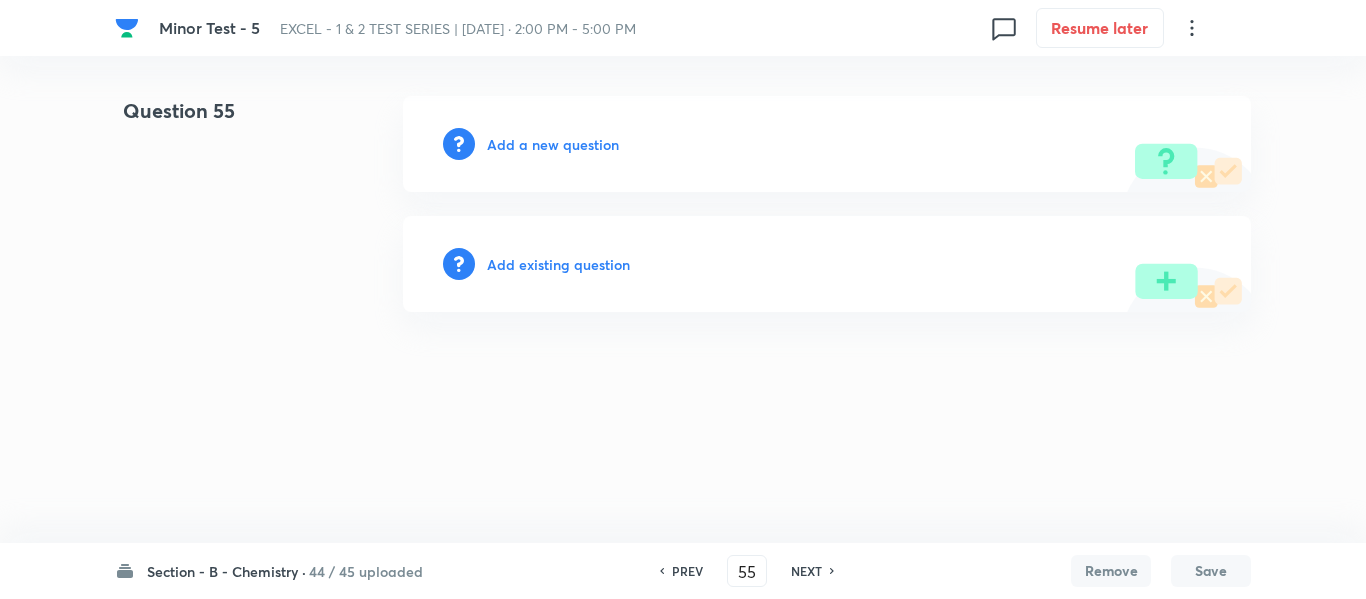 click on "Add a new question" at bounding box center (553, 144) 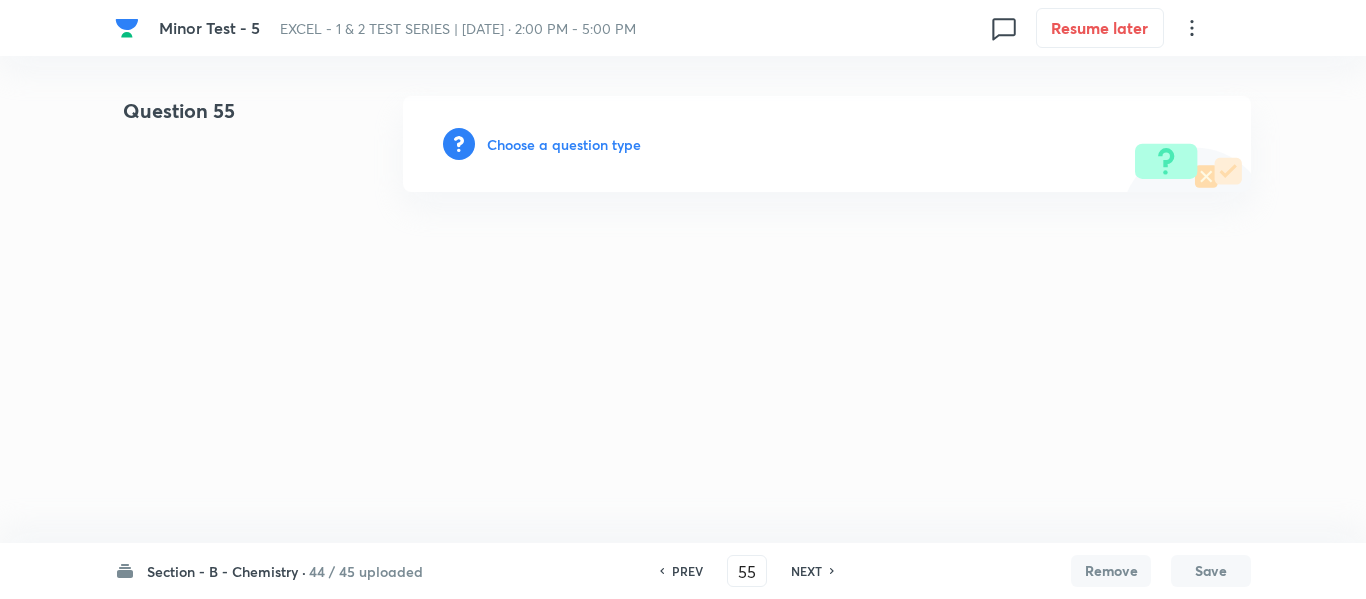 click on "Choose a question type" at bounding box center [564, 144] 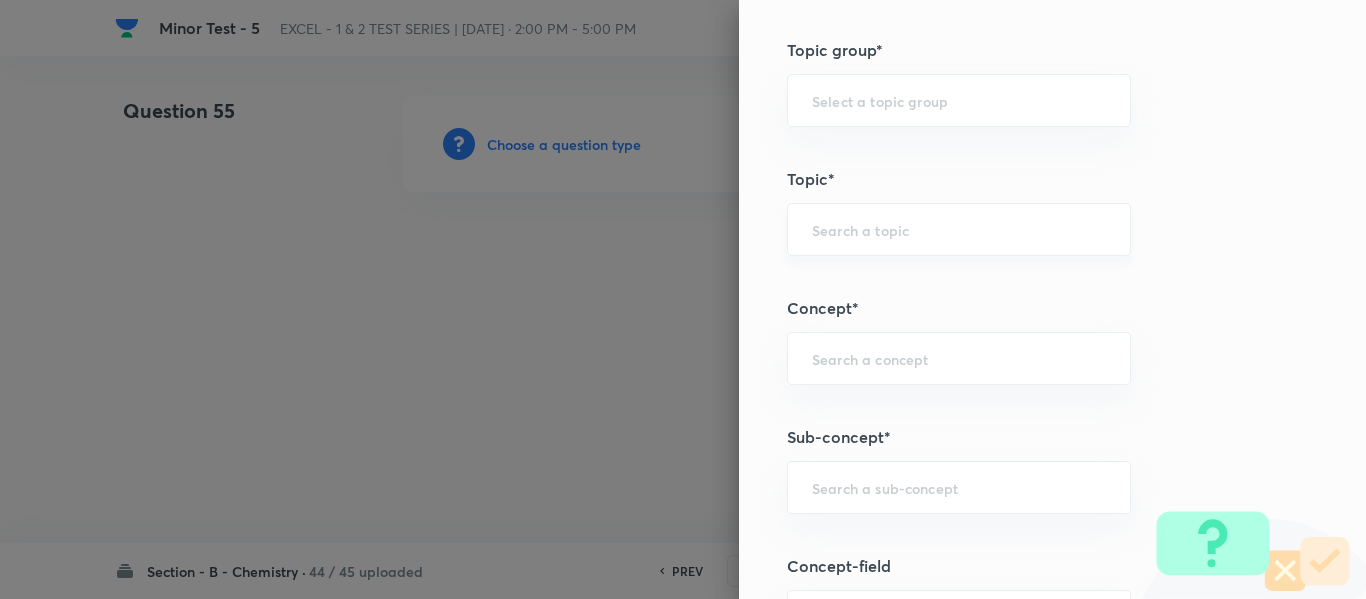 scroll, scrollTop: 1300, scrollLeft: 0, axis: vertical 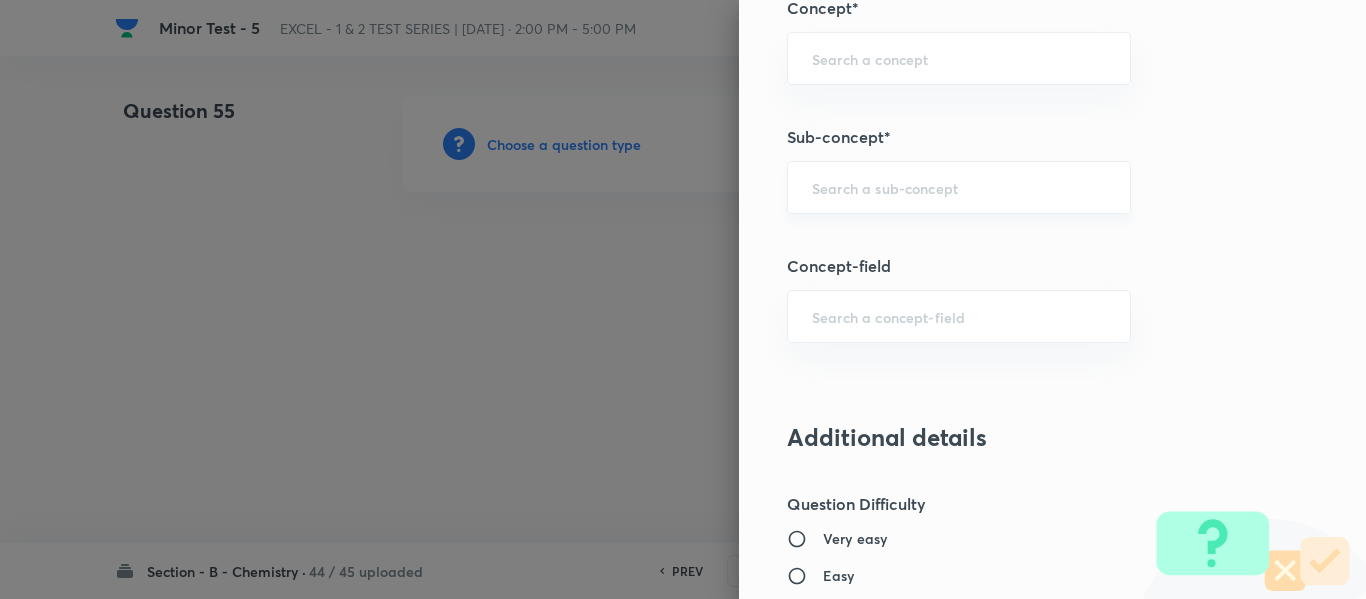 click at bounding box center [959, 187] 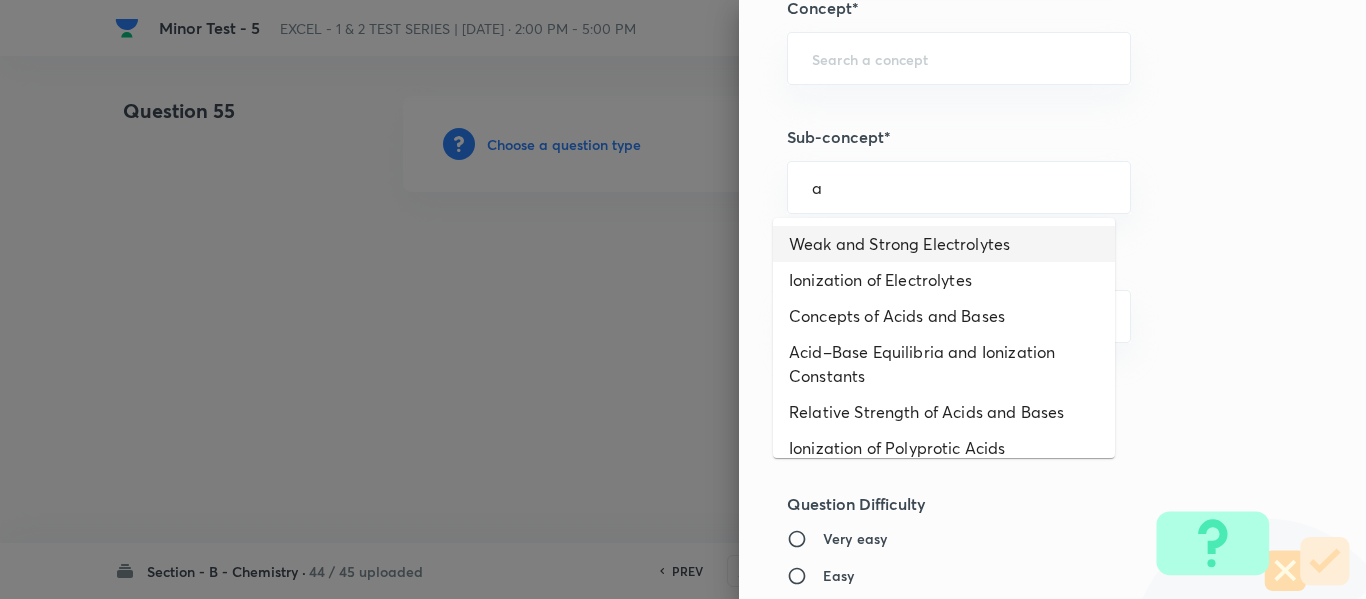 click on "Weak and Strong Electrolytes" at bounding box center (944, 244) 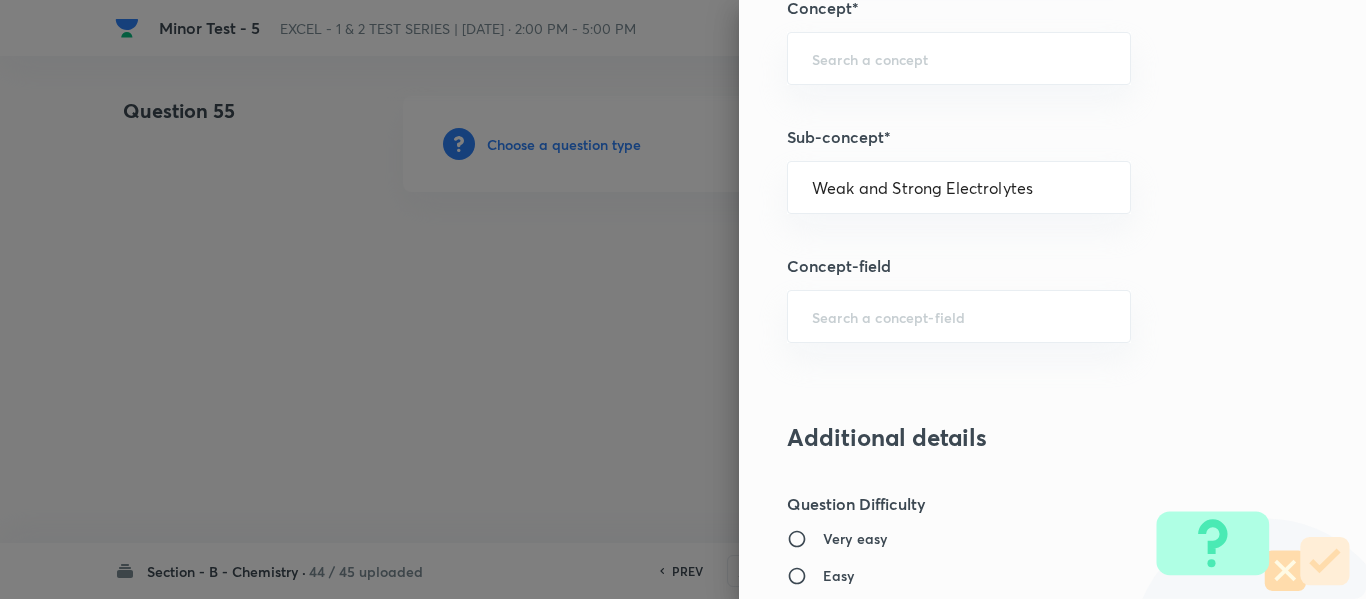 type on "Chemistry" 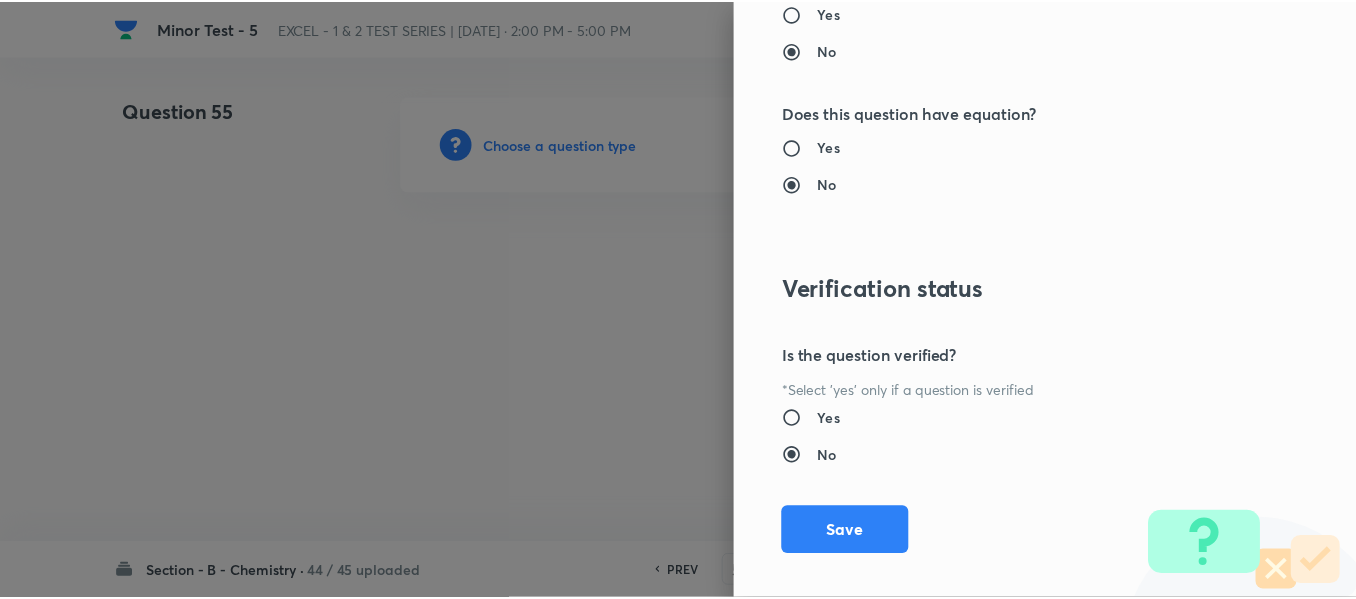 scroll, scrollTop: 2261, scrollLeft: 0, axis: vertical 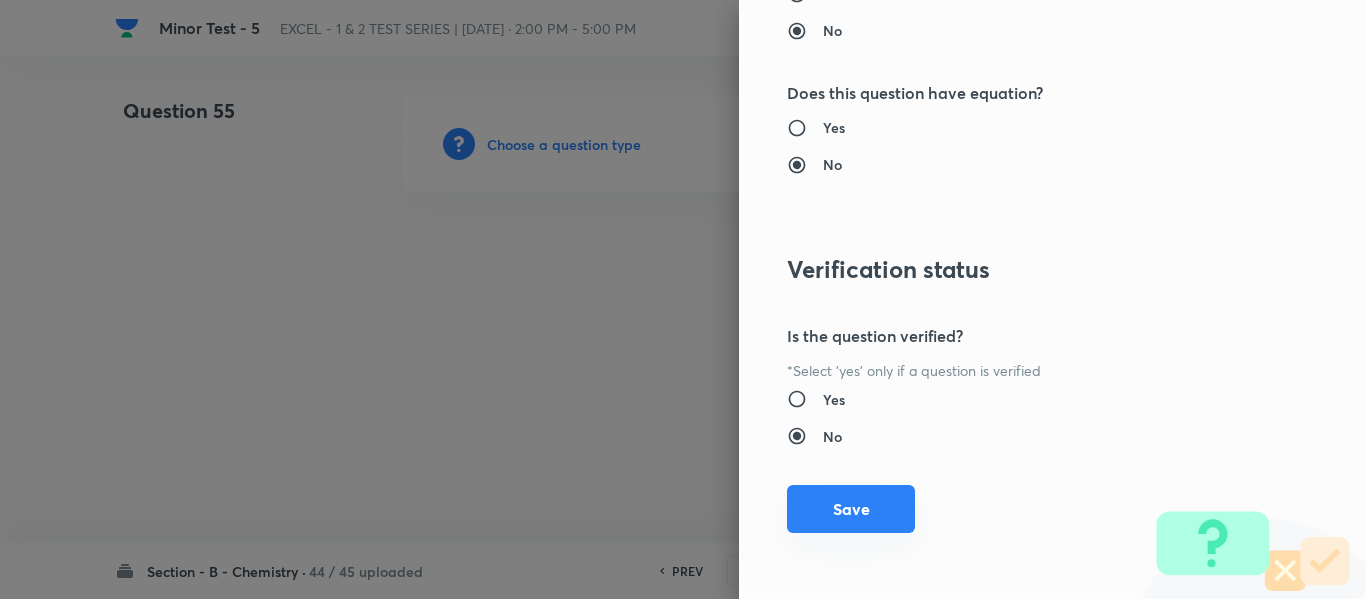 click on "Save" at bounding box center [851, 509] 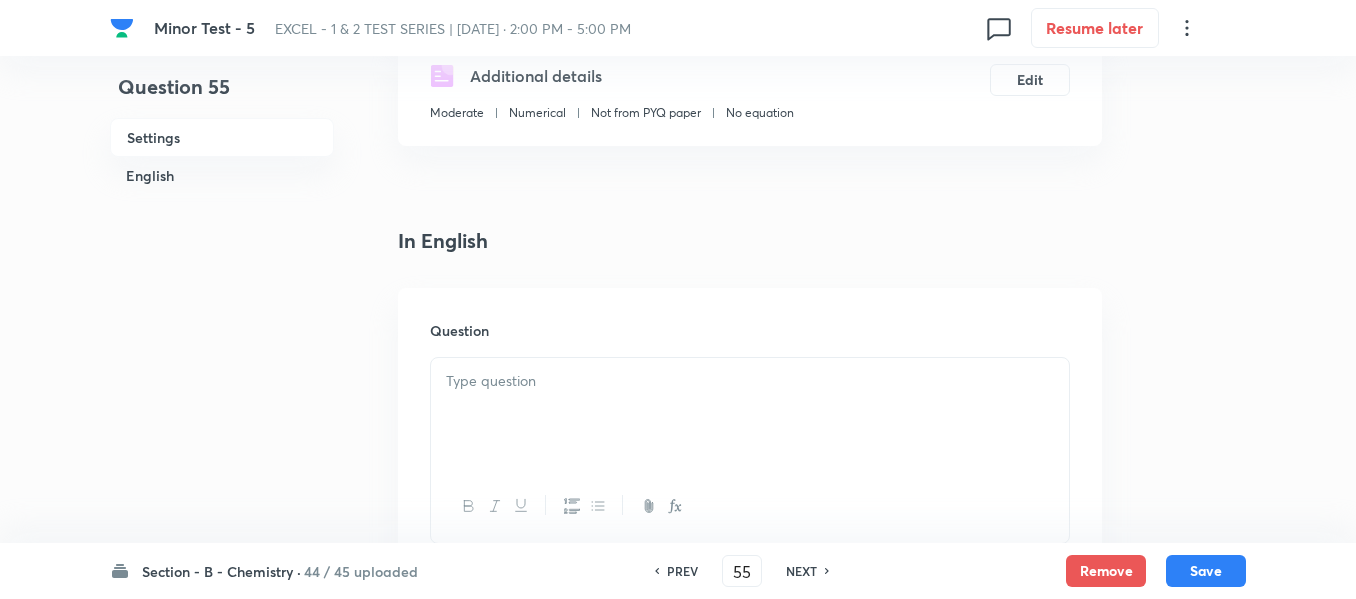 scroll, scrollTop: 500, scrollLeft: 0, axis: vertical 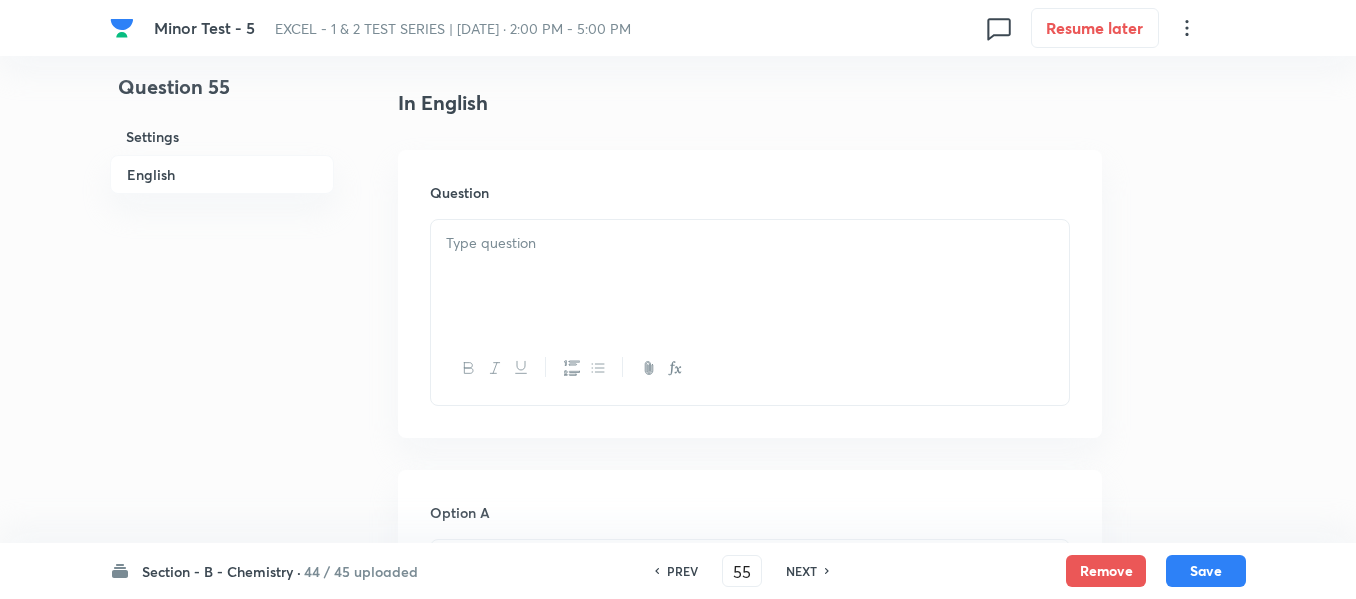 click at bounding box center (750, 276) 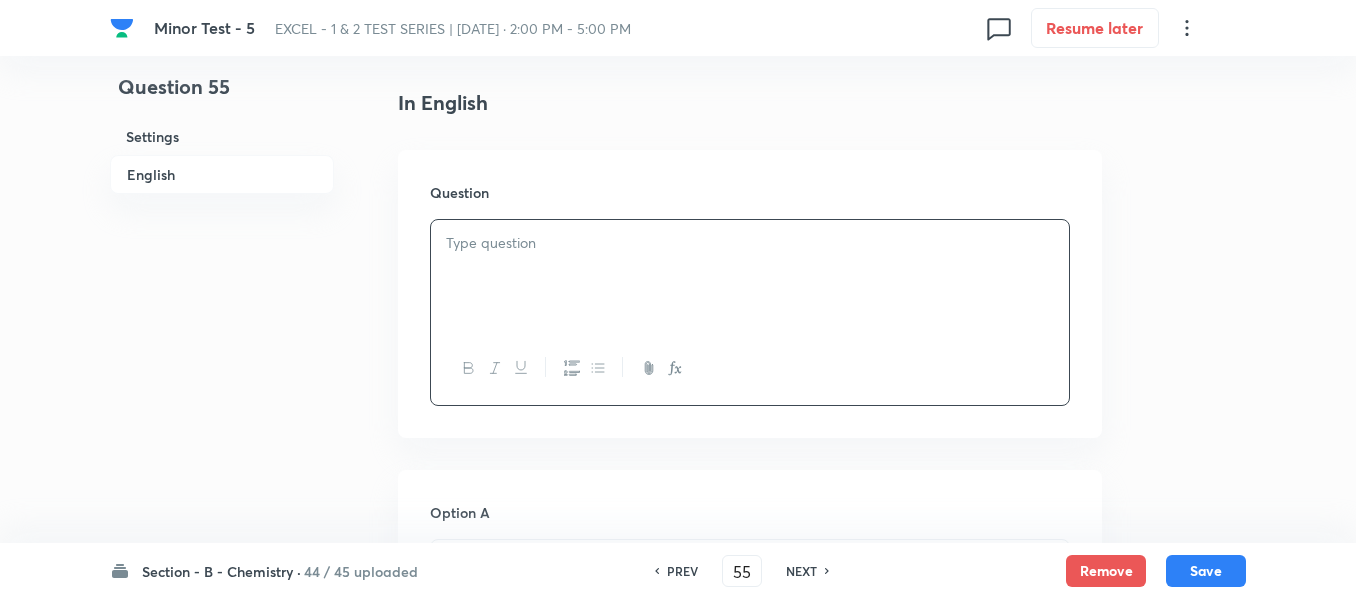 click at bounding box center [750, 243] 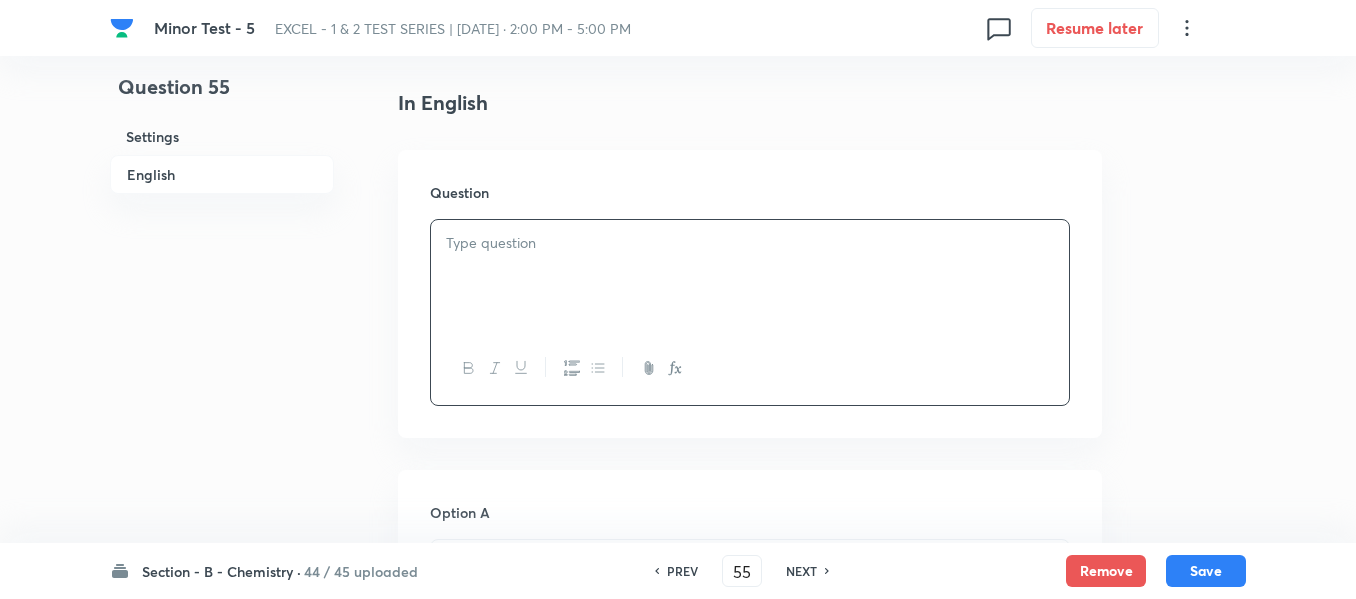 click at bounding box center [750, 243] 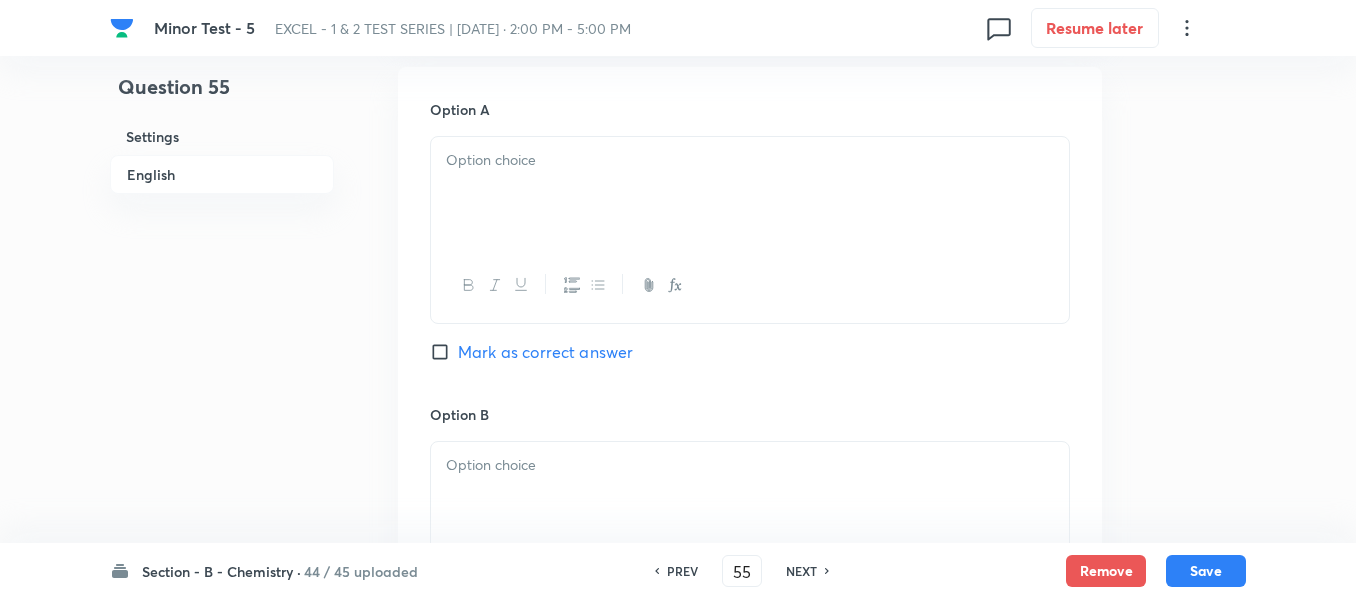 scroll, scrollTop: 1100, scrollLeft: 0, axis: vertical 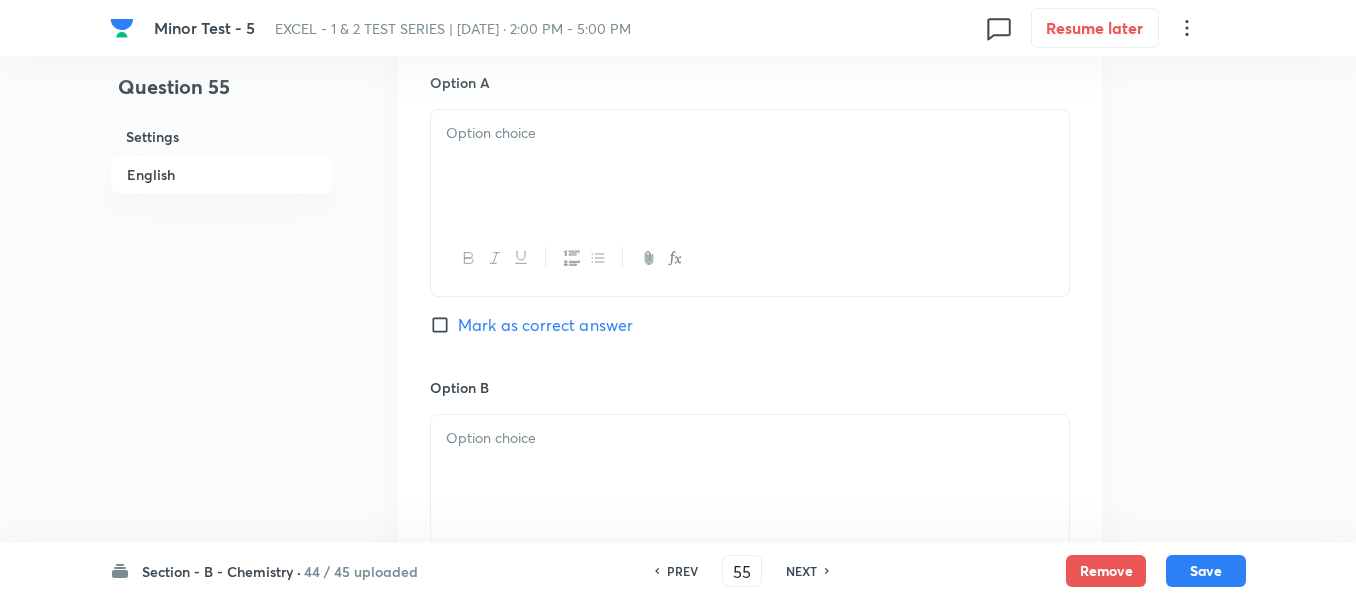 click at bounding box center [750, 166] 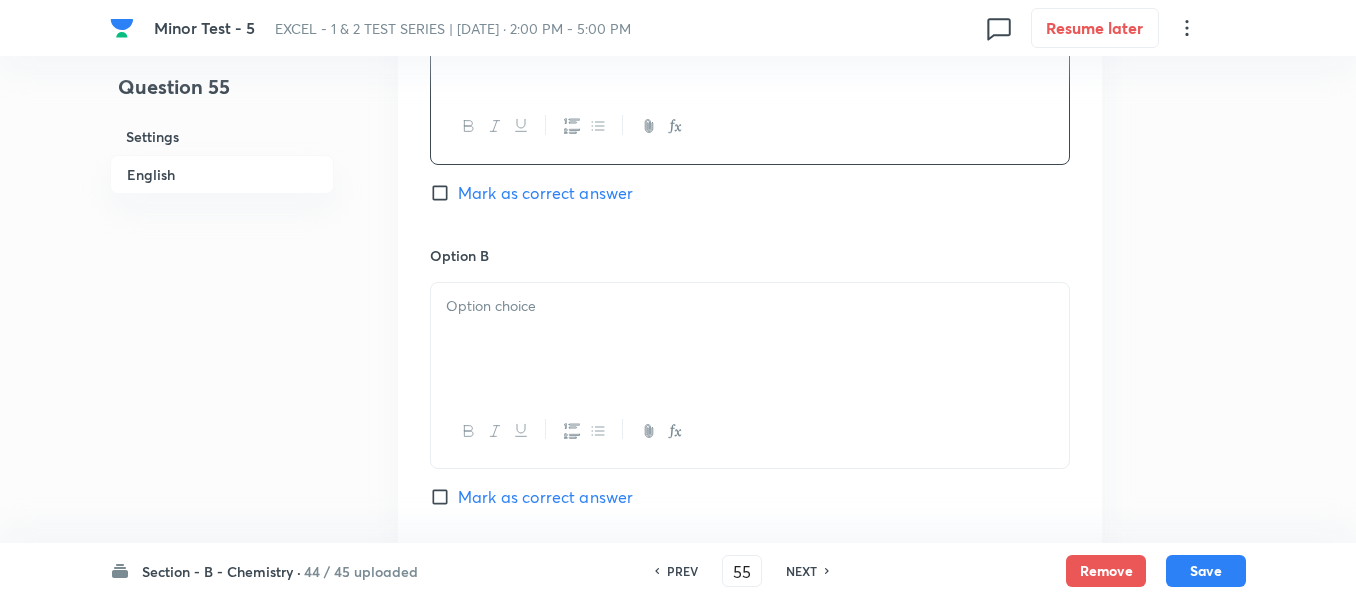 scroll, scrollTop: 1400, scrollLeft: 0, axis: vertical 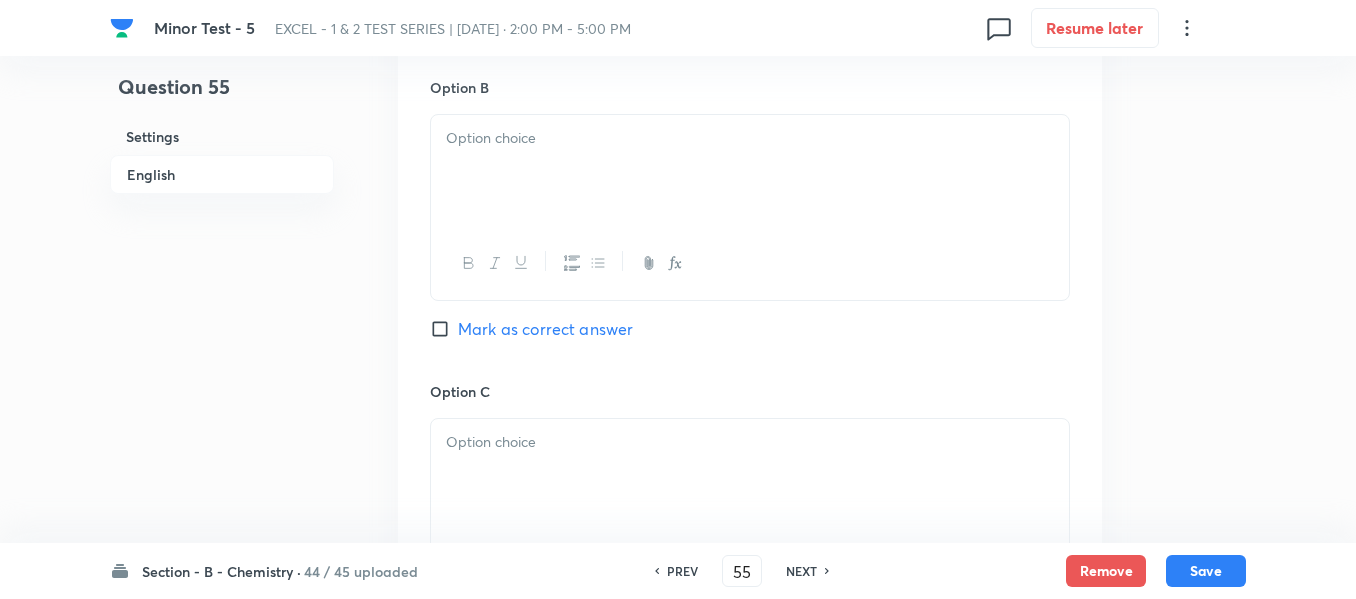 click at bounding box center (750, 171) 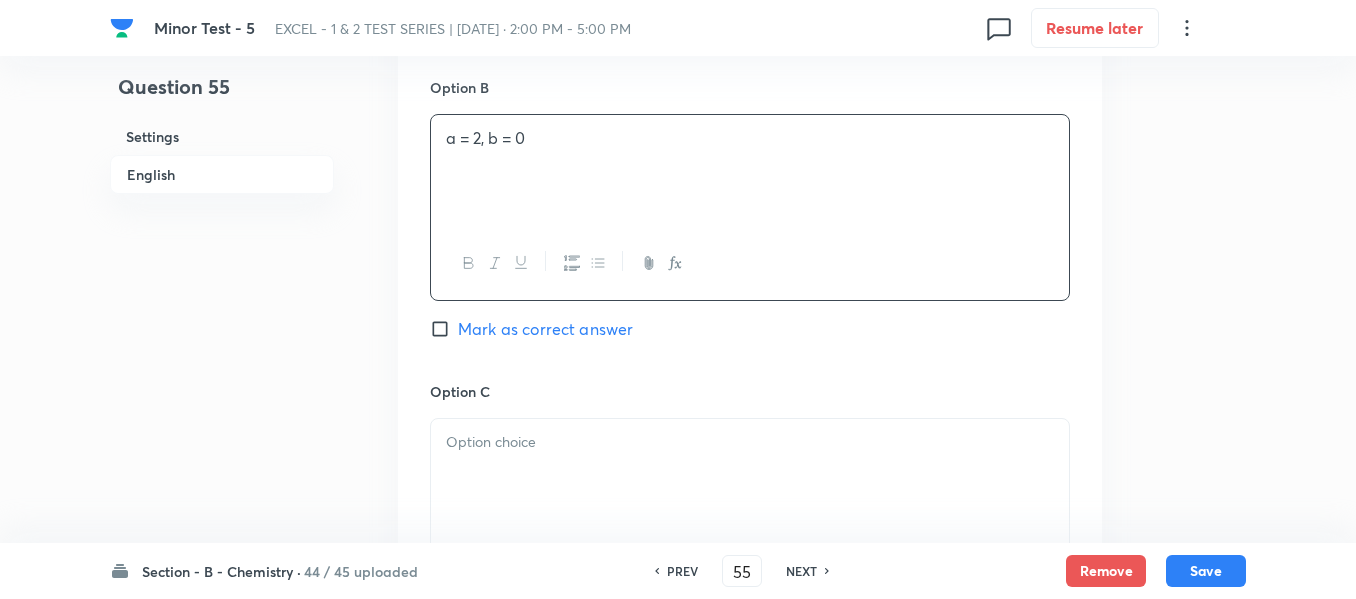 click at bounding box center (750, 442) 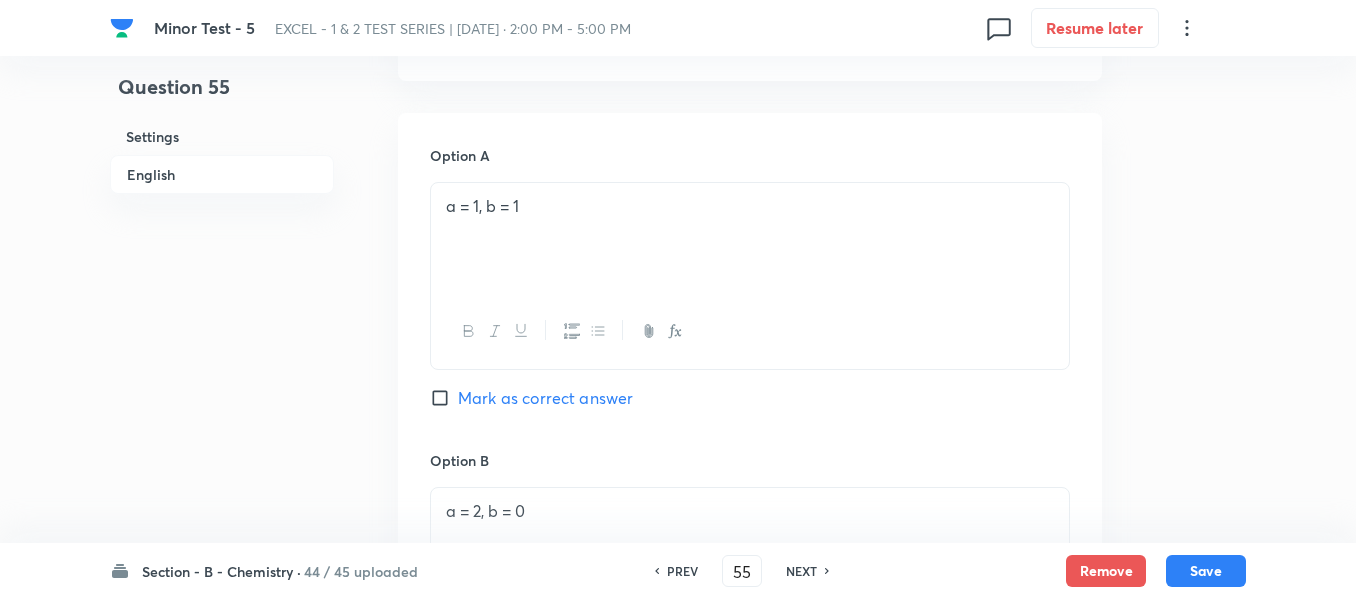 scroll, scrollTop: 1000, scrollLeft: 0, axis: vertical 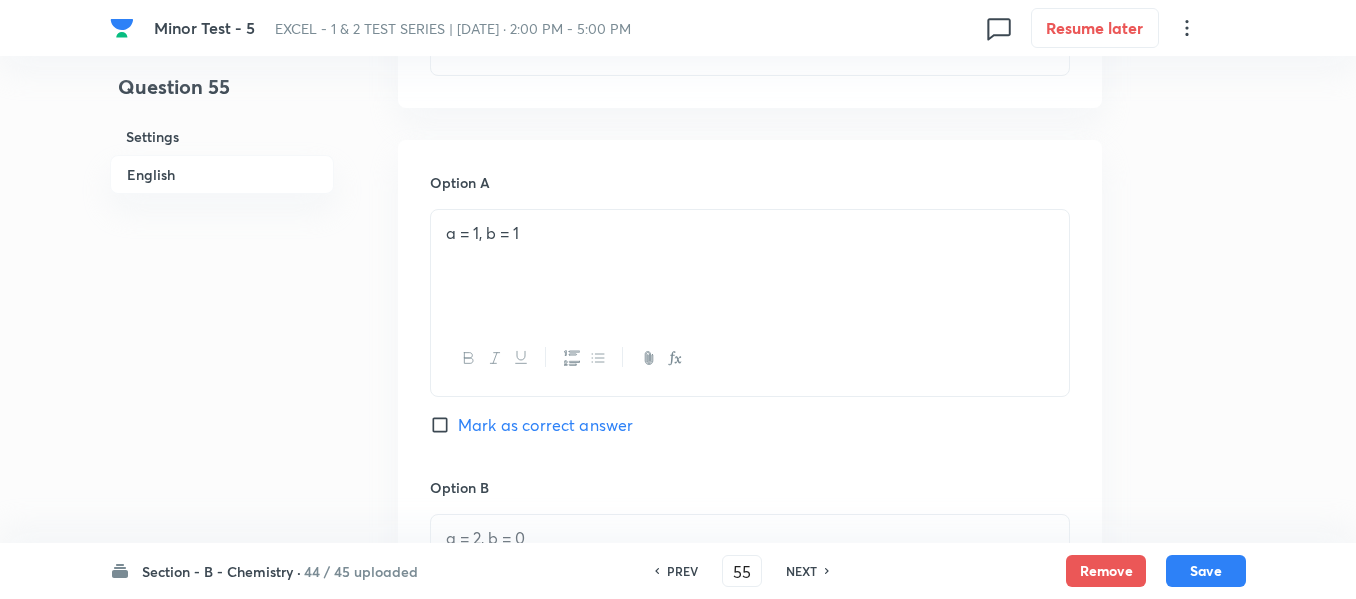 click on "Mark as correct answer" at bounding box center (444, 425) 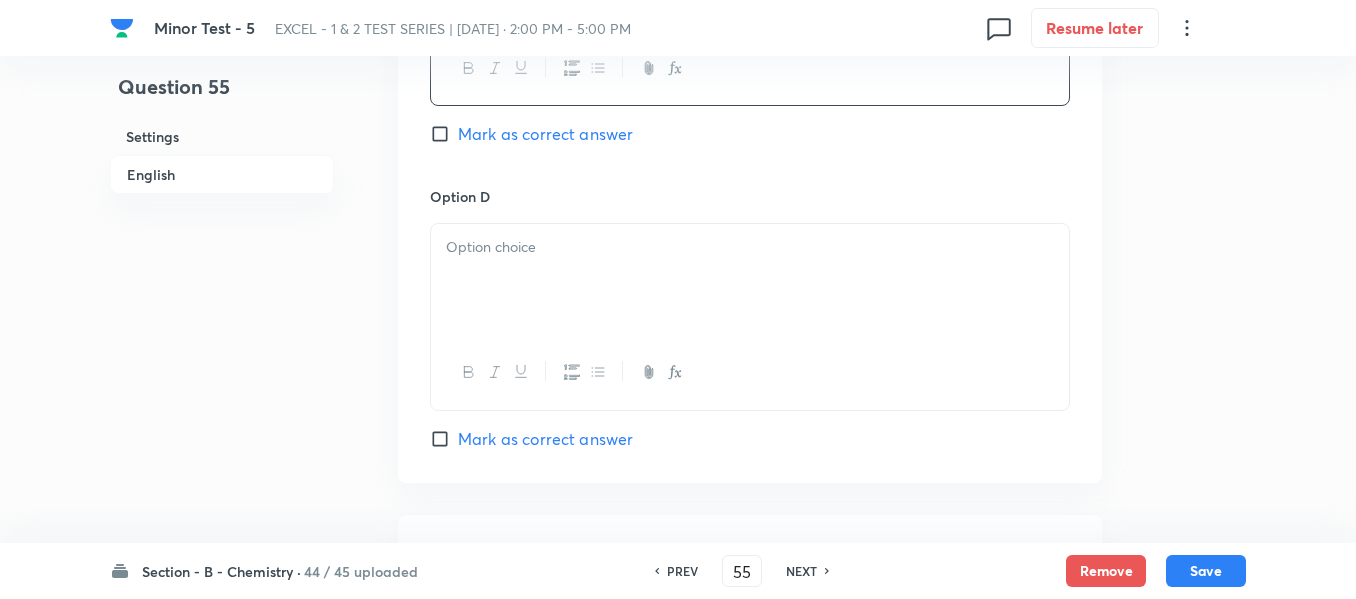 scroll, scrollTop: 1900, scrollLeft: 0, axis: vertical 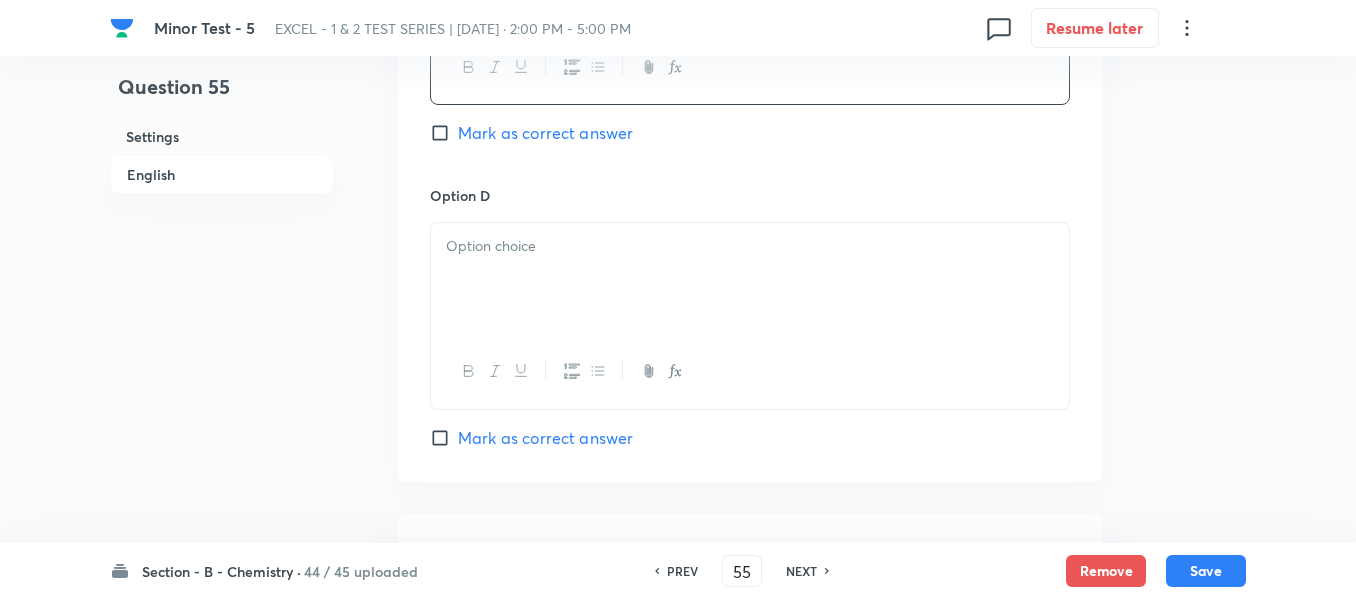 click at bounding box center (750, 279) 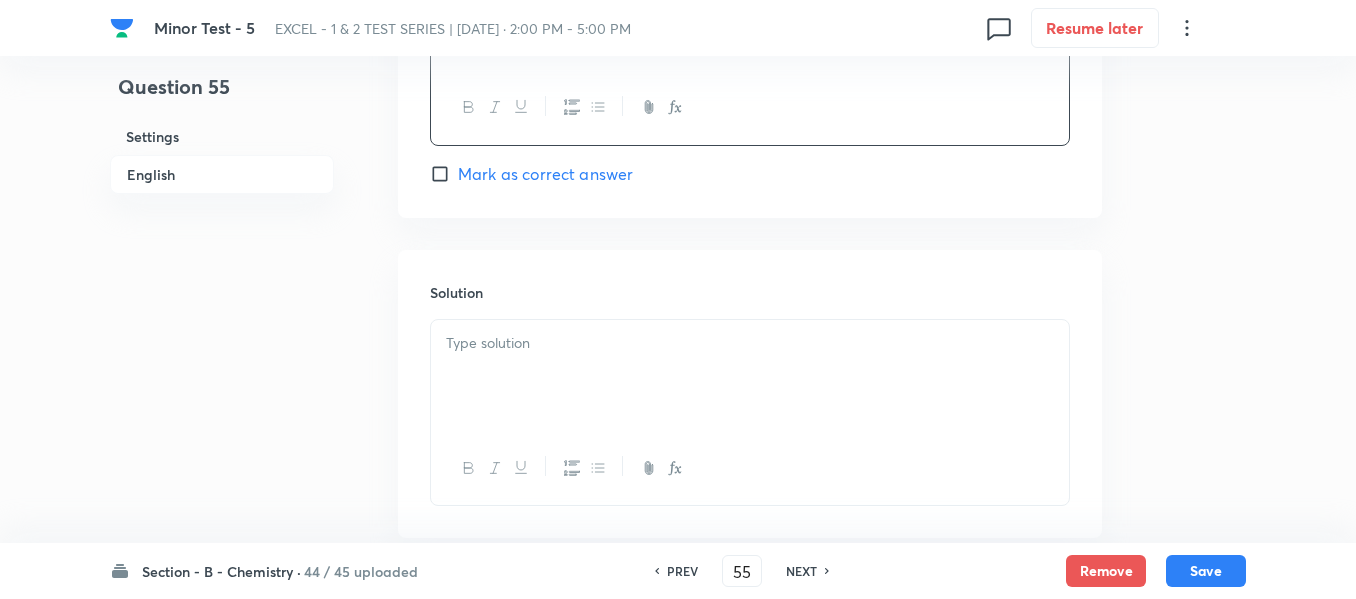 scroll, scrollTop: 2200, scrollLeft: 0, axis: vertical 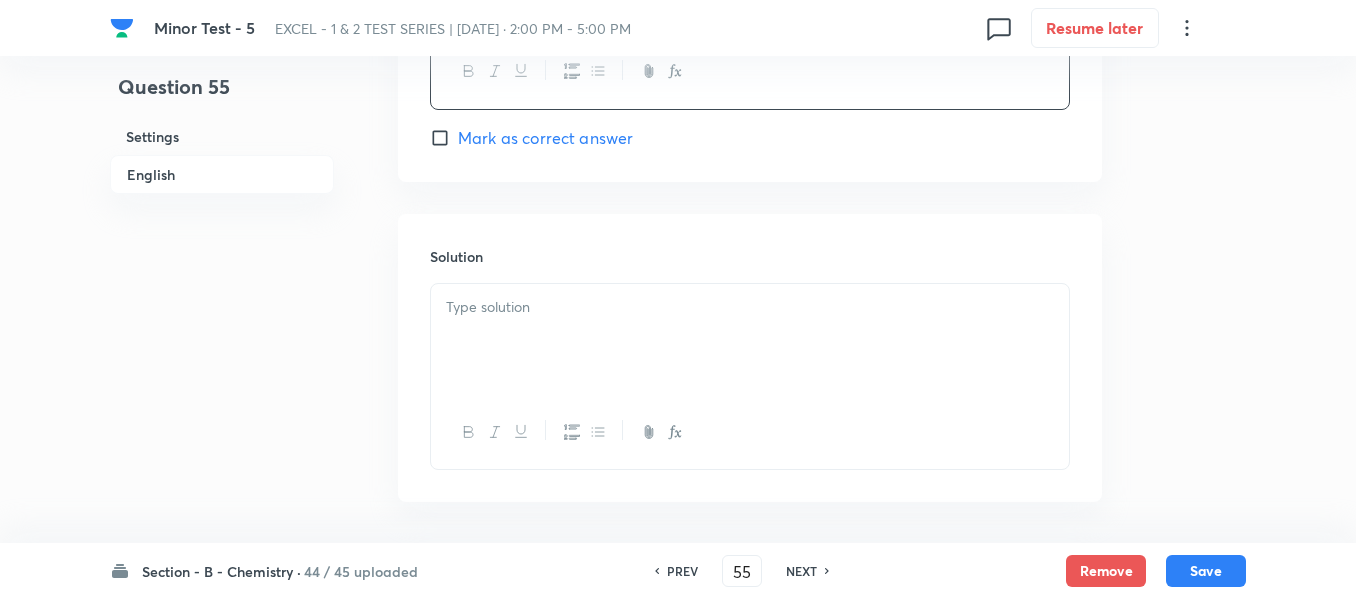 click at bounding box center (750, 340) 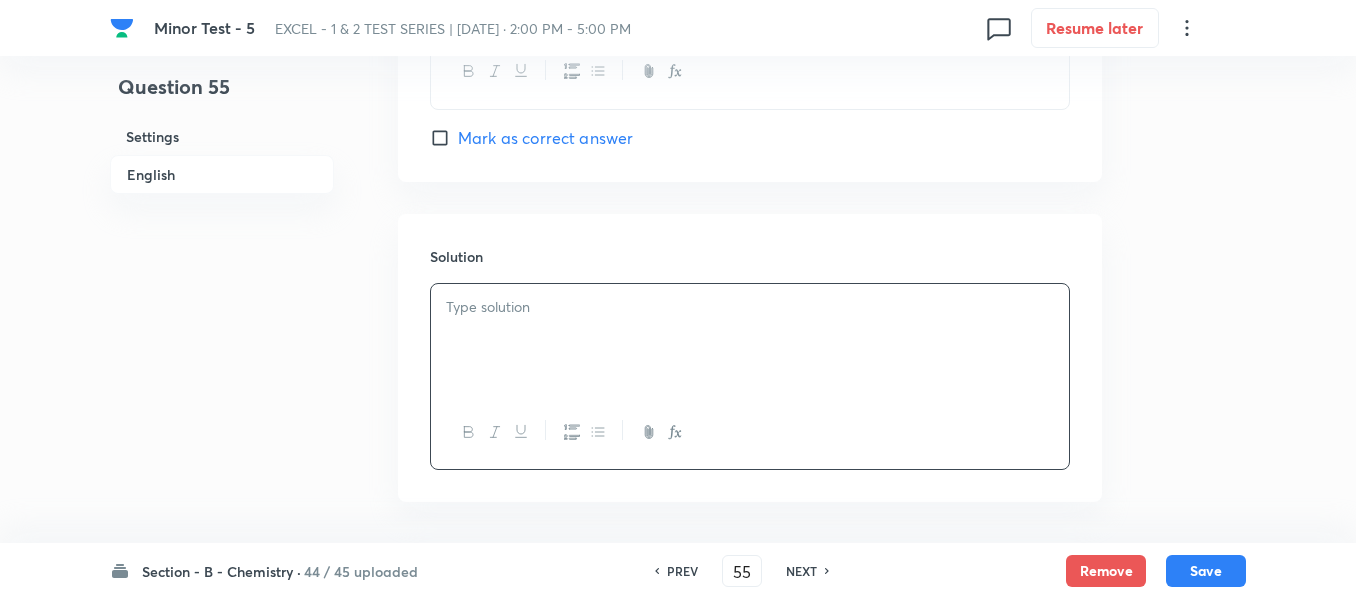 type 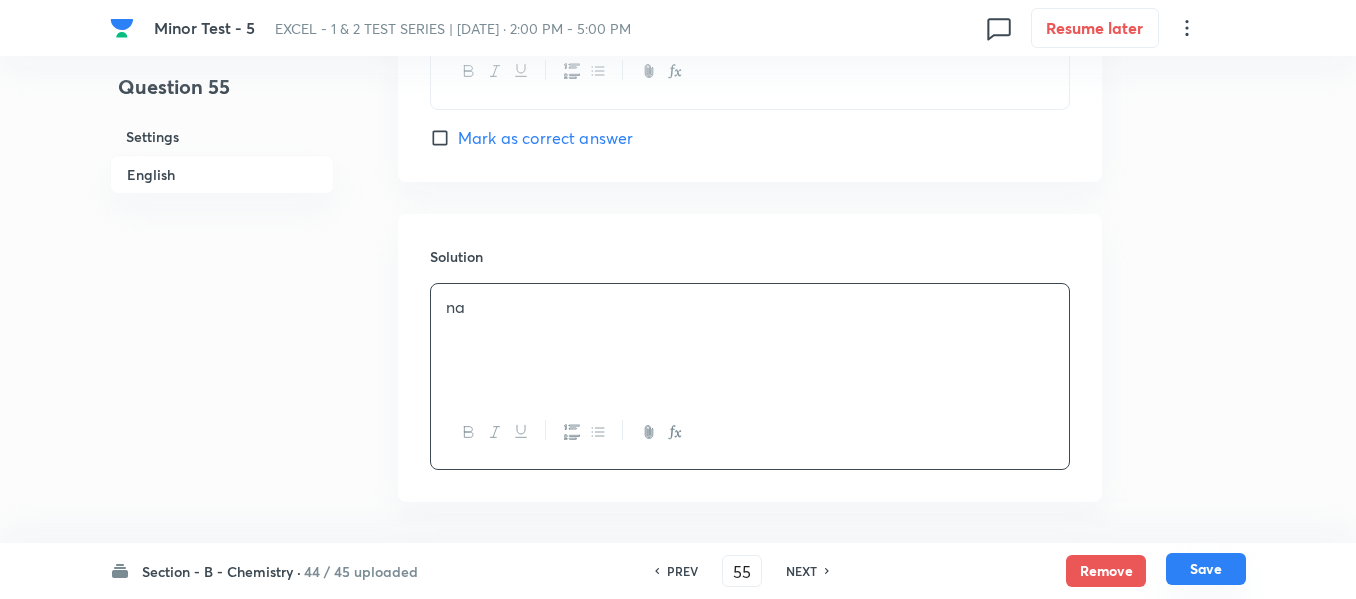 click on "Save" at bounding box center (1206, 569) 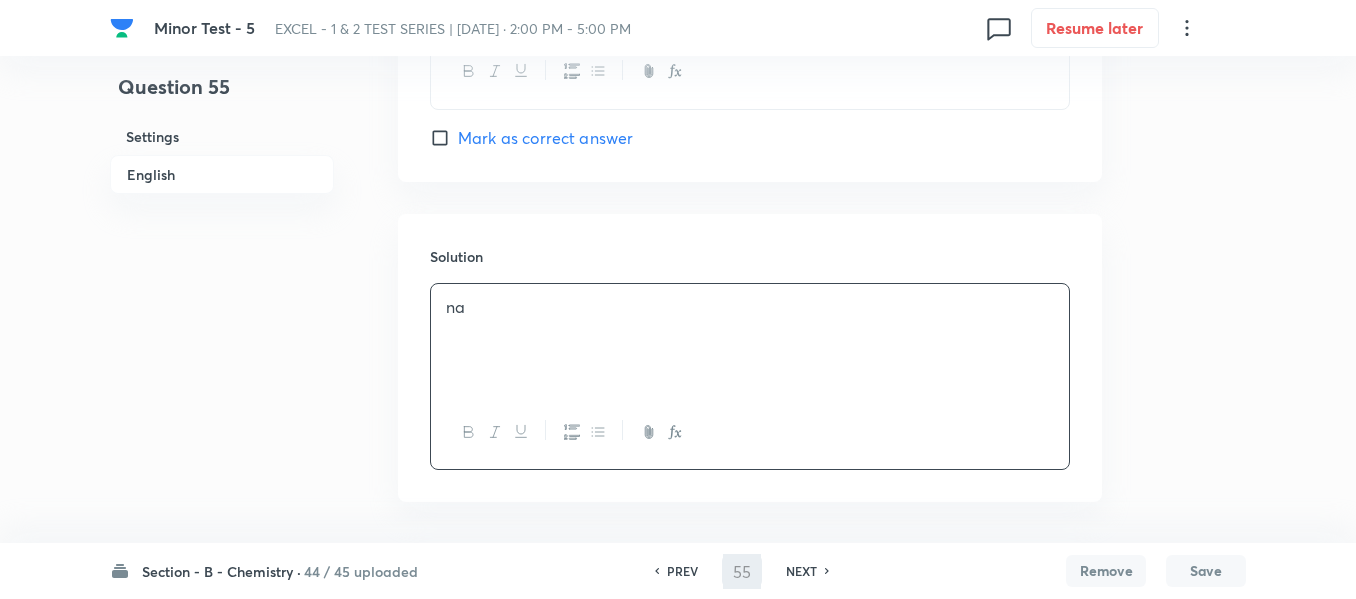type on "56" 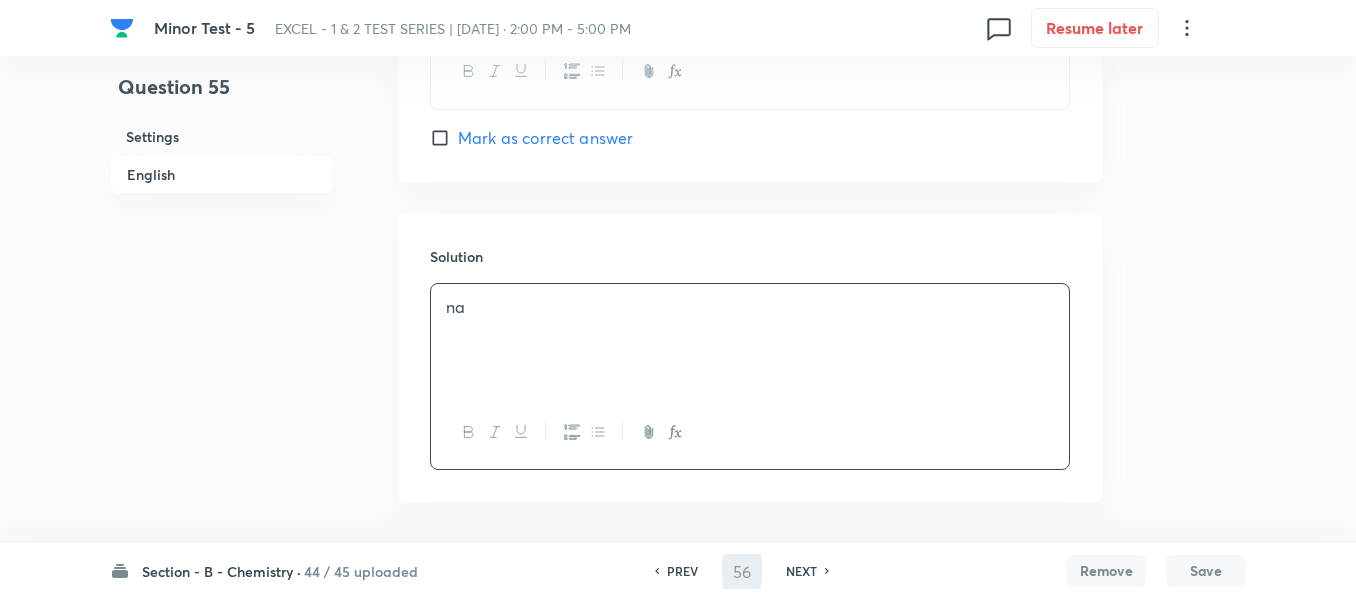 checkbox on "false" 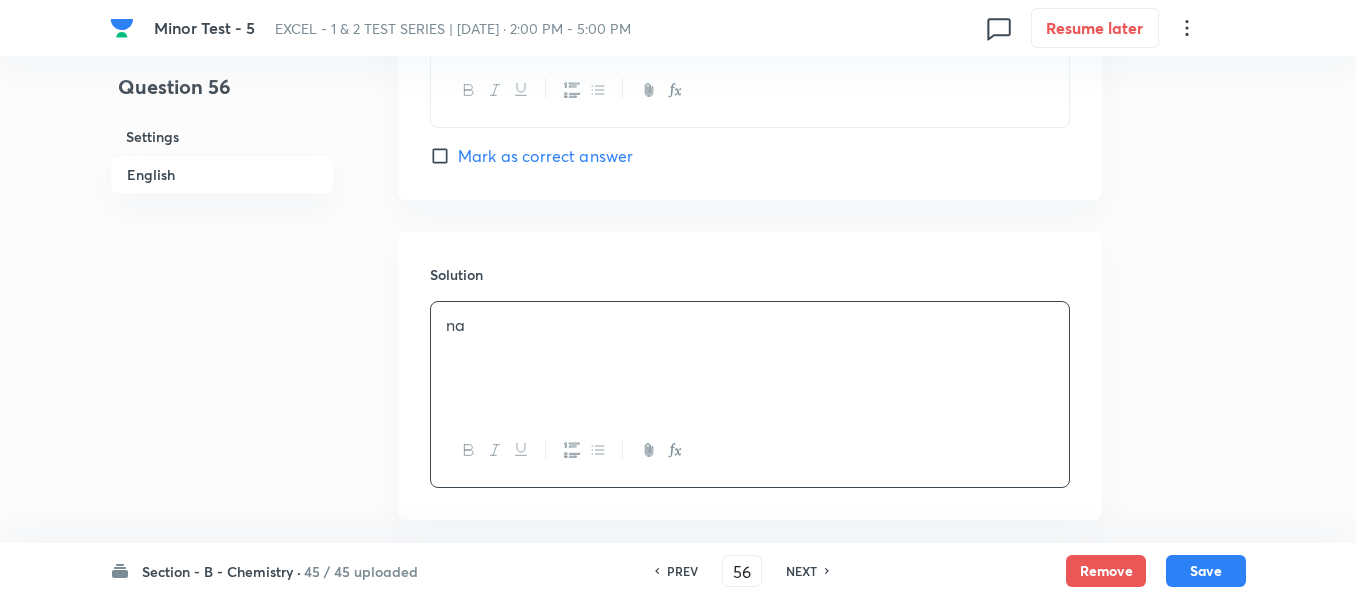 scroll, scrollTop: 2109, scrollLeft: 0, axis: vertical 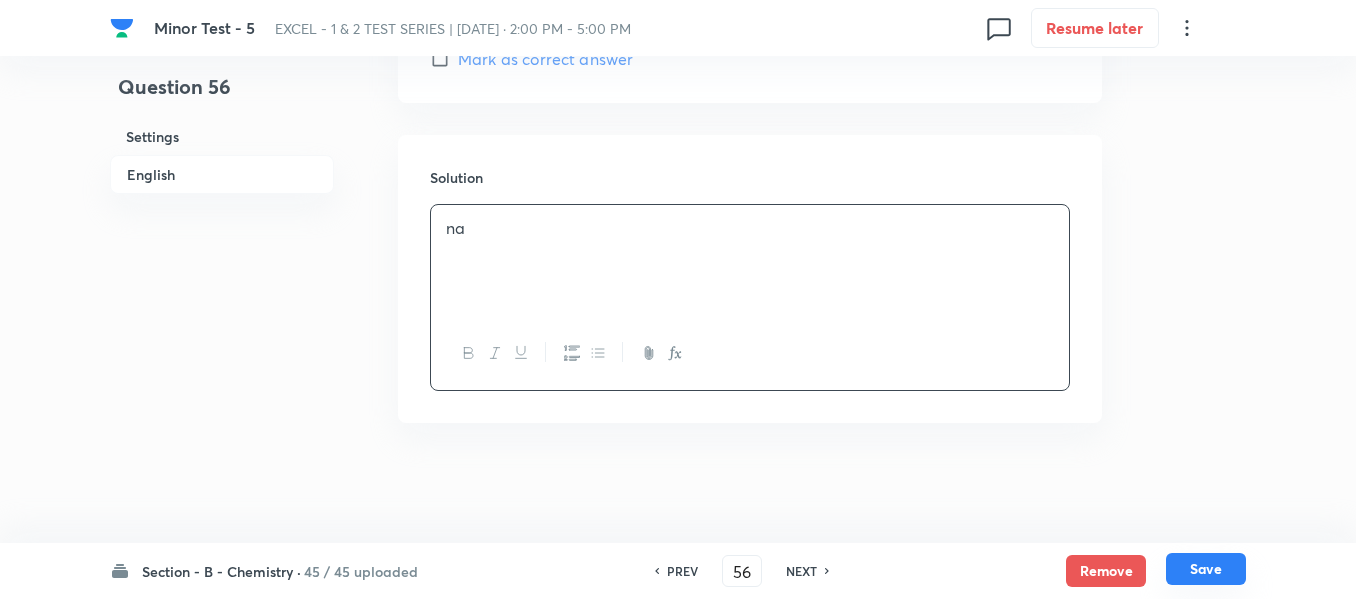 click on "Save" at bounding box center (1206, 569) 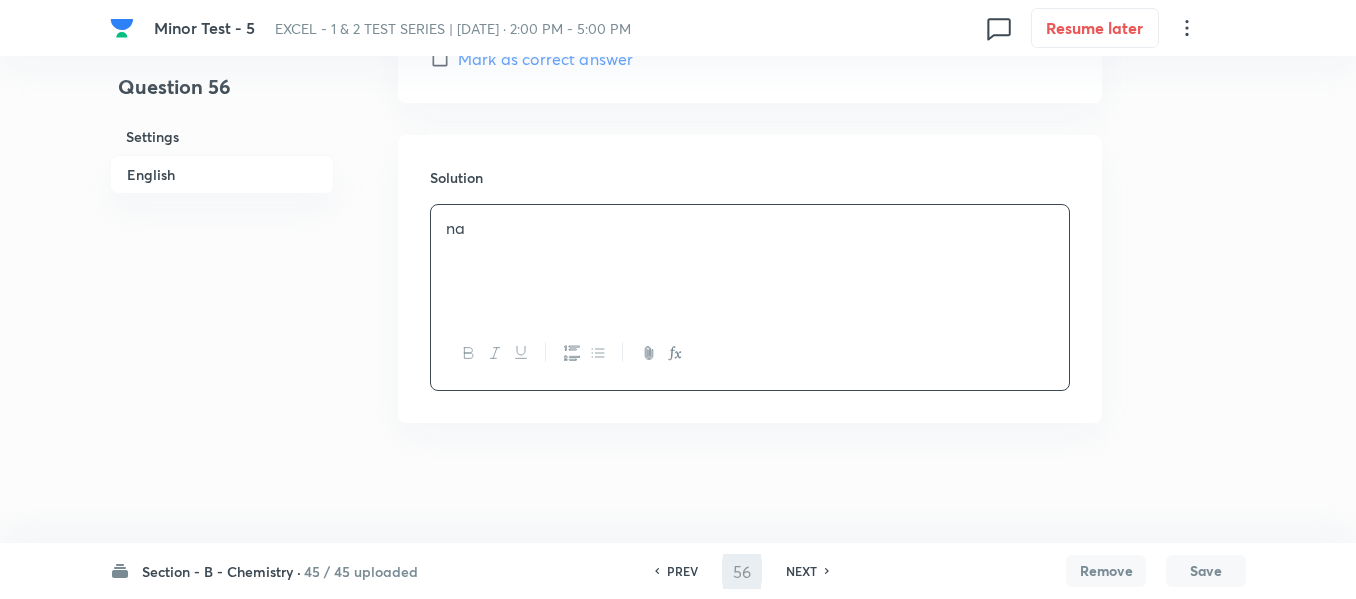 type on "57" 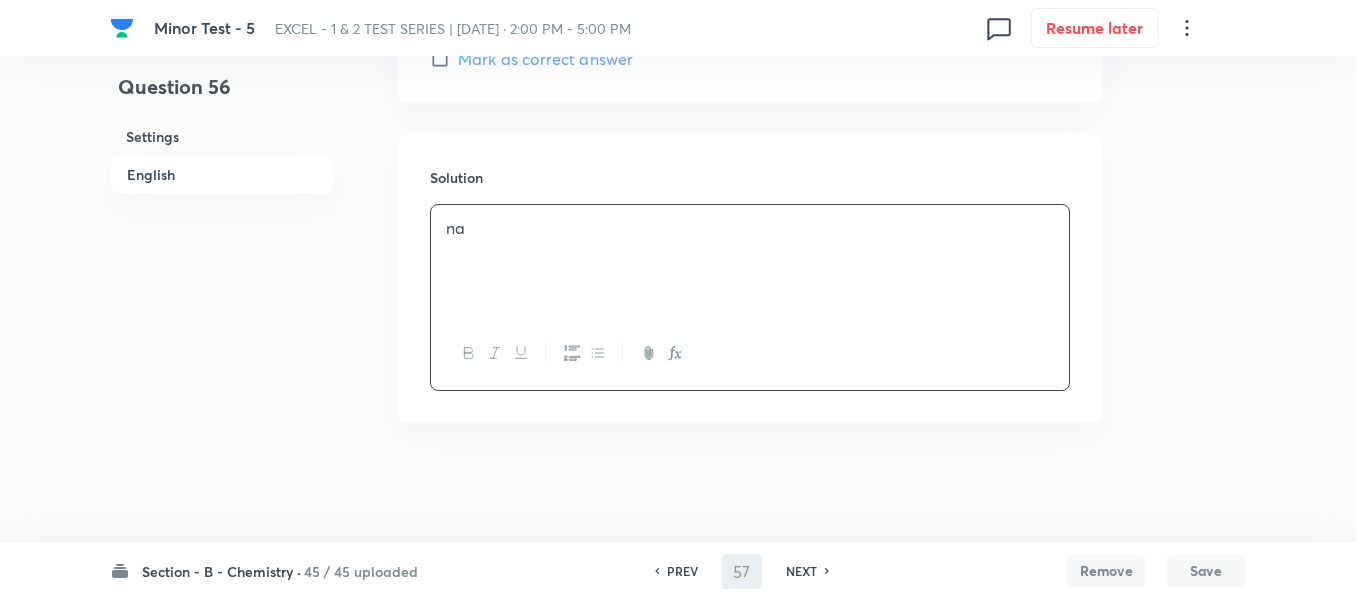 checkbox on "false" 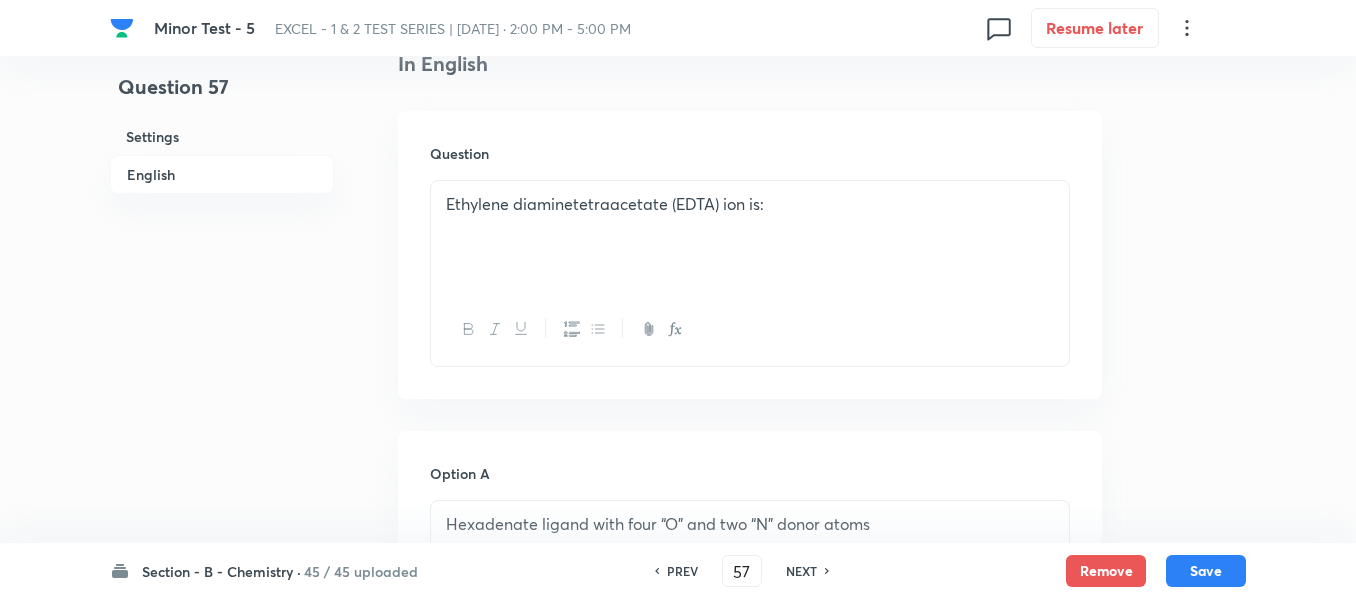 scroll, scrollTop: 600, scrollLeft: 0, axis: vertical 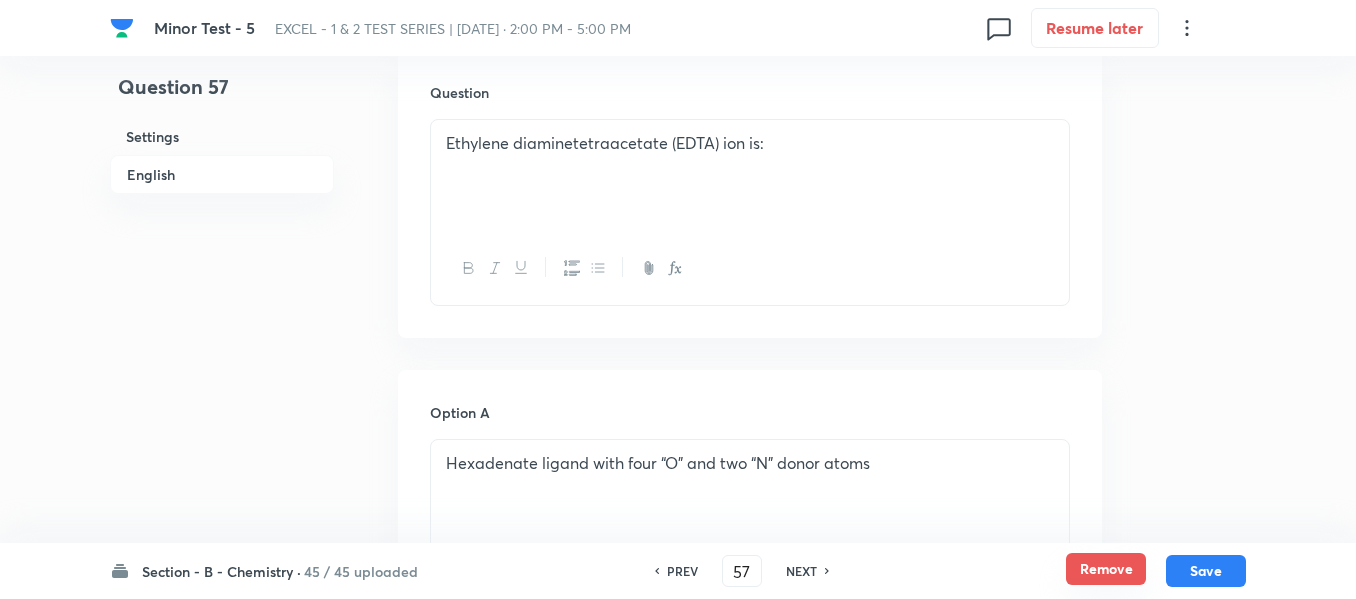 click on "Remove" at bounding box center (1106, 569) 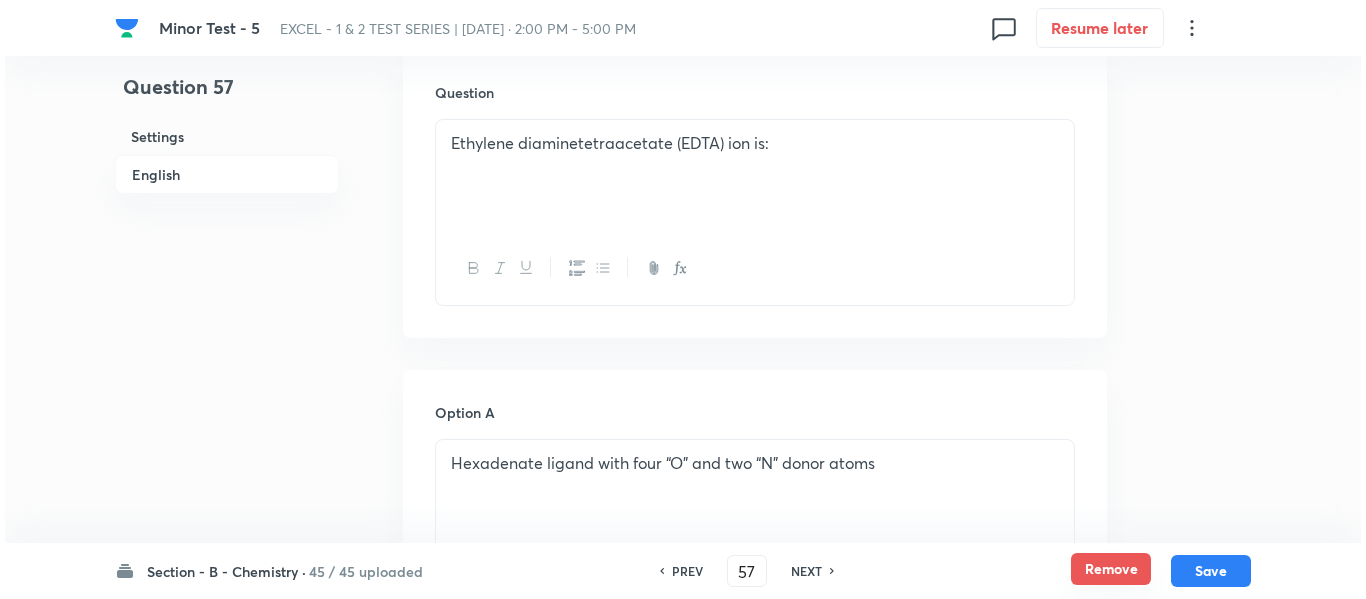 scroll, scrollTop: 0, scrollLeft: 0, axis: both 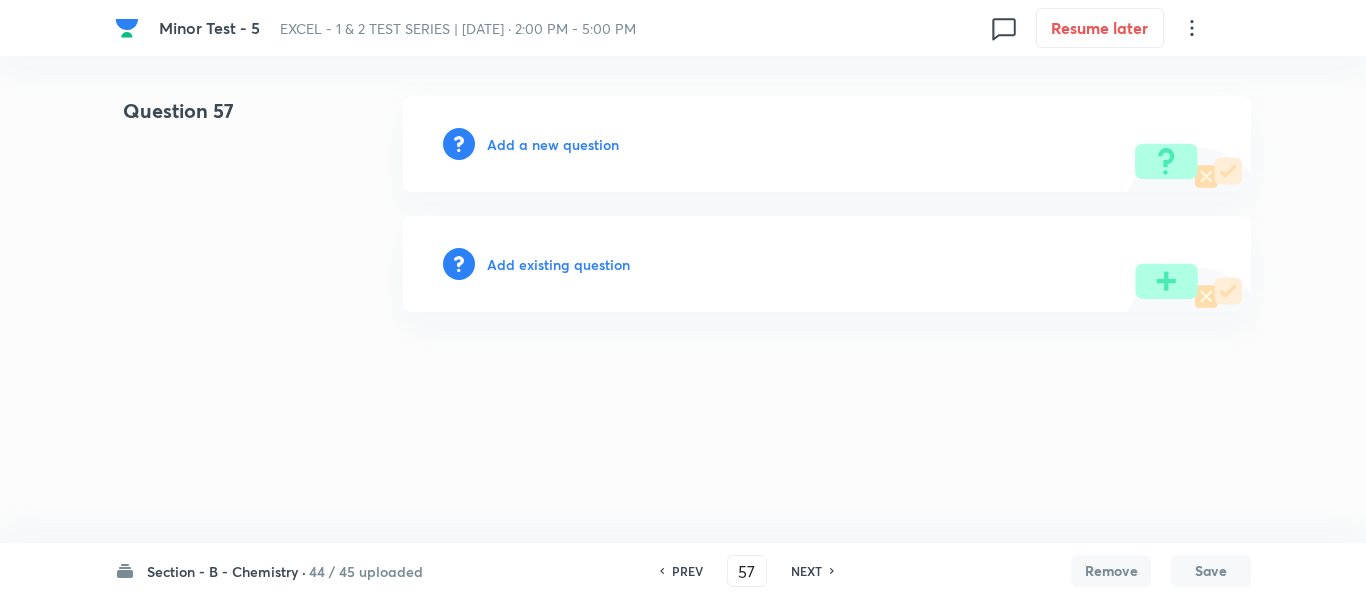 click on "Add a new question" at bounding box center (553, 144) 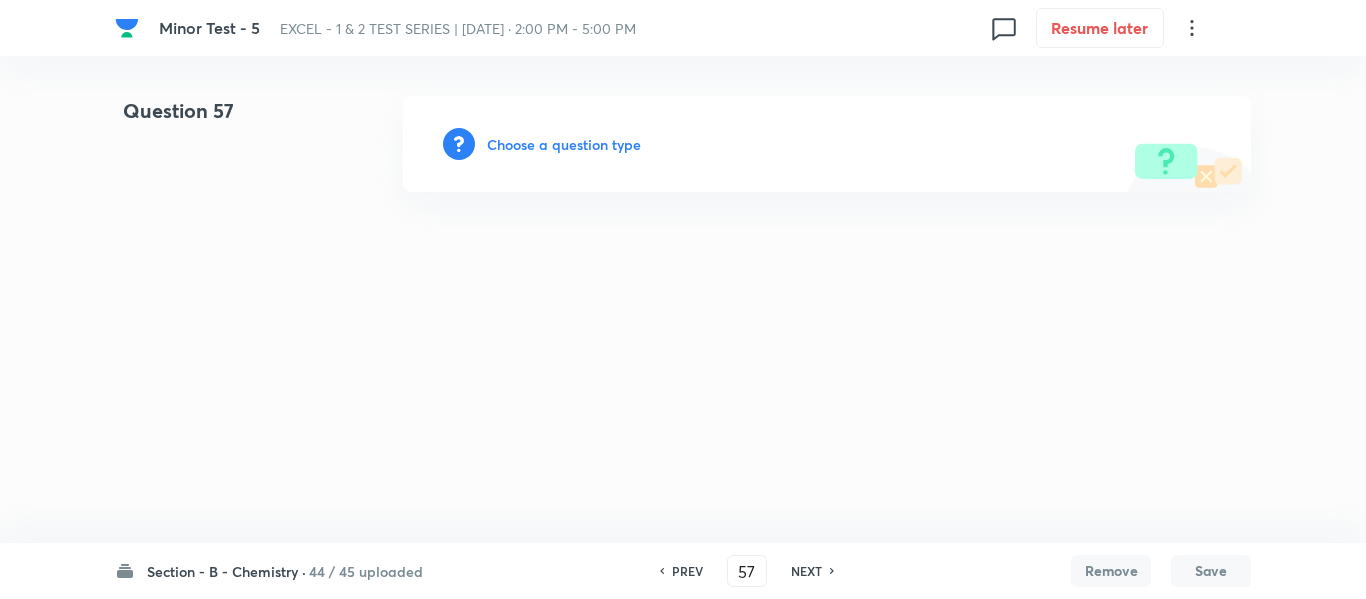 click on "Choose a question type" at bounding box center (564, 144) 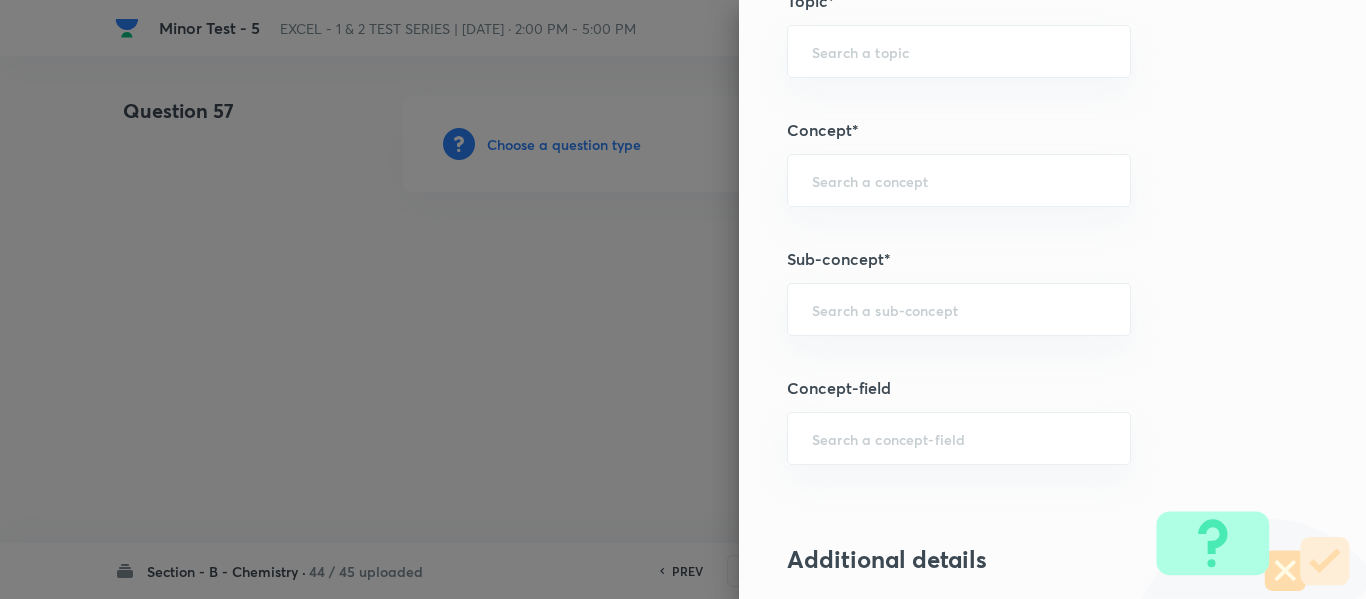 scroll, scrollTop: 1200, scrollLeft: 0, axis: vertical 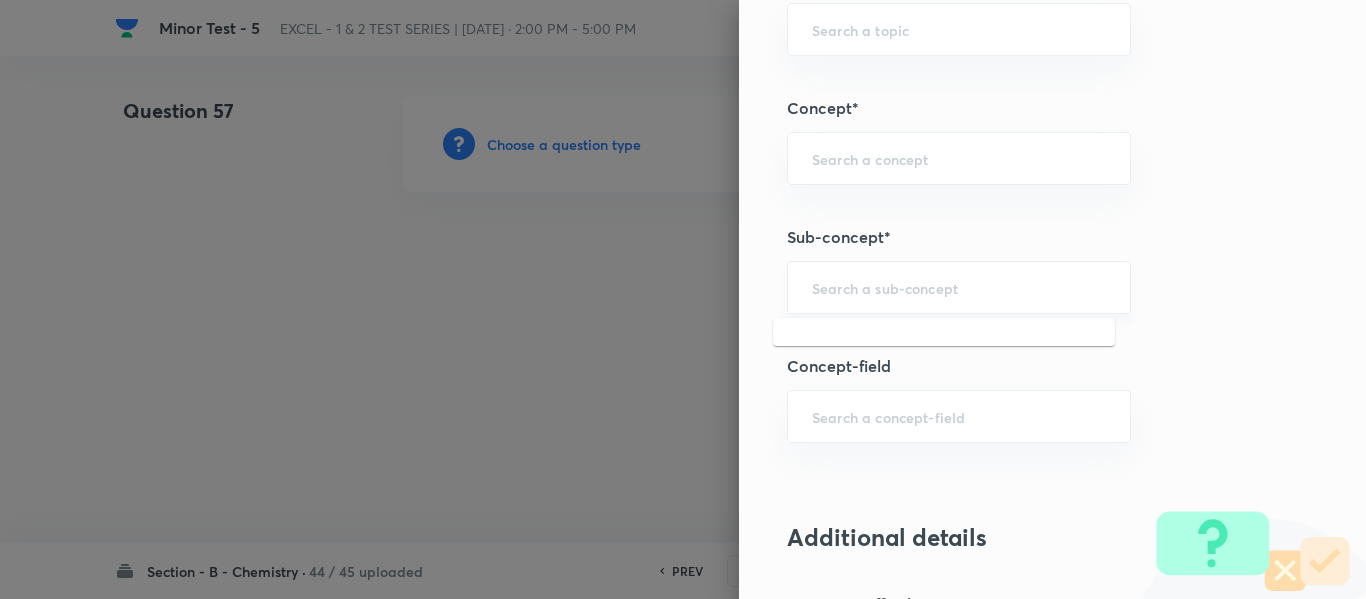 click at bounding box center [959, 287] 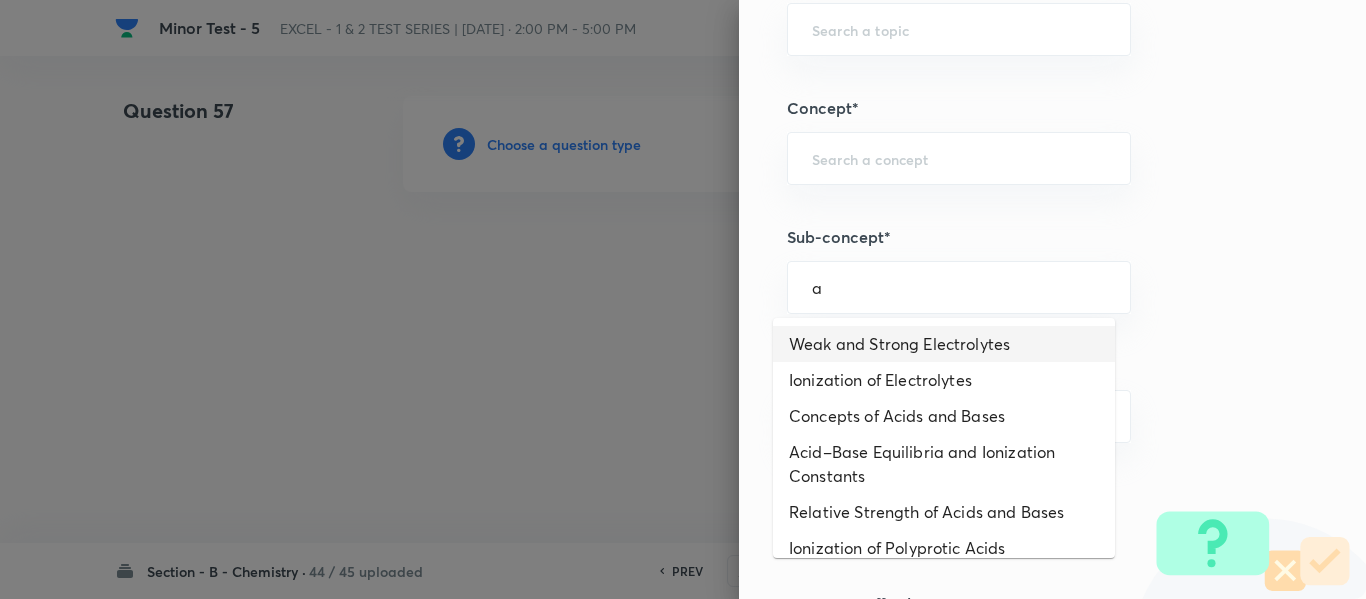 click on "Weak and Strong Electrolytes" at bounding box center [944, 344] 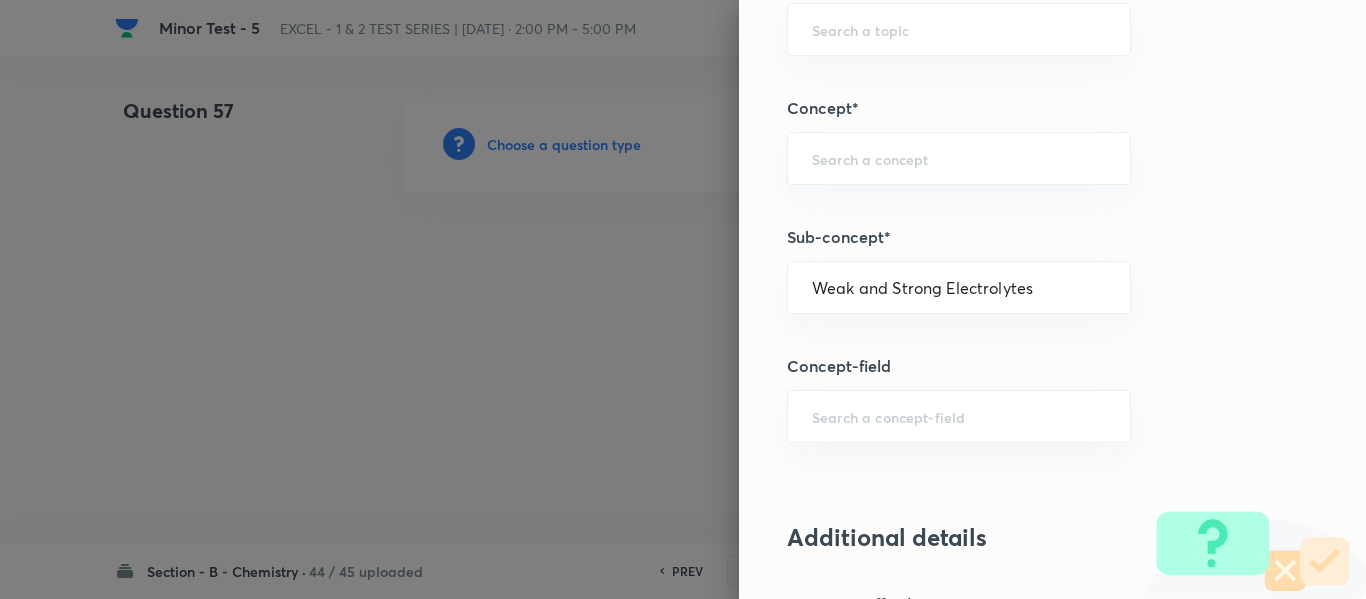 type on "Chemistry" 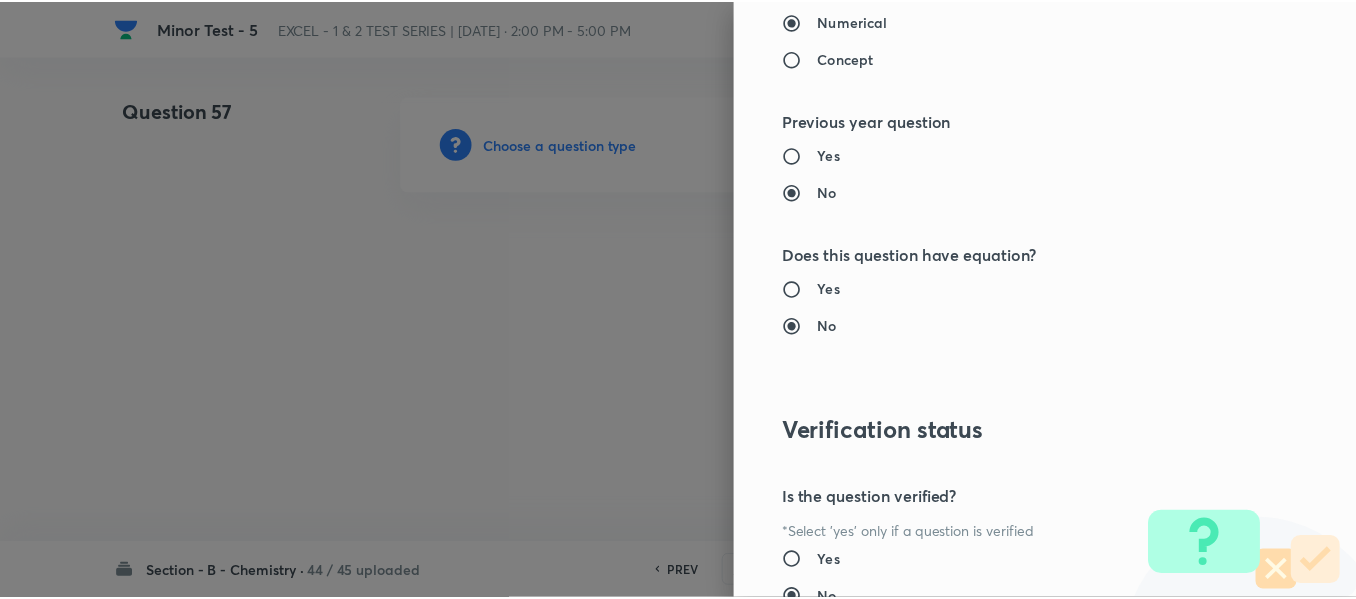 scroll, scrollTop: 2261, scrollLeft: 0, axis: vertical 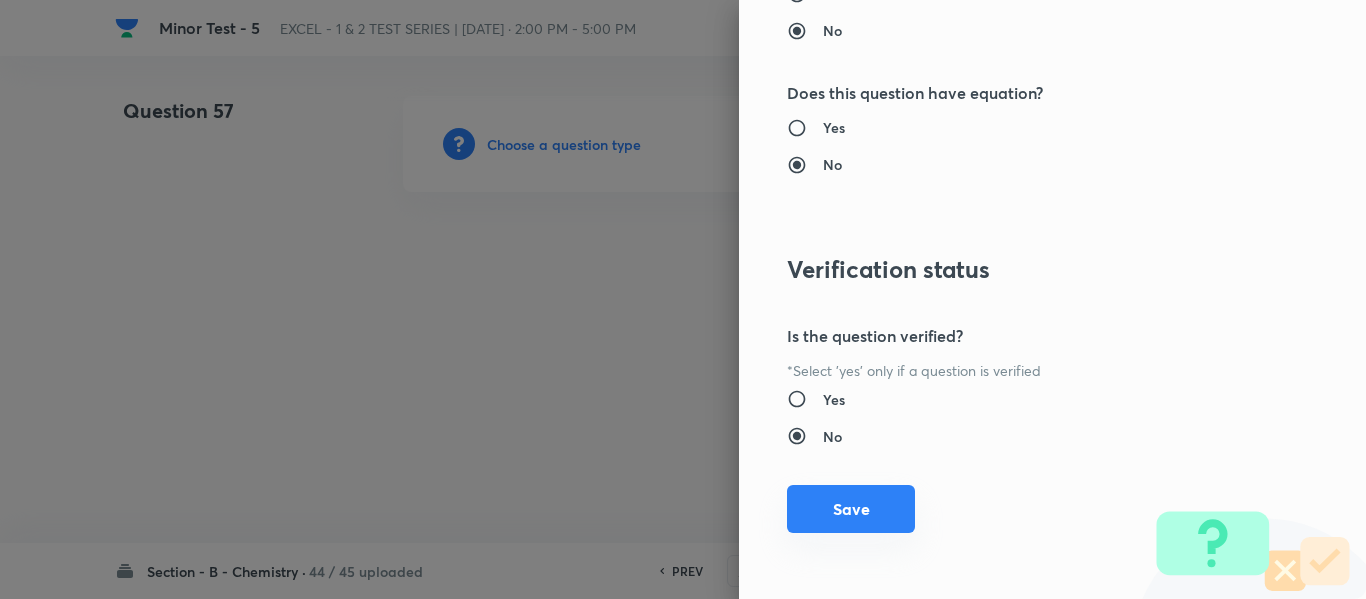 click on "Save" at bounding box center [851, 509] 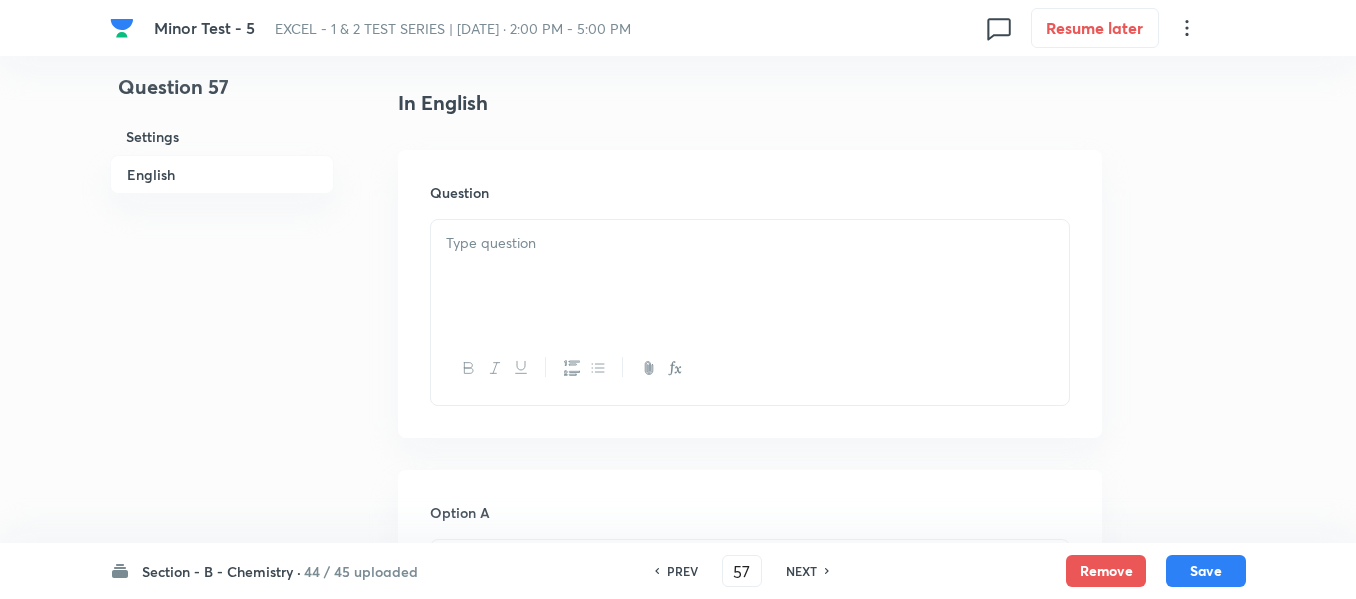 click at bounding box center (750, 276) 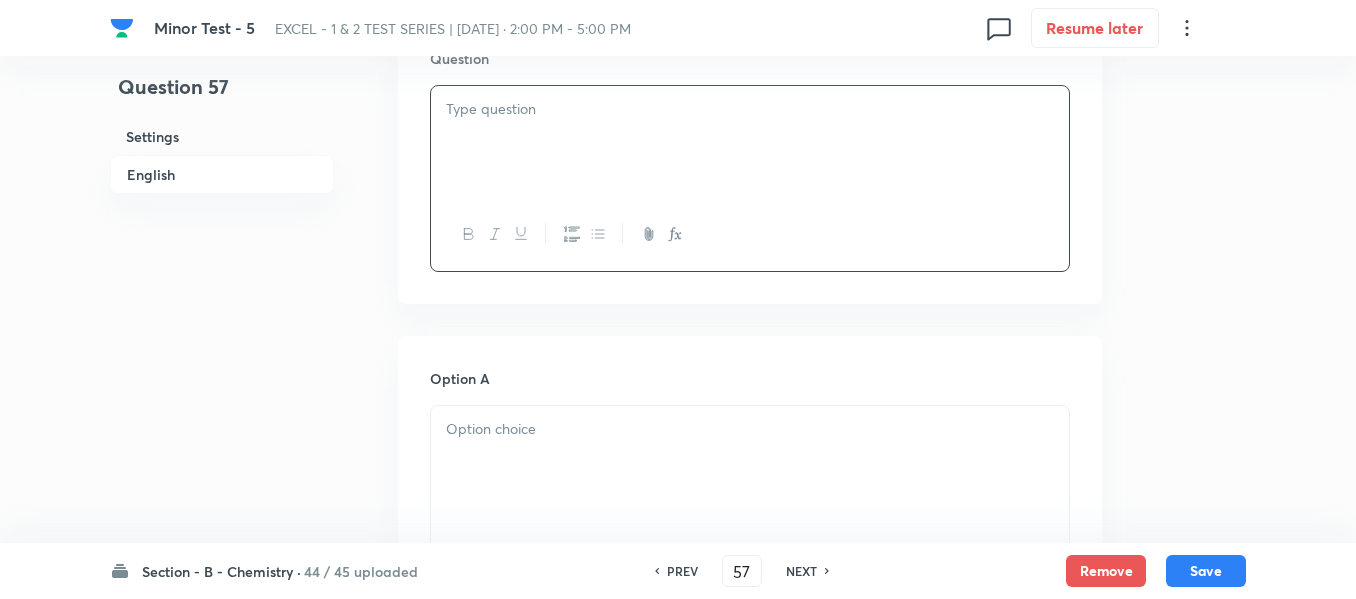 scroll, scrollTop: 600, scrollLeft: 0, axis: vertical 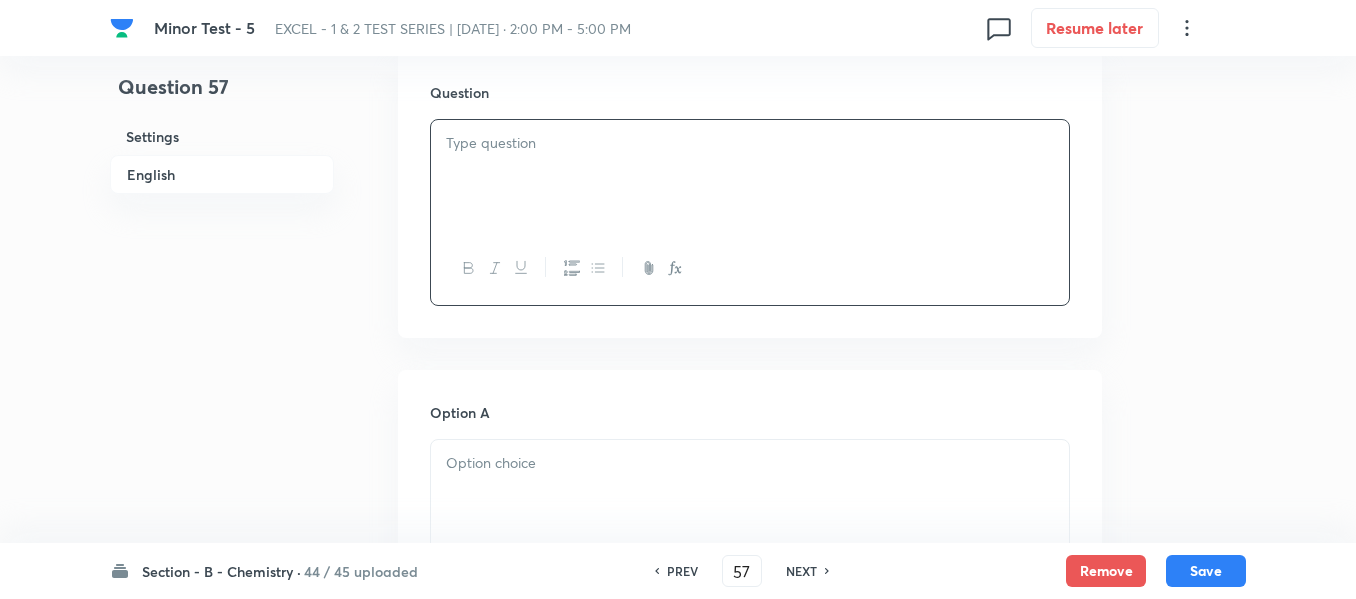 click at bounding box center [750, 176] 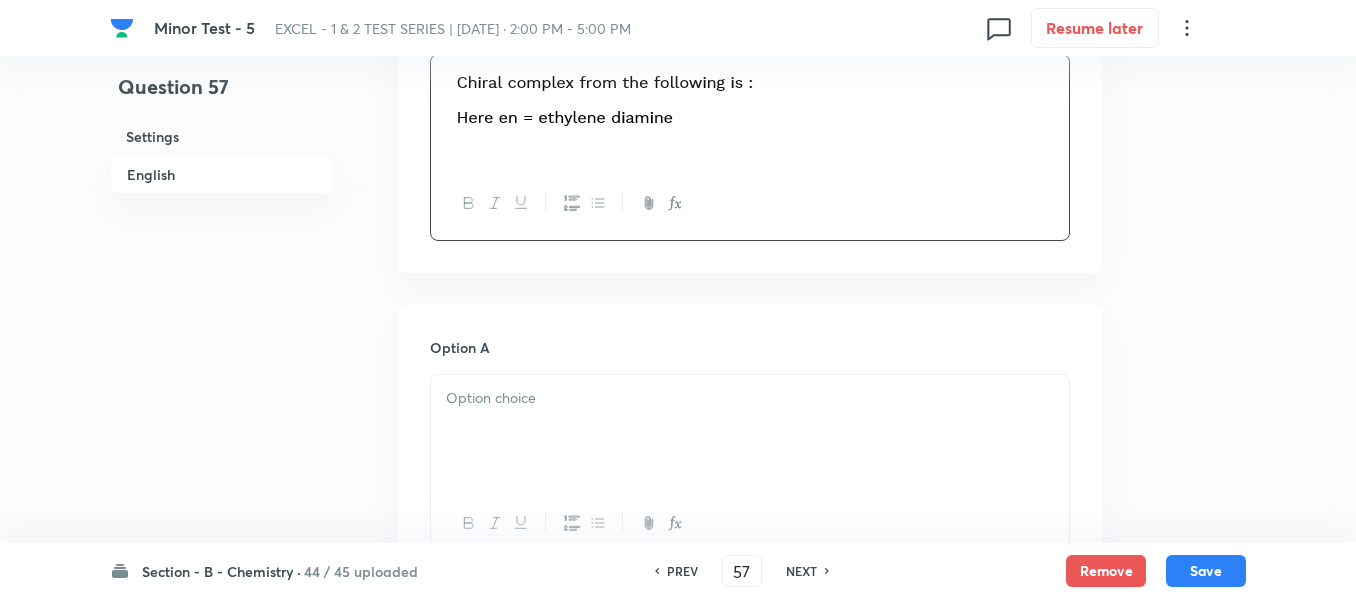 scroll, scrollTop: 700, scrollLeft: 0, axis: vertical 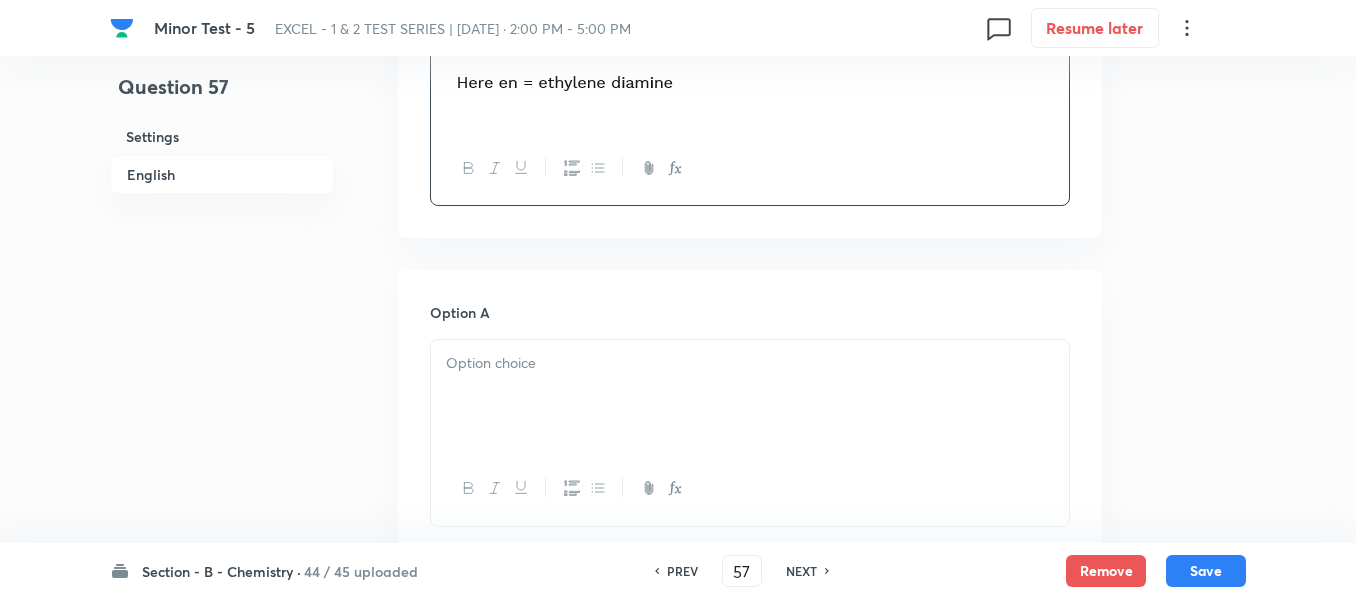 click at bounding box center (750, 363) 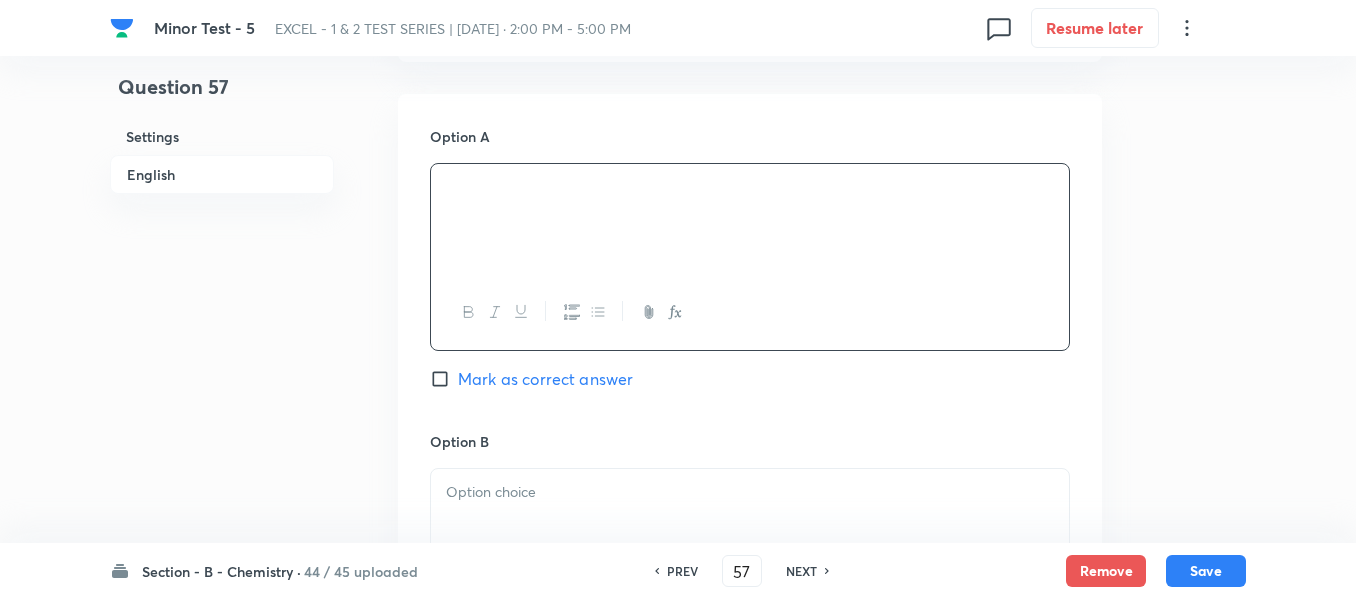 scroll, scrollTop: 1000, scrollLeft: 0, axis: vertical 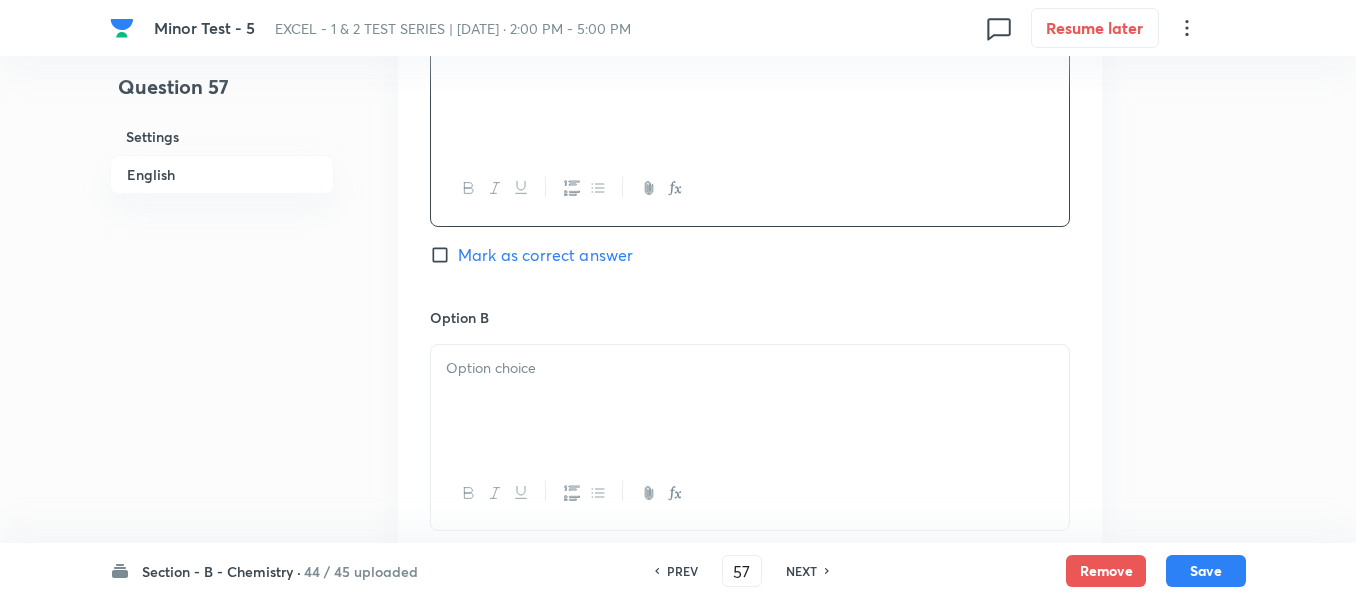 click at bounding box center (750, 368) 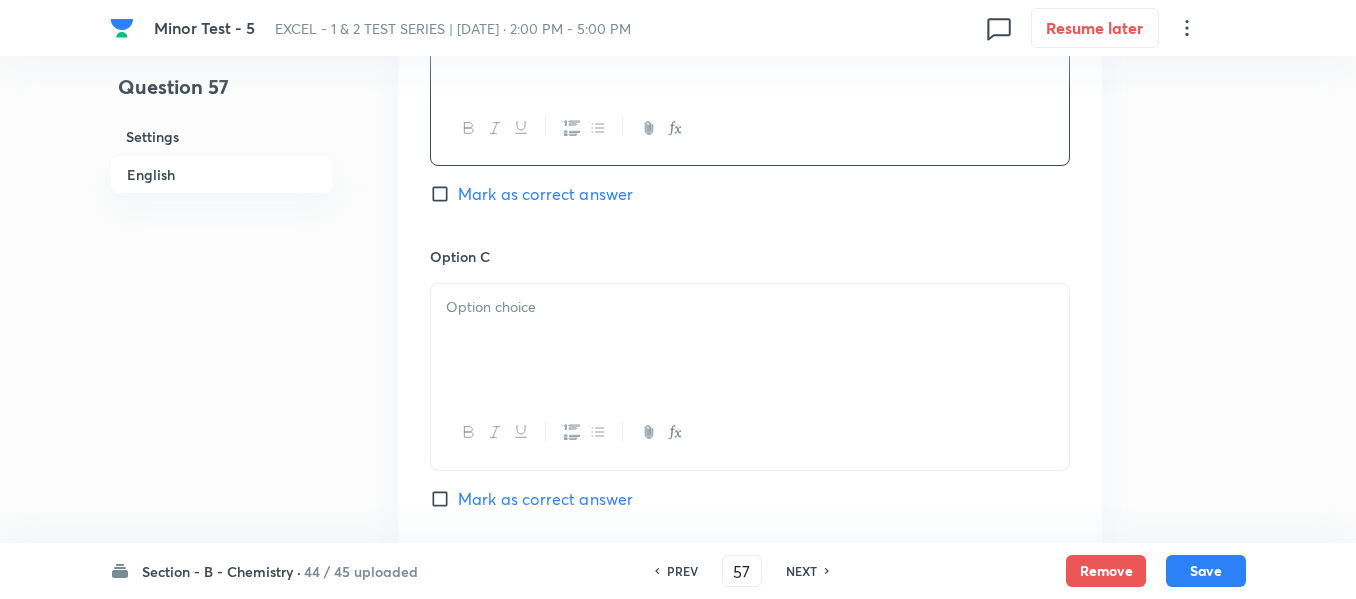 scroll, scrollTop: 1400, scrollLeft: 0, axis: vertical 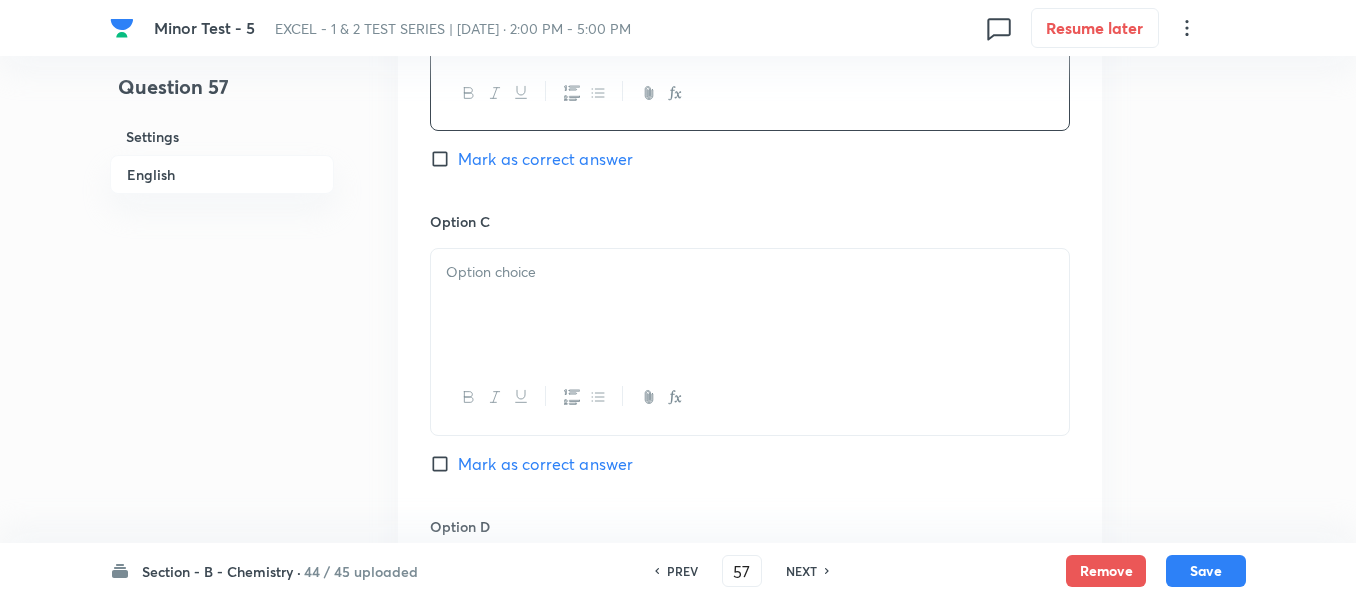 click at bounding box center [750, 305] 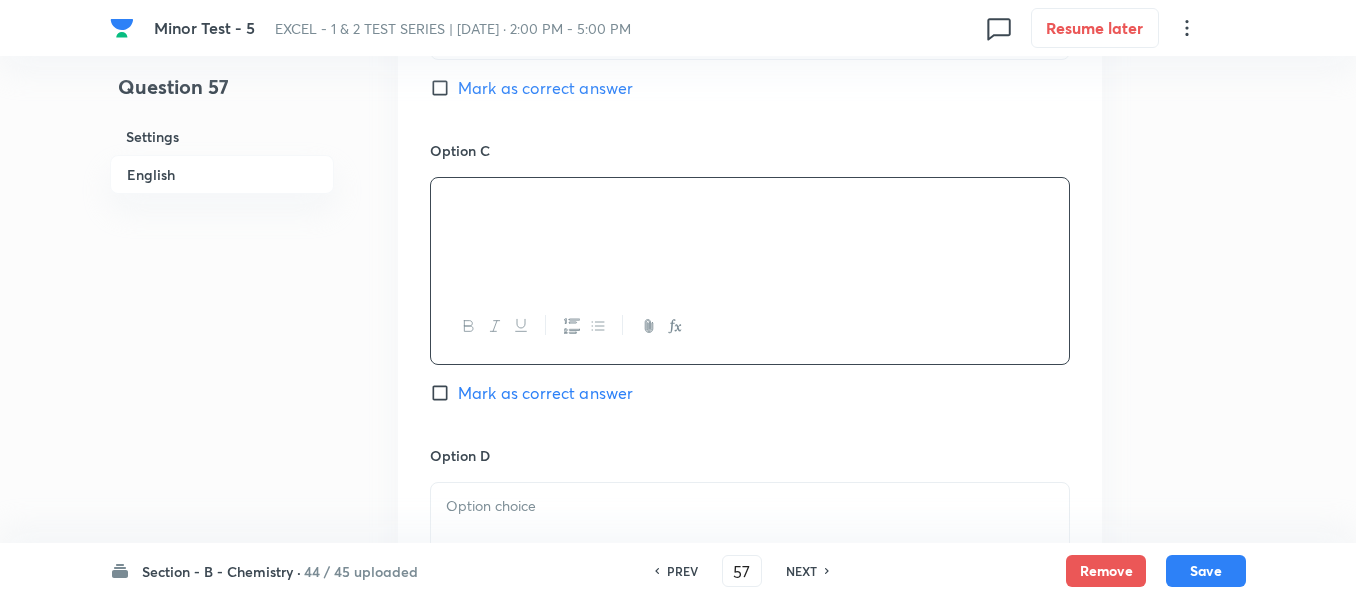 scroll, scrollTop: 1600, scrollLeft: 0, axis: vertical 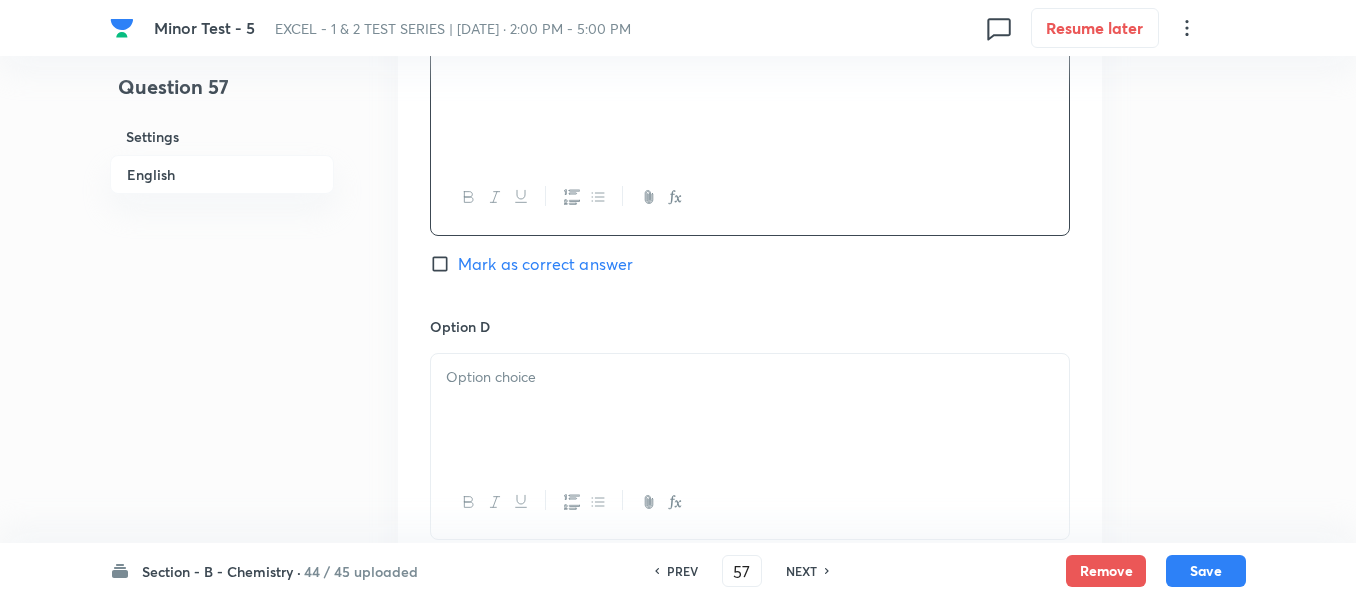 click at bounding box center [750, 377] 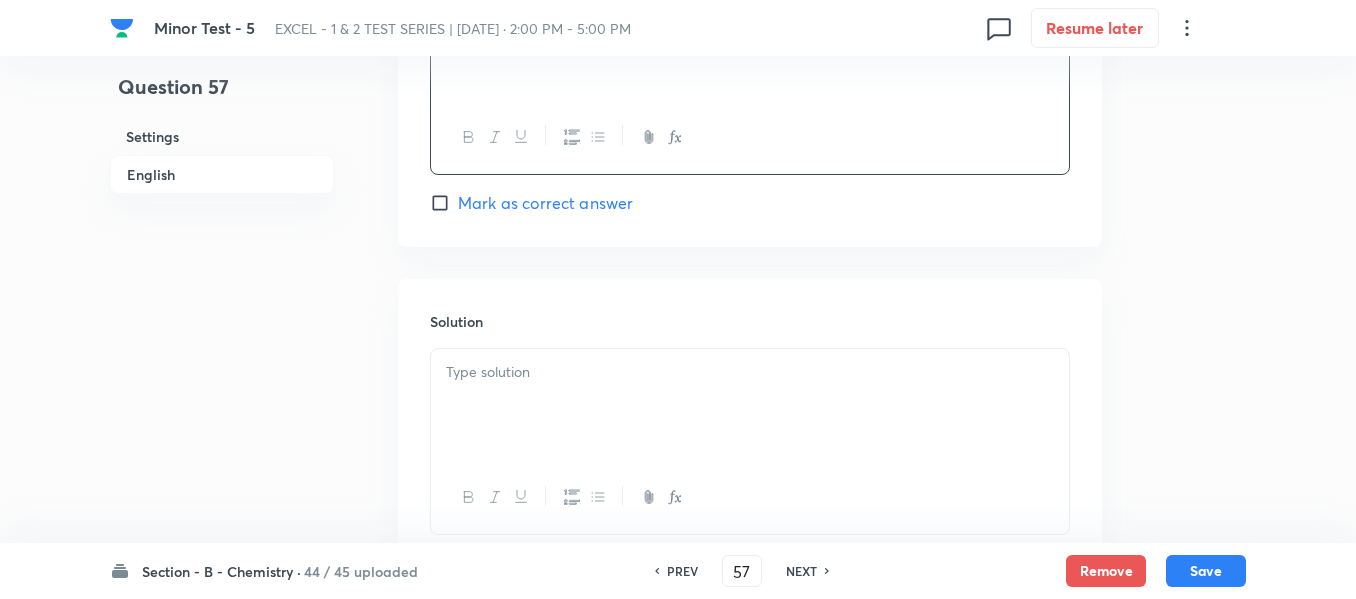 scroll, scrollTop: 2000, scrollLeft: 0, axis: vertical 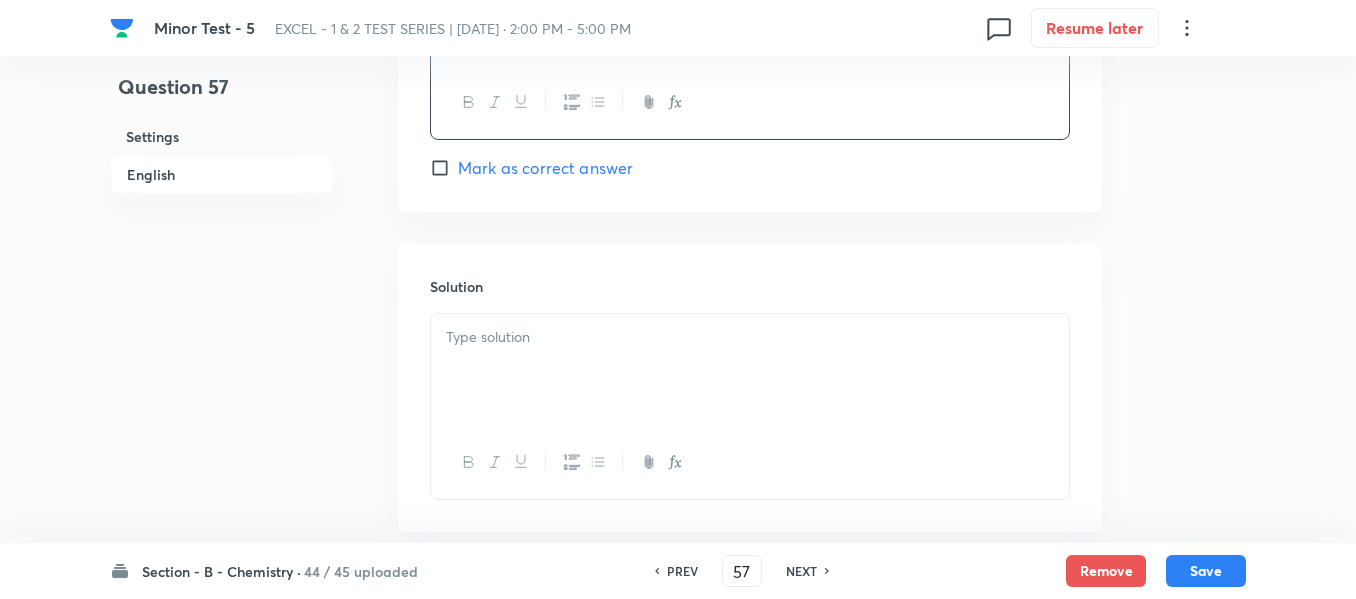 click at bounding box center (750, 370) 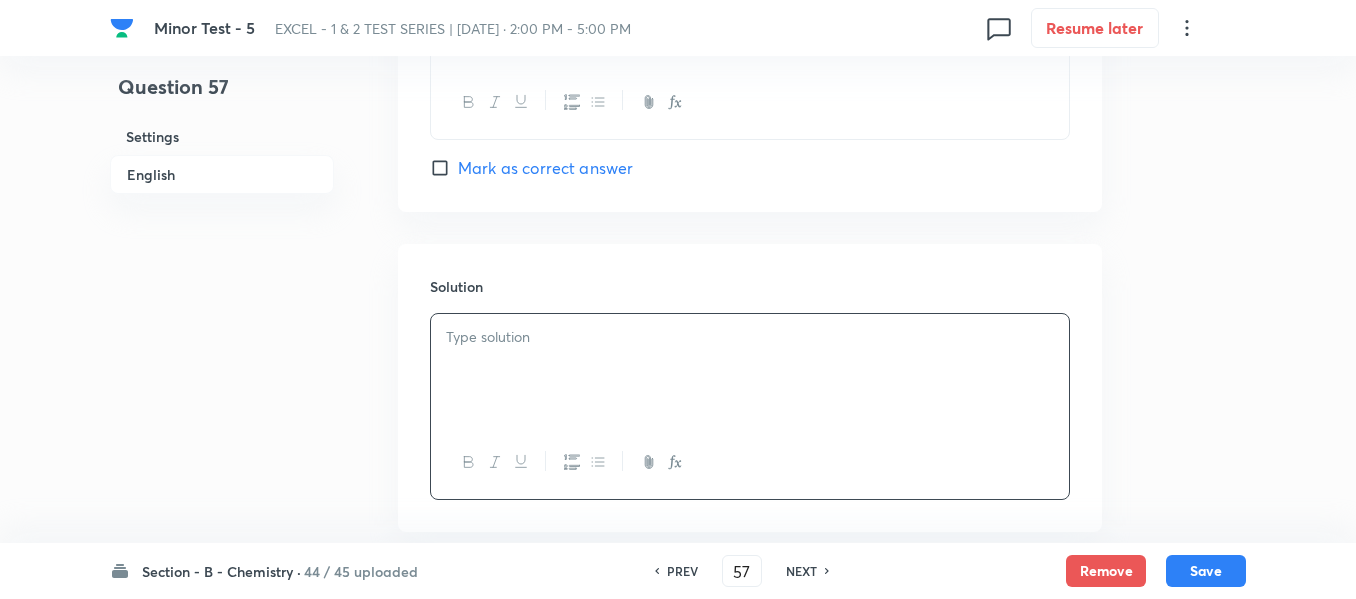 click at bounding box center (750, 370) 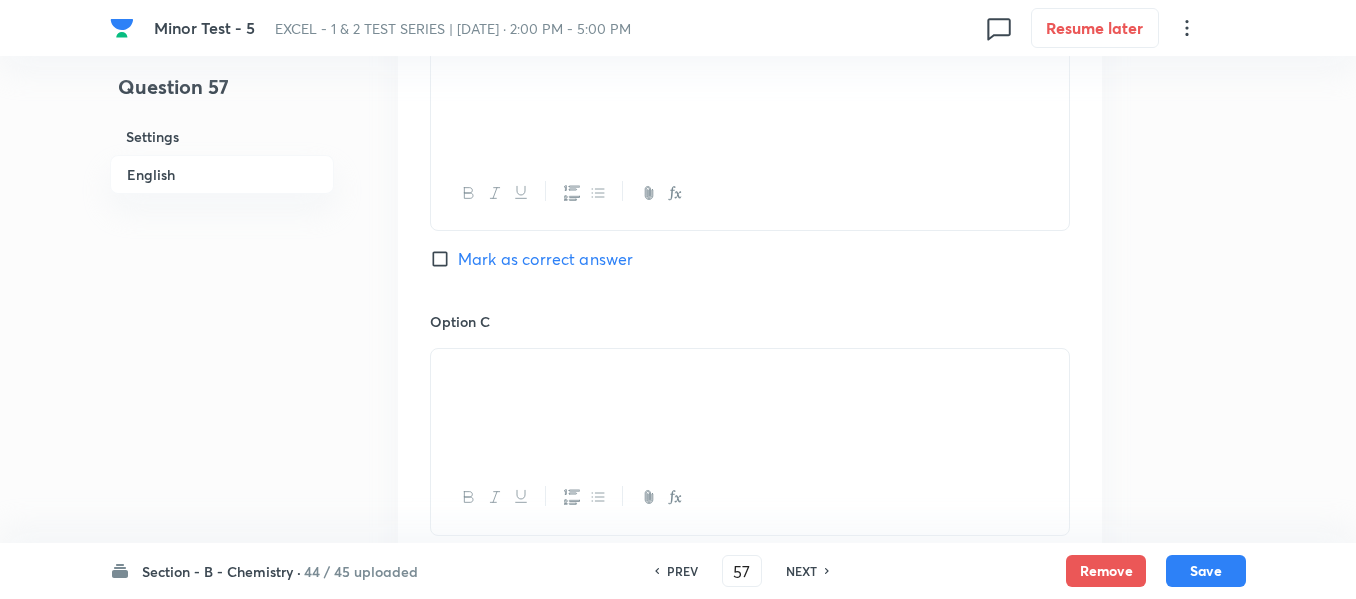 scroll, scrollTop: 1000, scrollLeft: 0, axis: vertical 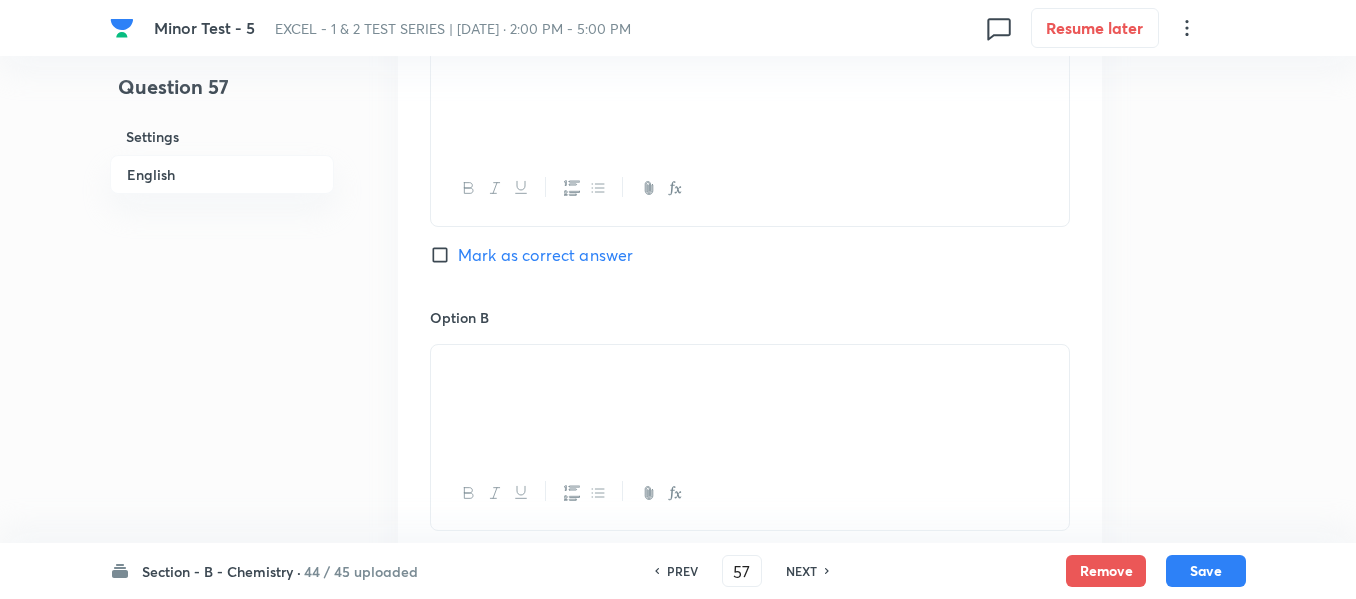 click on "Mark as correct answer" at bounding box center (444, 255) 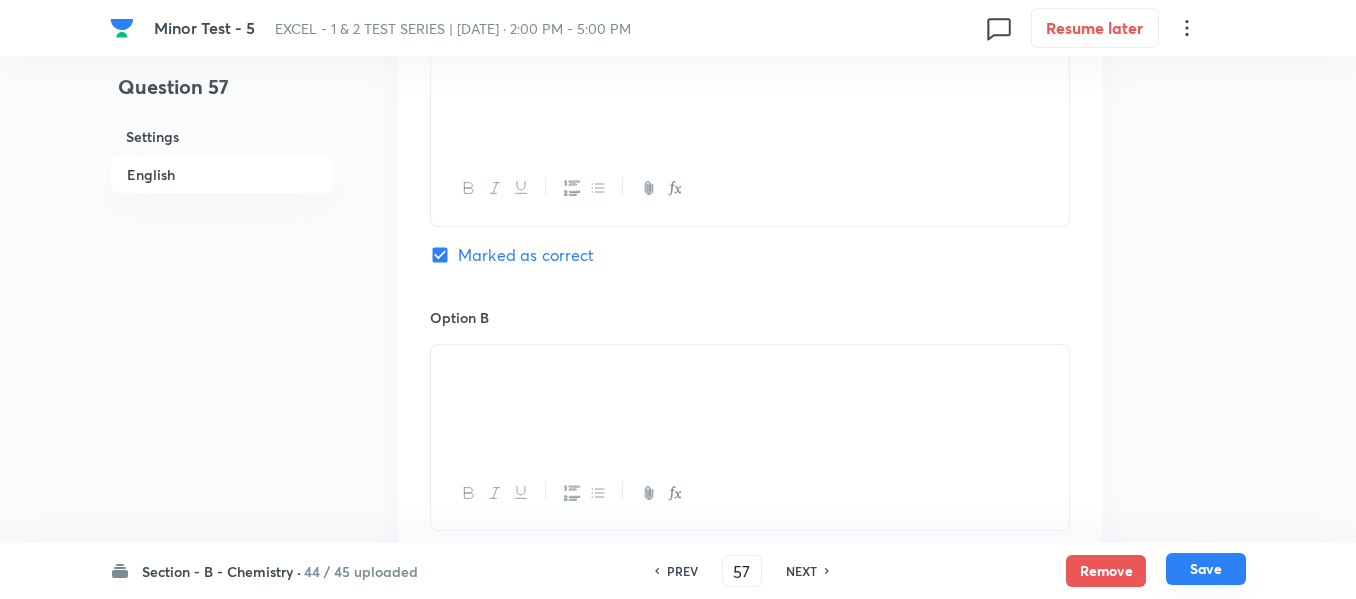 click on "Save" at bounding box center [1206, 569] 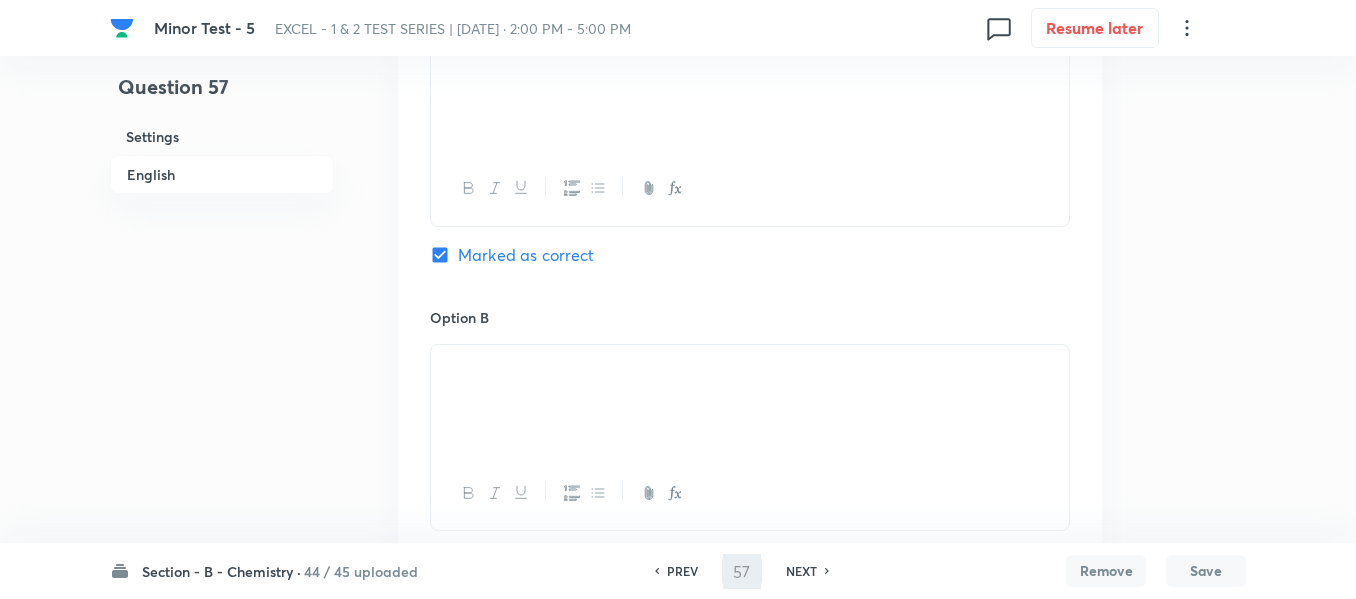 type on "58" 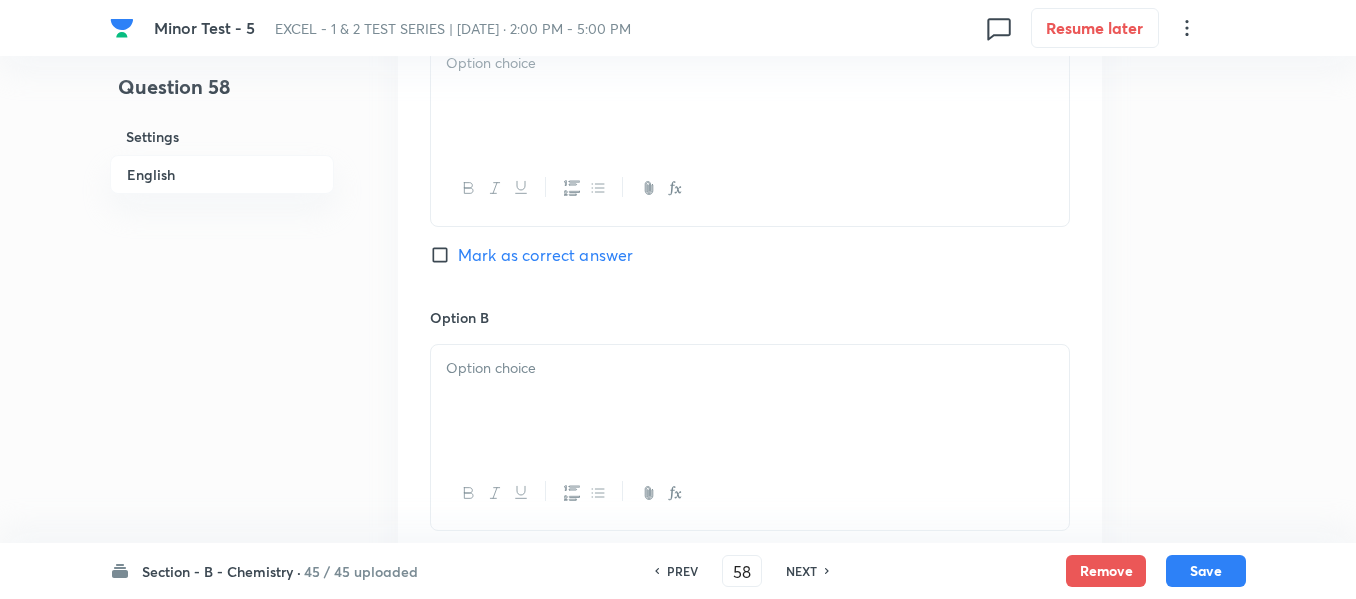 checkbox on "false" 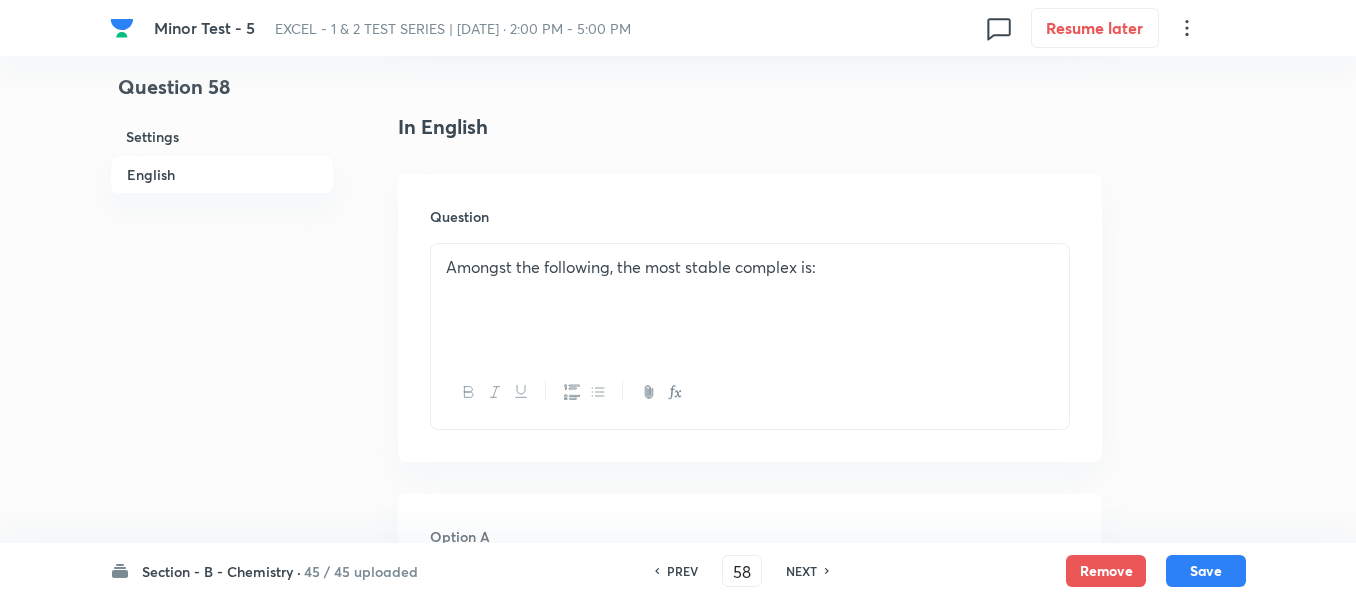 scroll, scrollTop: 437, scrollLeft: 0, axis: vertical 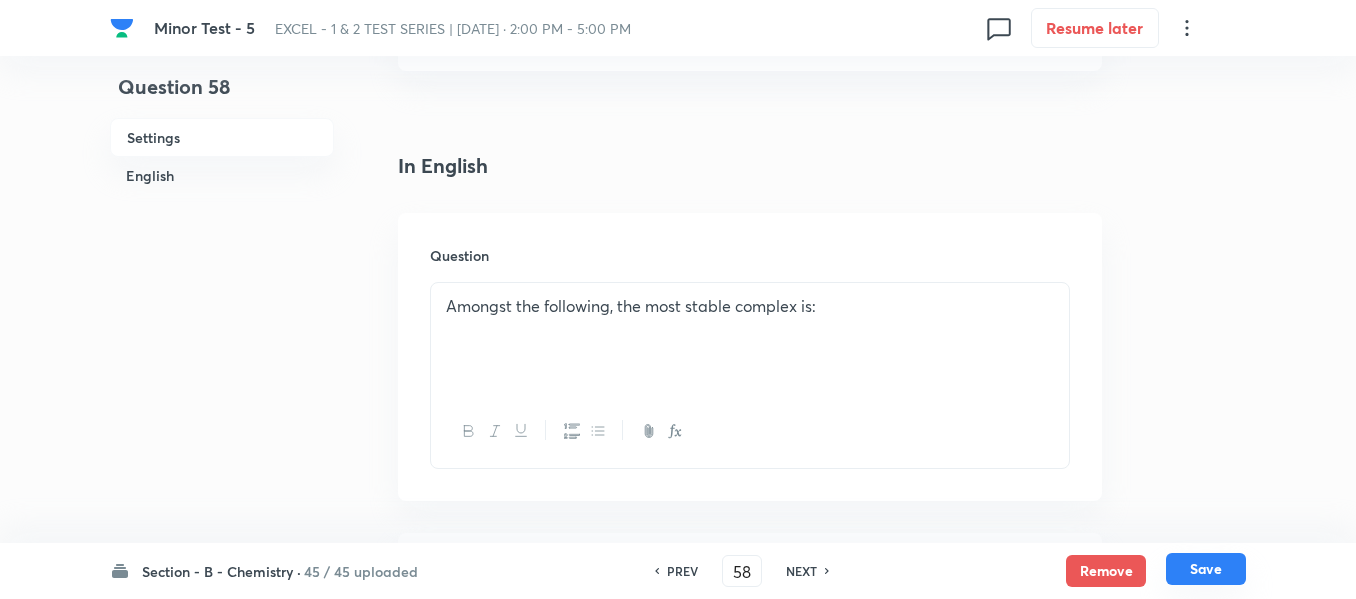 click on "Save" at bounding box center (1206, 569) 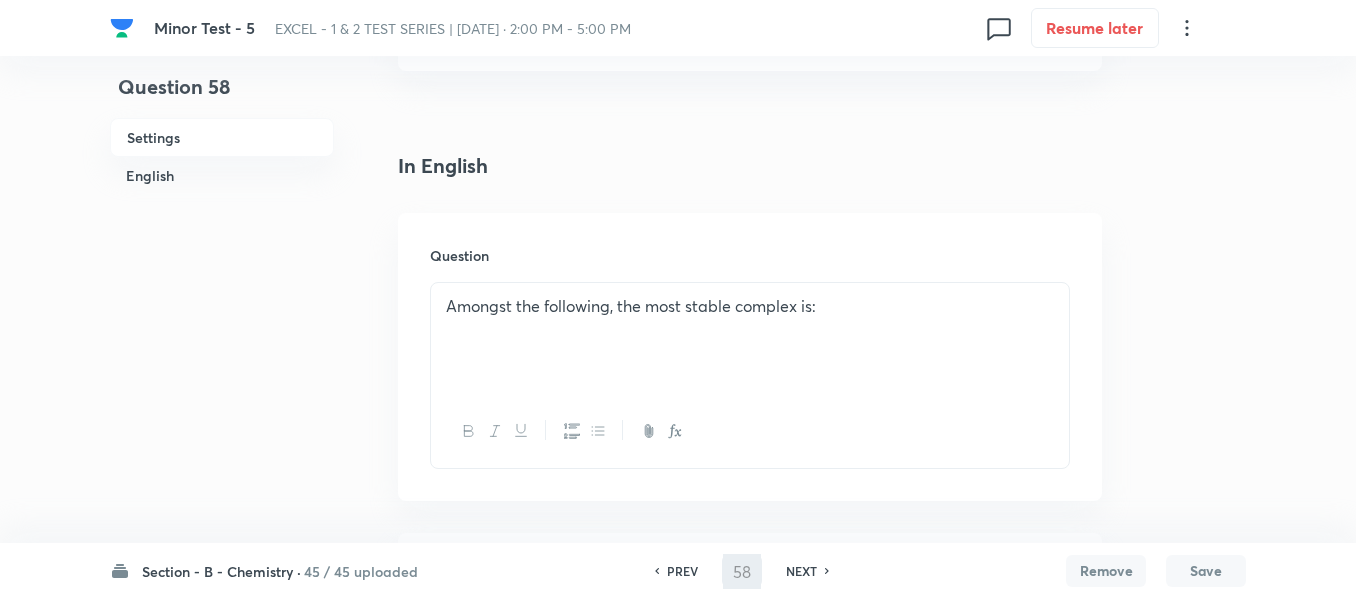 type on "59" 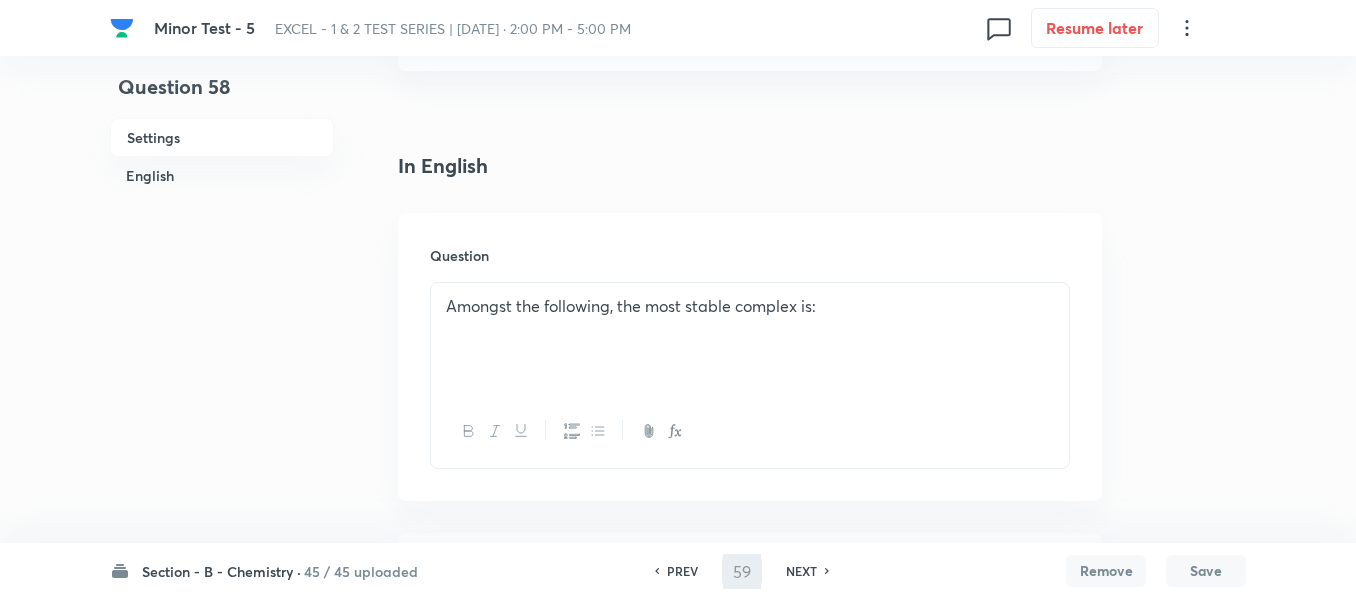 checkbox on "true" 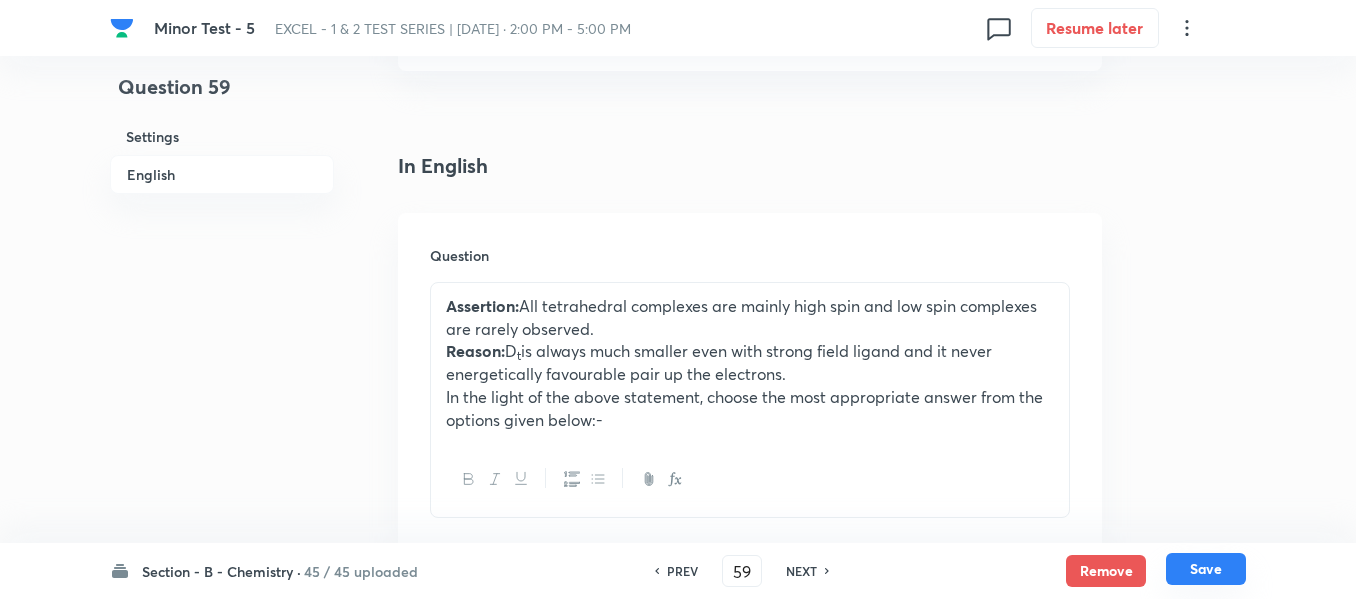 scroll, scrollTop: 2086, scrollLeft: 0, axis: vertical 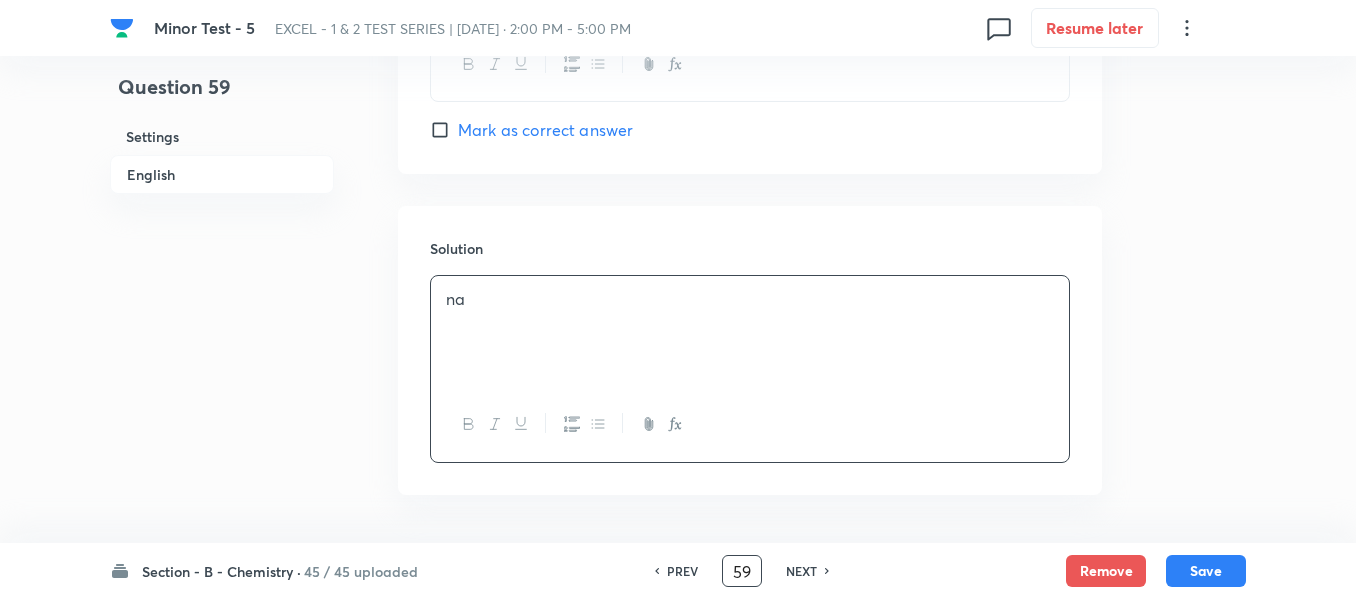 drag, startPoint x: 756, startPoint y: 565, endPoint x: 723, endPoint y: 573, distance: 33.955853 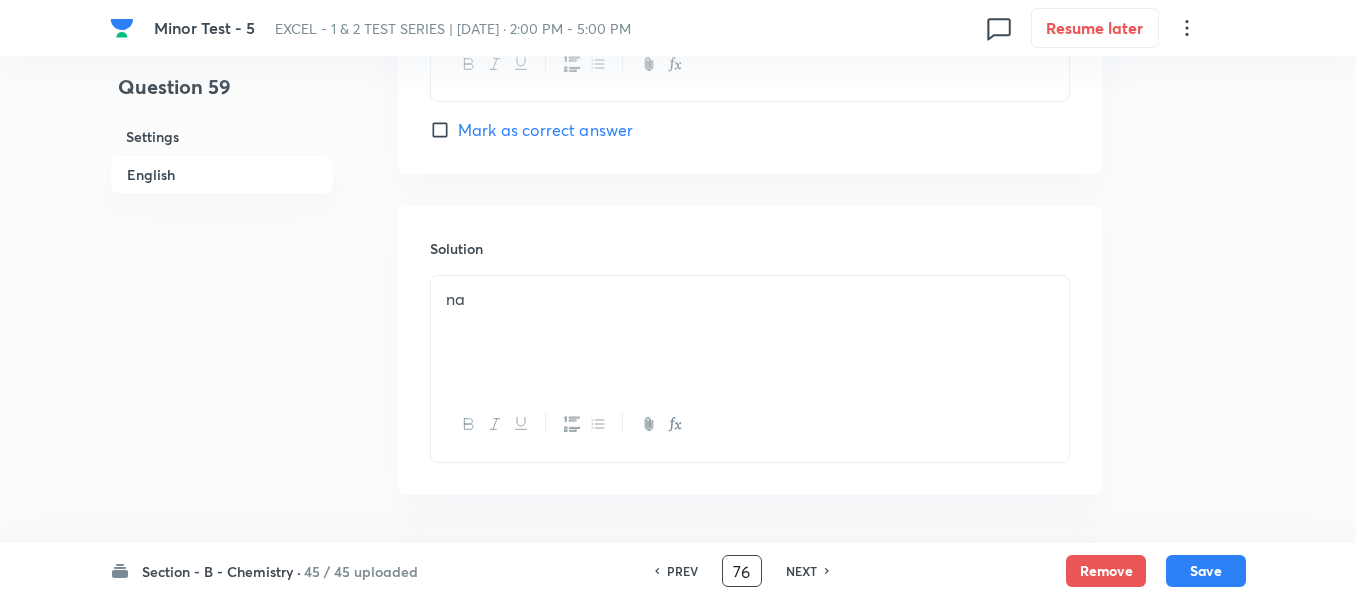 type on "76" 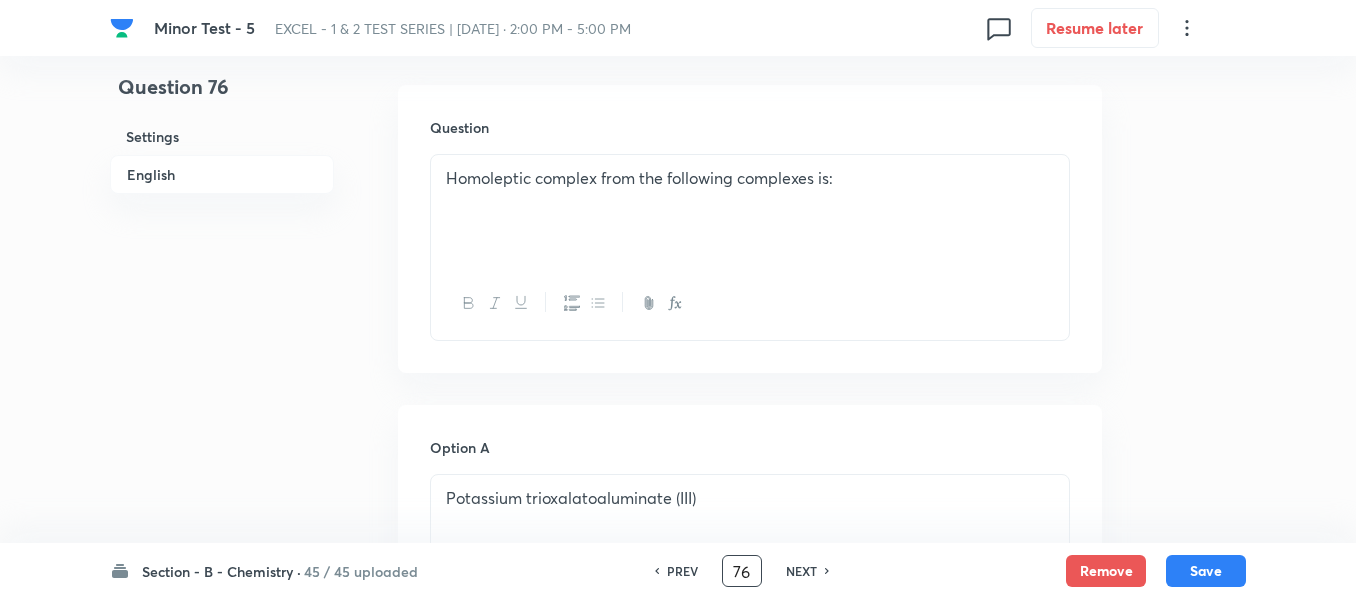 scroll, scrollTop: 600, scrollLeft: 0, axis: vertical 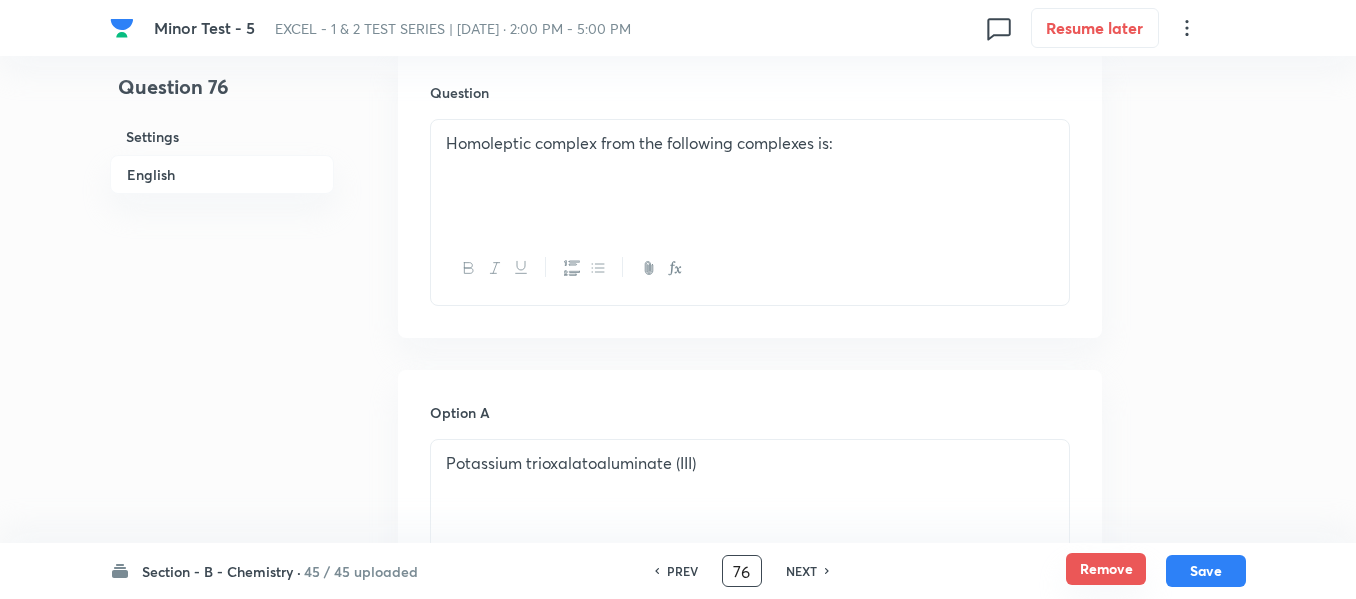click on "Remove" at bounding box center [1106, 569] 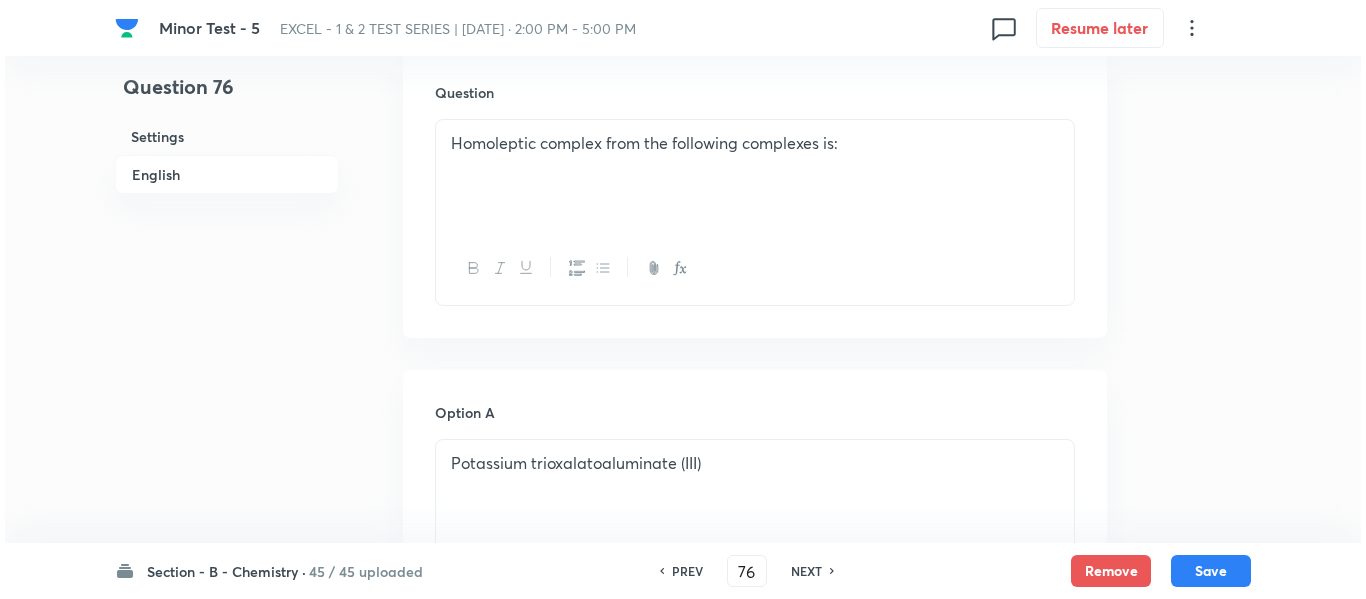 scroll, scrollTop: 0, scrollLeft: 0, axis: both 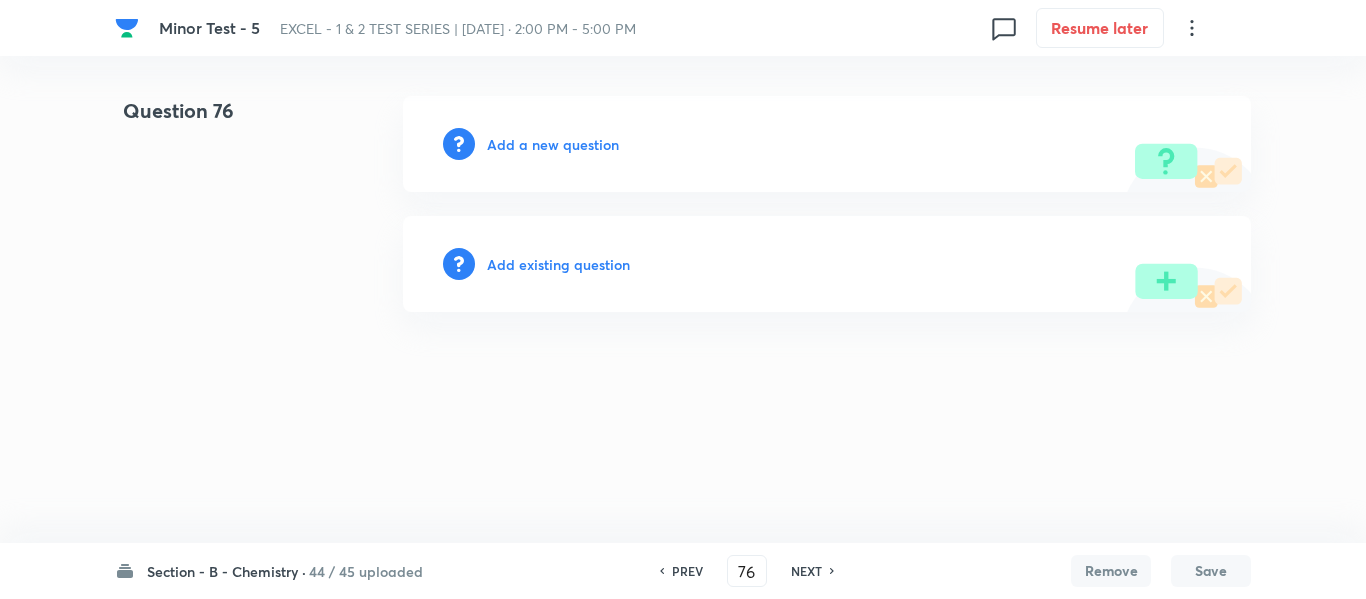 click on "Add a new question" at bounding box center (553, 144) 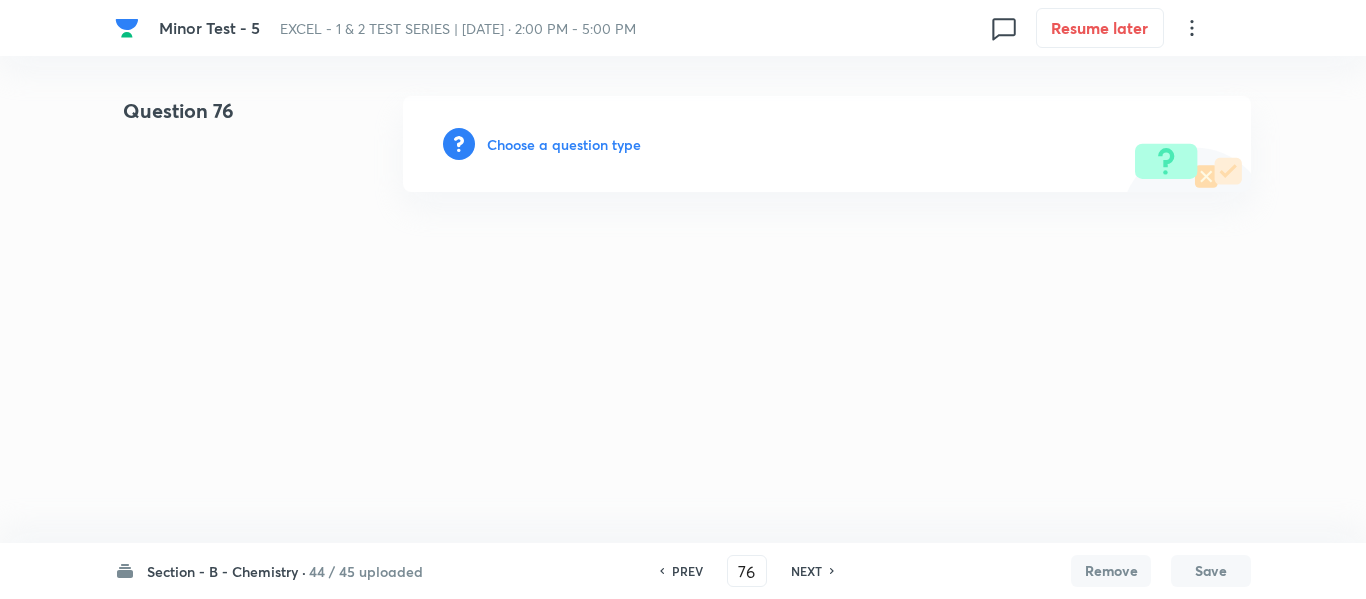 click on "Choose a question type" at bounding box center [564, 144] 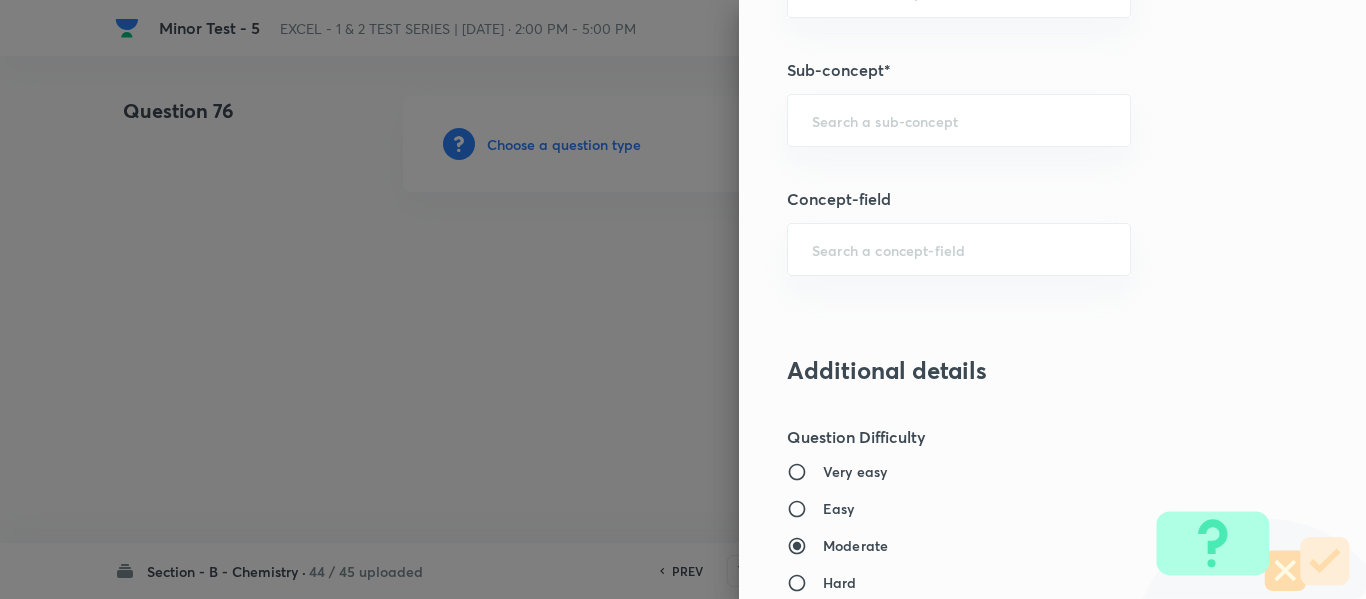 scroll, scrollTop: 1400, scrollLeft: 0, axis: vertical 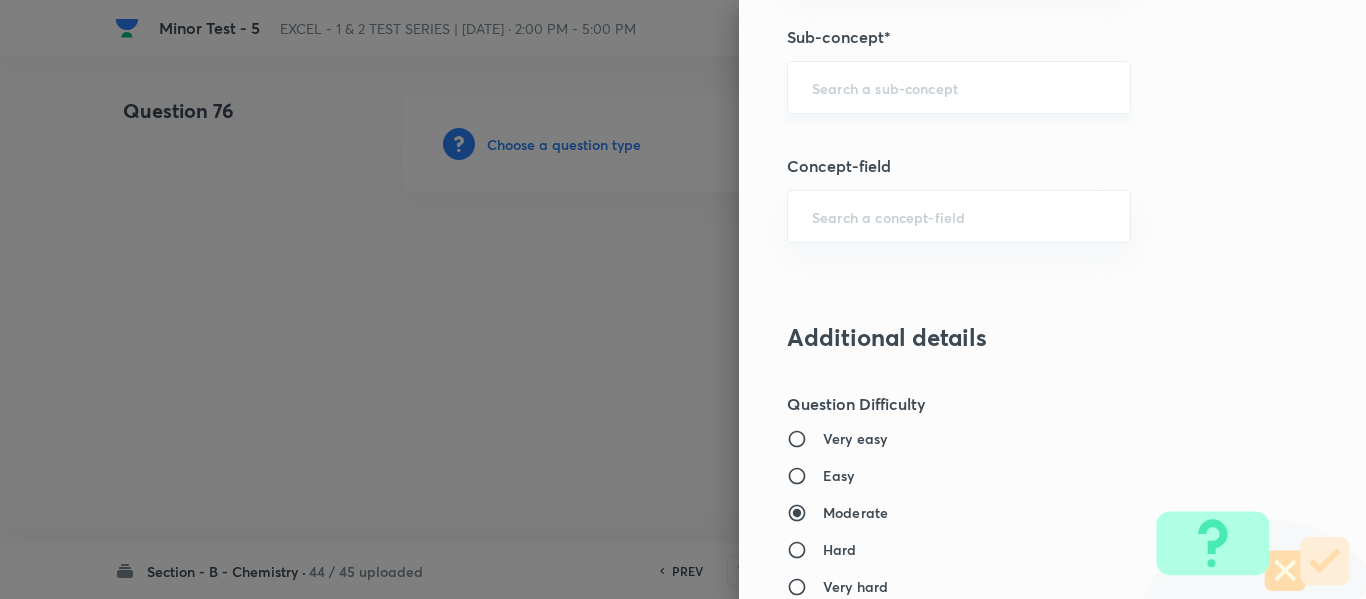 click at bounding box center [959, 87] 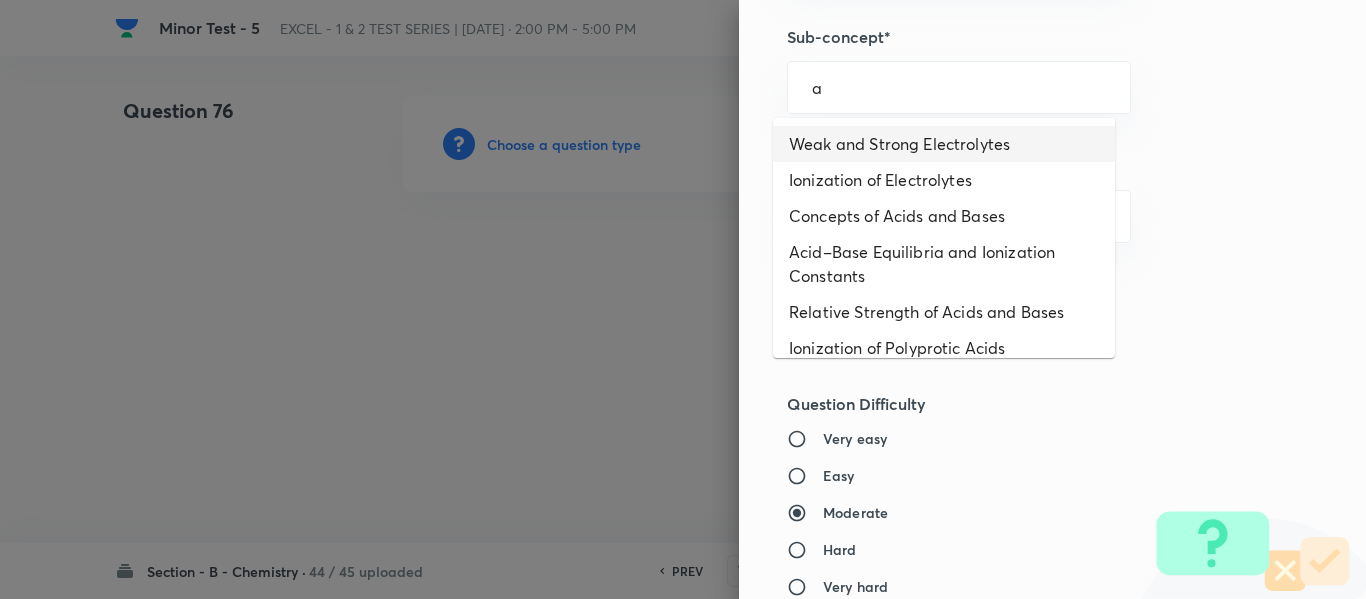 click on "Weak and Strong Electrolytes" at bounding box center [944, 144] 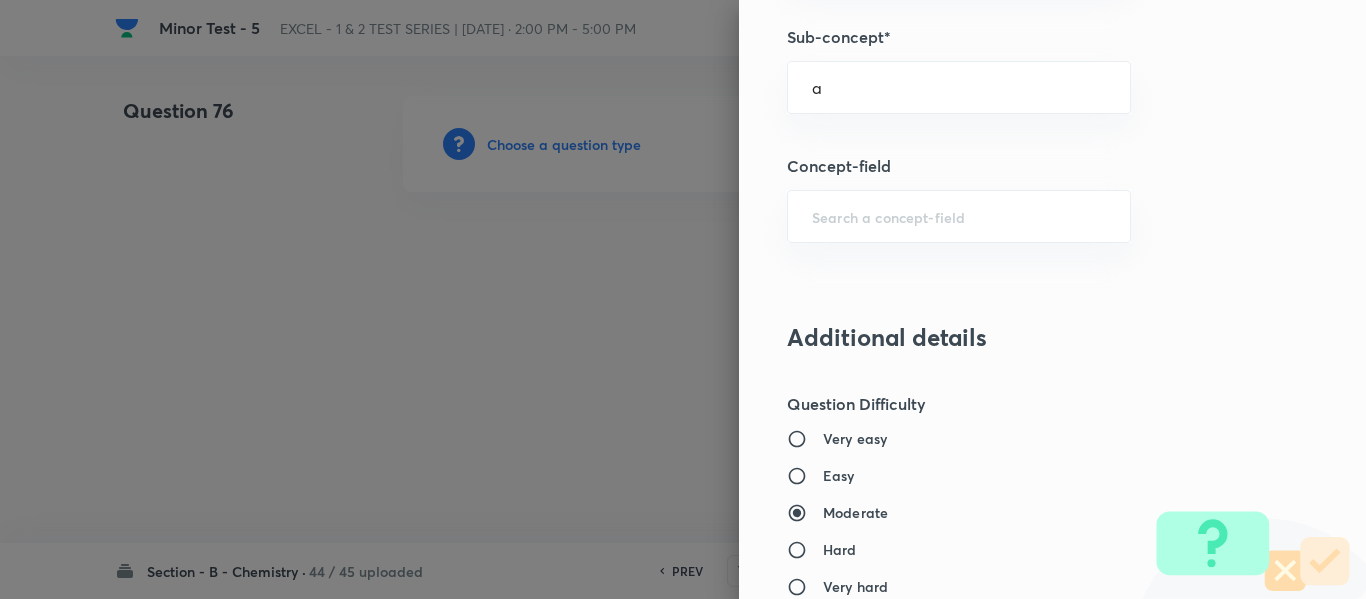 type on "Weak and Strong Electrolytes" 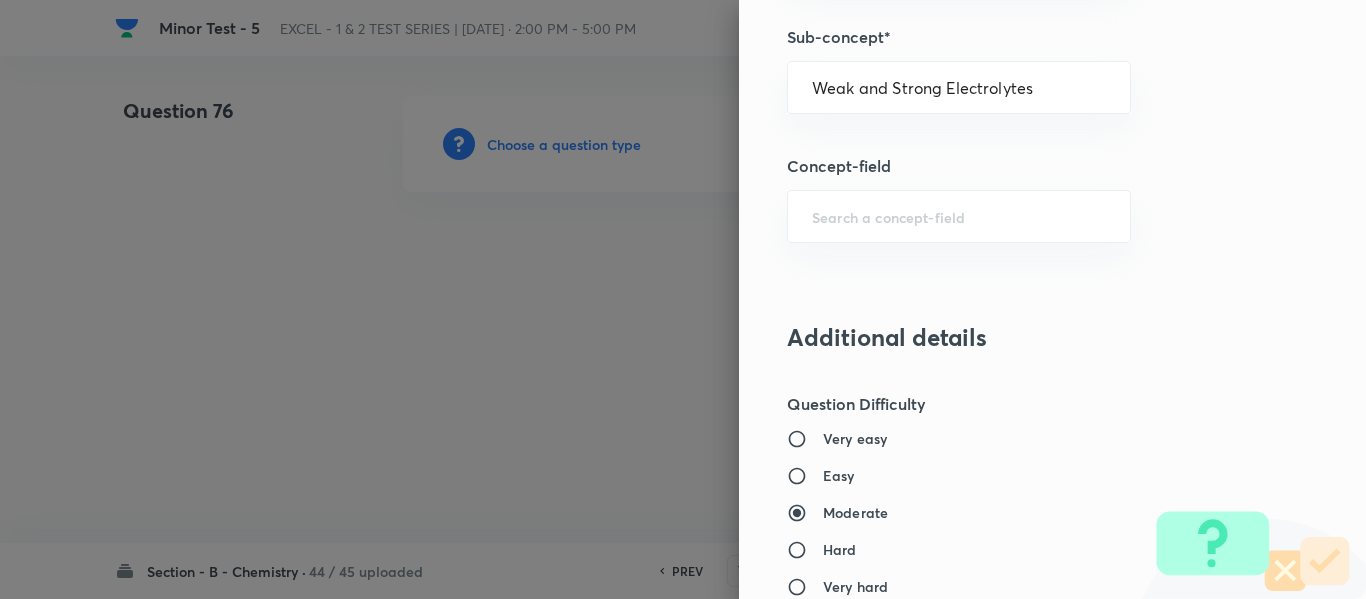 type on "Chemistry" 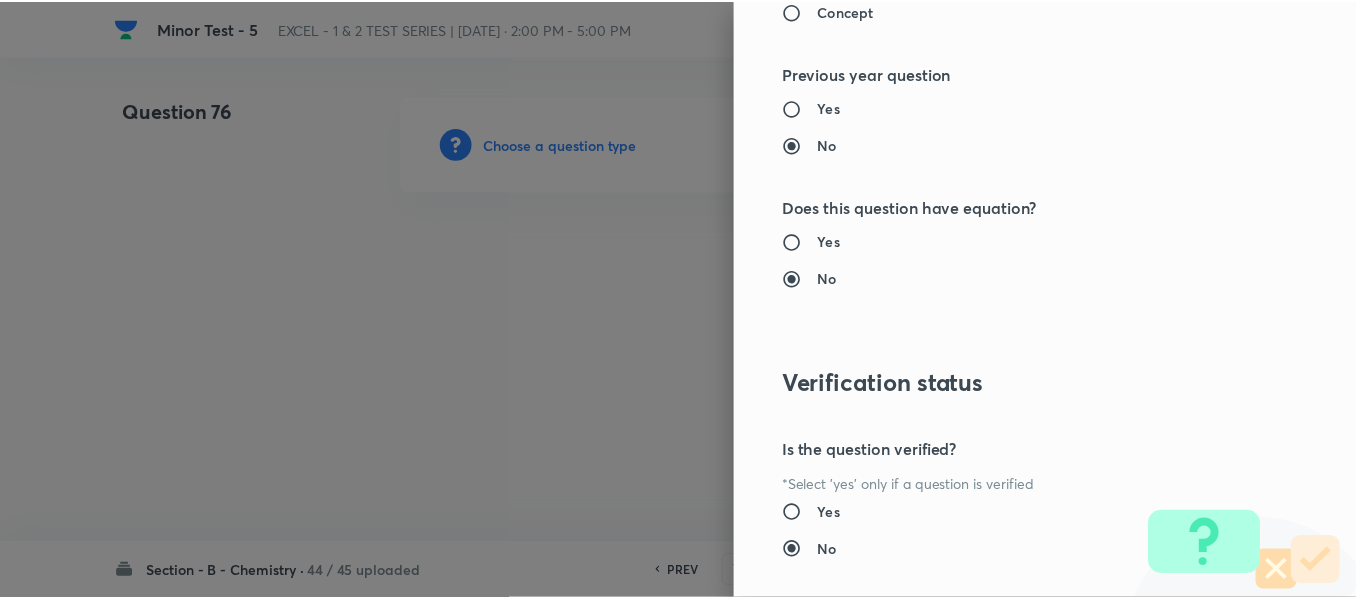 scroll, scrollTop: 2261, scrollLeft: 0, axis: vertical 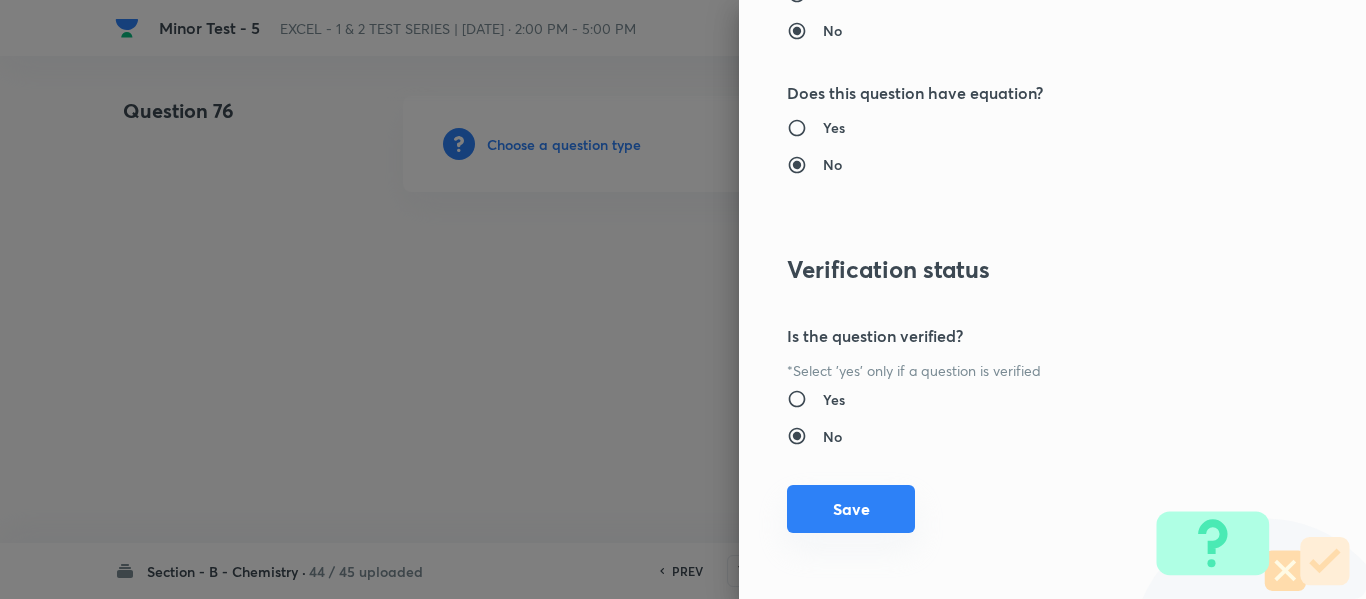 click on "Save" at bounding box center (851, 509) 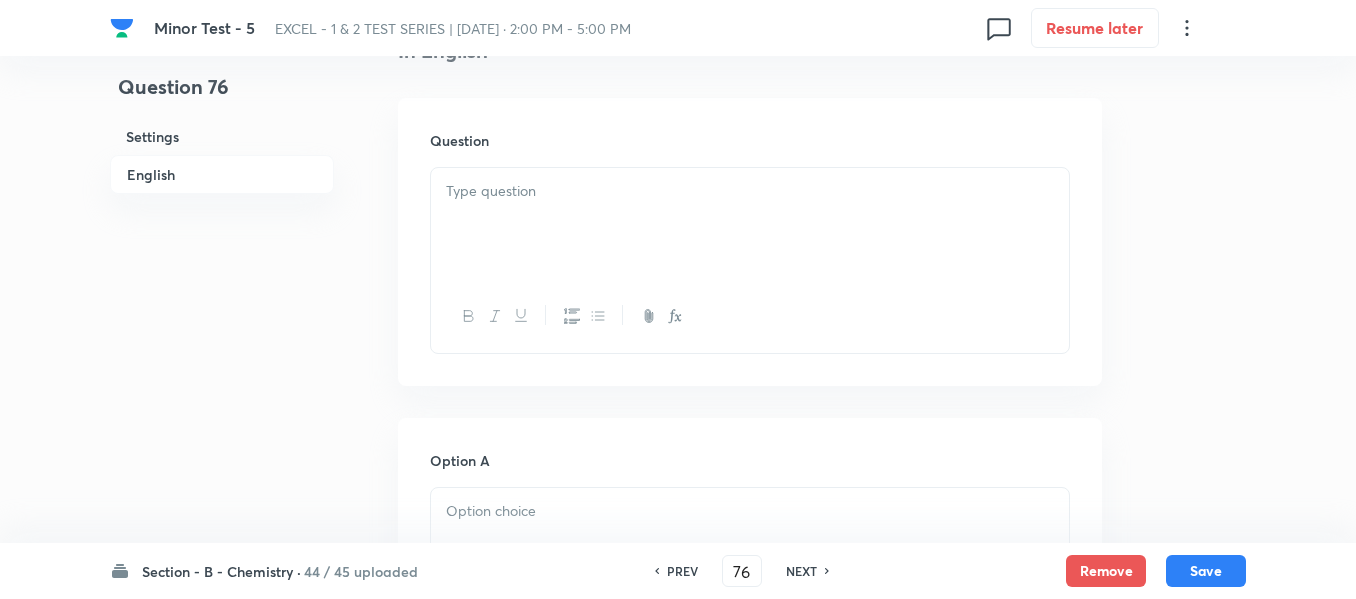 scroll, scrollTop: 600, scrollLeft: 0, axis: vertical 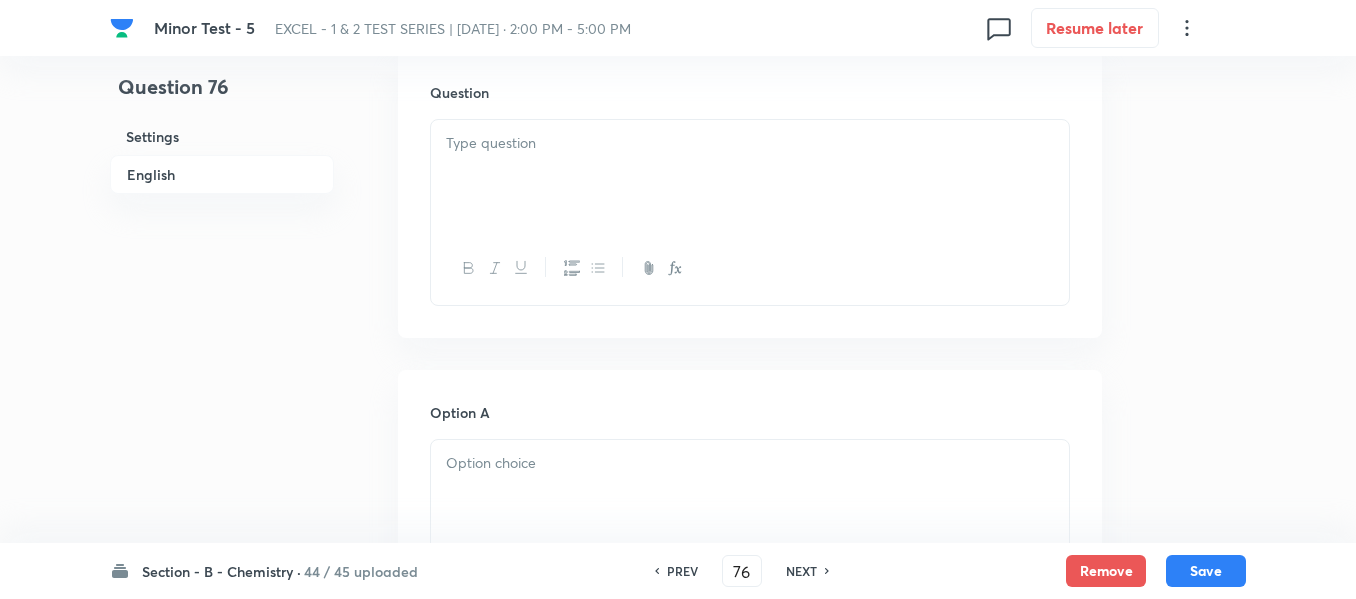 click at bounding box center [750, 176] 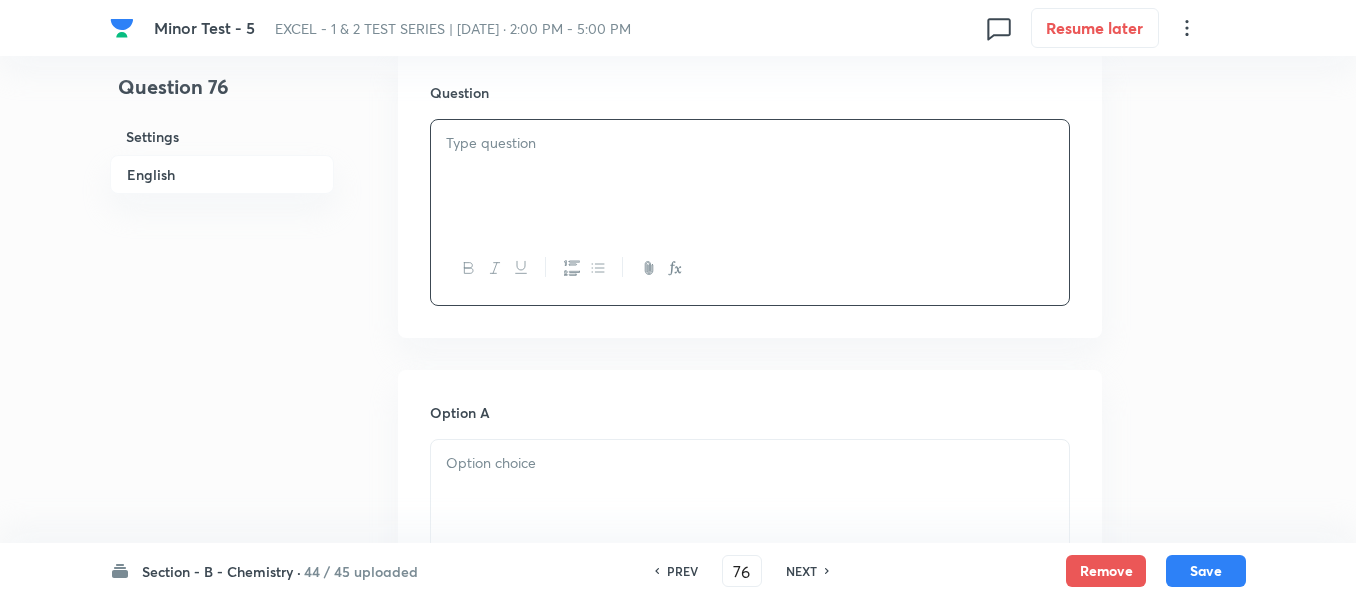 click at bounding box center (750, 176) 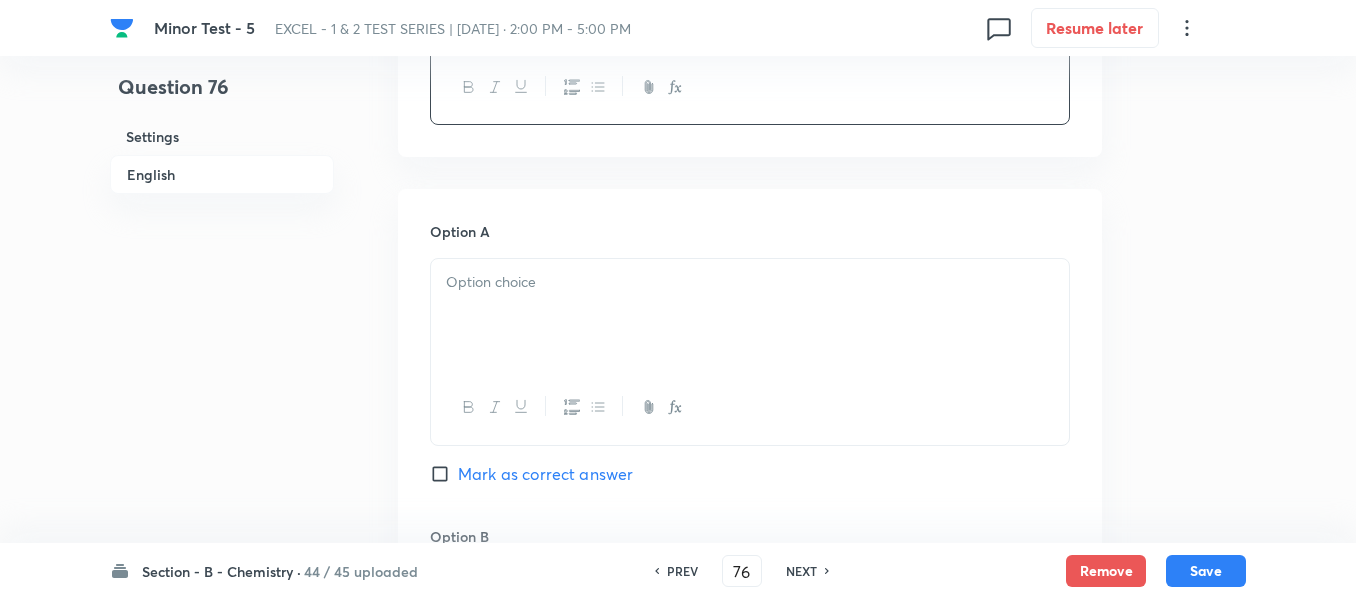 scroll, scrollTop: 800, scrollLeft: 0, axis: vertical 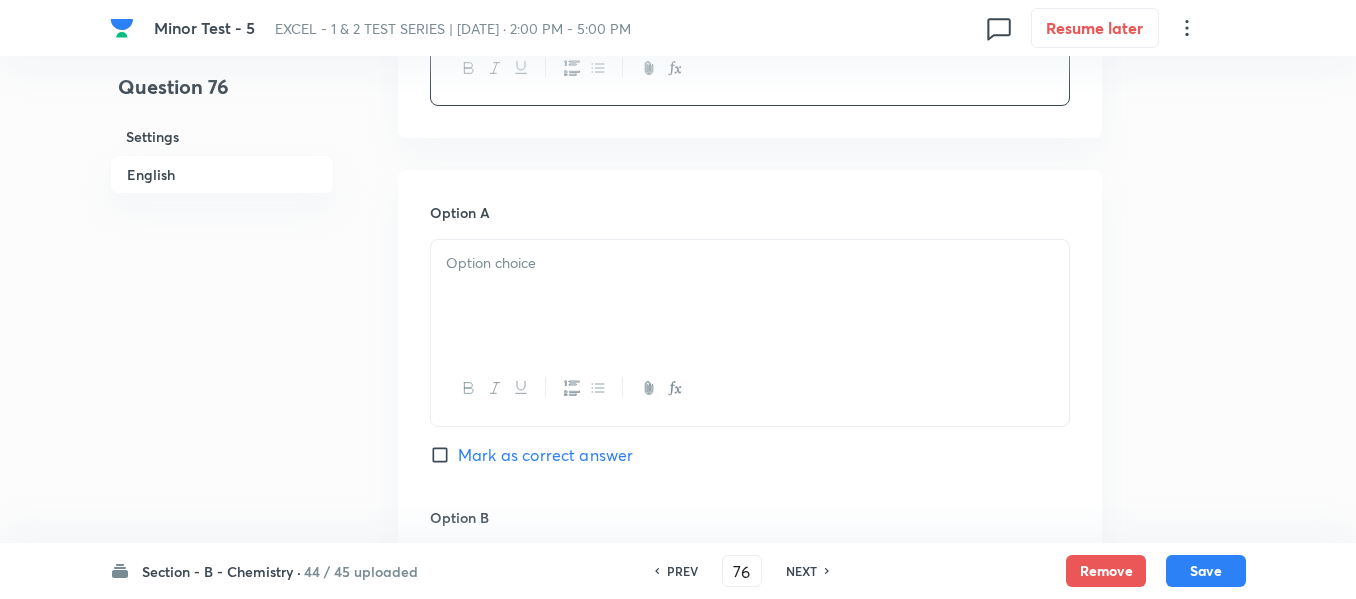 click at bounding box center (750, 263) 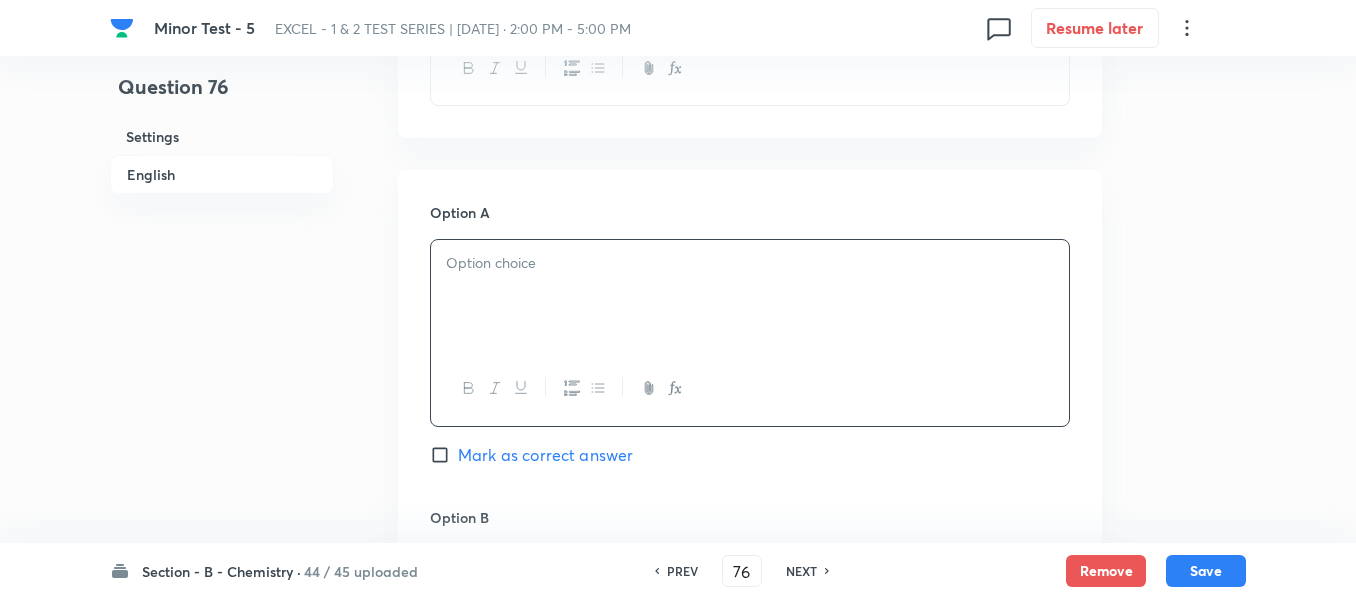type 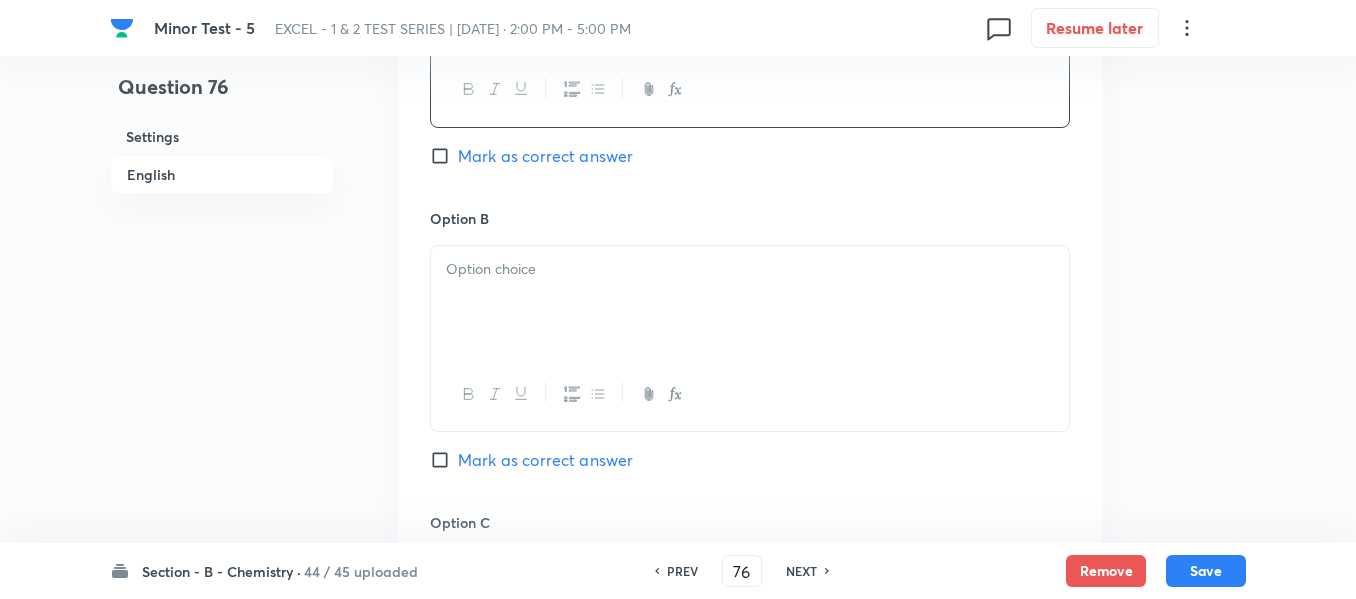 scroll, scrollTop: 1100, scrollLeft: 0, axis: vertical 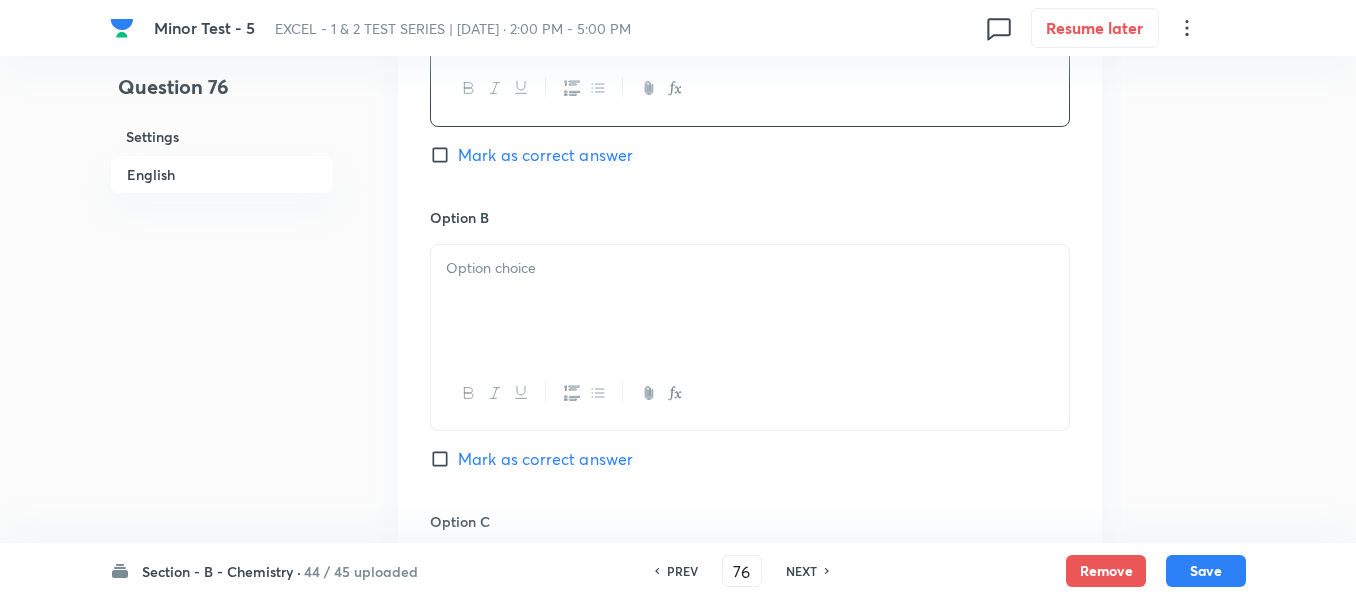 click at bounding box center [750, 268] 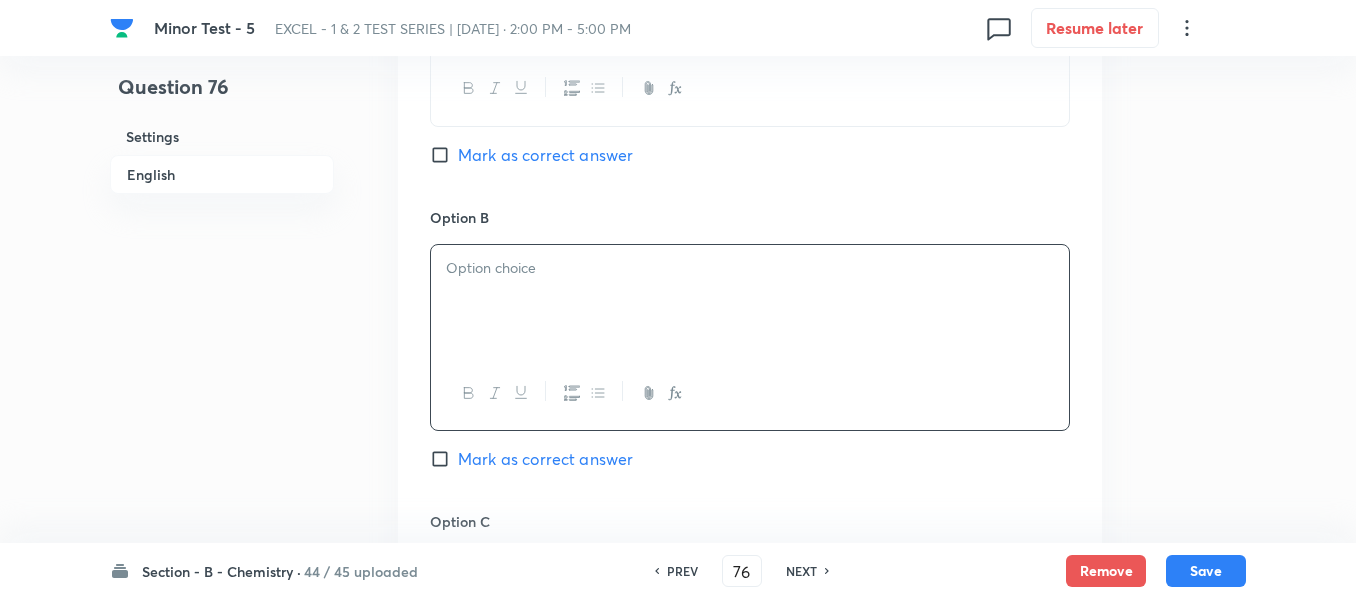 type 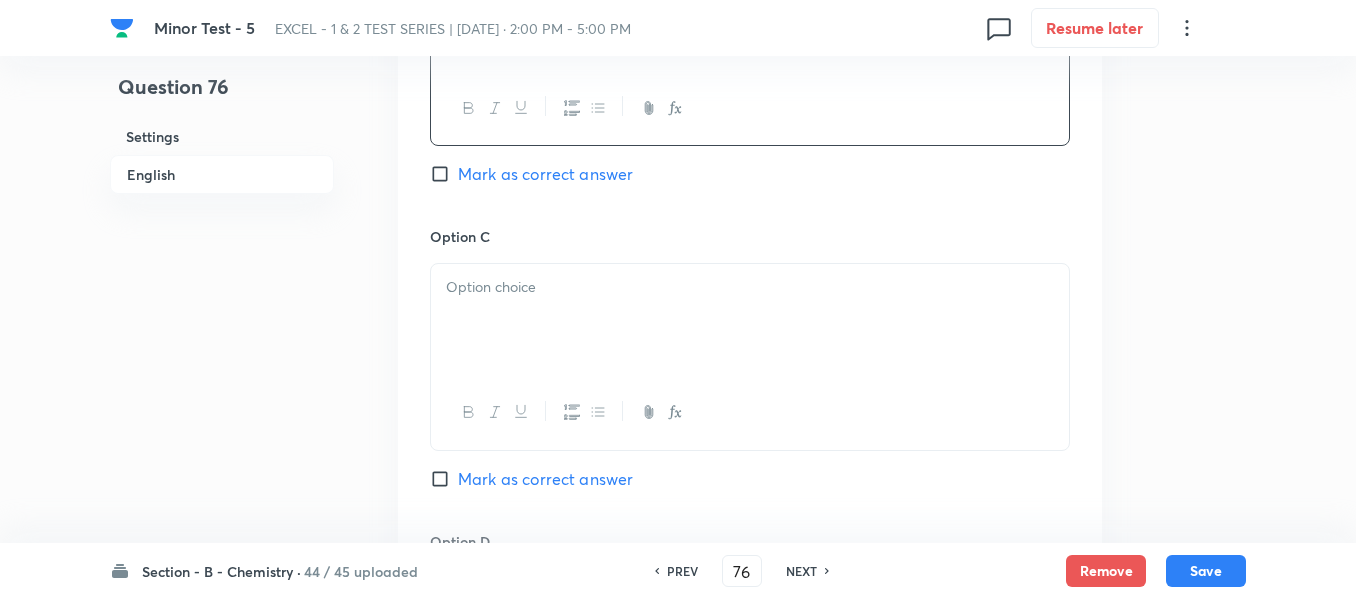 scroll, scrollTop: 1400, scrollLeft: 0, axis: vertical 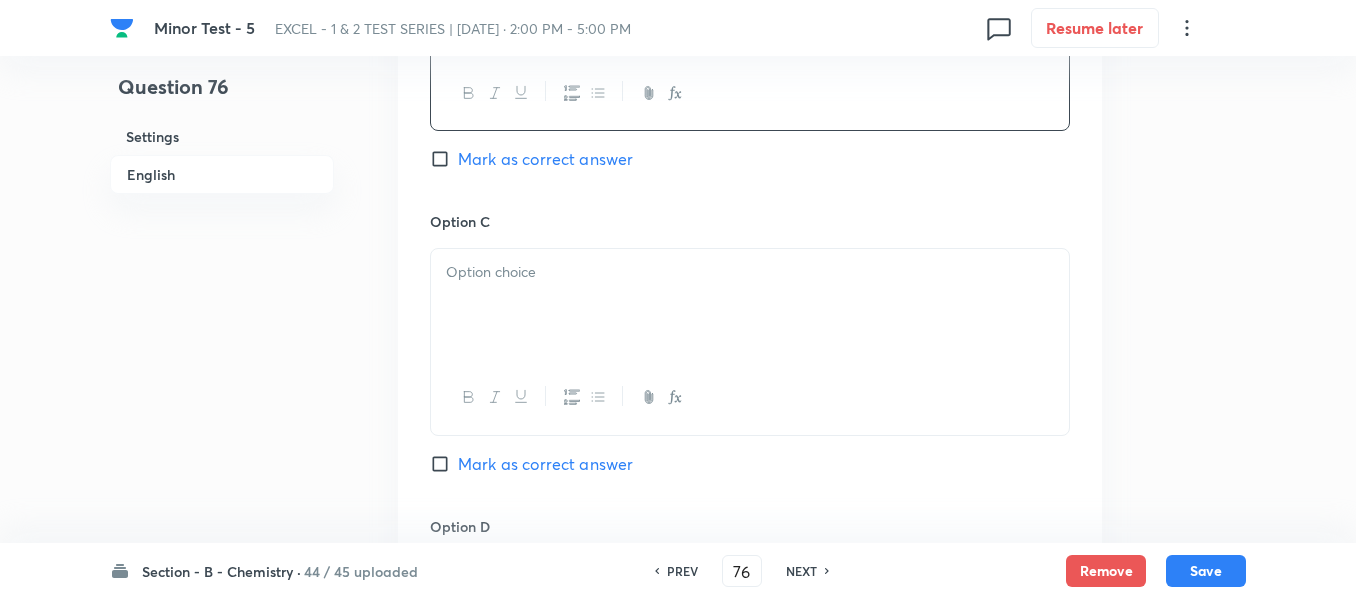 click at bounding box center [750, 272] 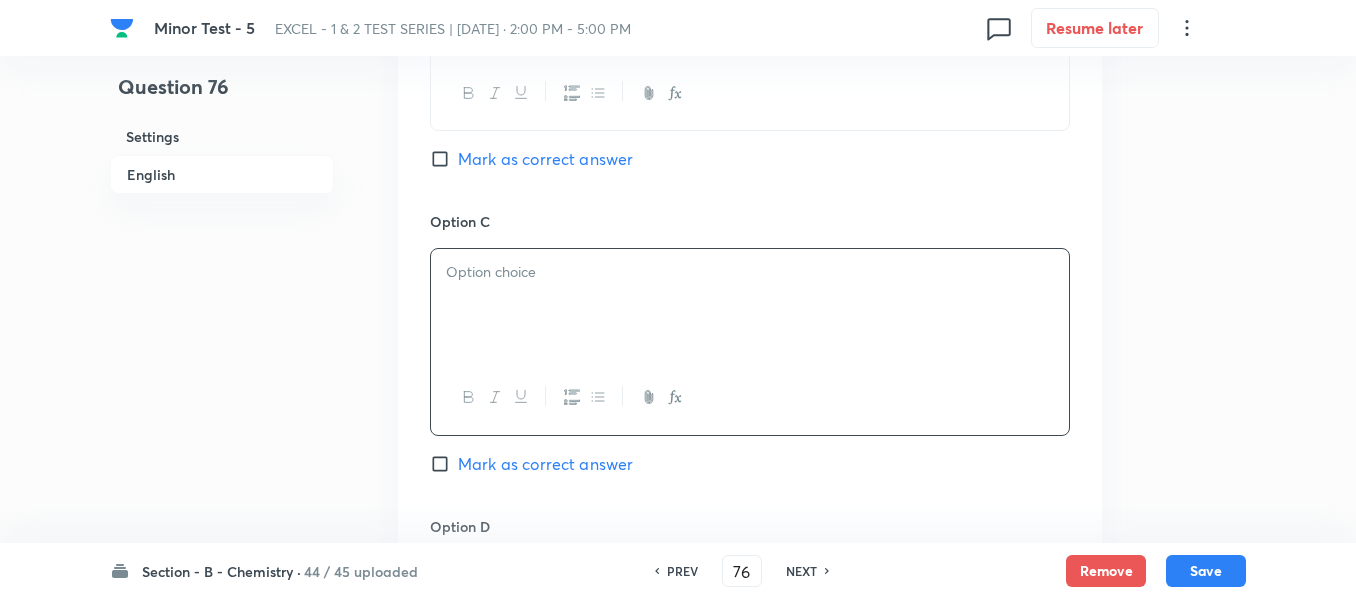 type 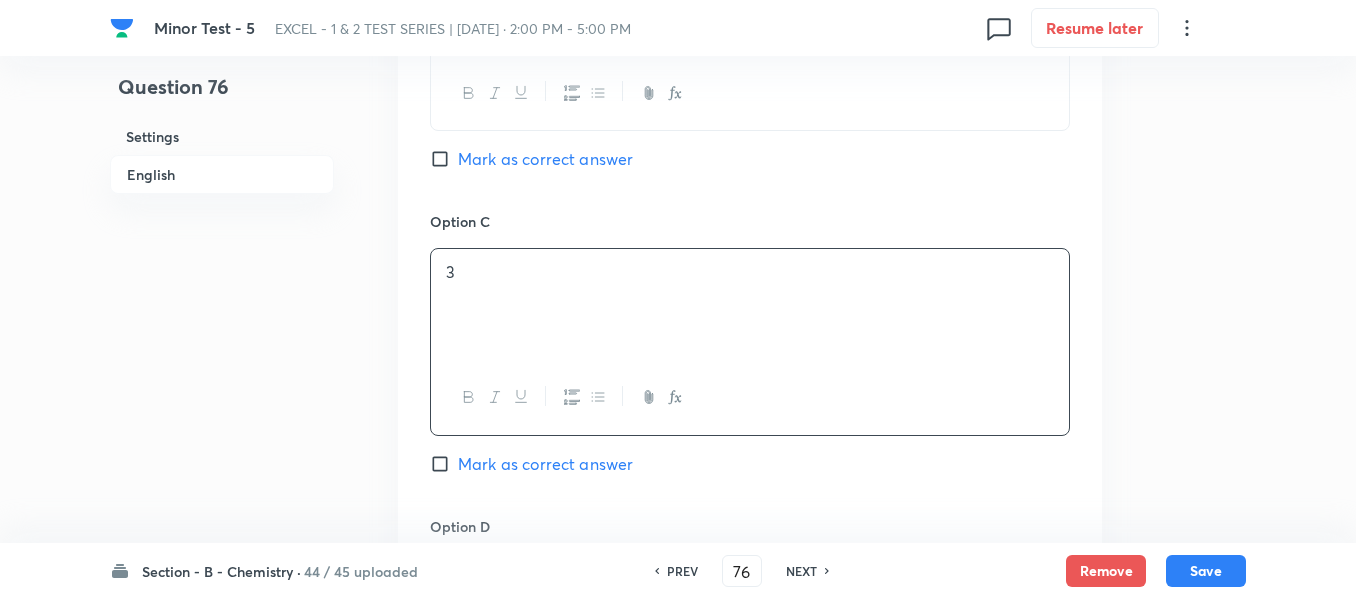 click on "Mark as correct answer" at bounding box center (444, 464) 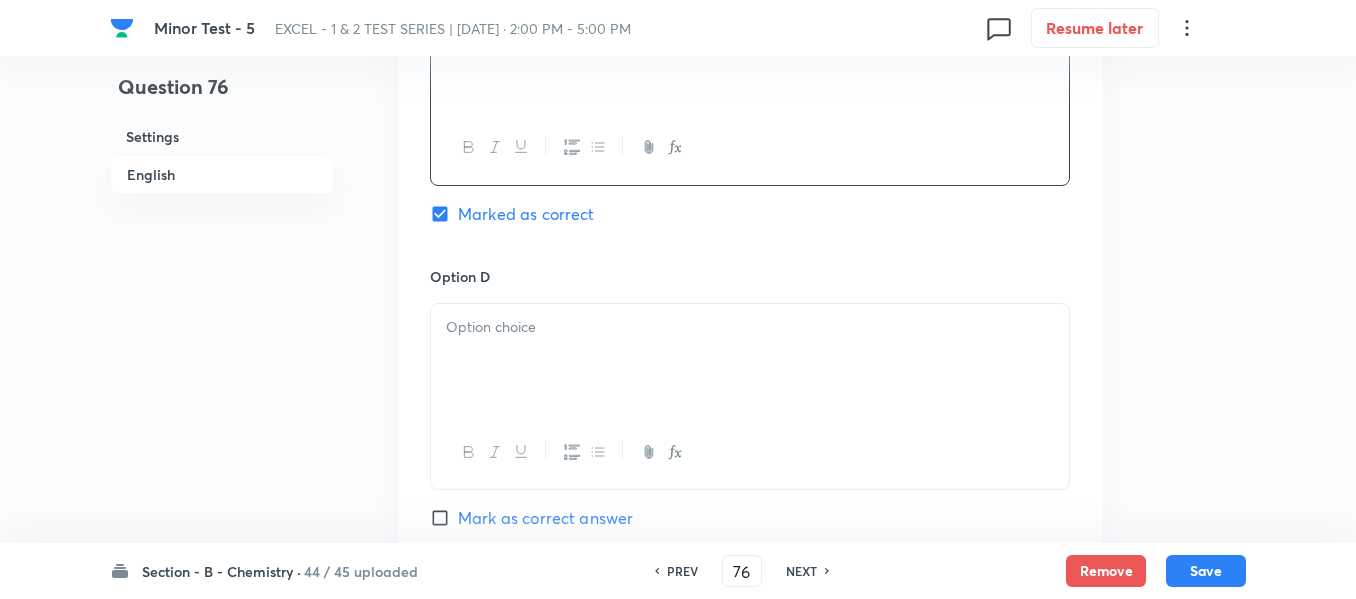 scroll, scrollTop: 1700, scrollLeft: 0, axis: vertical 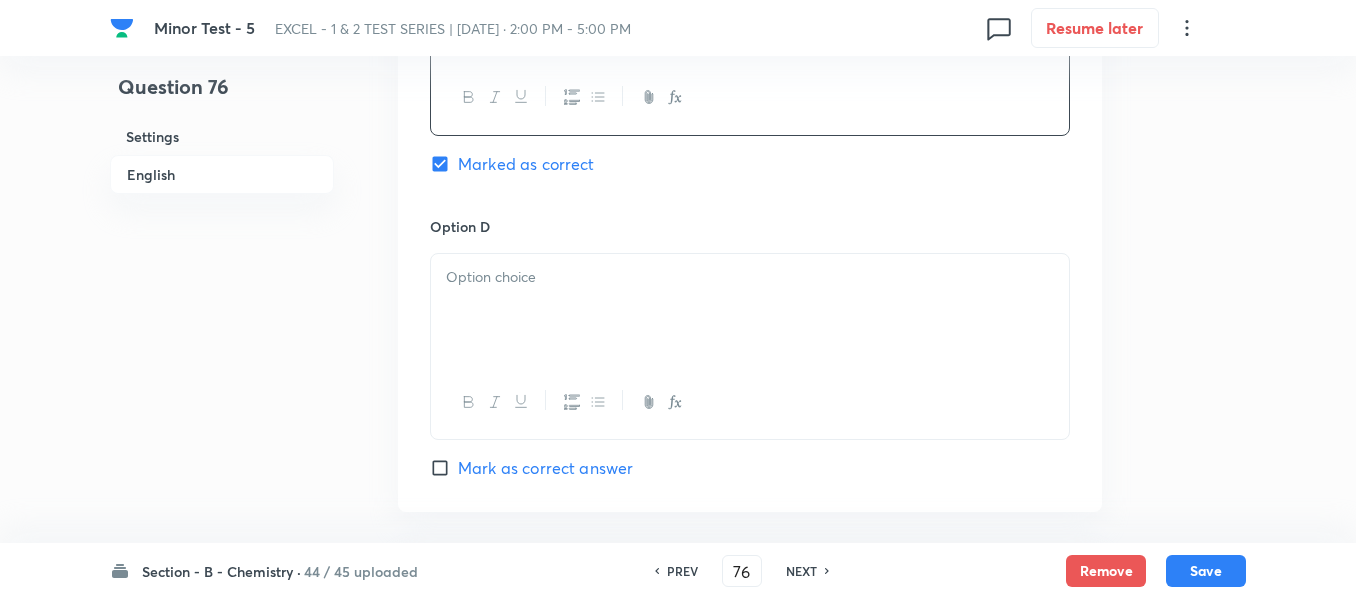 click at bounding box center (750, 310) 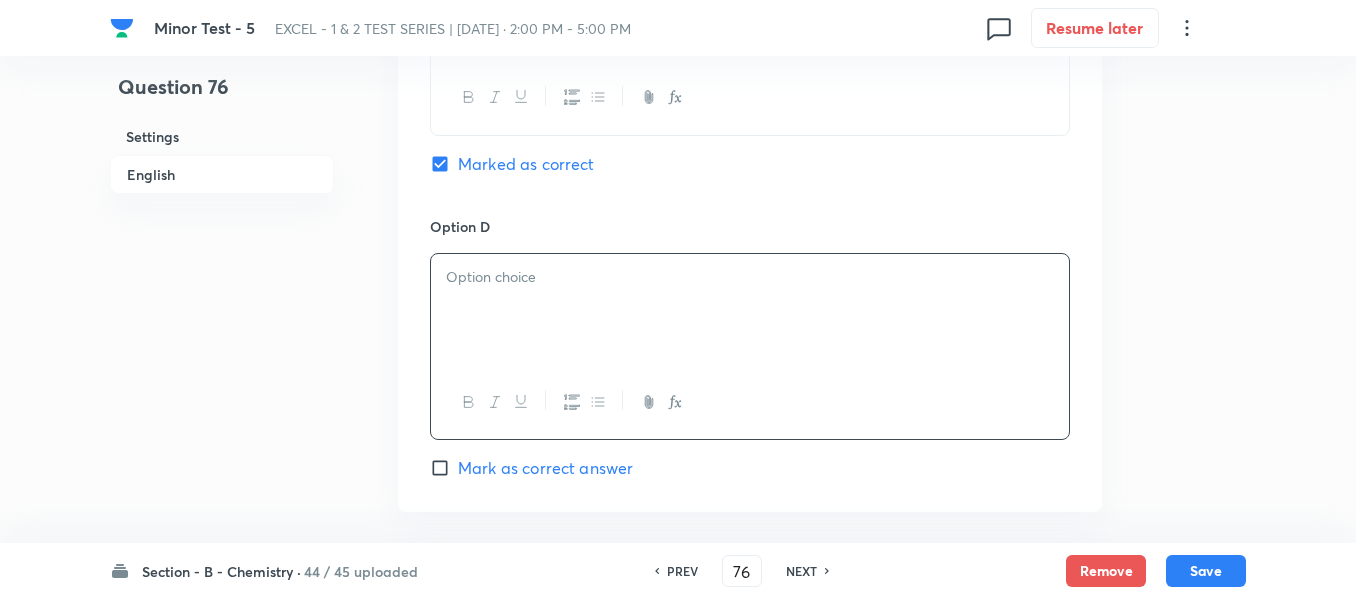 type 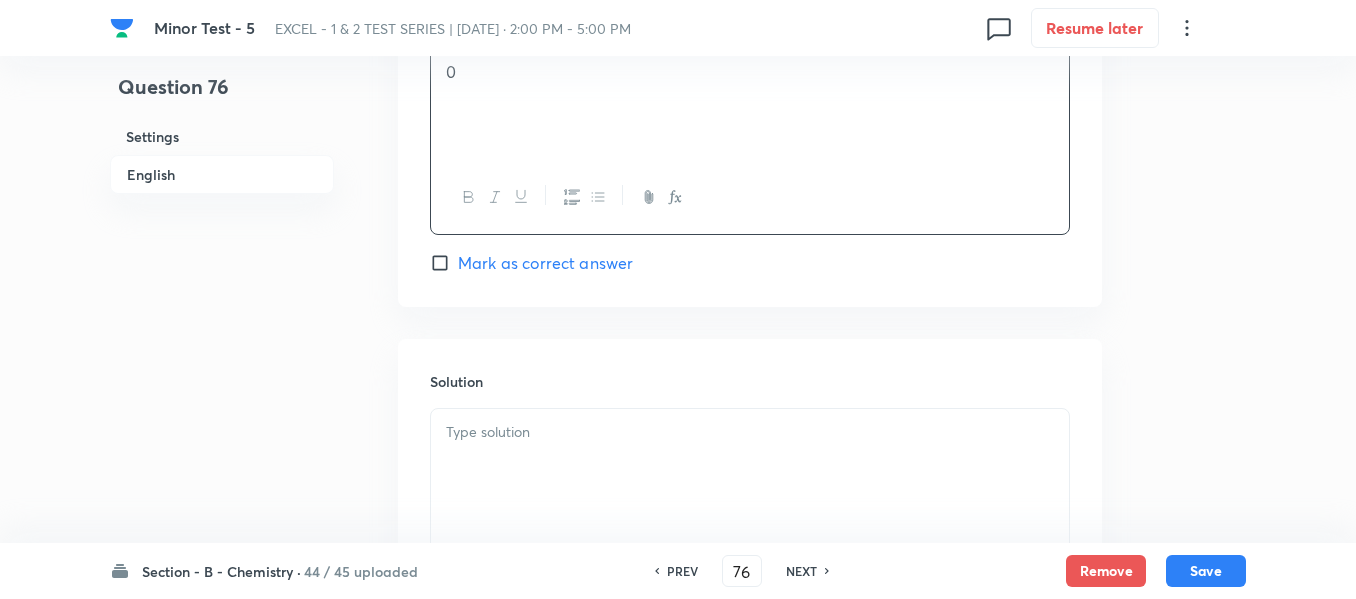 scroll, scrollTop: 2000, scrollLeft: 0, axis: vertical 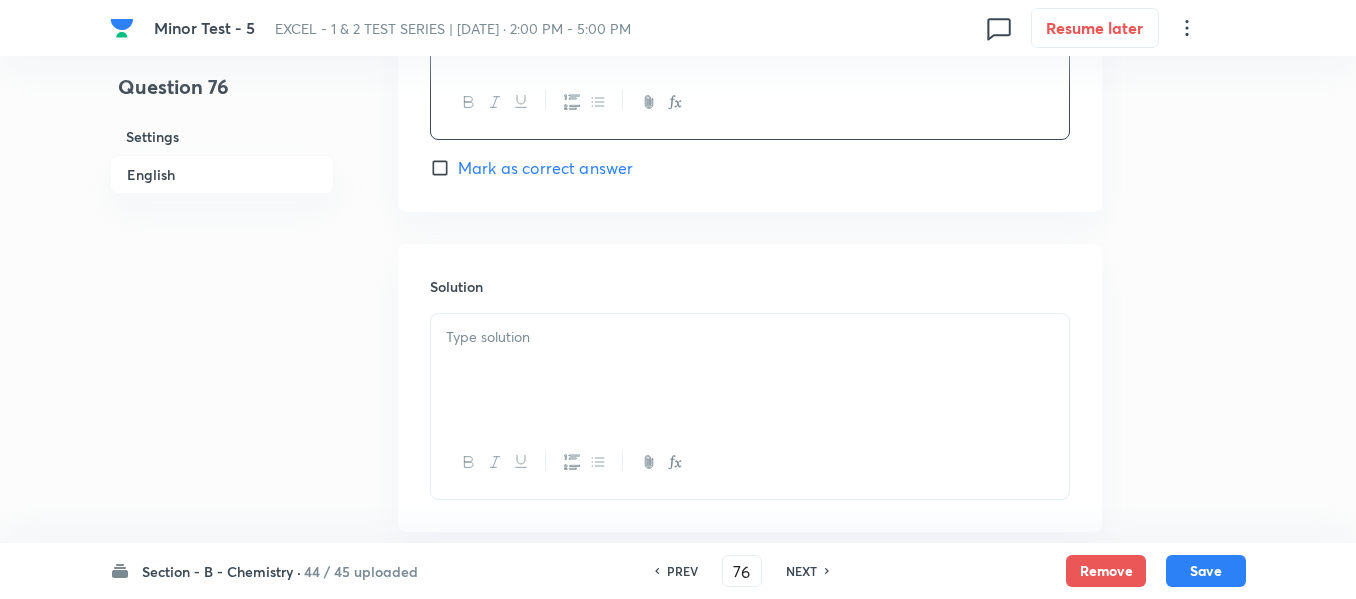 click at bounding box center [750, 337] 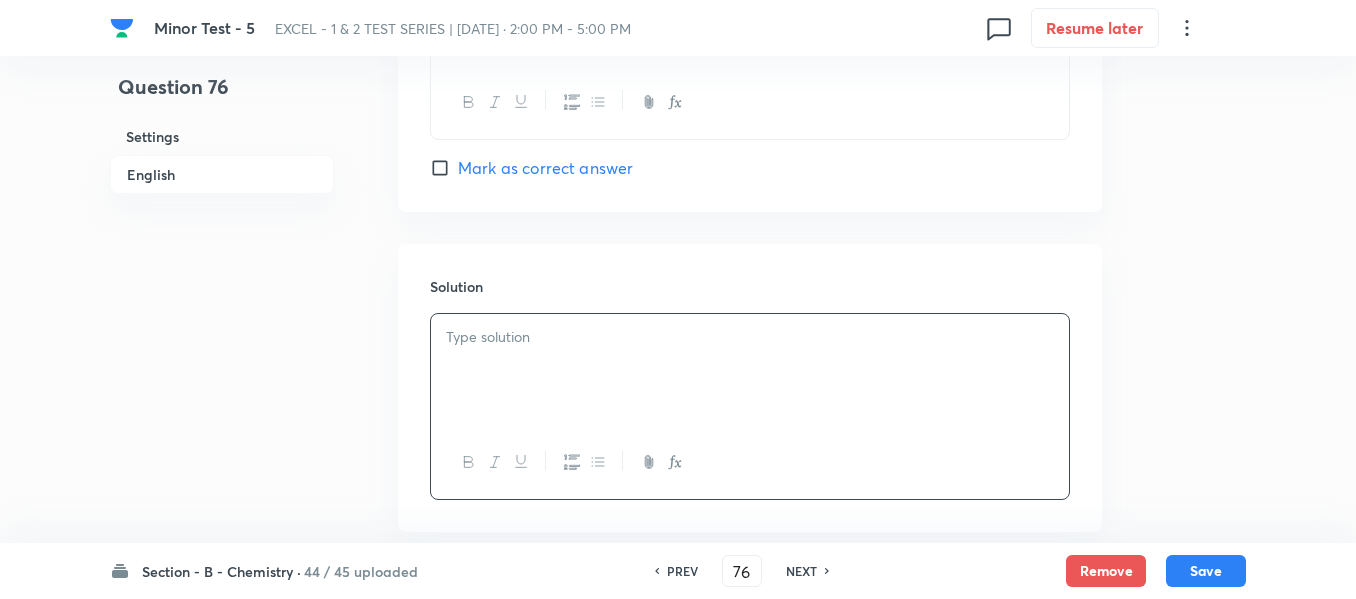type 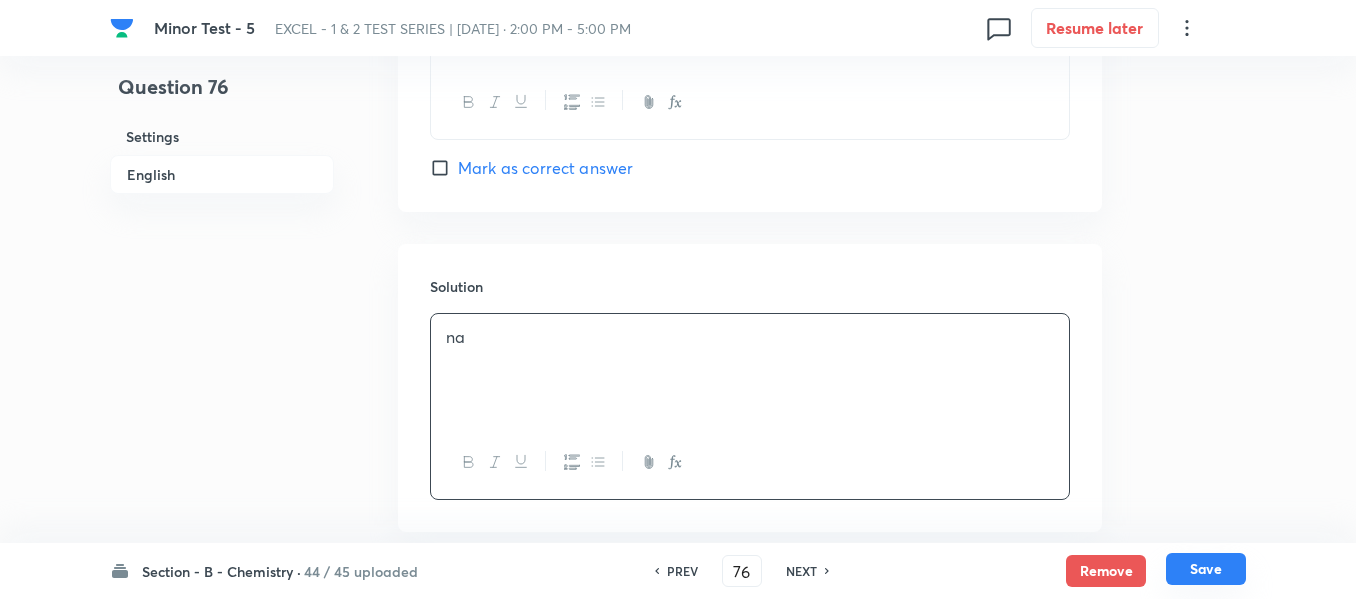 click on "Save" at bounding box center [1206, 569] 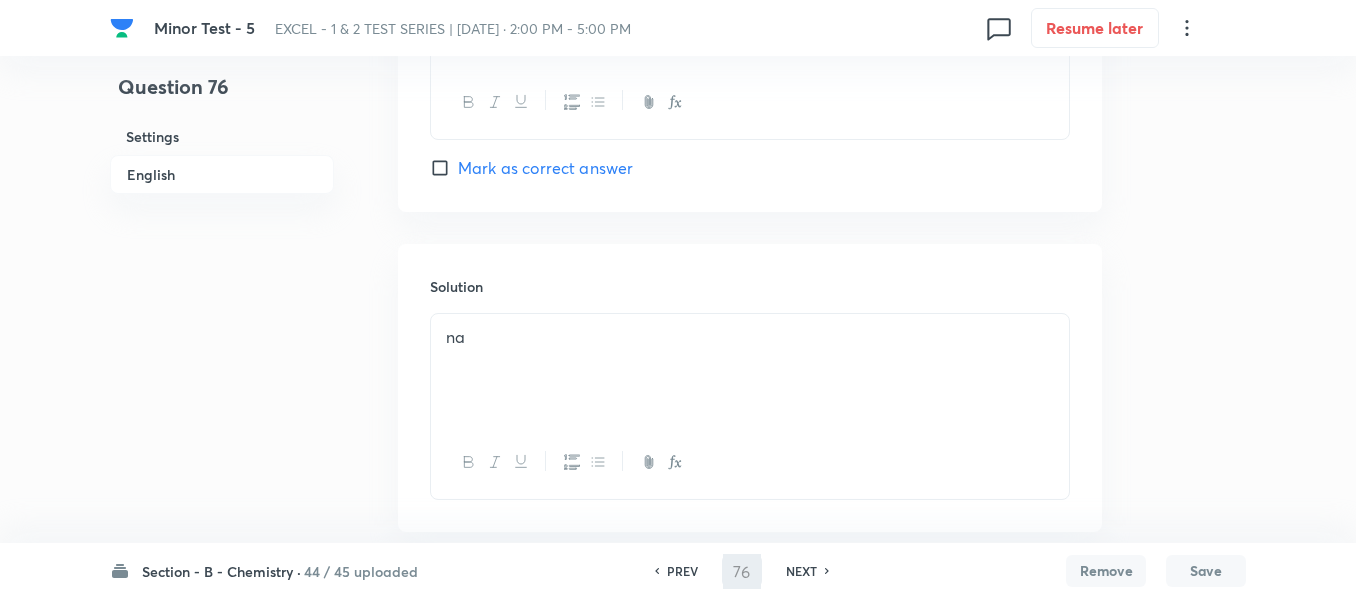 type on "77" 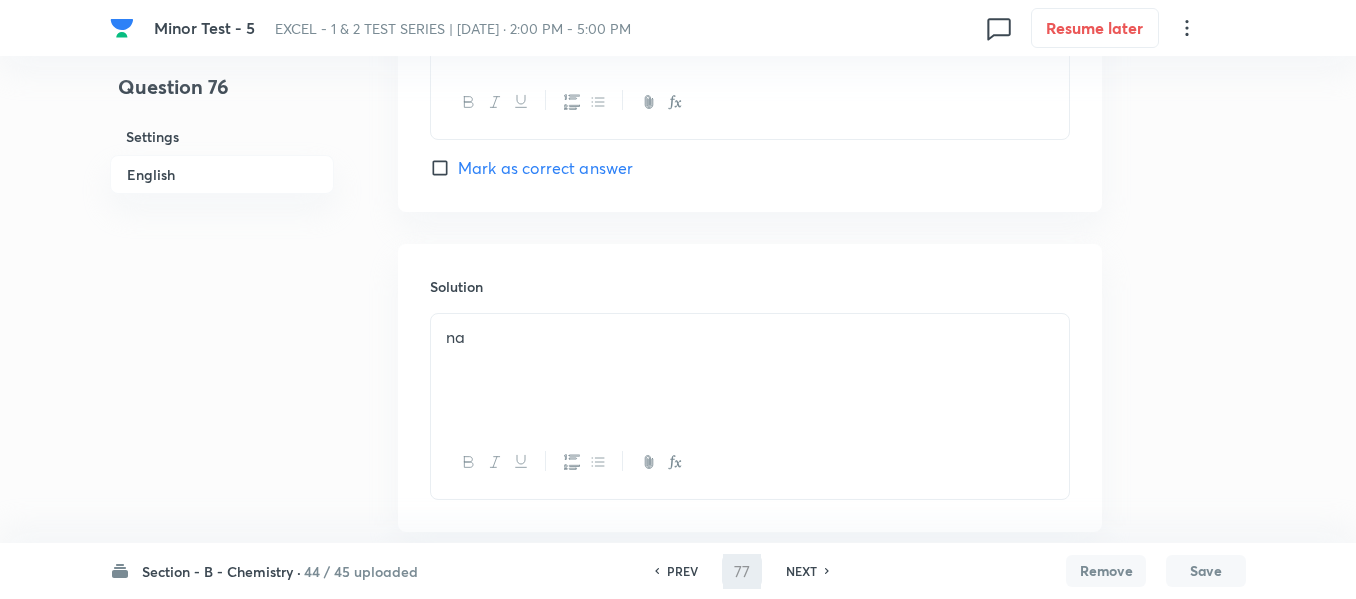 checkbox on "true" 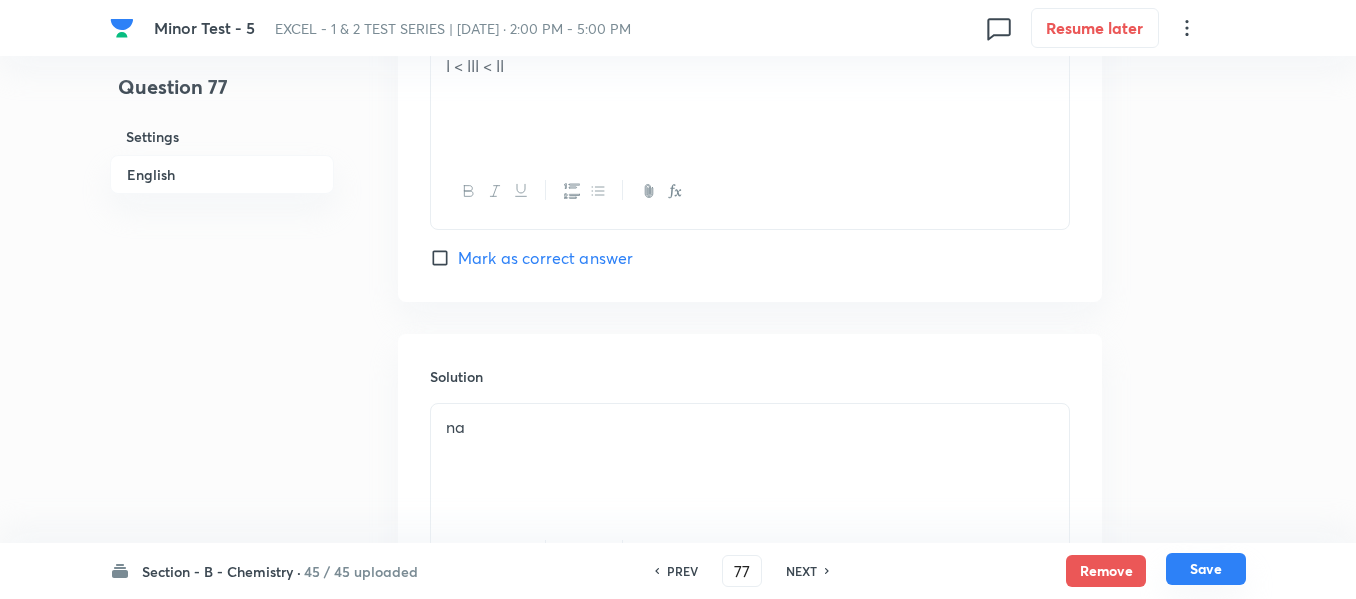 click on "Save" at bounding box center (1206, 569) 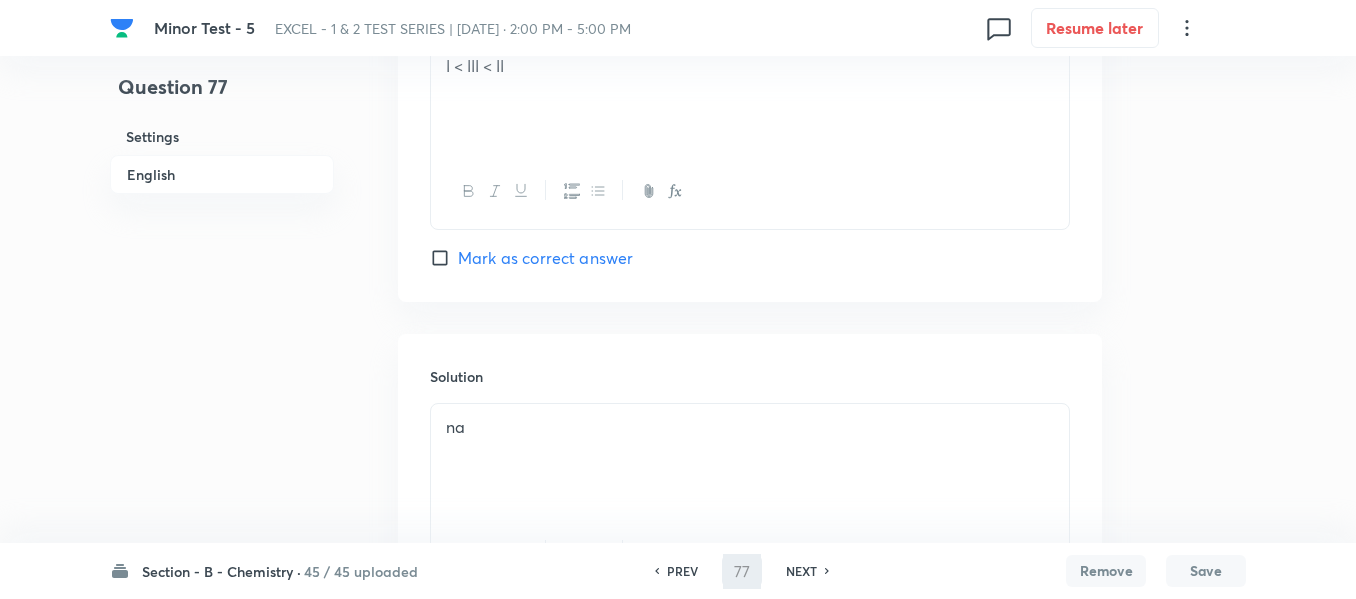 type on "78" 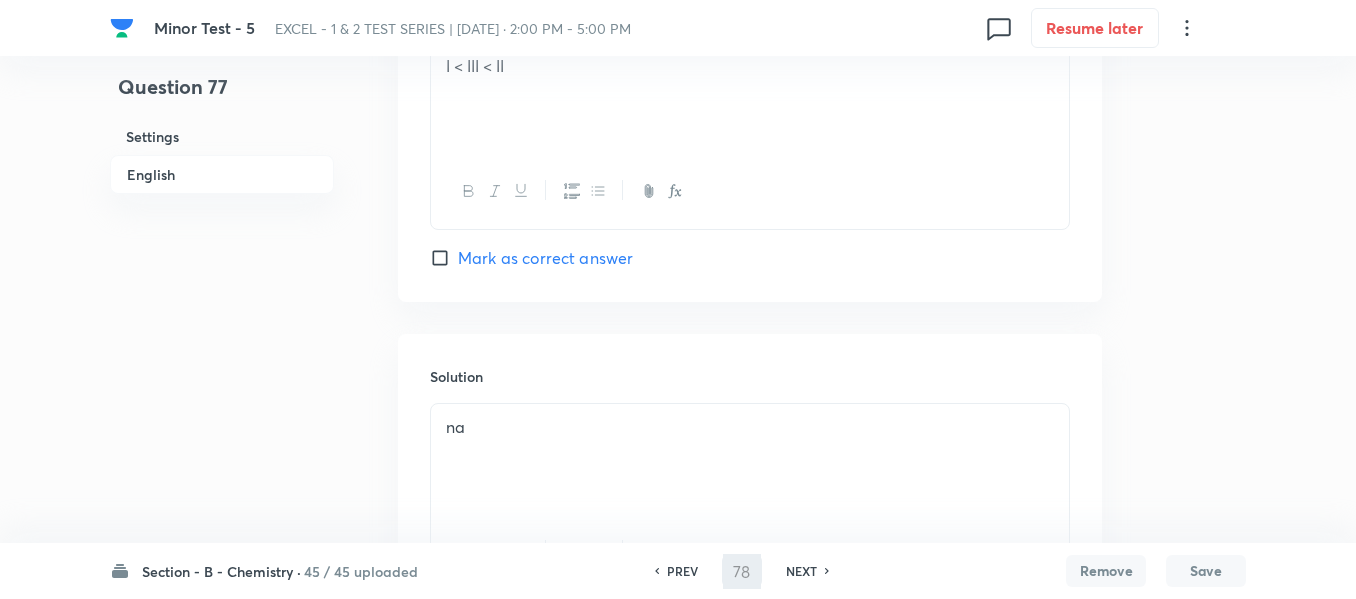 checkbox on "false" 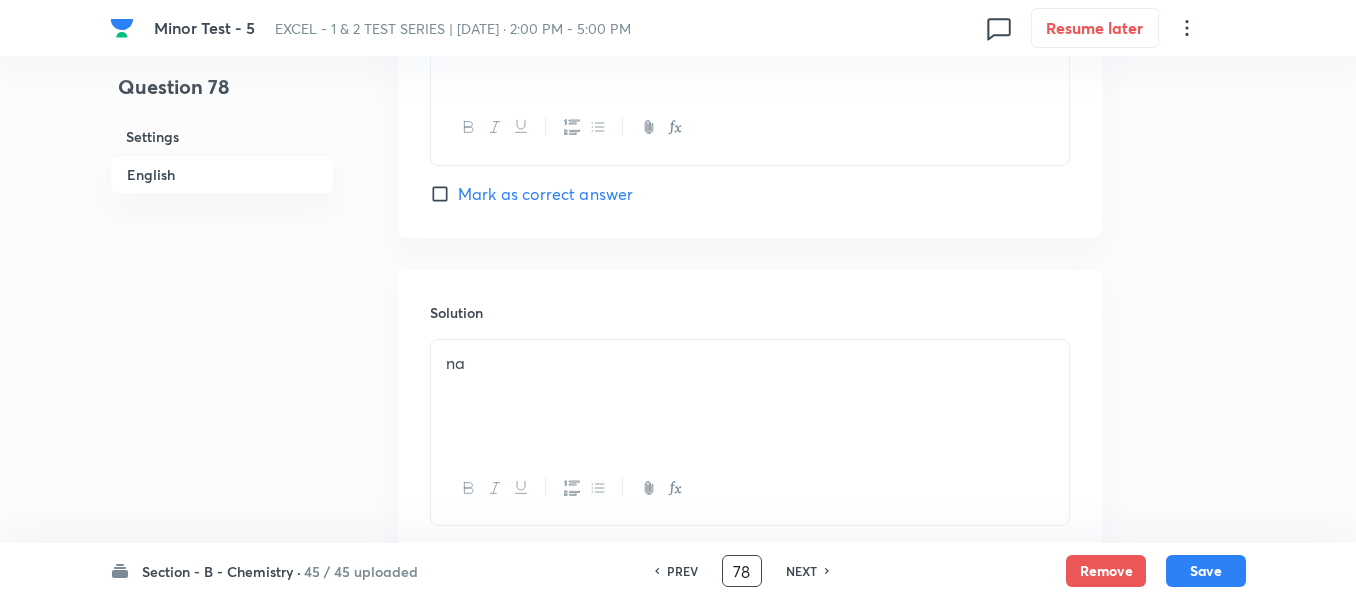drag, startPoint x: 748, startPoint y: 571, endPoint x: 704, endPoint y: 571, distance: 44 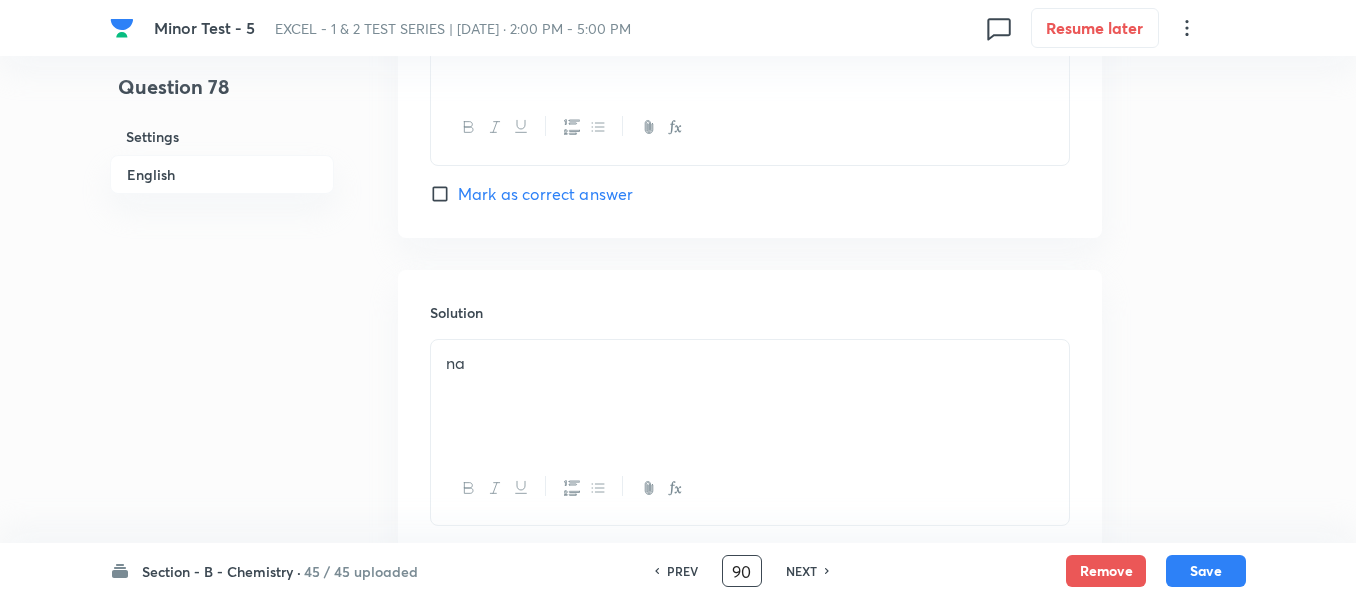 type on "90" 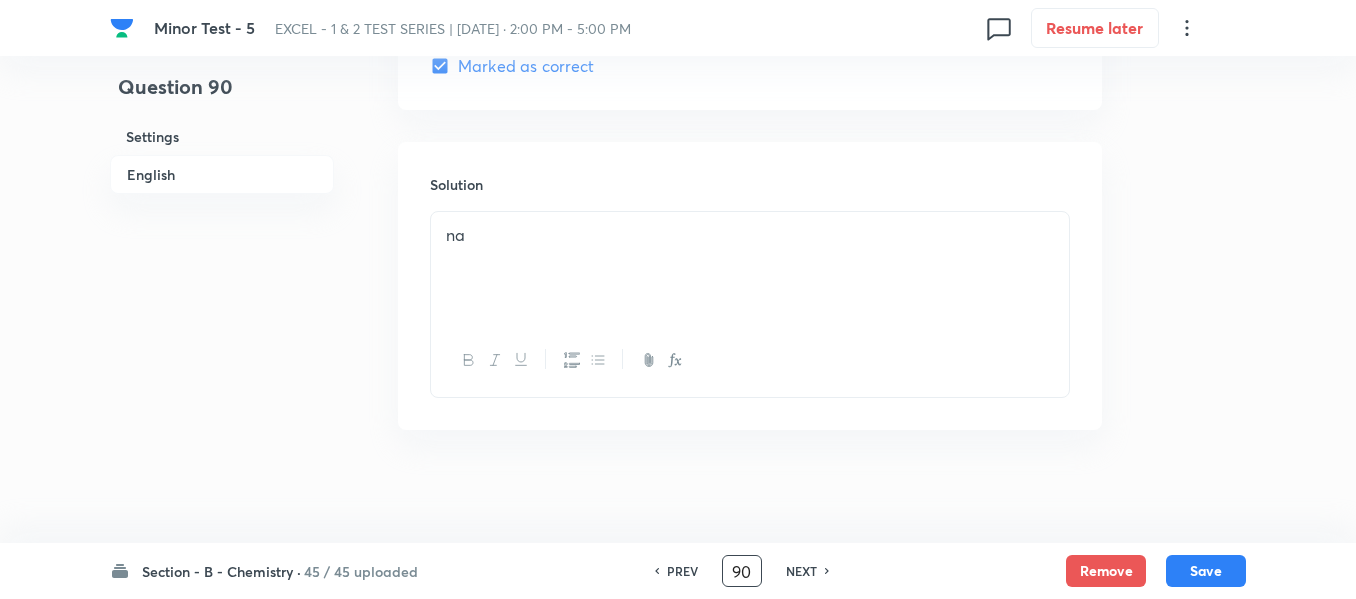 scroll, scrollTop: 2109, scrollLeft: 0, axis: vertical 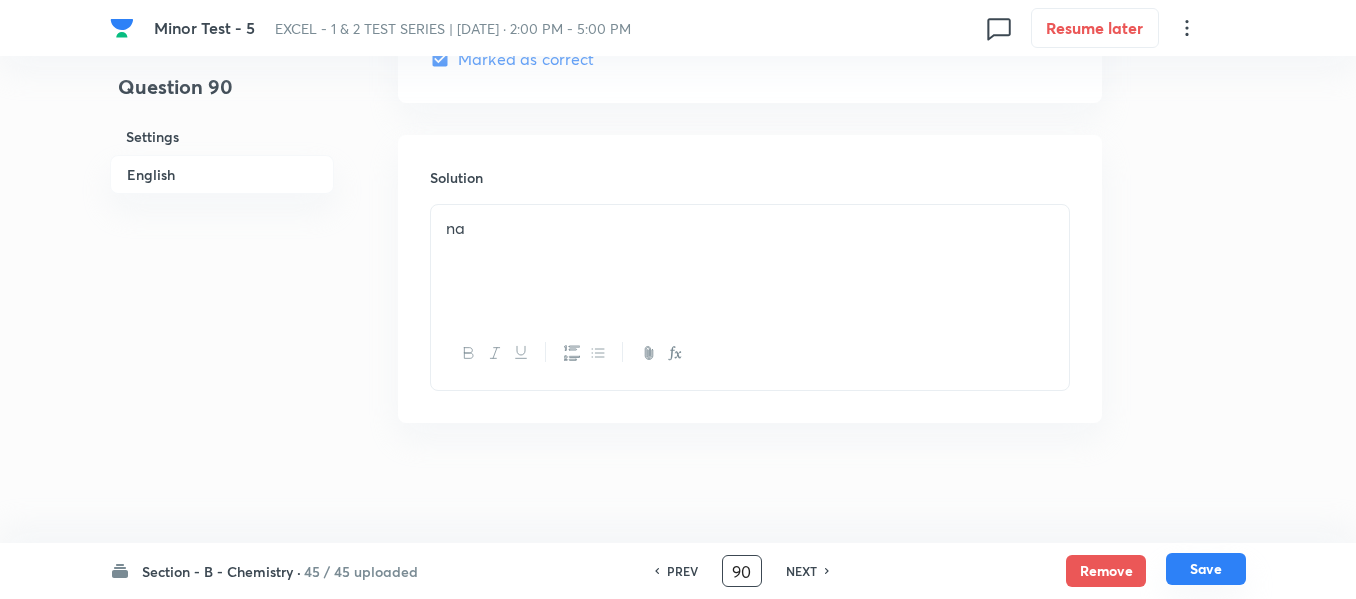 click on "Save" at bounding box center (1206, 569) 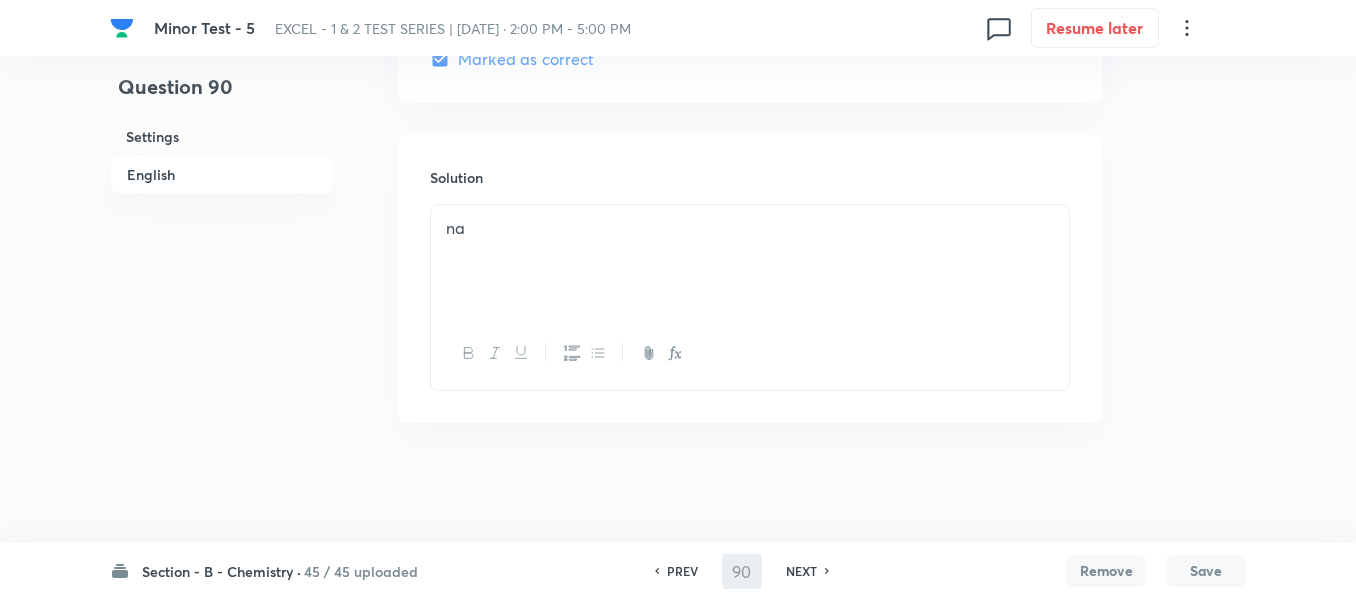 type on "91" 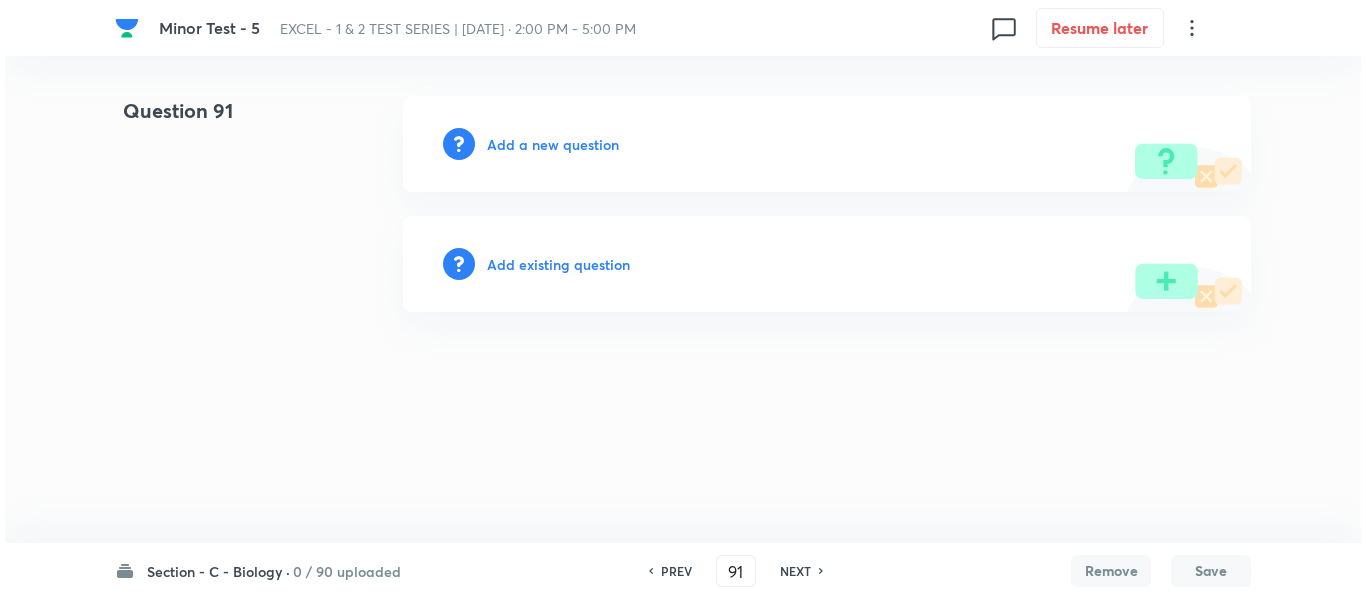 scroll, scrollTop: 0, scrollLeft: 0, axis: both 